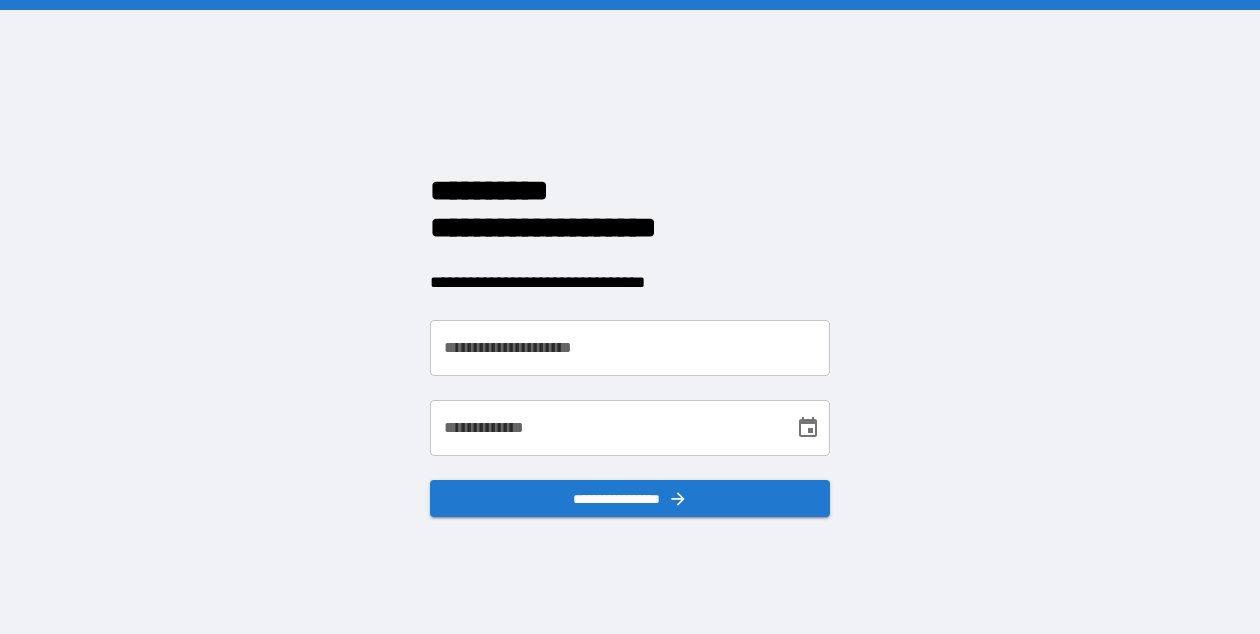 scroll, scrollTop: 0, scrollLeft: 0, axis: both 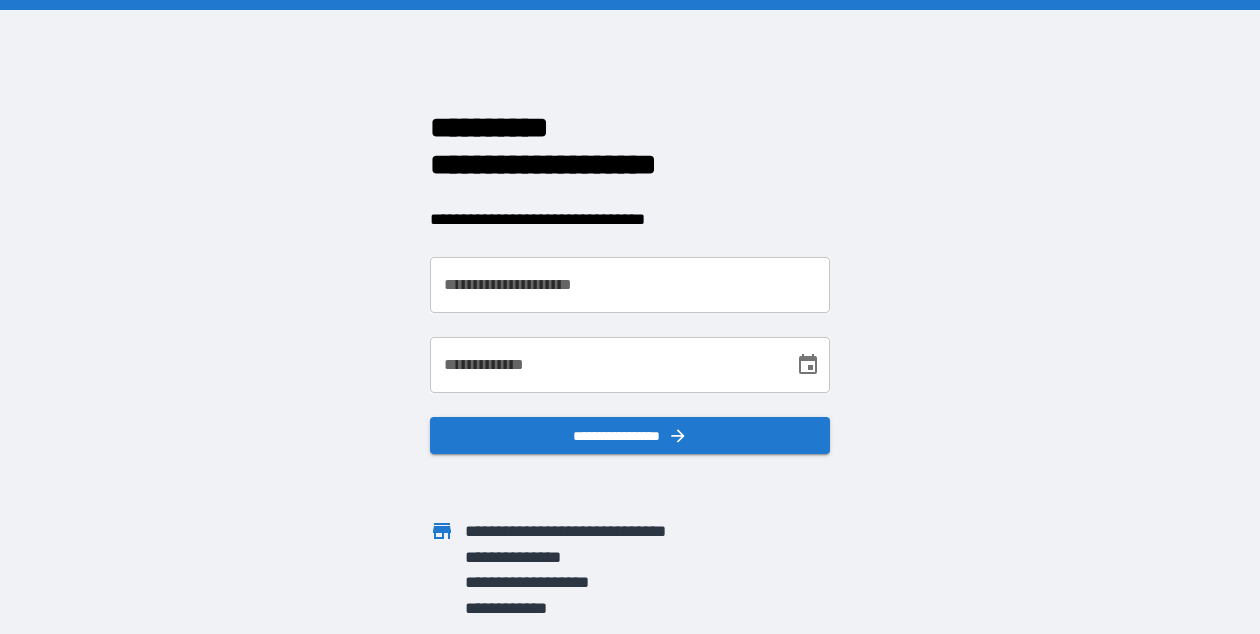 click on "**********" at bounding box center [630, 285] 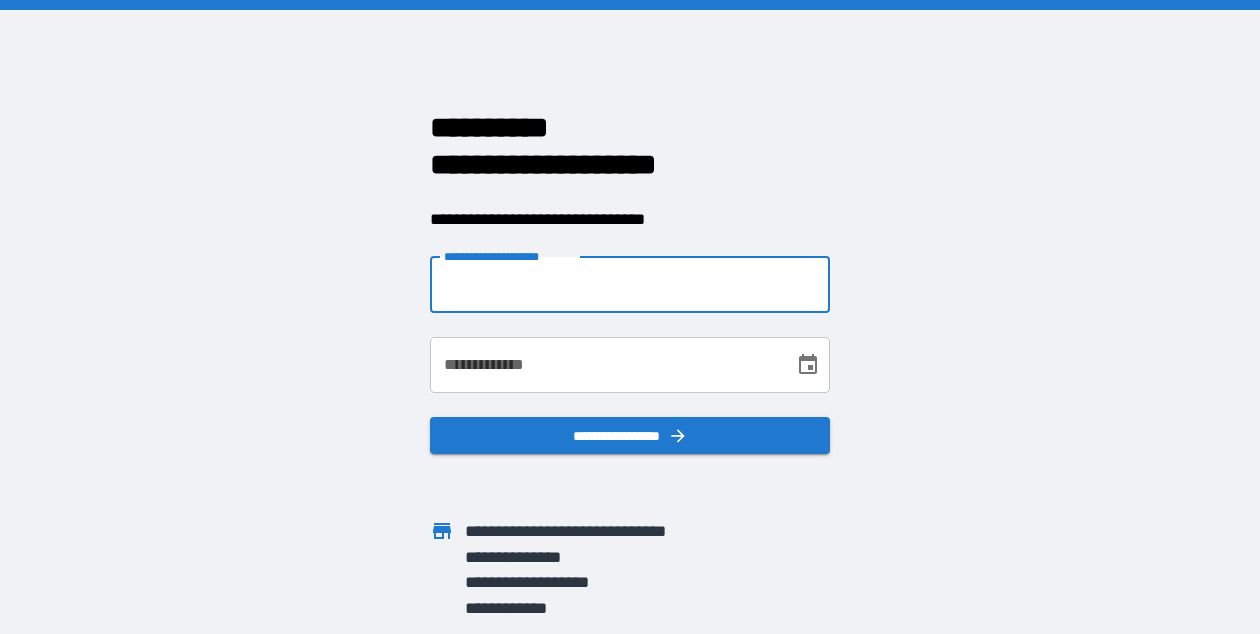 type on "**********" 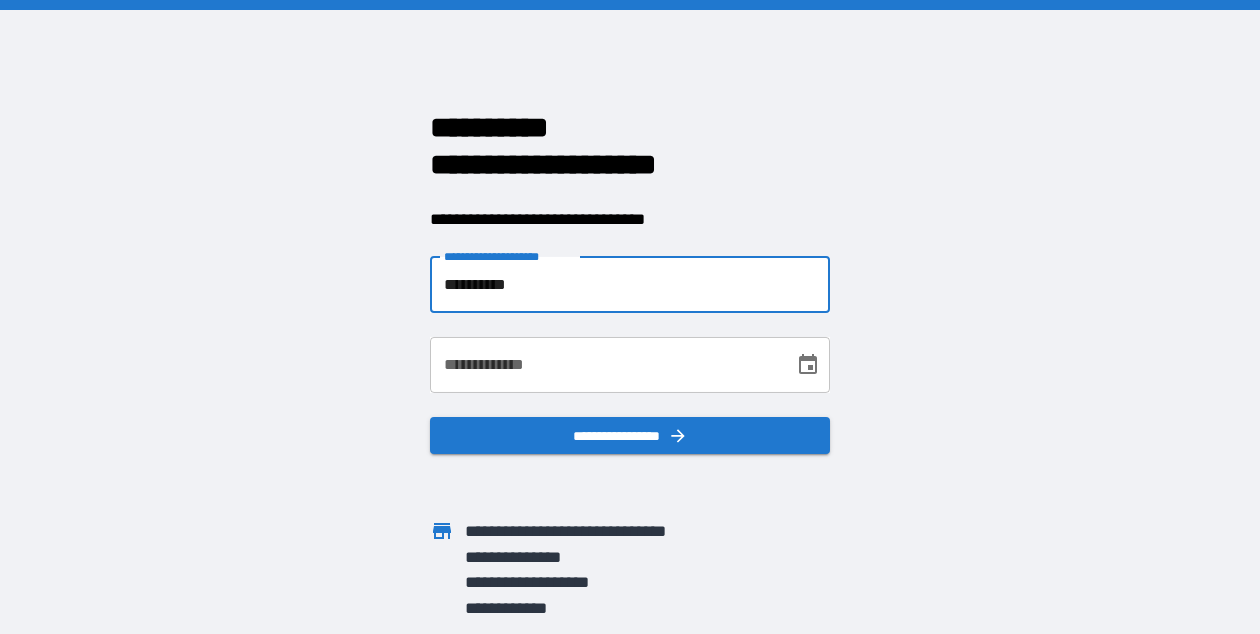 click on "**********" at bounding box center [605, 365] 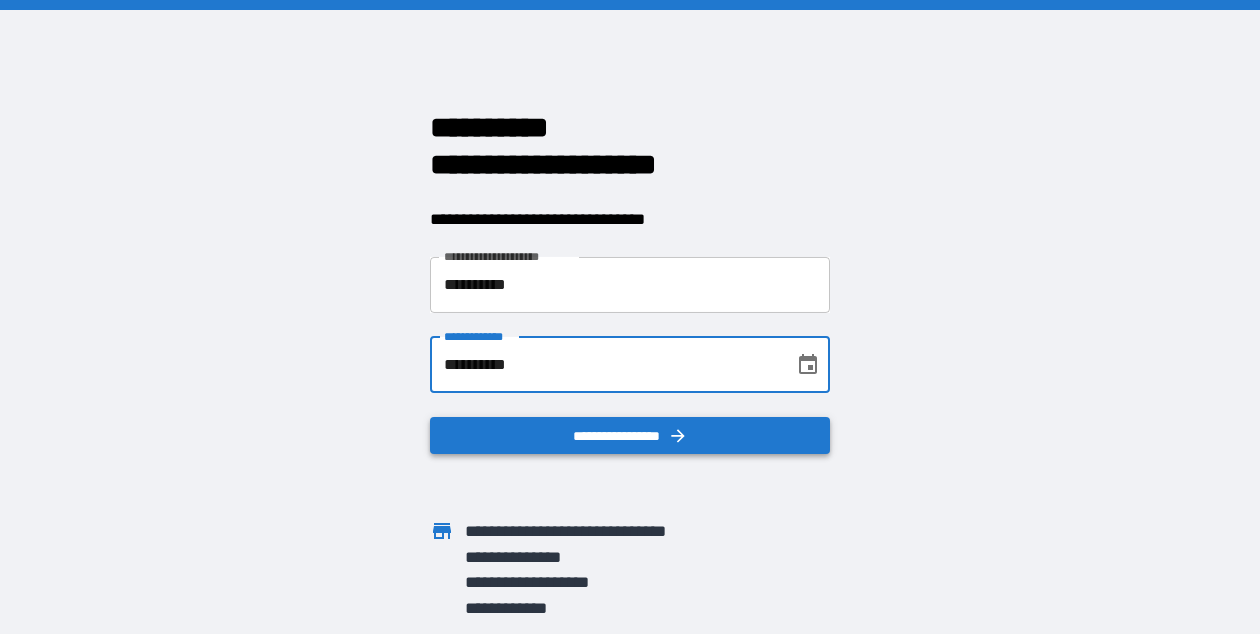 type on "**********" 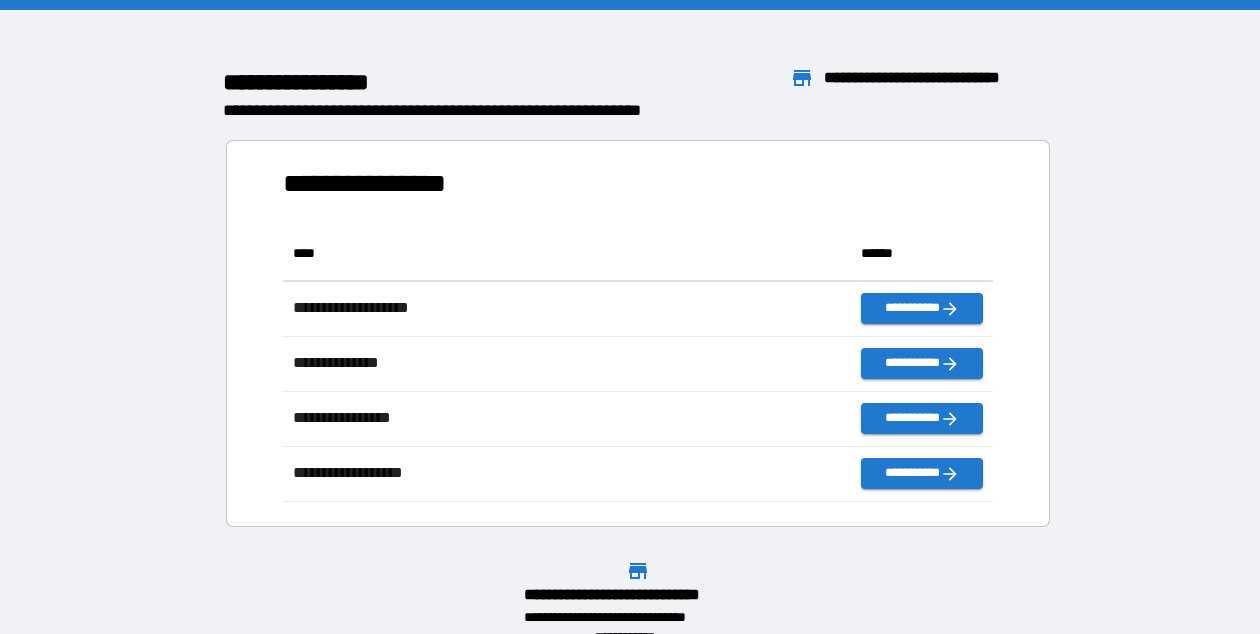scroll, scrollTop: 1, scrollLeft: 1, axis: both 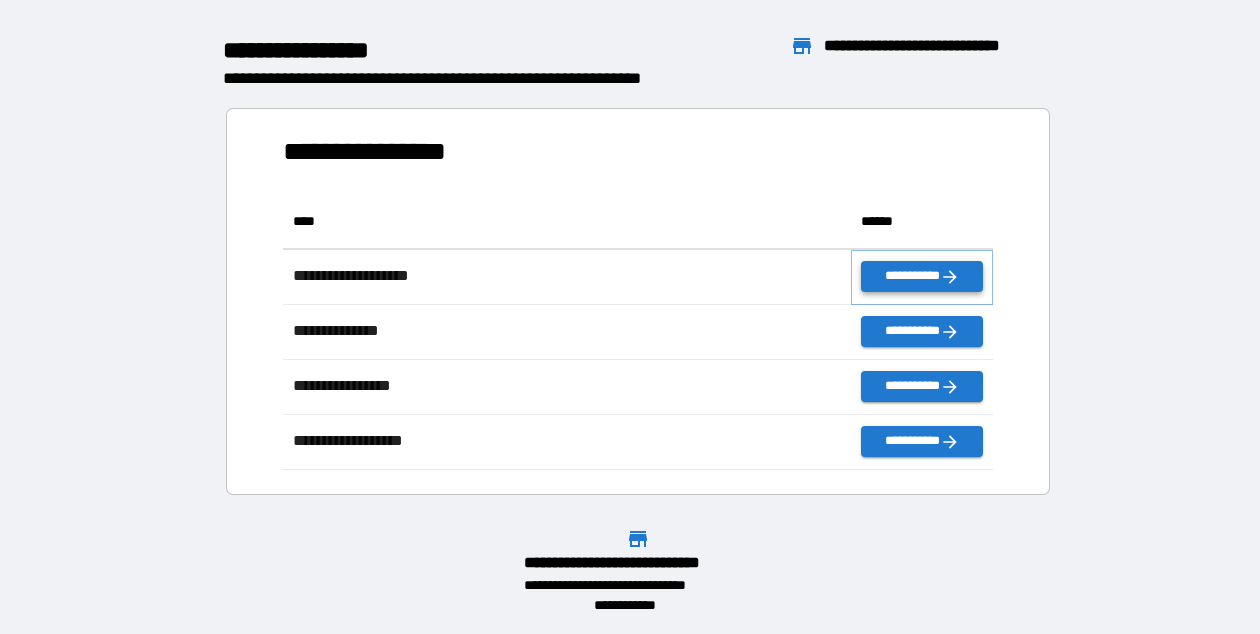 click on "**********" at bounding box center (922, 276) 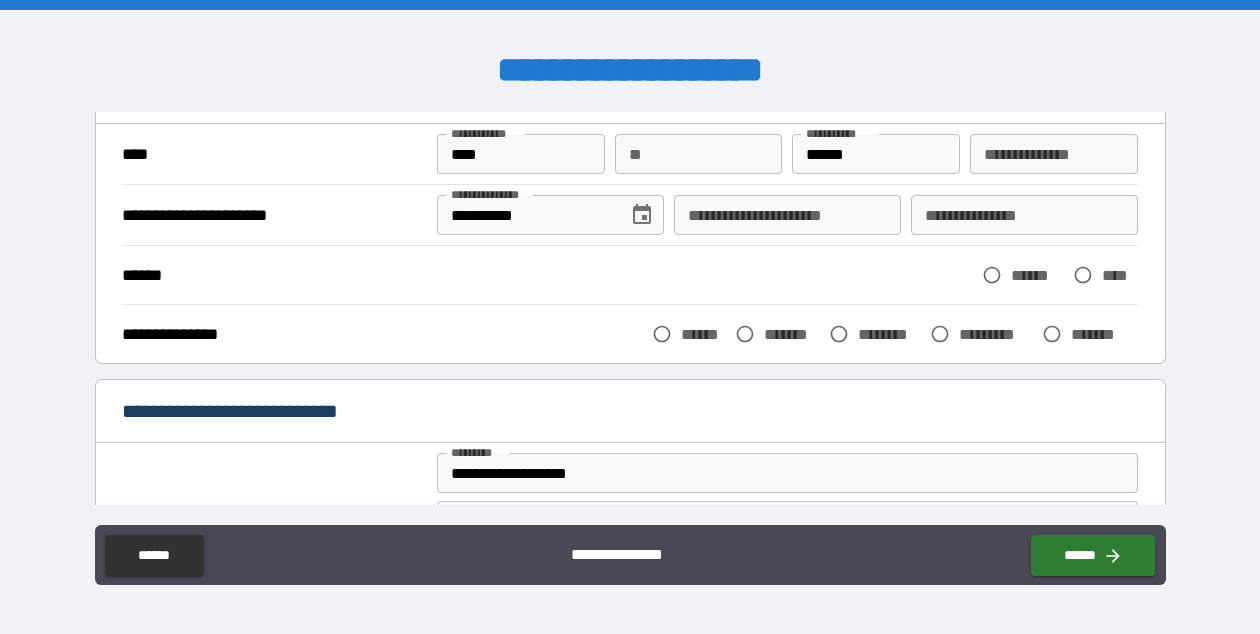 scroll, scrollTop: 132, scrollLeft: 0, axis: vertical 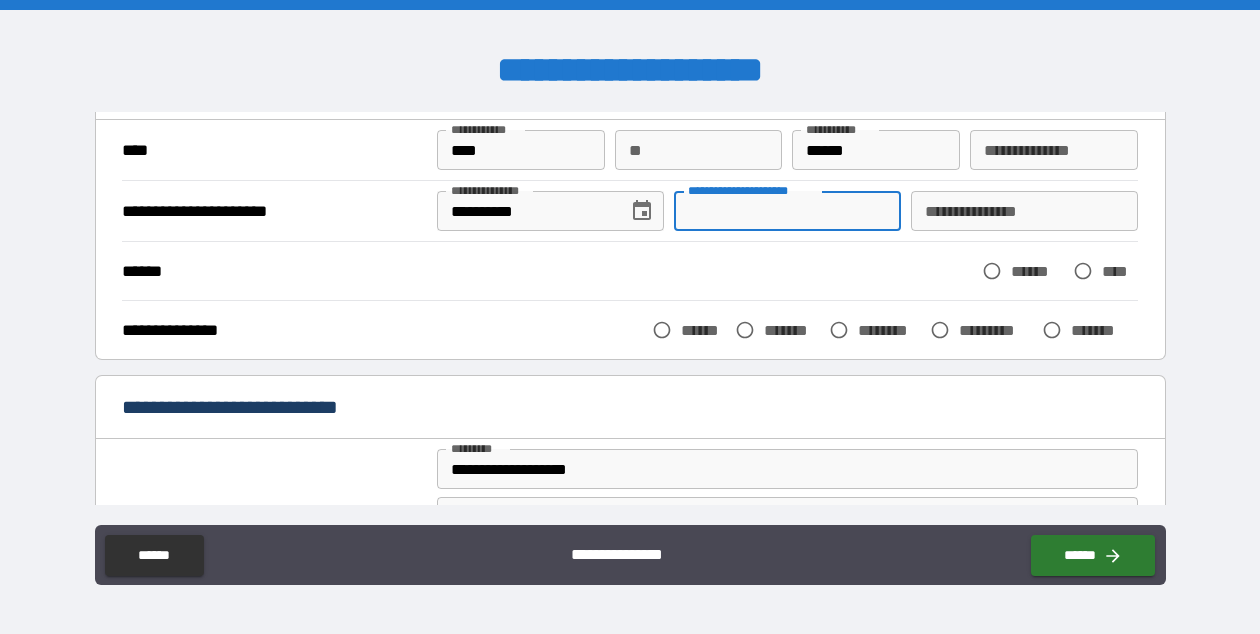 click on "**********" at bounding box center (787, 211) 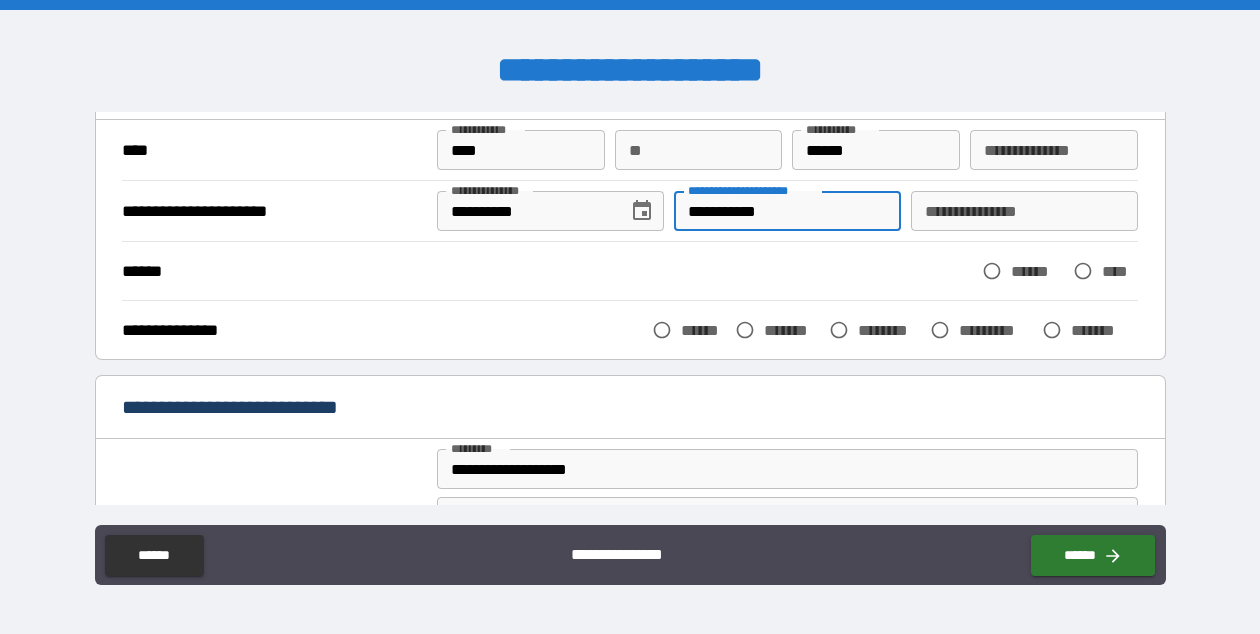 type on "**********" 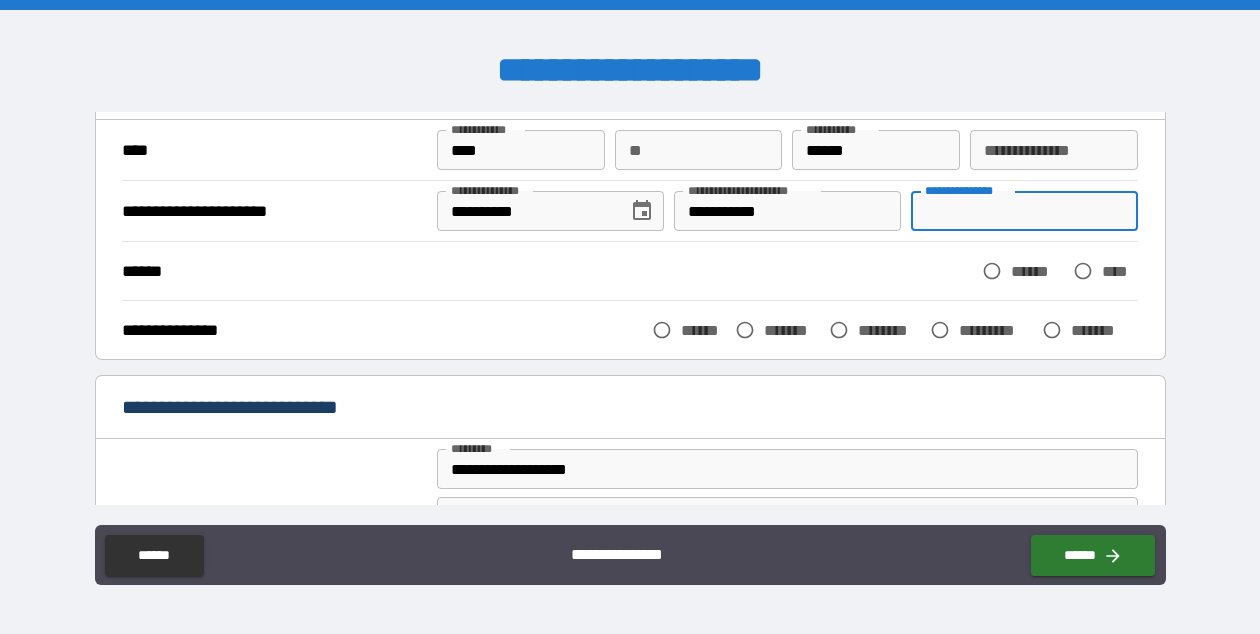 click on "**********" at bounding box center (1024, 211) 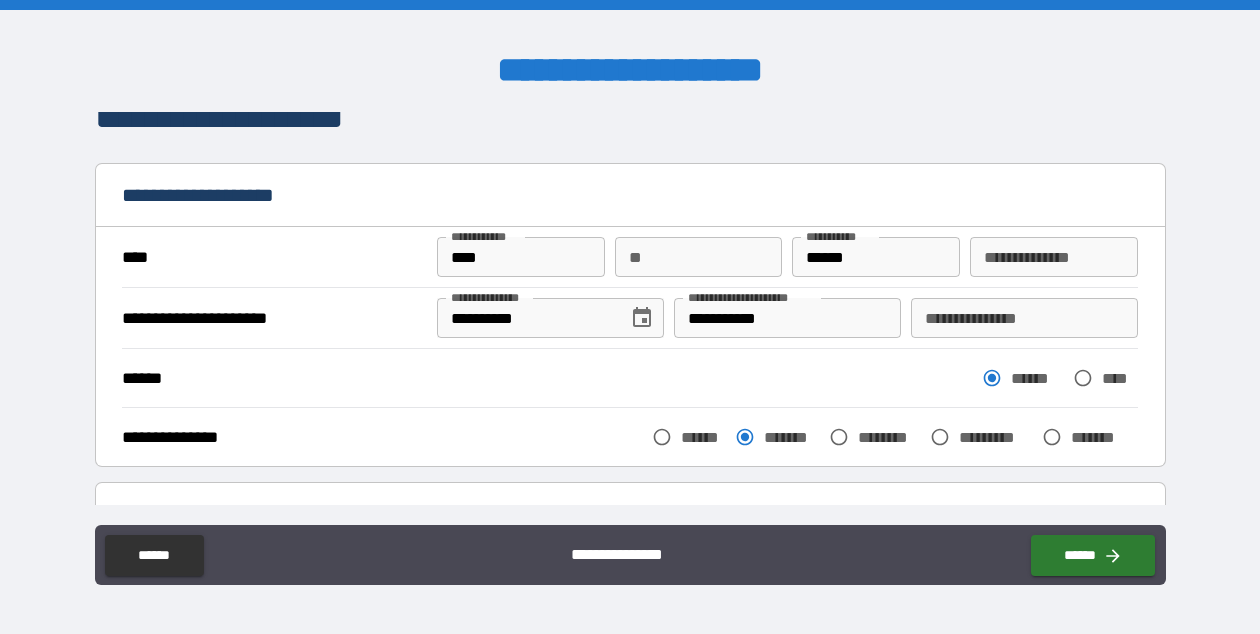 scroll, scrollTop: 0, scrollLeft: 0, axis: both 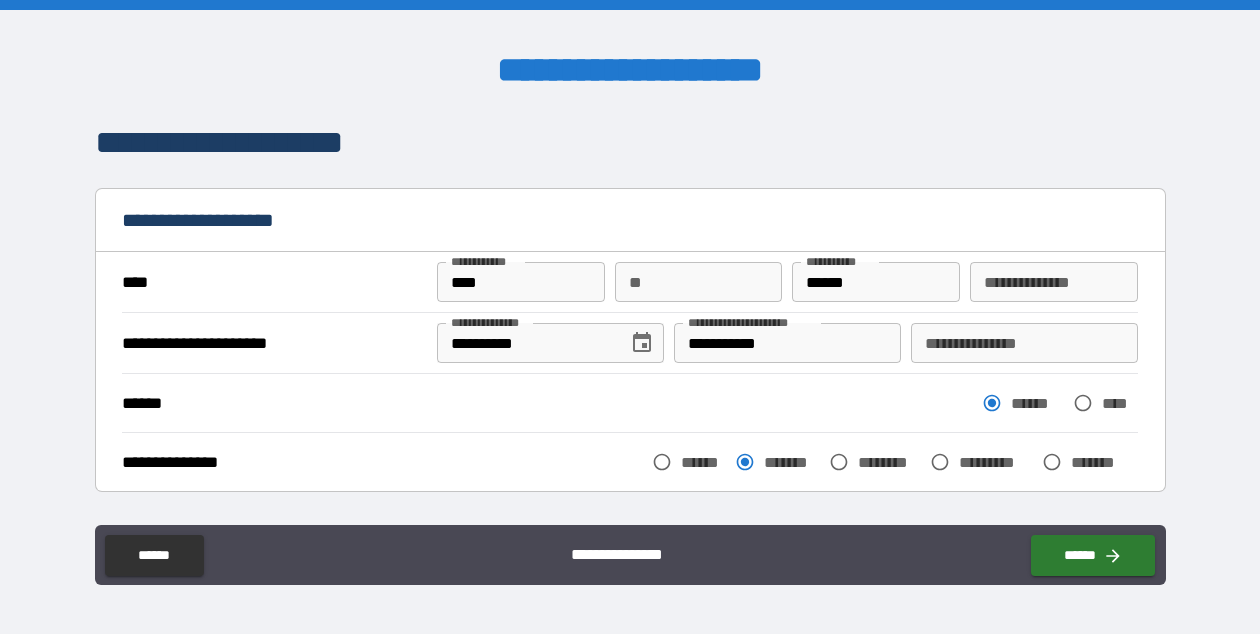click on "**********" at bounding box center [1024, 343] 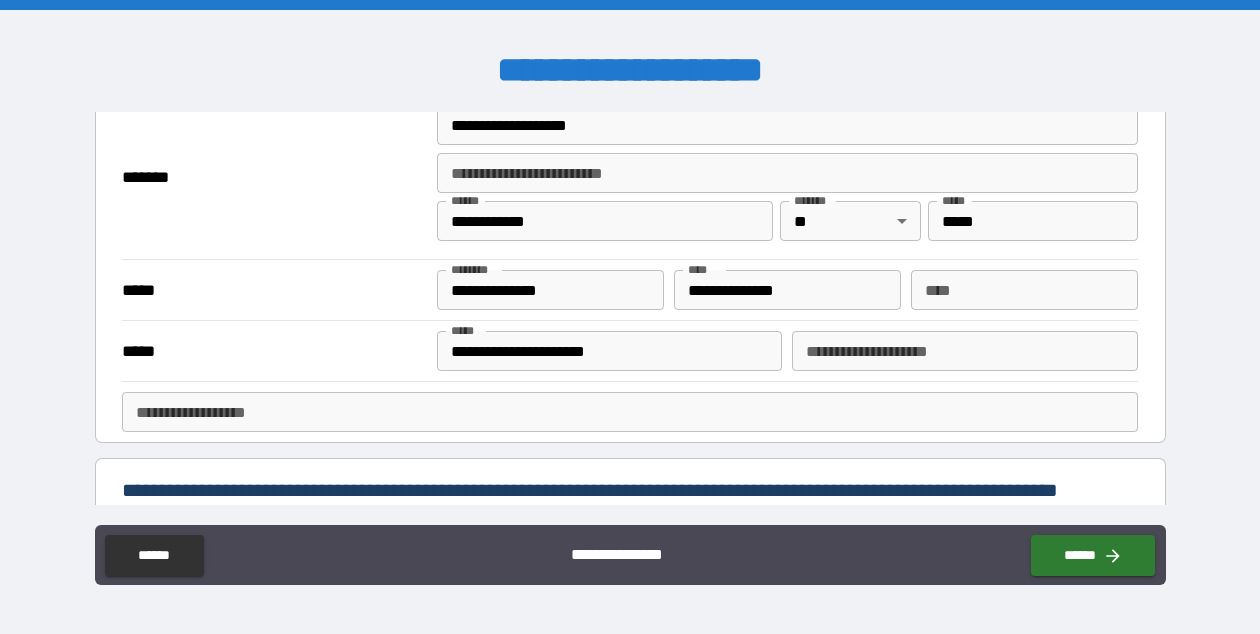 scroll, scrollTop: 489, scrollLeft: 0, axis: vertical 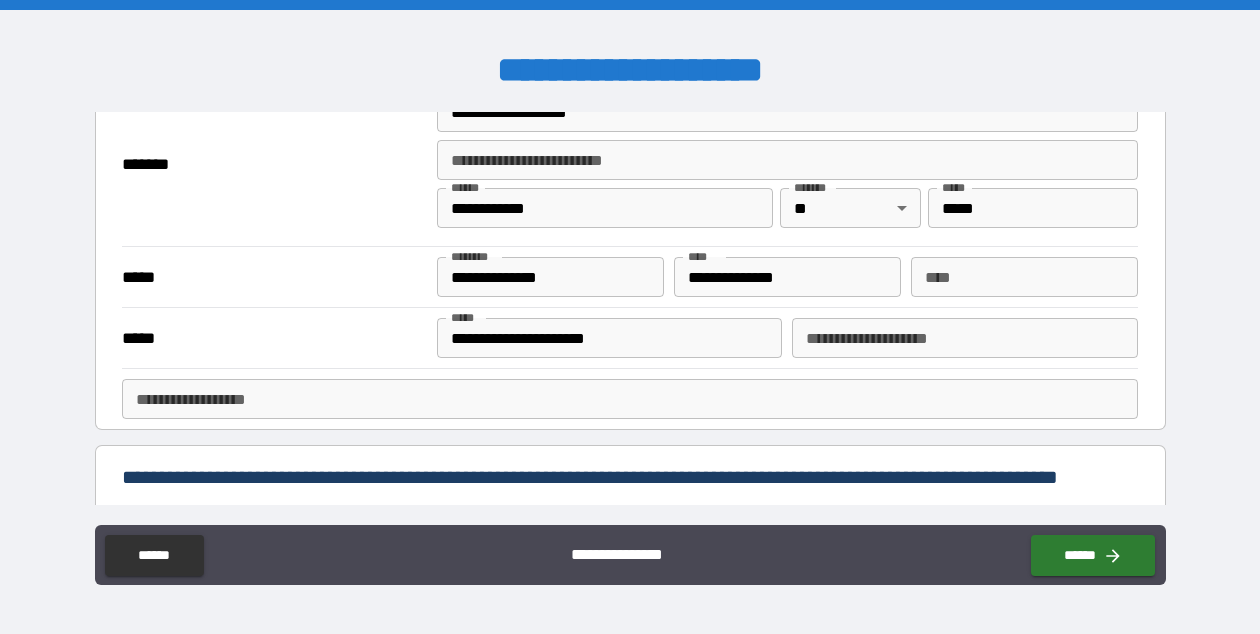 click on "**********" at bounding box center (964, 338) 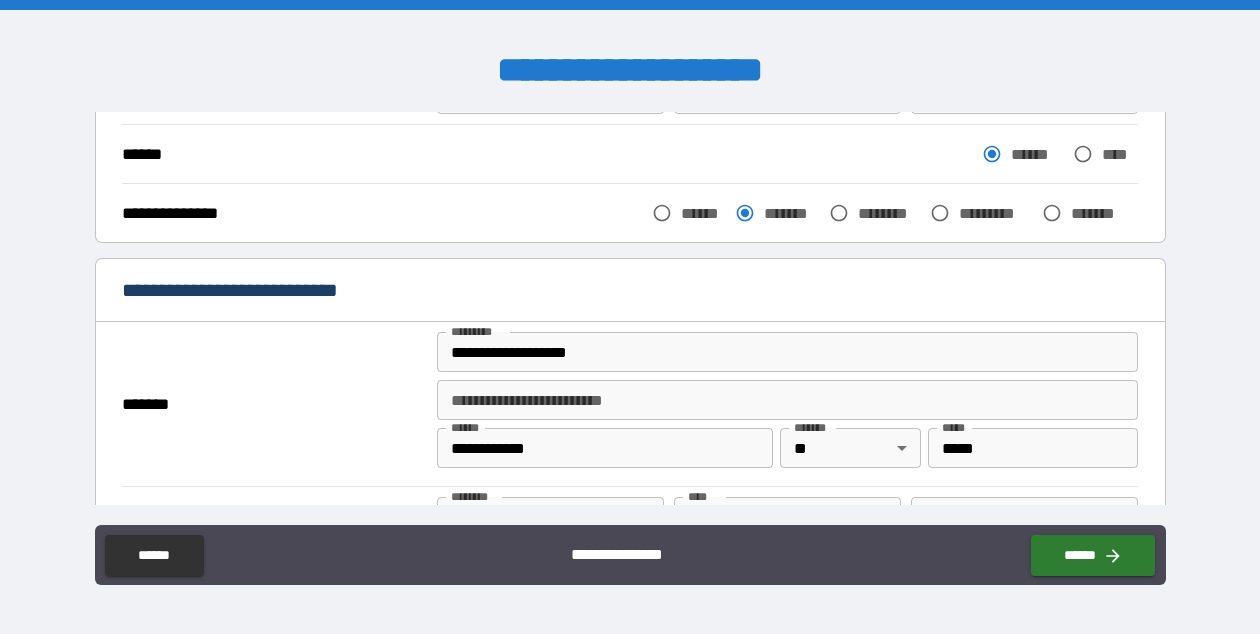 scroll, scrollTop: 0, scrollLeft: 0, axis: both 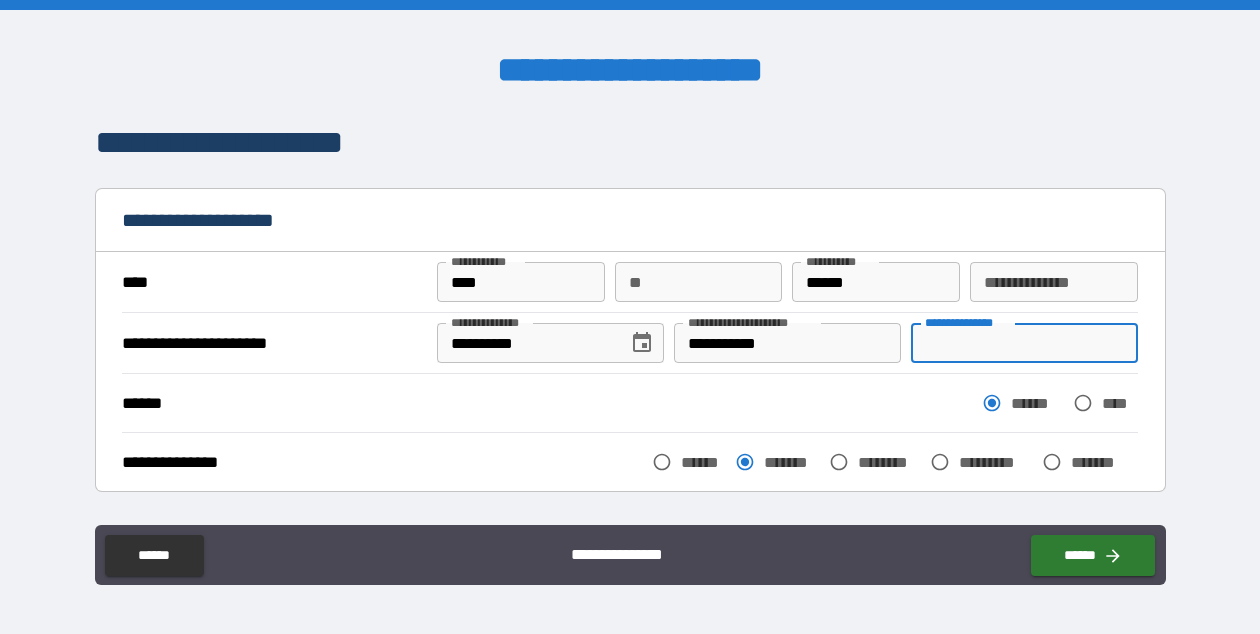 click on "**********" at bounding box center (1024, 343) 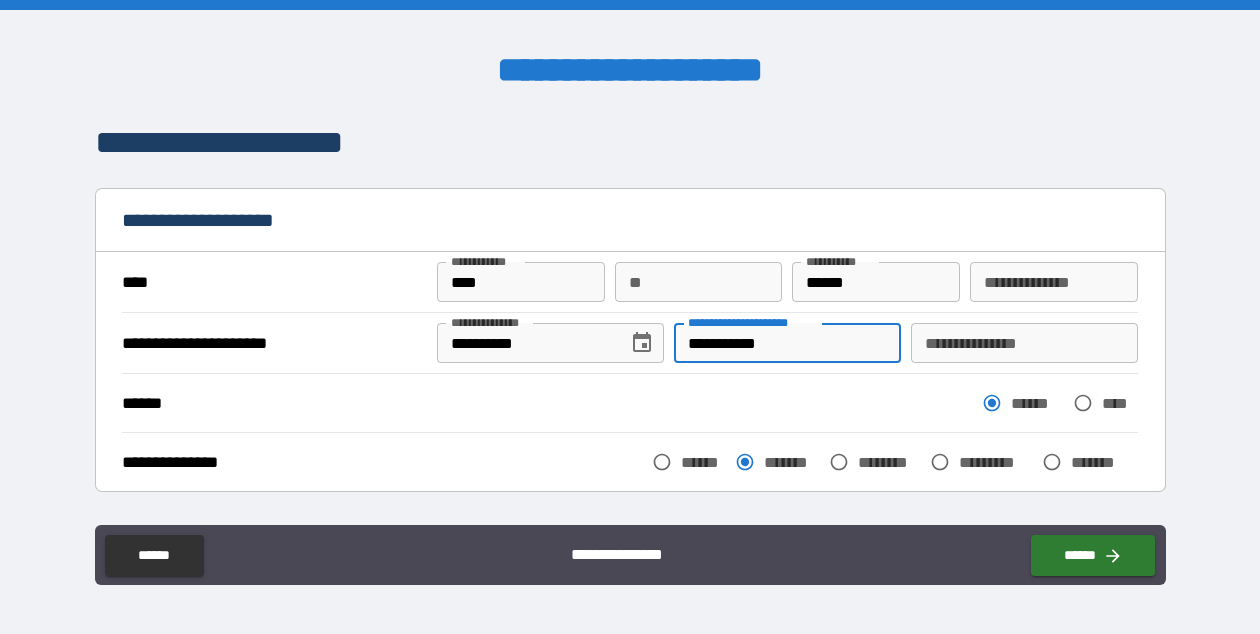 click on "**********" at bounding box center [787, 343] 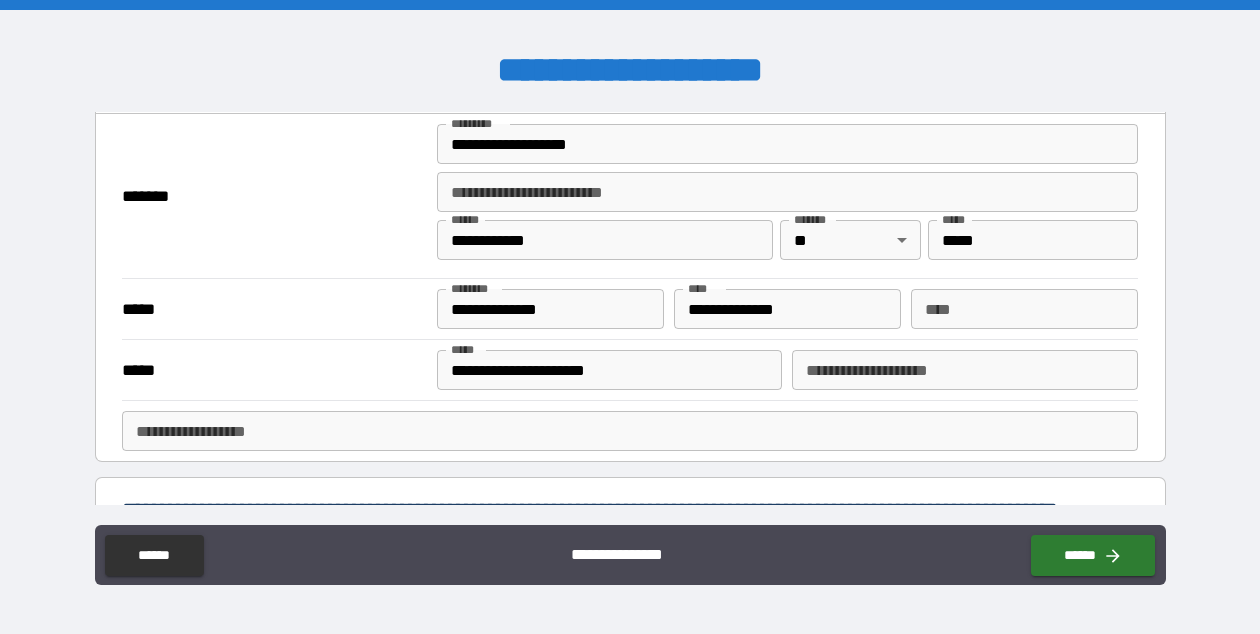 scroll, scrollTop: 459, scrollLeft: 0, axis: vertical 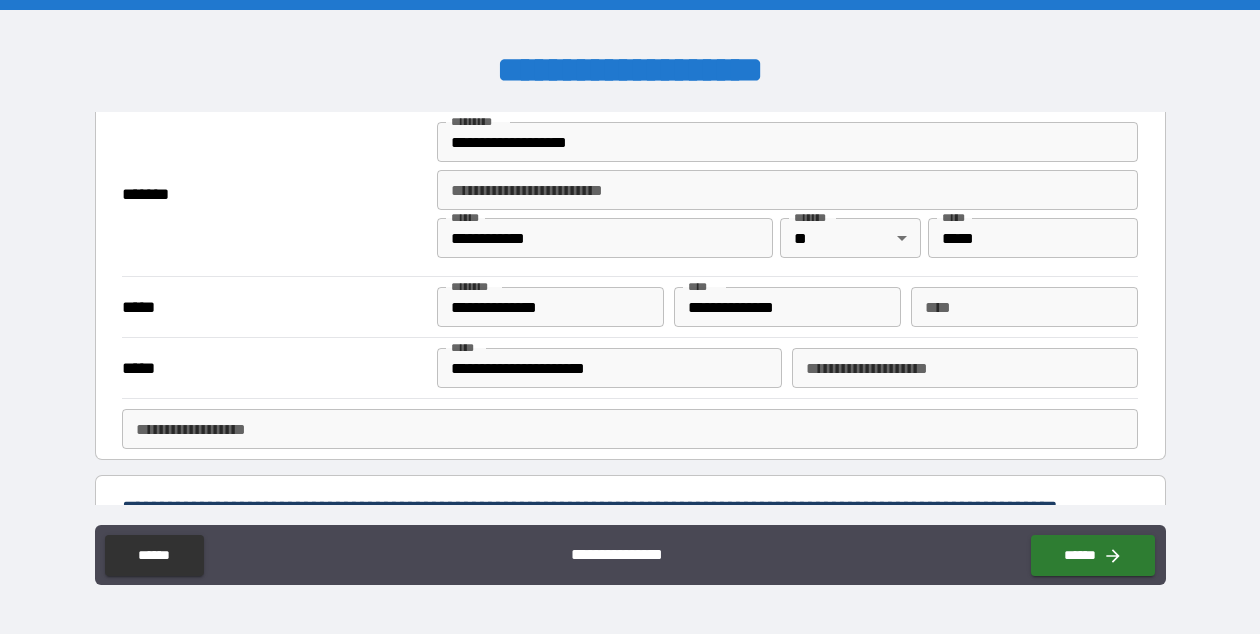 type 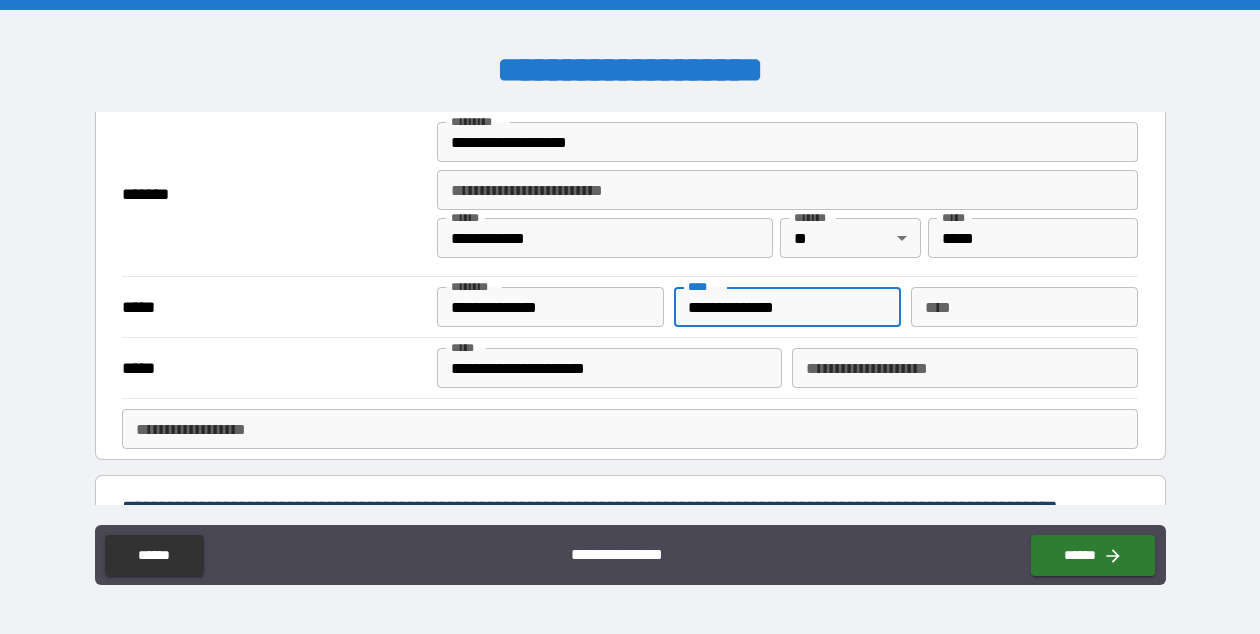 click on "**********" at bounding box center [787, 307] 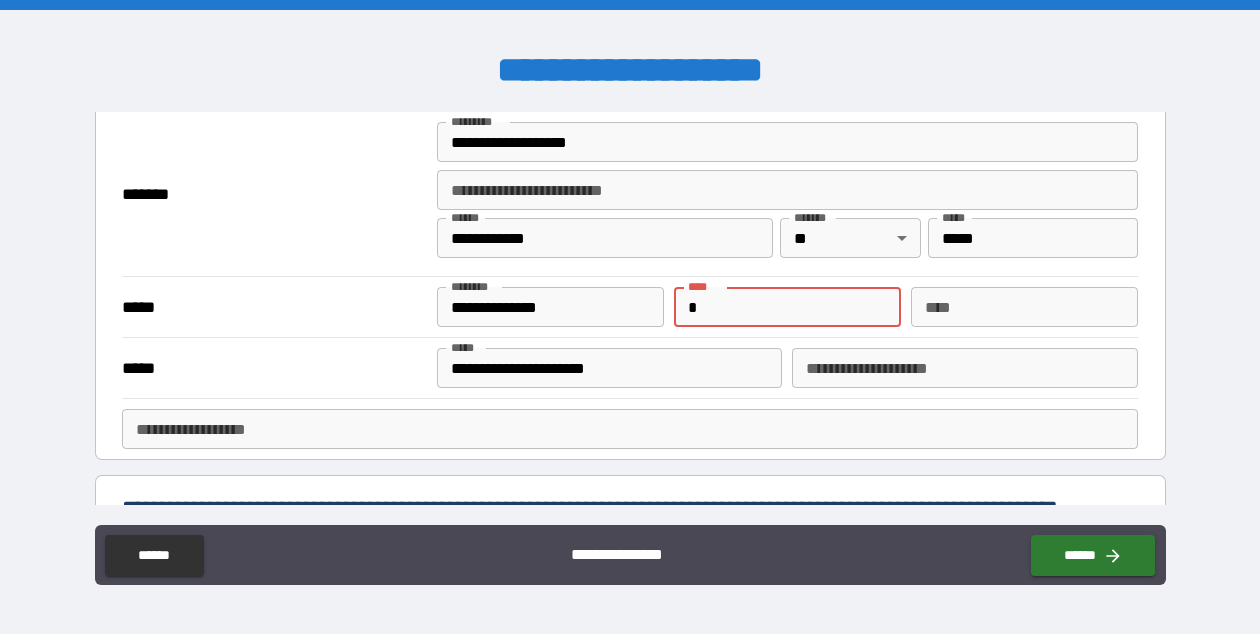 type on "*" 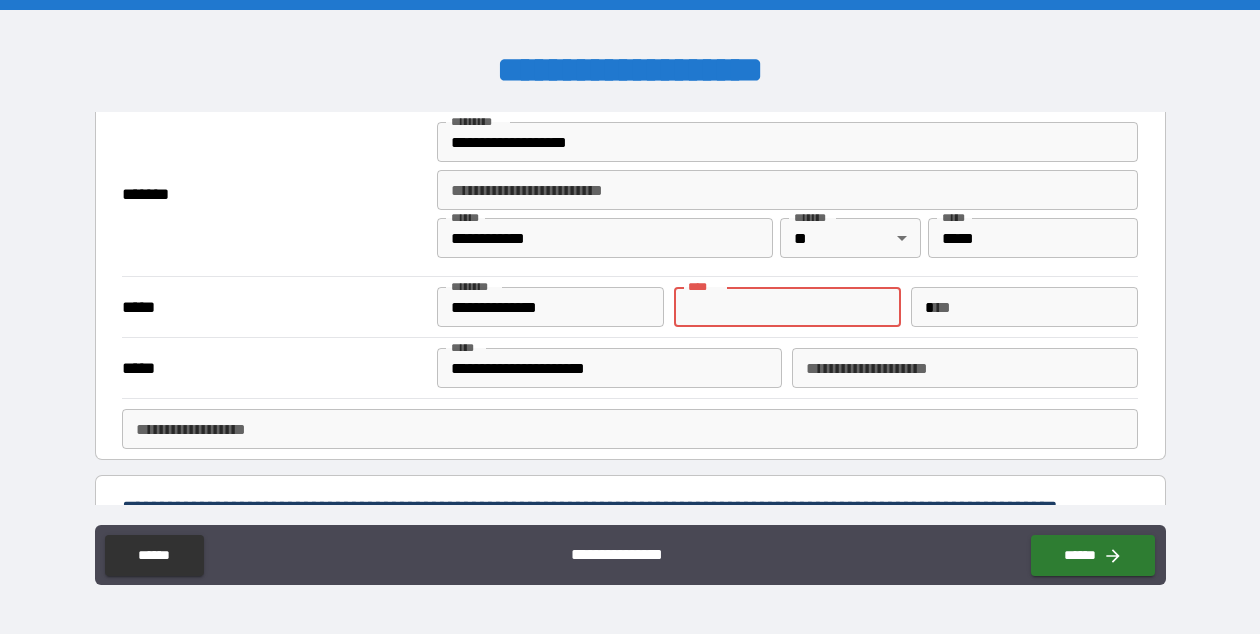 click on "*" at bounding box center (1024, 307) 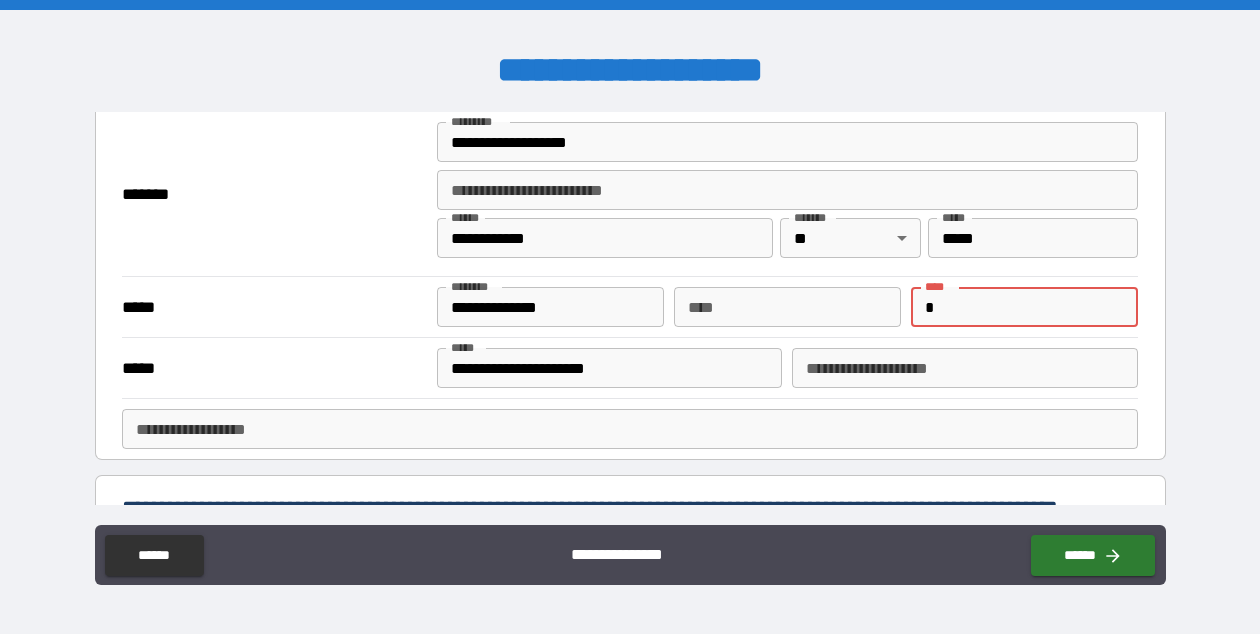 type on "**********" 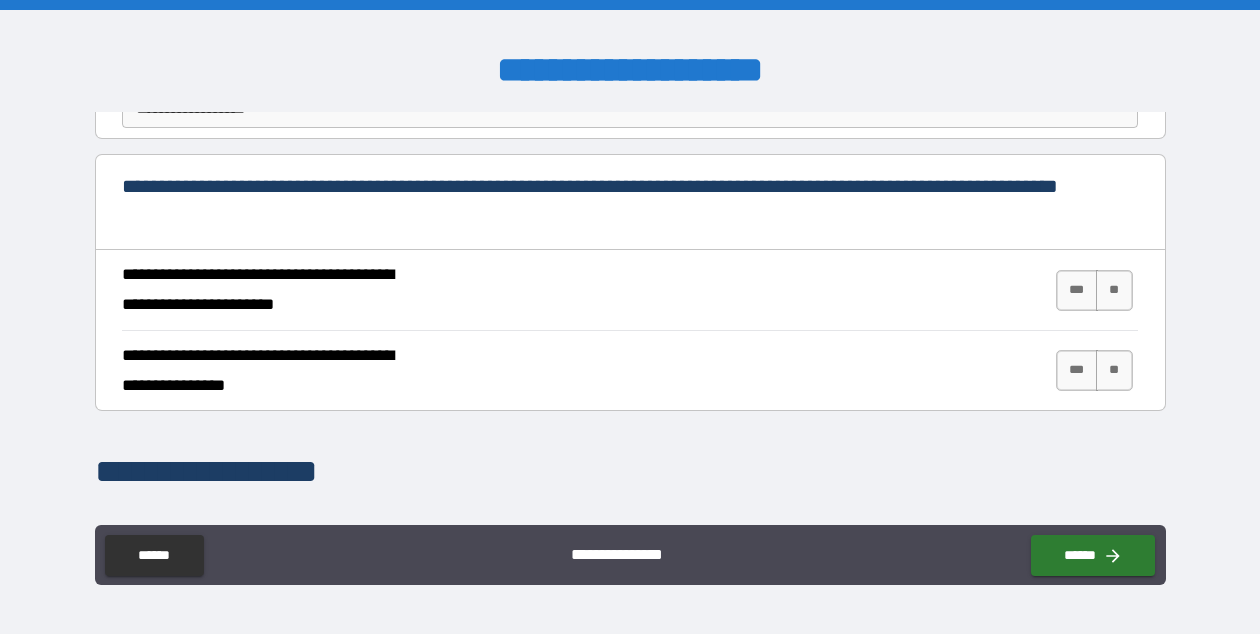scroll, scrollTop: 827, scrollLeft: 0, axis: vertical 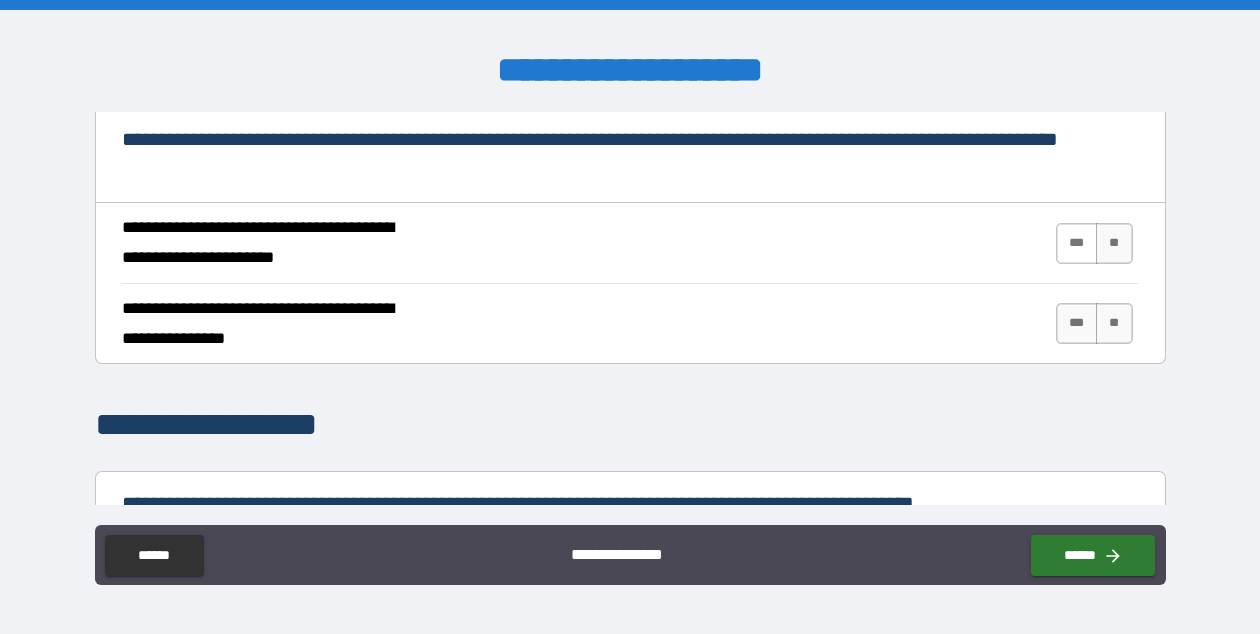 click on "***" at bounding box center (1077, 243) 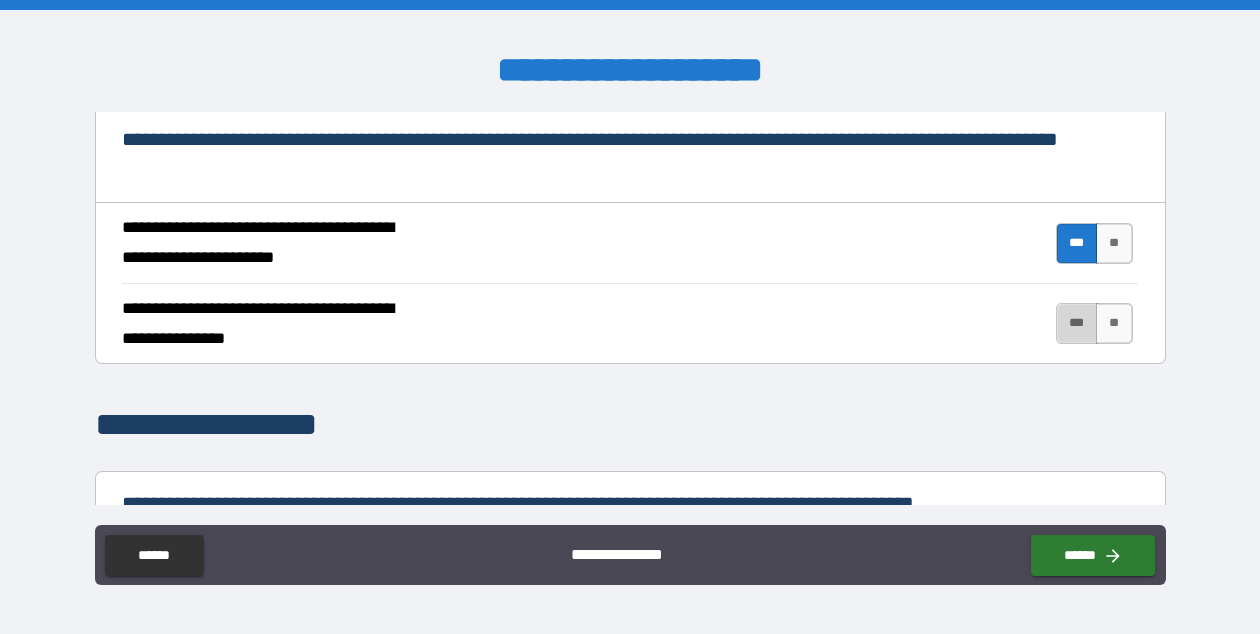 click on "***" at bounding box center (1077, 323) 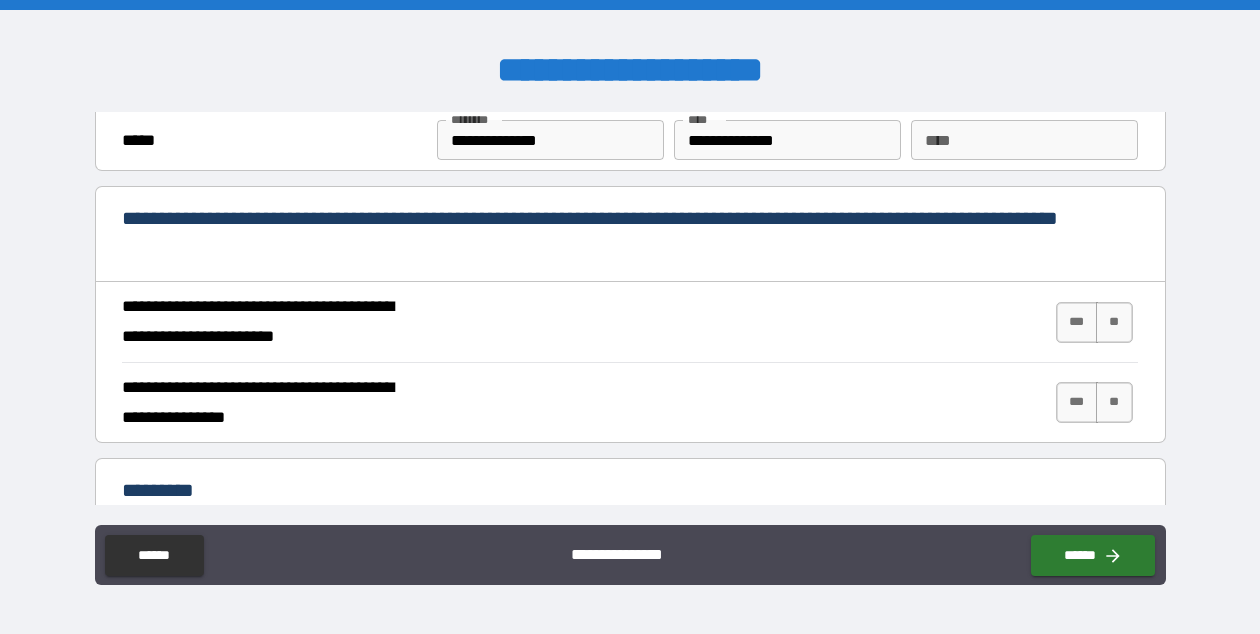 scroll, scrollTop: 1894, scrollLeft: 0, axis: vertical 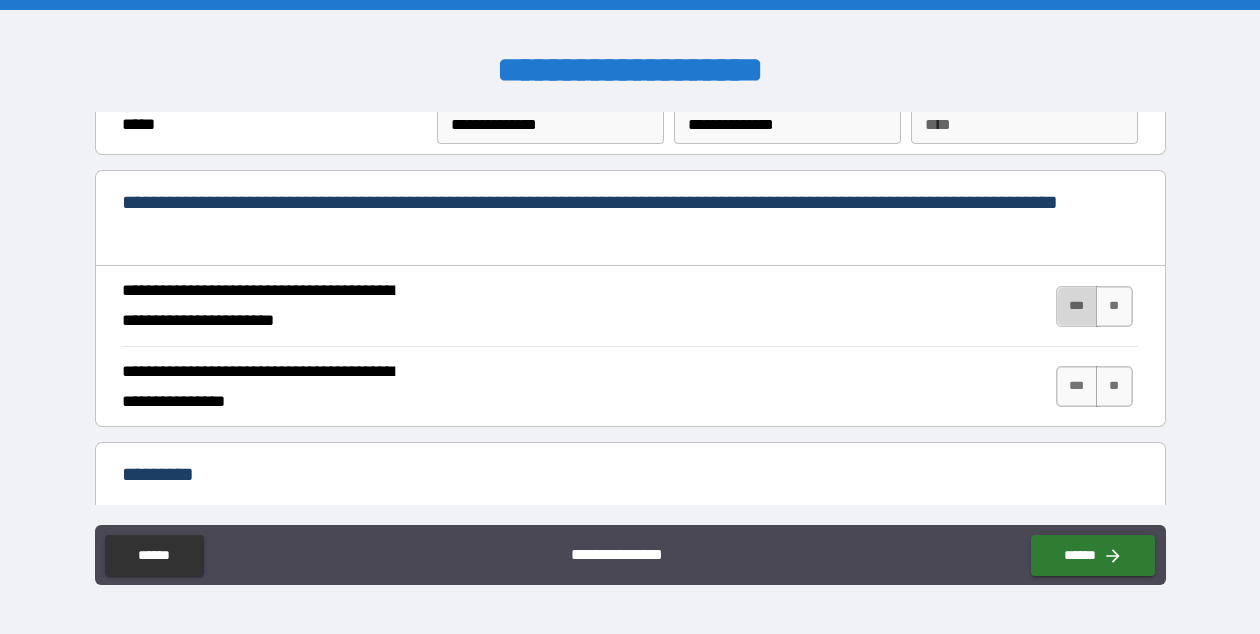 click on "***" at bounding box center (1077, 306) 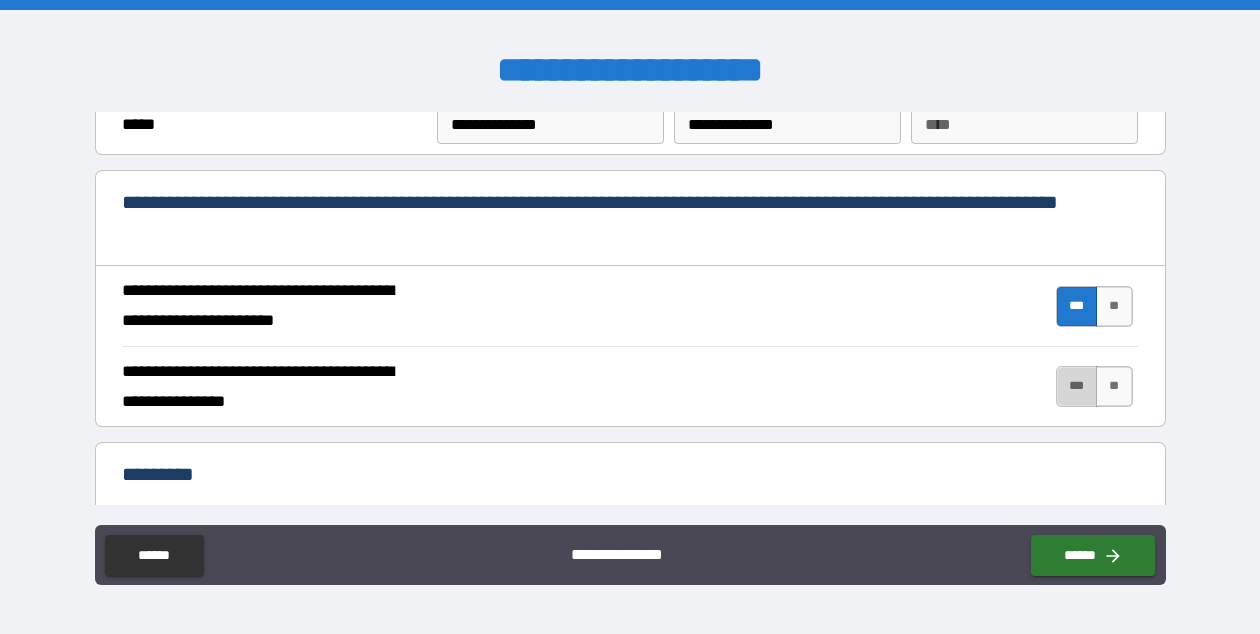 click on "***" at bounding box center (1077, 386) 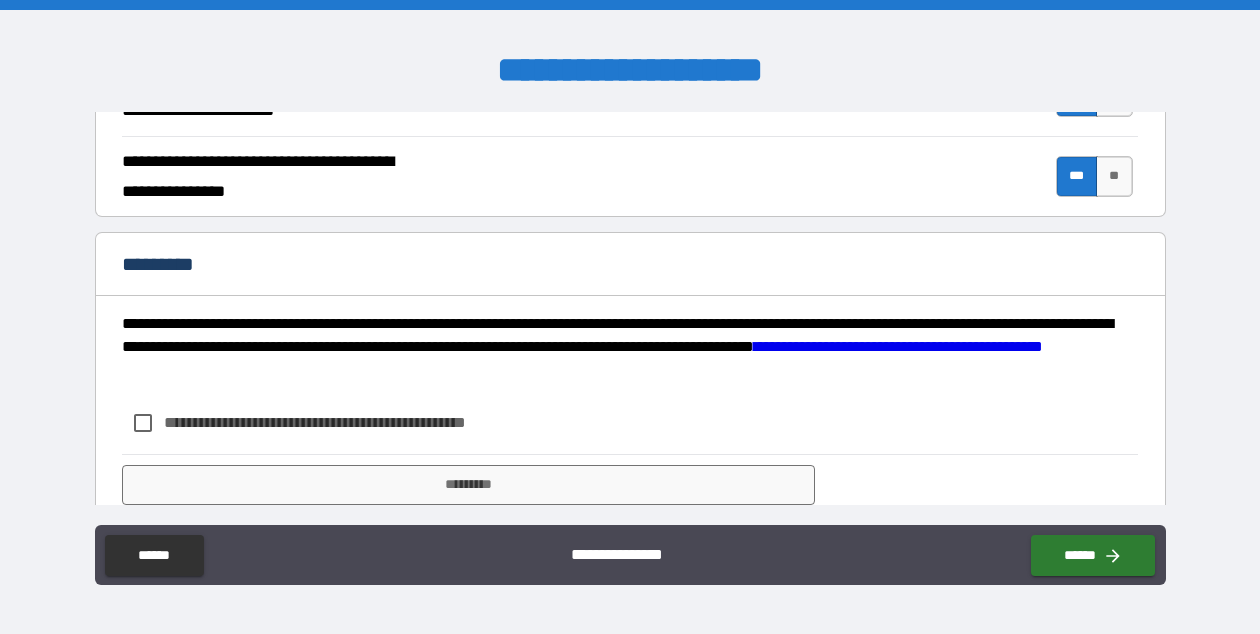 scroll, scrollTop: 2174, scrollLeft: 0, axis: vertical 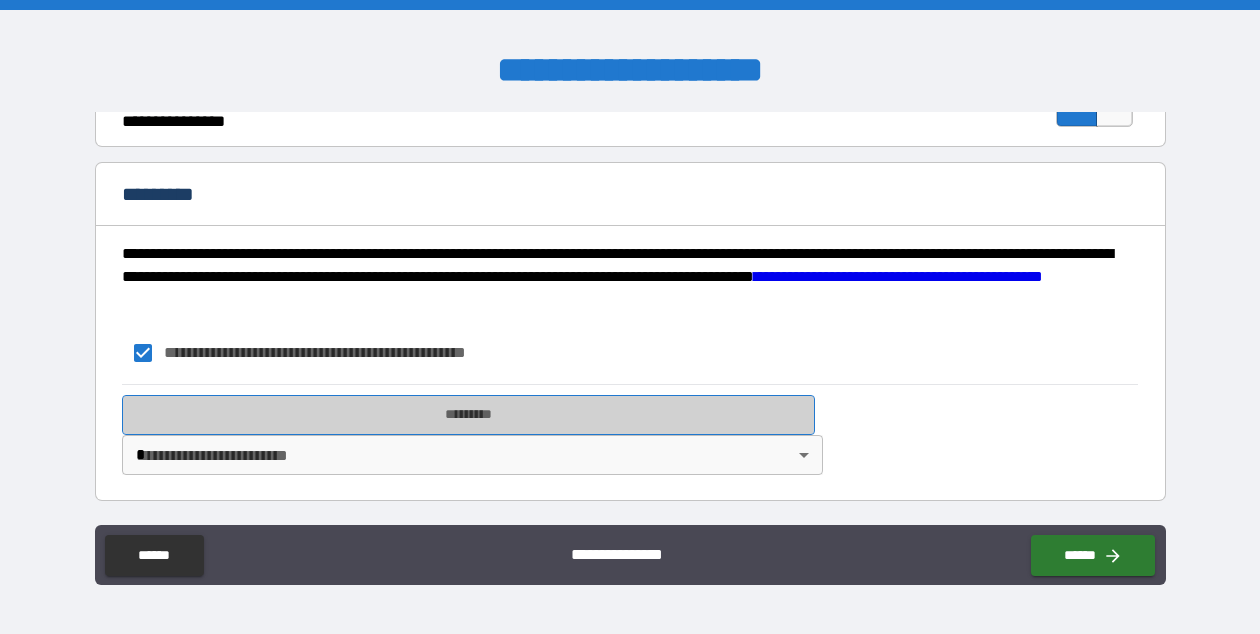 click on "*********" at bounding box center [468, 415] 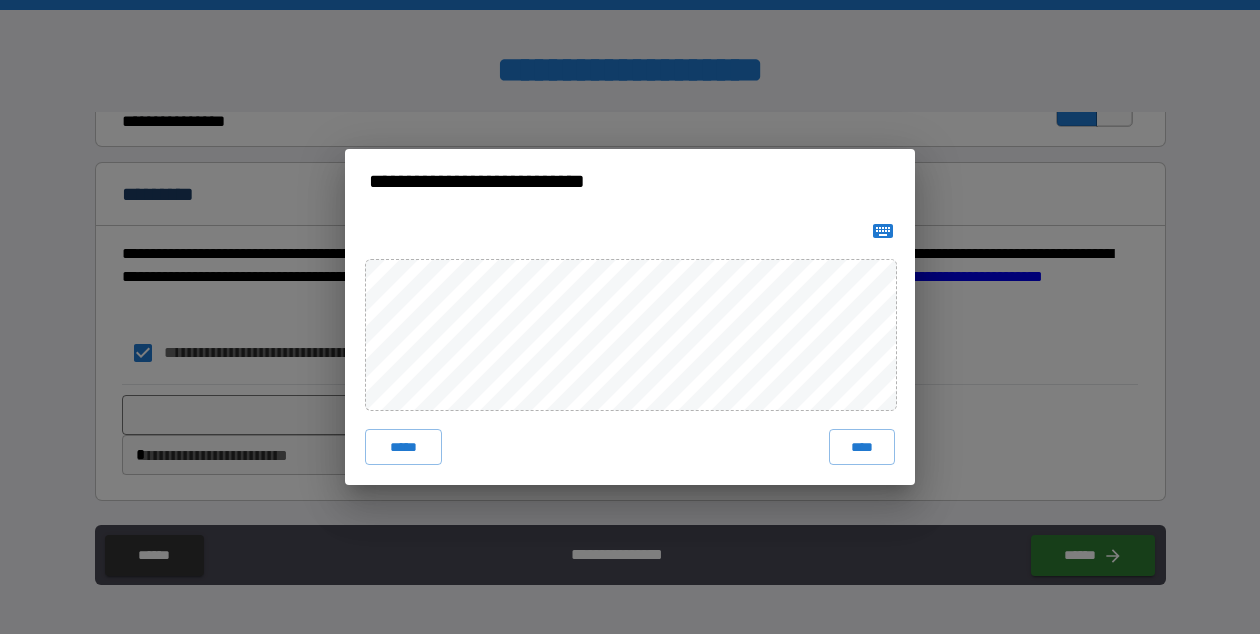 click 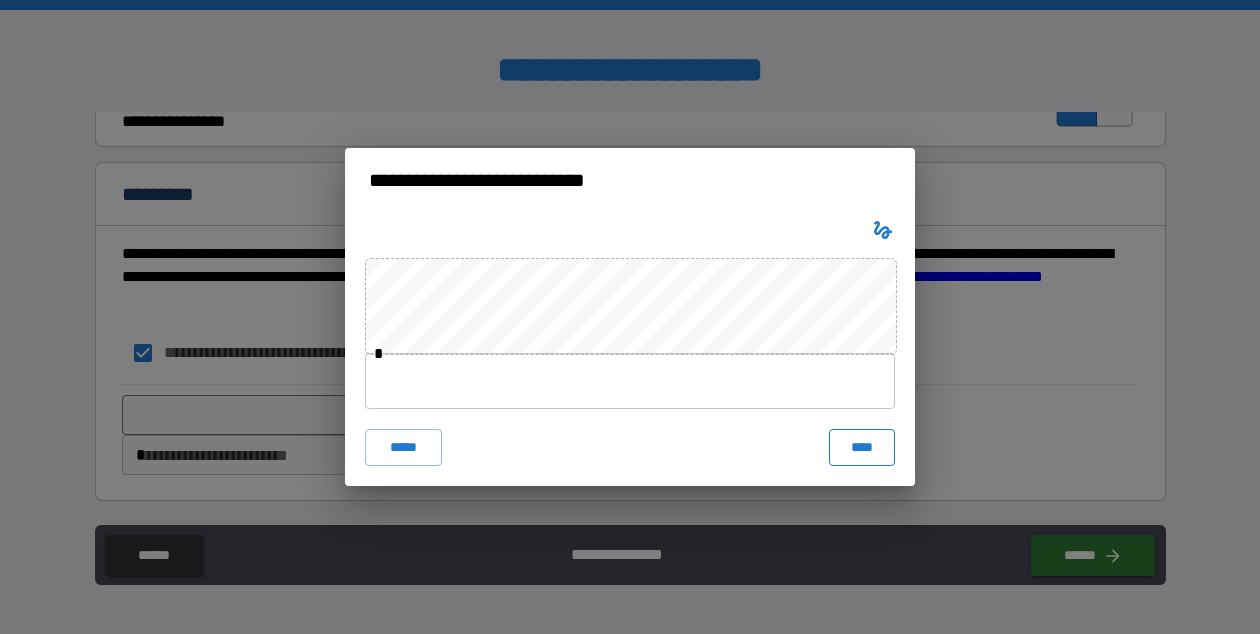 click on "****" at bounding box center (862, 447) 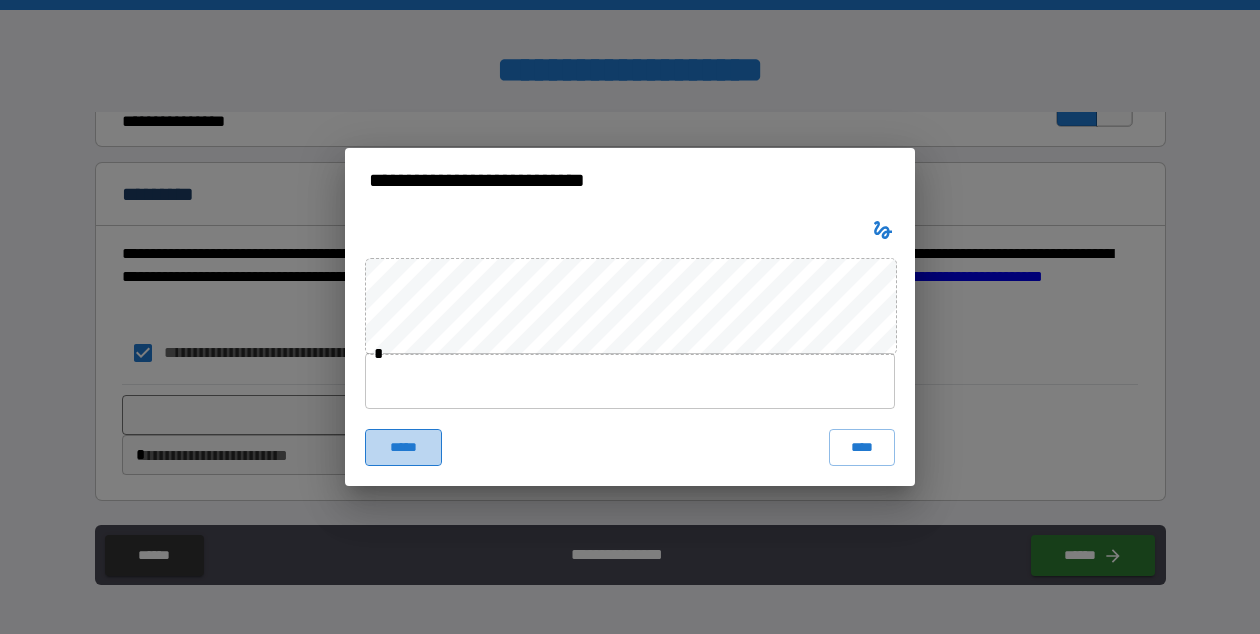 click on "*****" at bounding box center [403, 447] 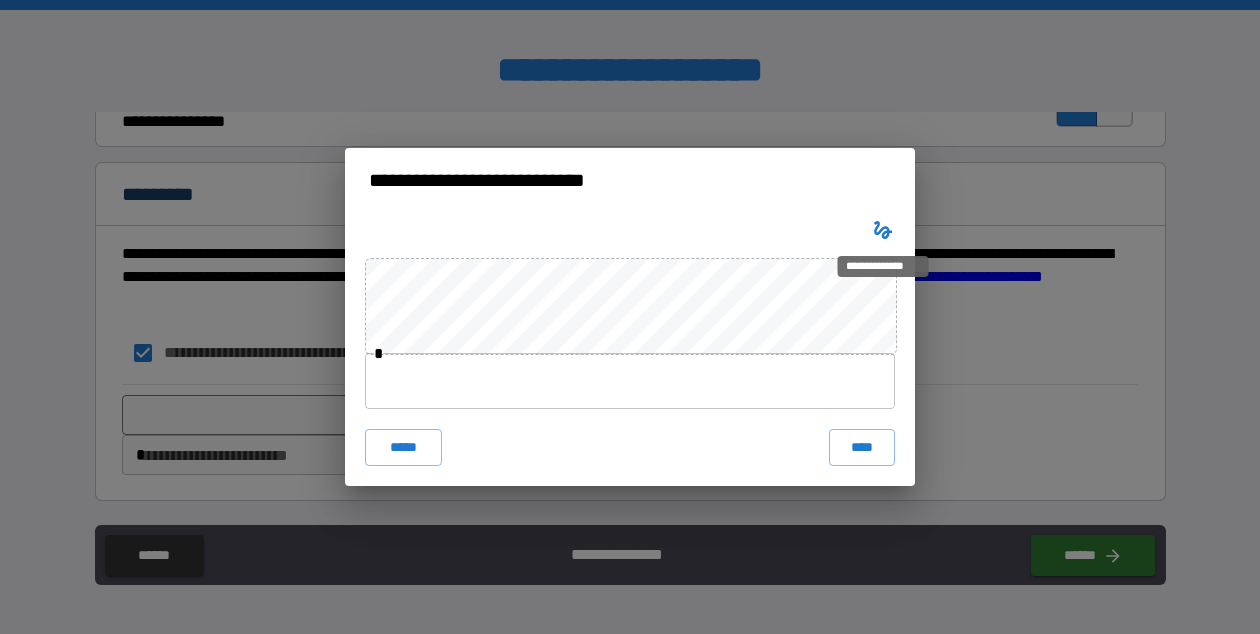 click 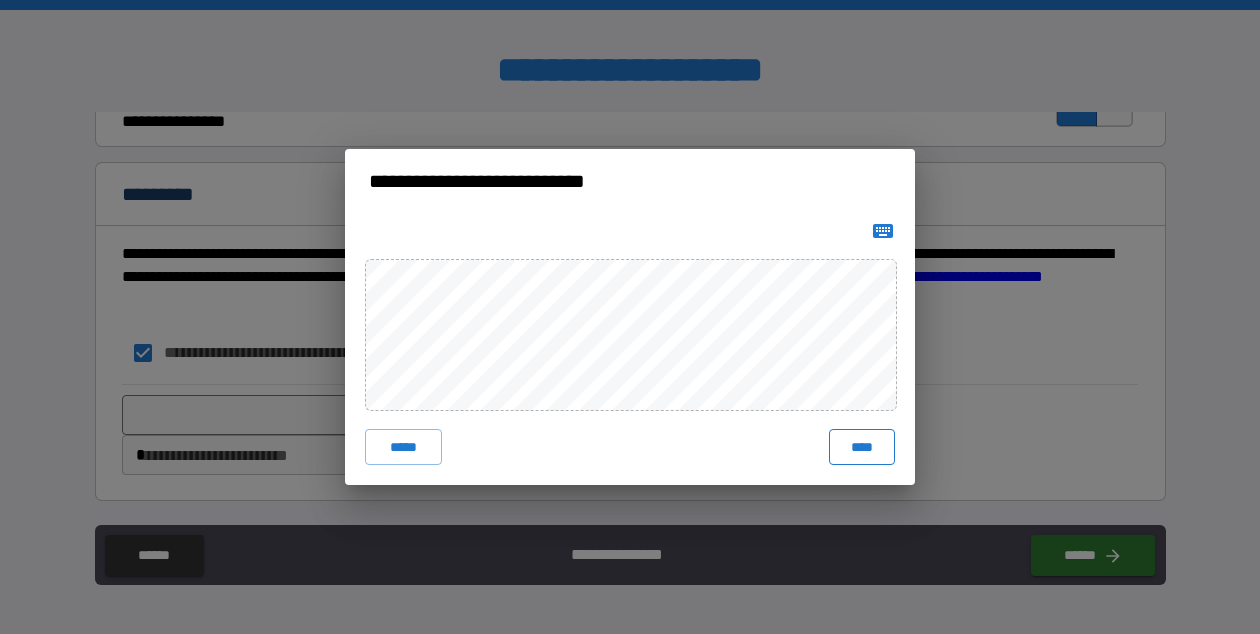 click on "****" at bounding box center (862, 447) 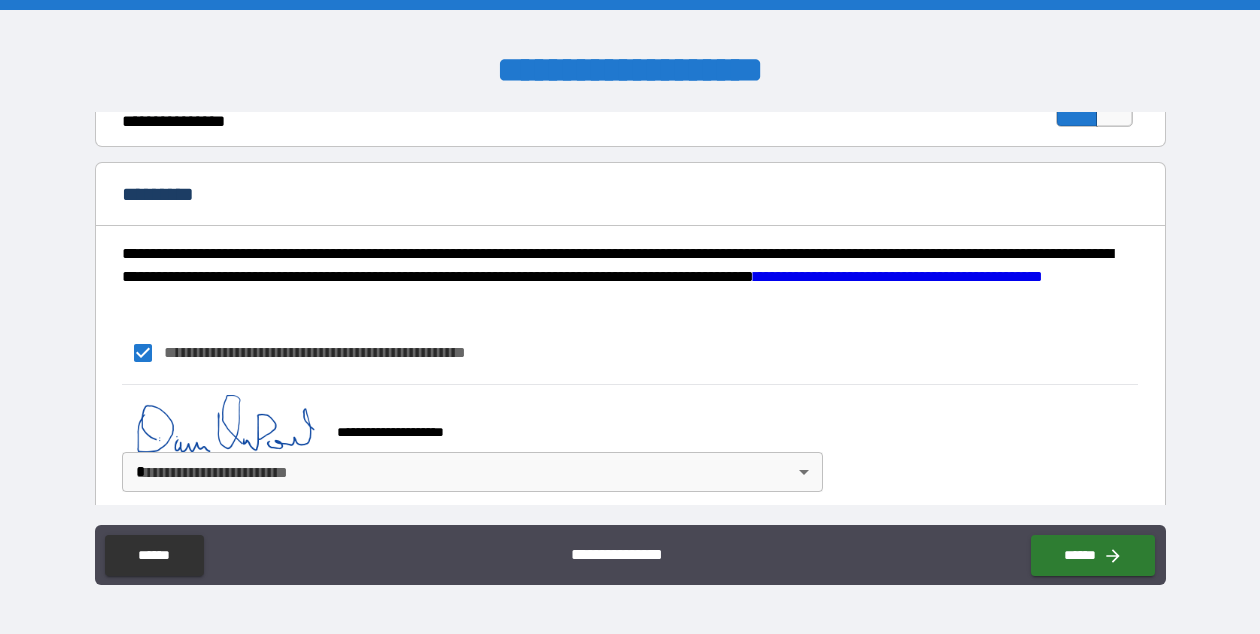 click on "**********" at bounding box center [630, 317] 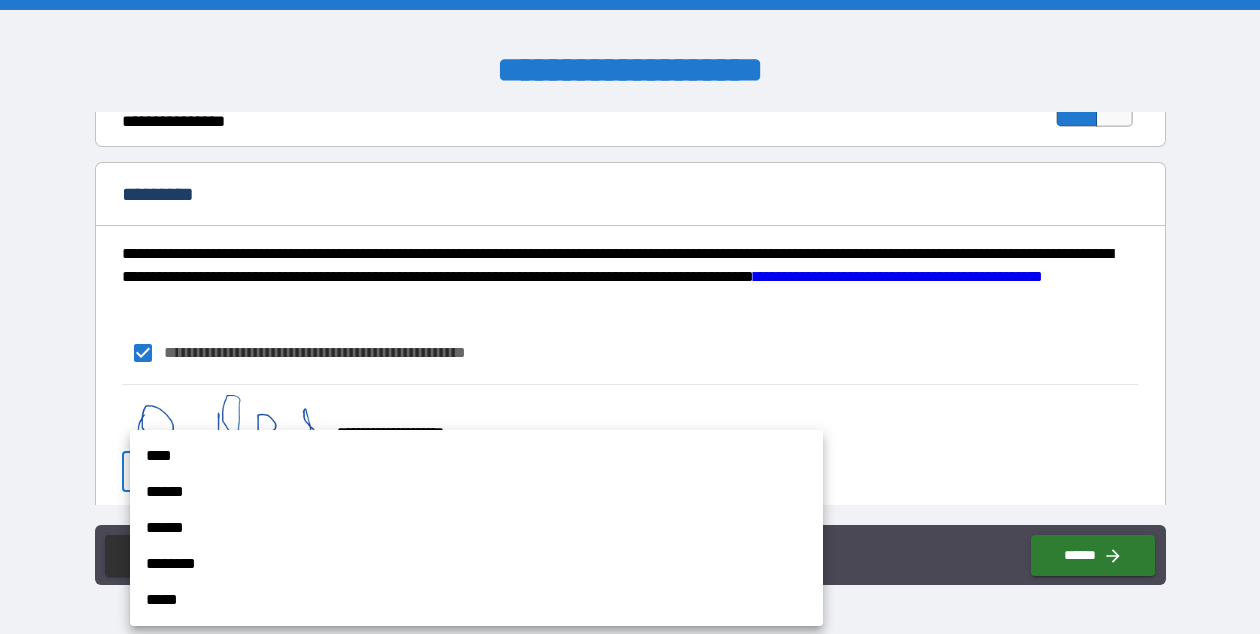 click on "****" at bounding box center (476, 456) 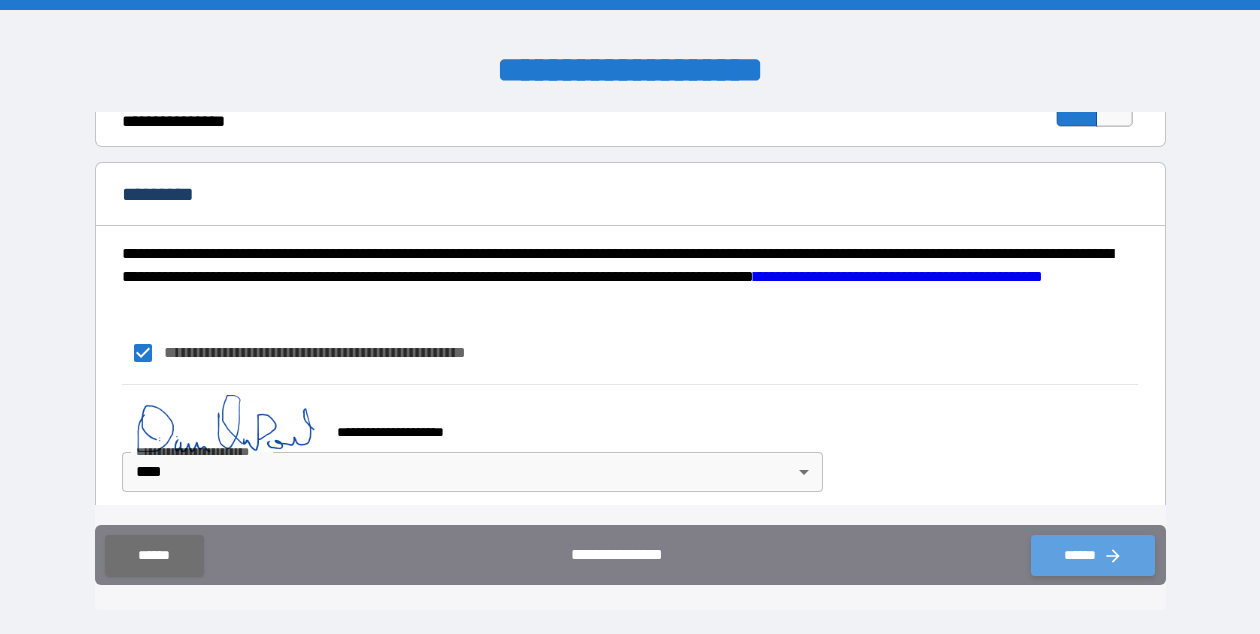 click on "******" at bounding box center [1093, 555] 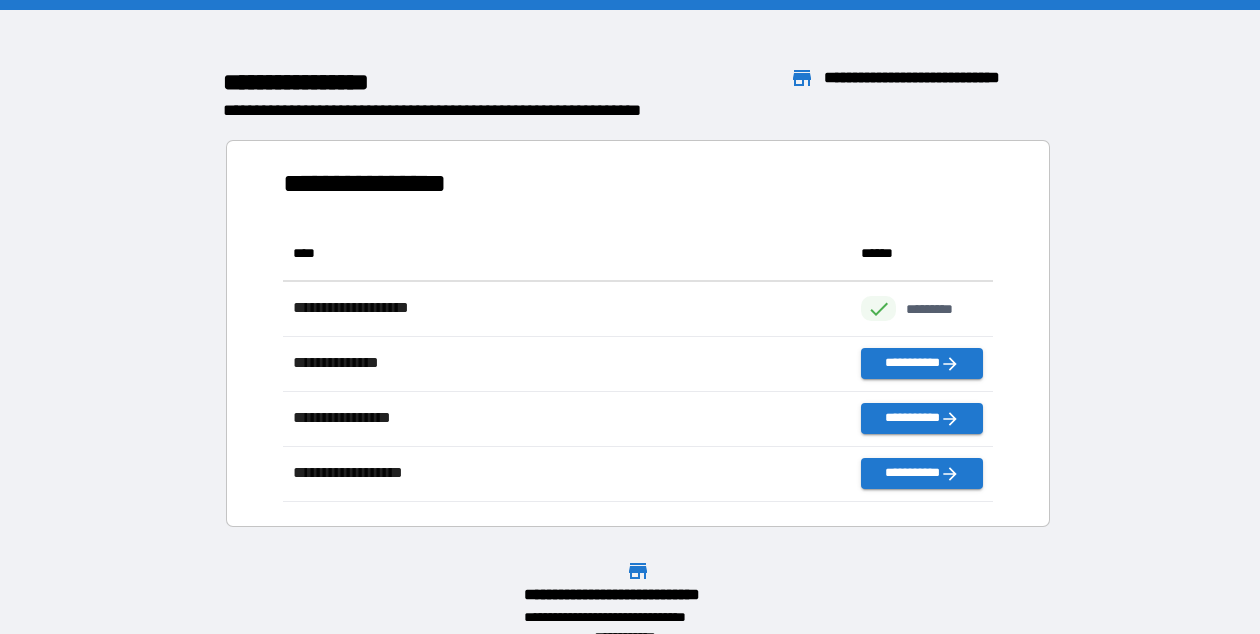 scroll, scrollTop: 1, scrollLeft: 1, axis: both 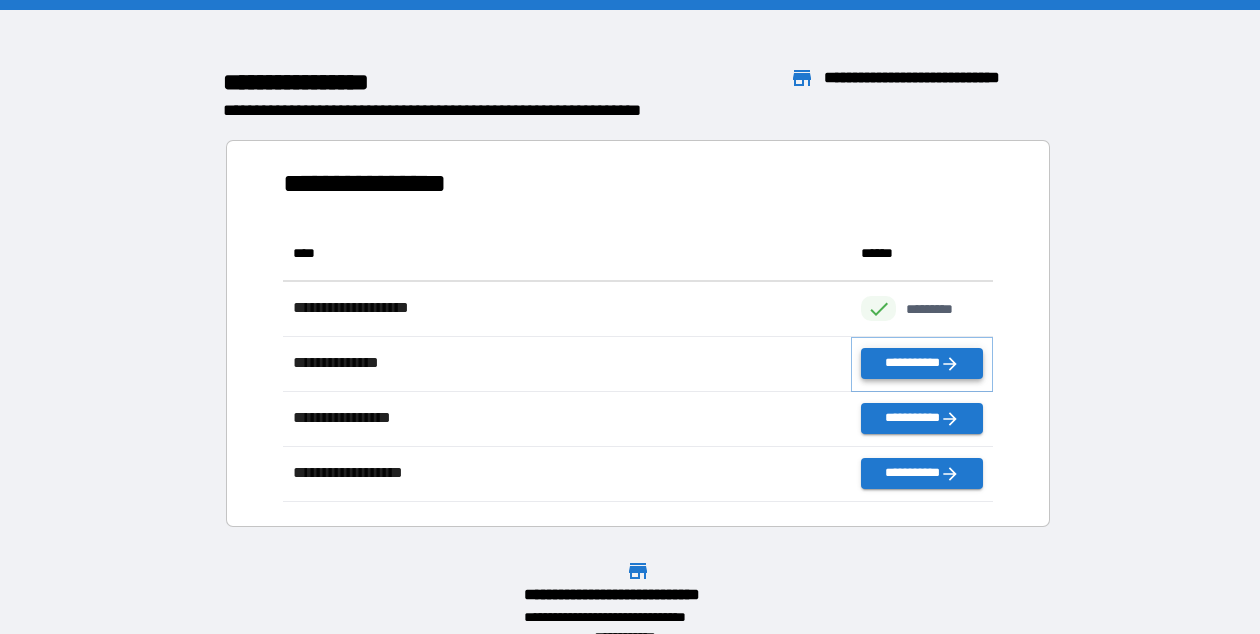click on "**********" at bounding box center [922, 363] 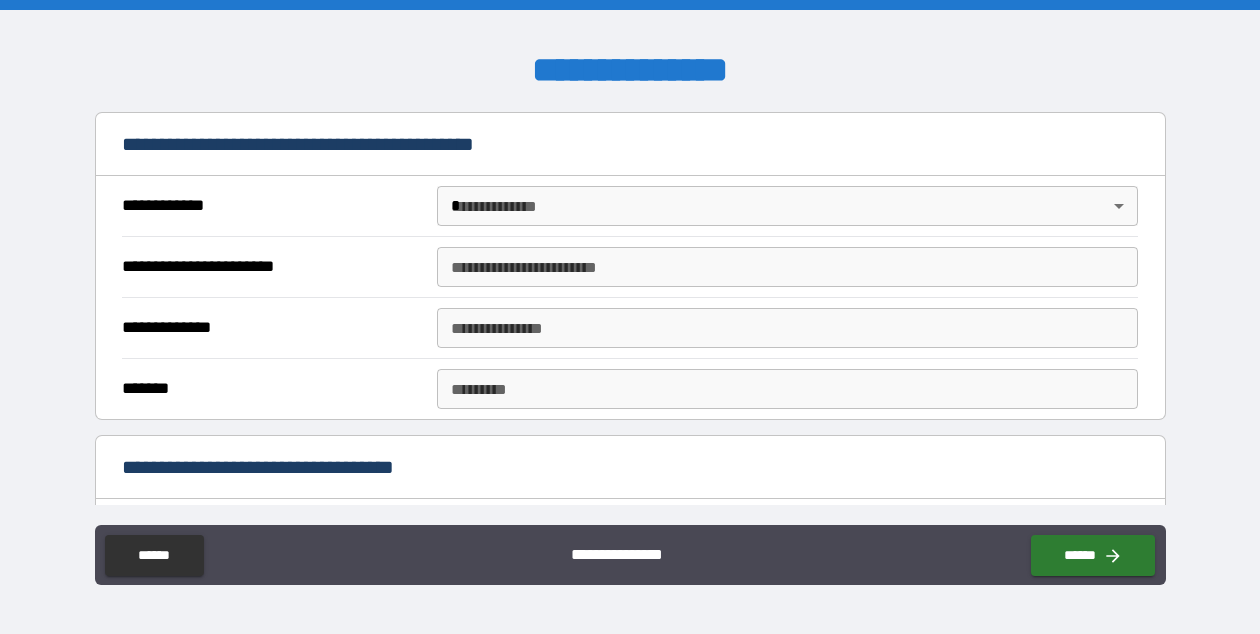scroll, scrollTop: 362, scrollLeft: 0, axis: vertical 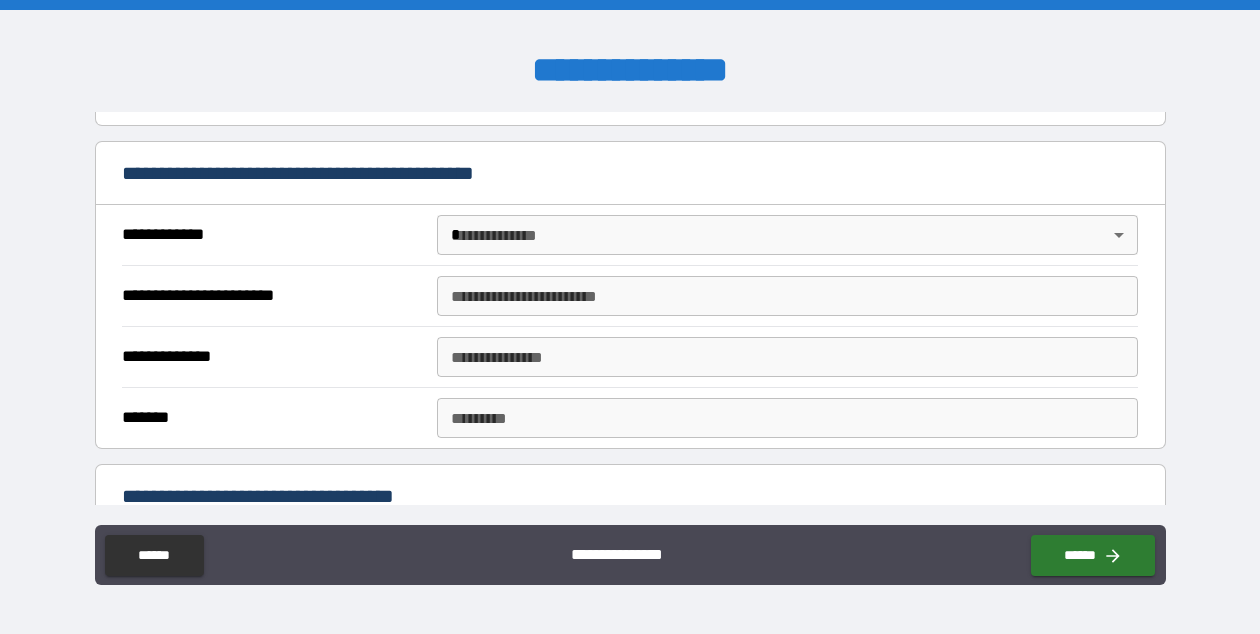 click on "**********" at bounding box center (630, 317) 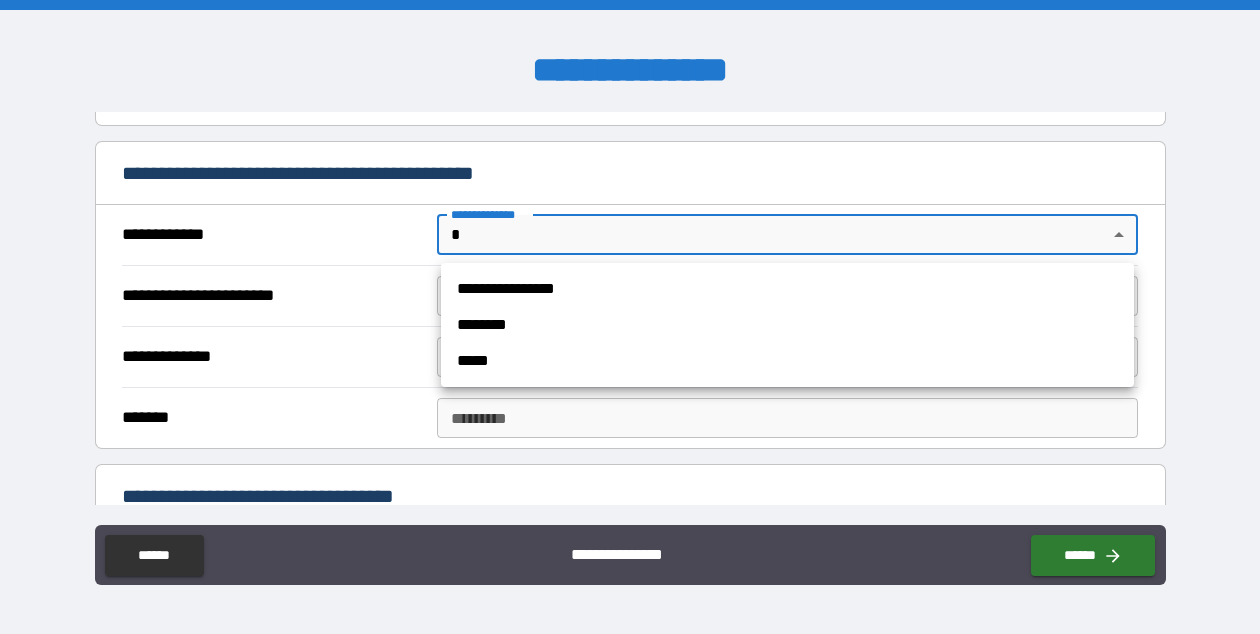 click on "**********" at bounding box center [787, 289] 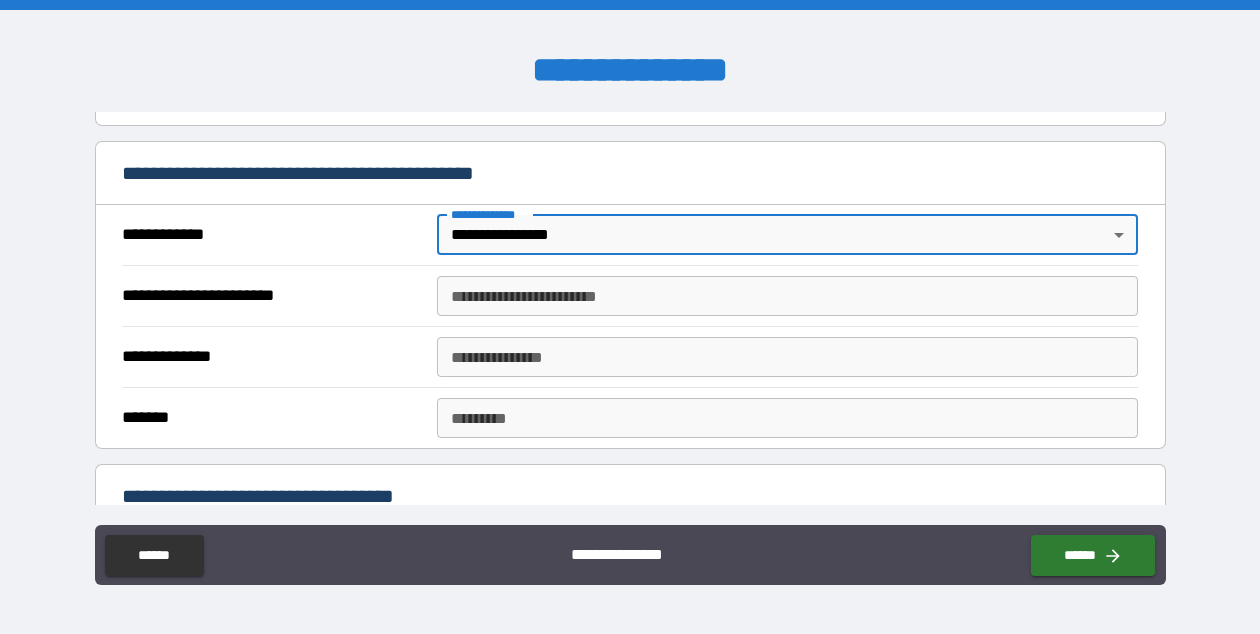 click on "**********" at bounding box center (787, 296) 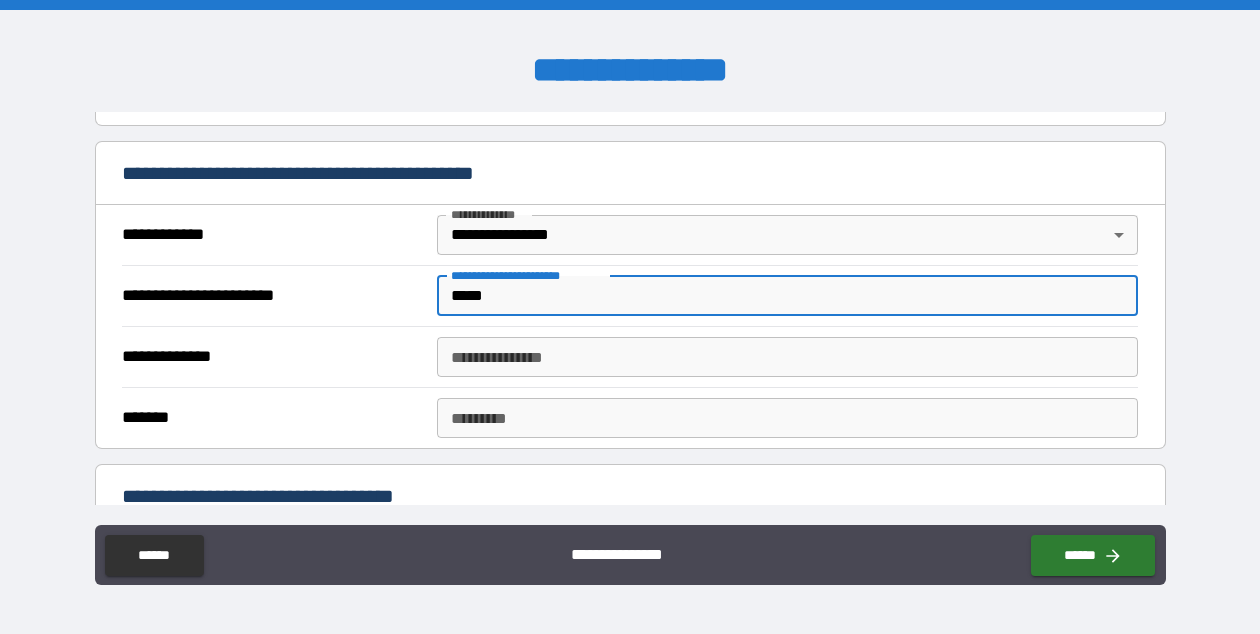 type on "*****" 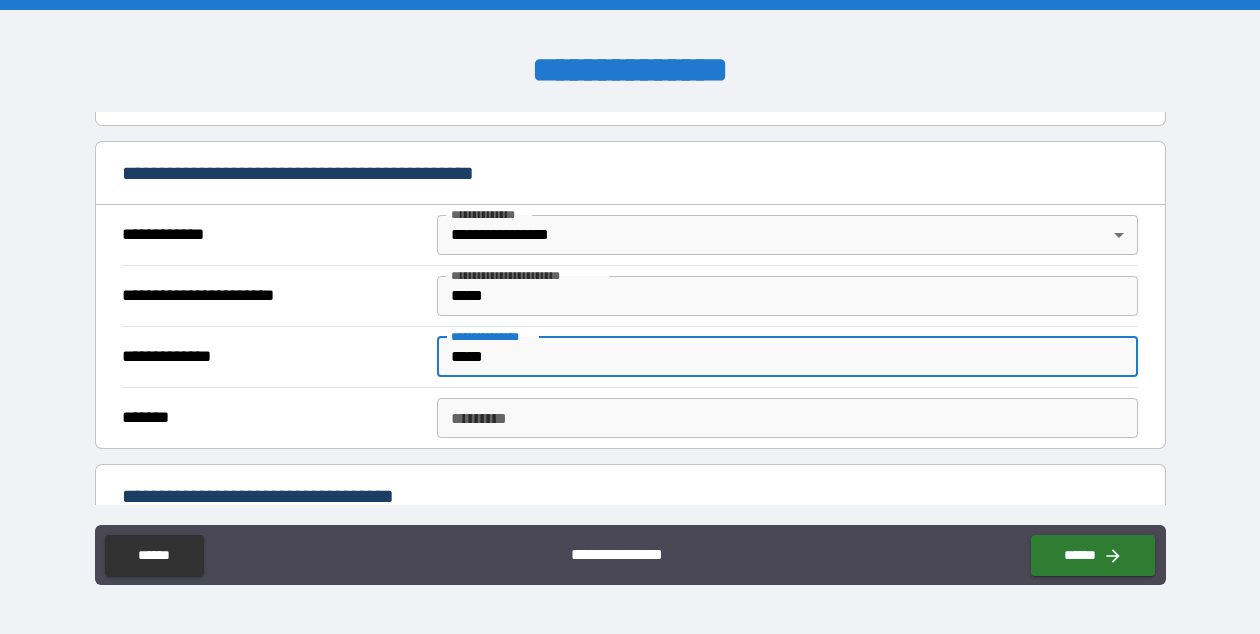 type on "*****" 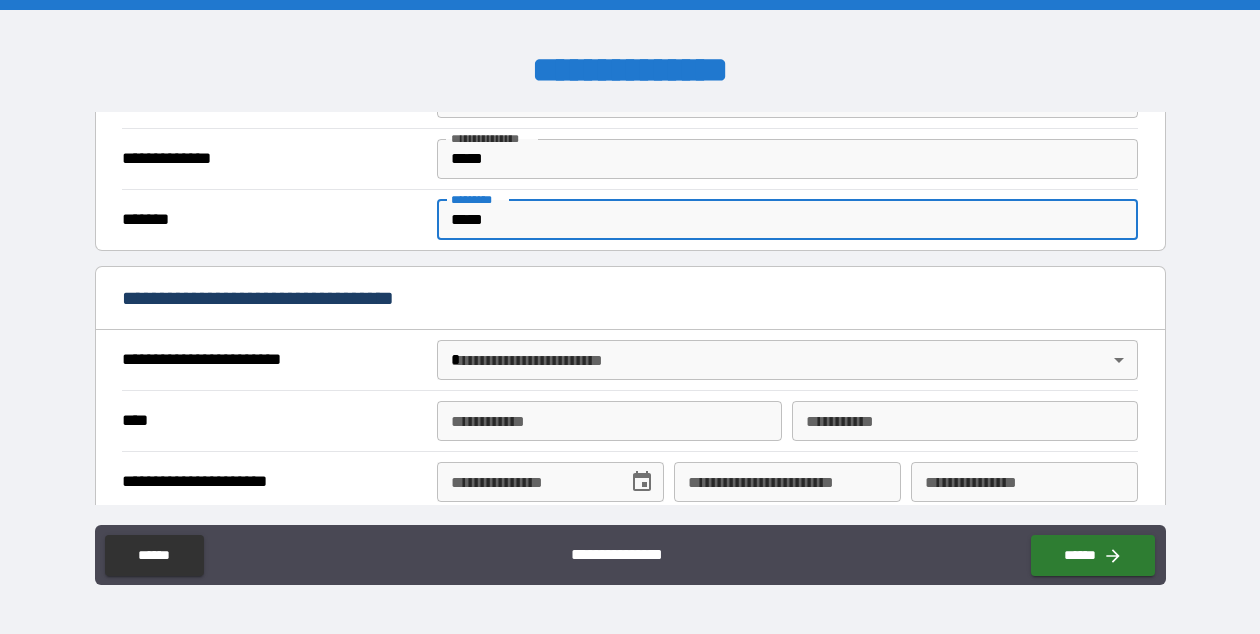 scroll, scrollTop: 693, scrollLeft: 0, axis: vertical 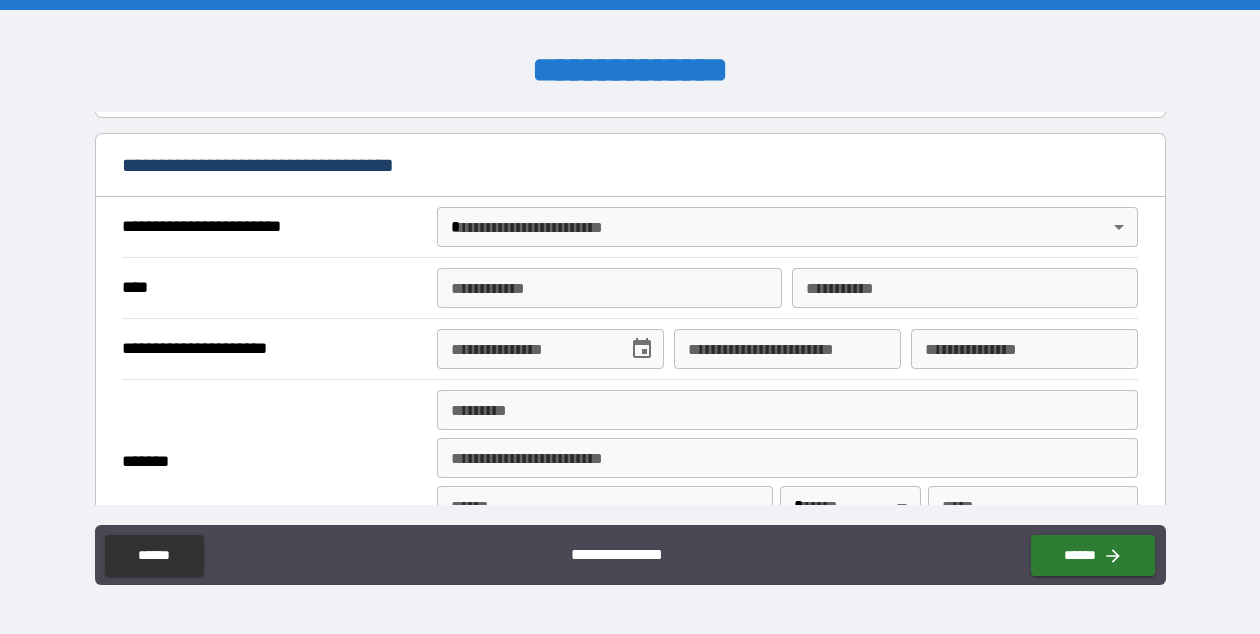 type on "*****" 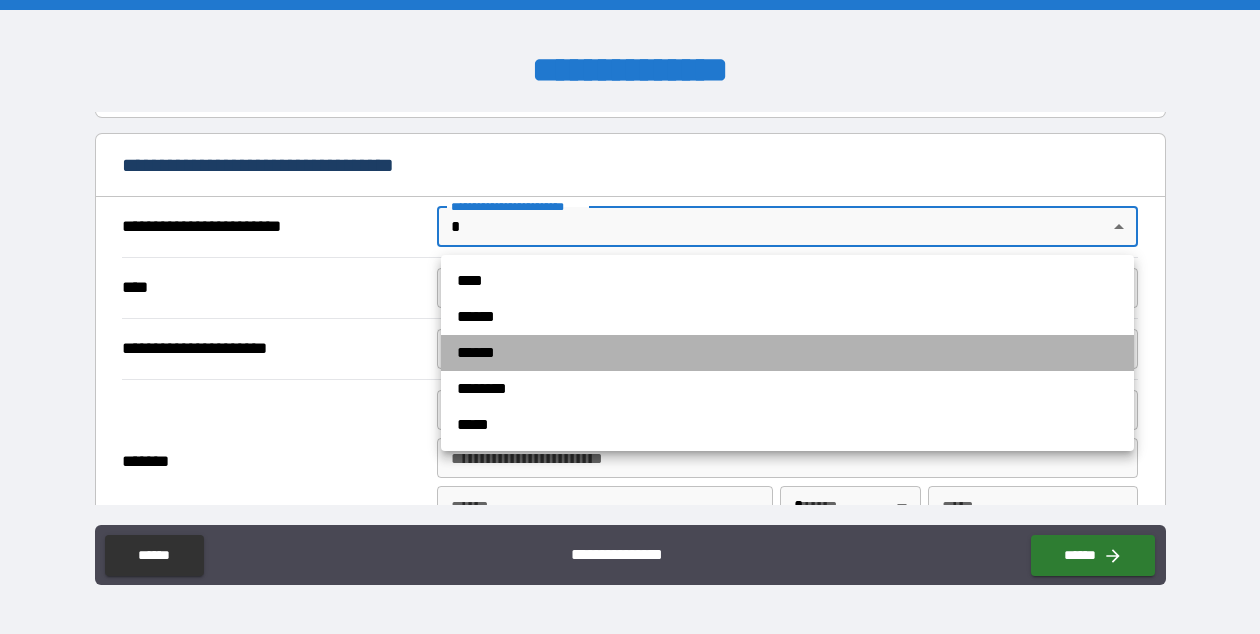 click on "******" at bounding box center [787, 353] 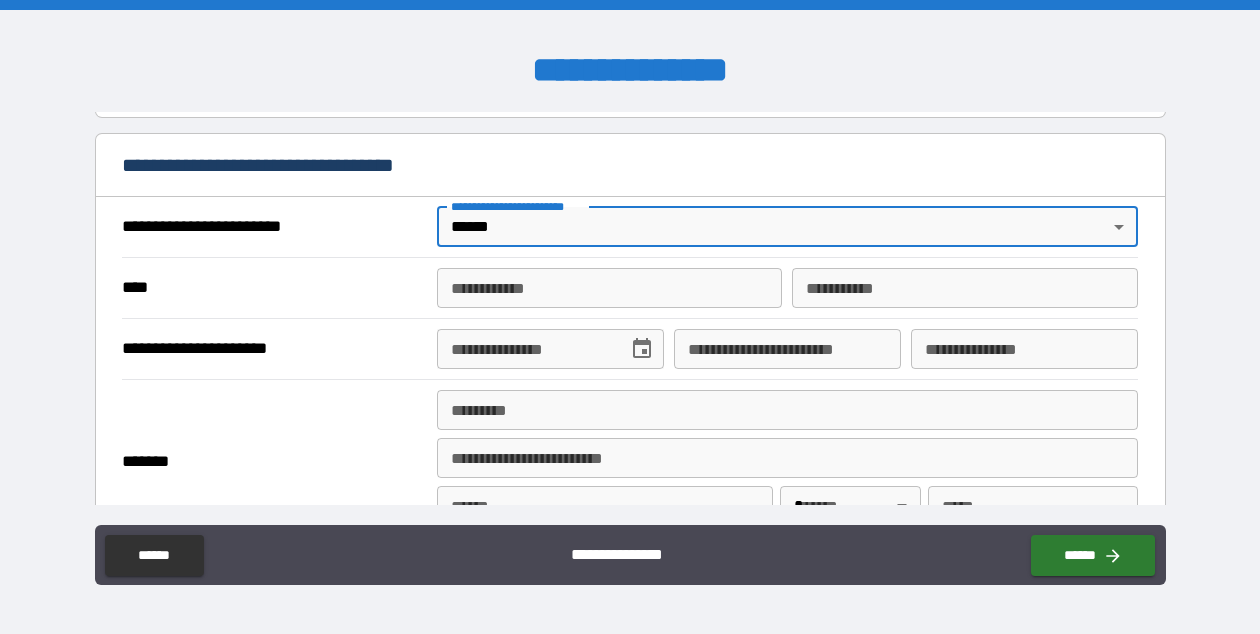 click on "**********" at bounding box center (609, 288) 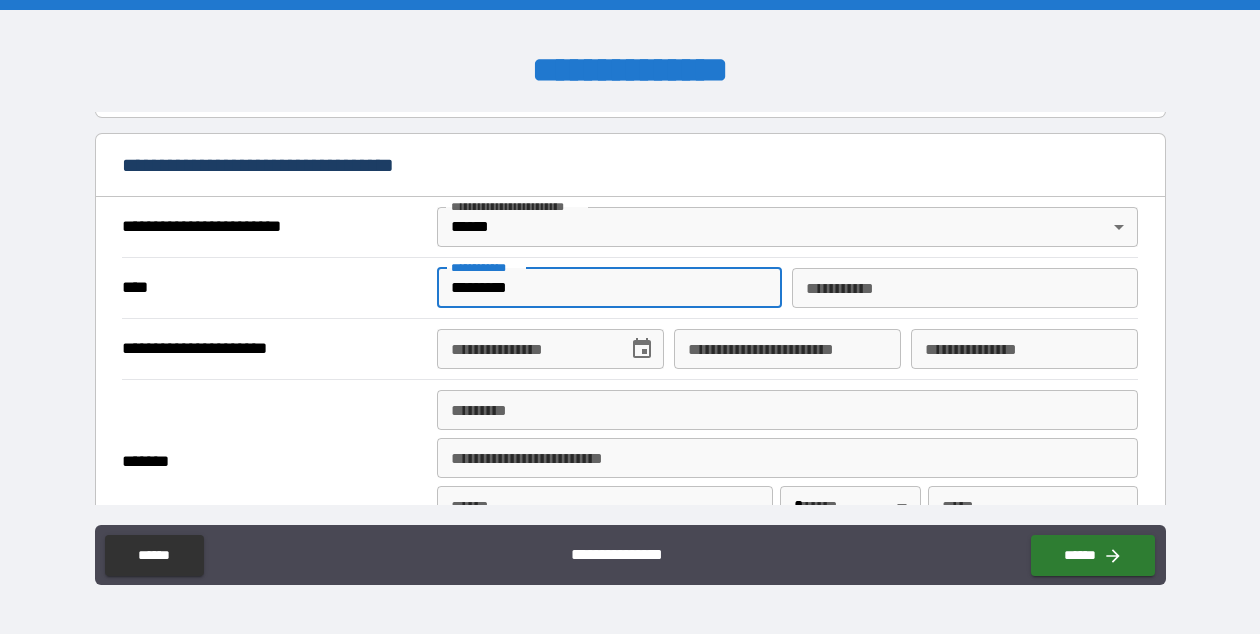 type on "*********" 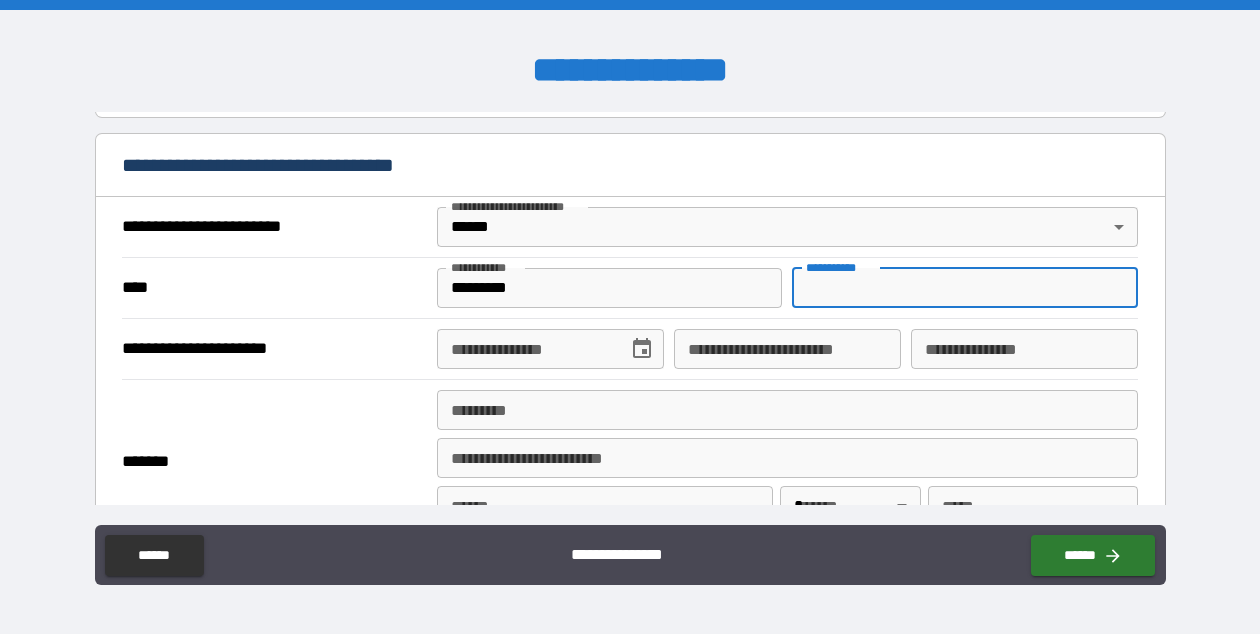 click on "*********   *" at bounding box center [964, 288] 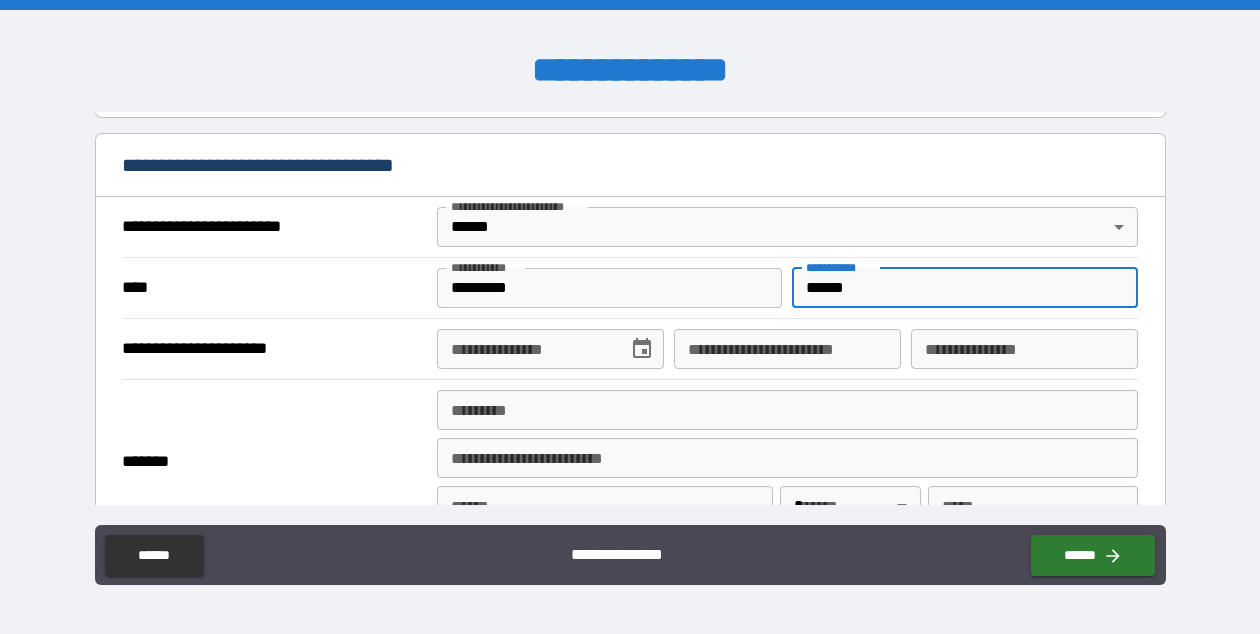 type on "******" 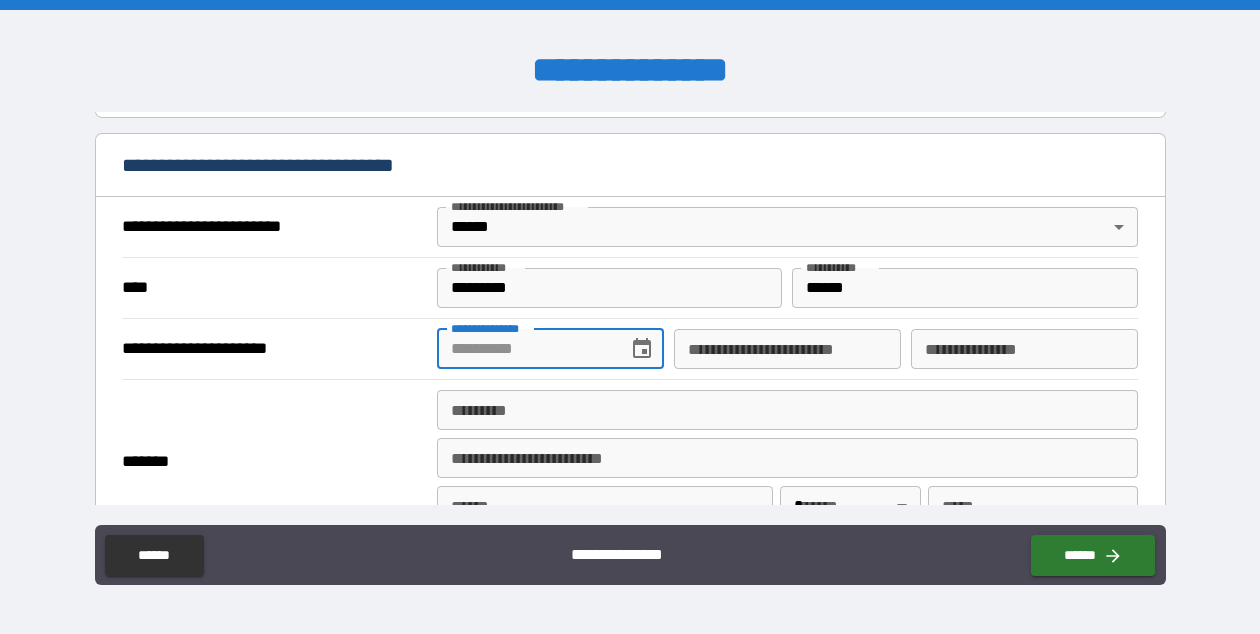 click on "**********" at bounding box center [525, 349] 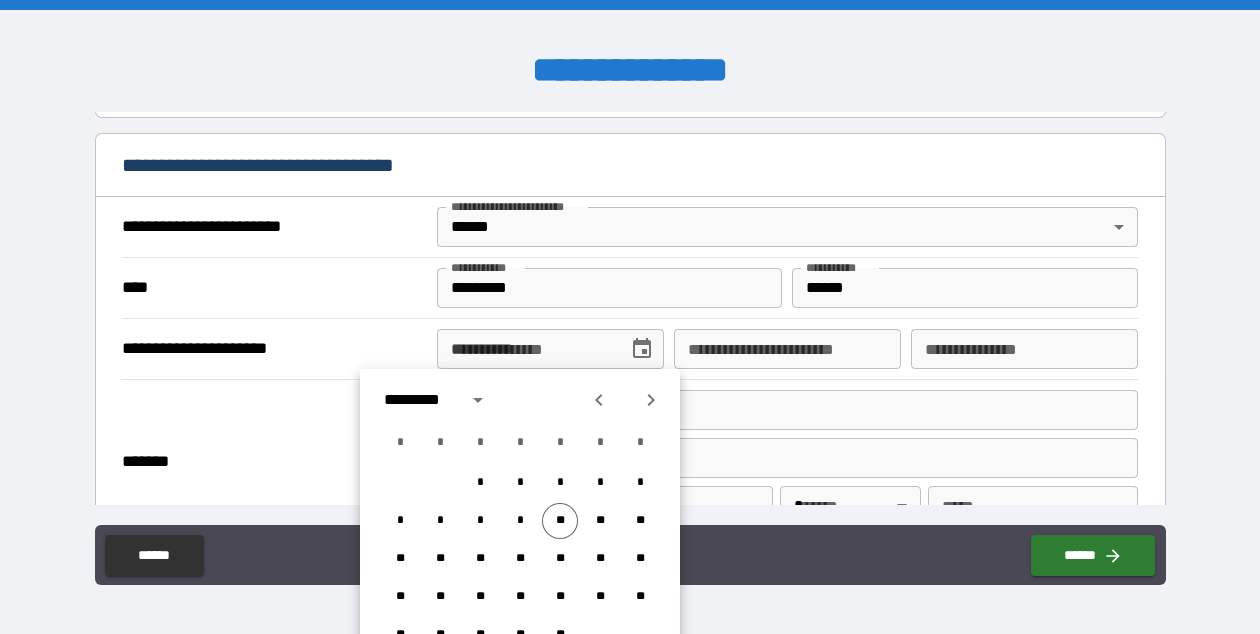 type 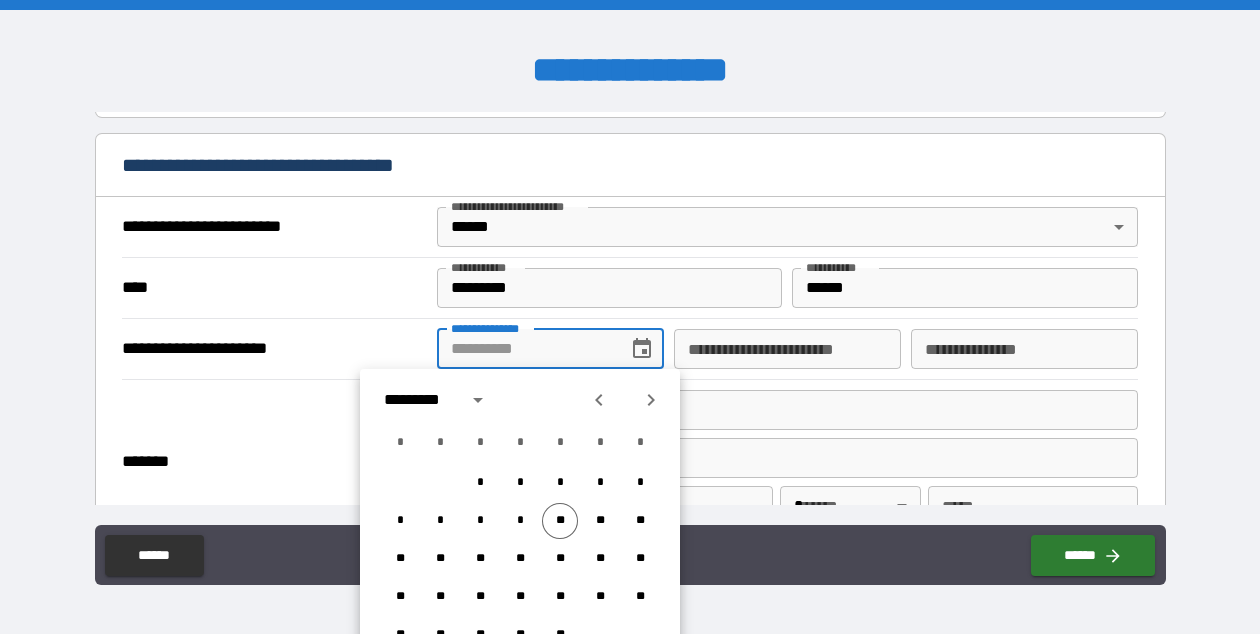 click on "**********" at bounding box center [525, 349] 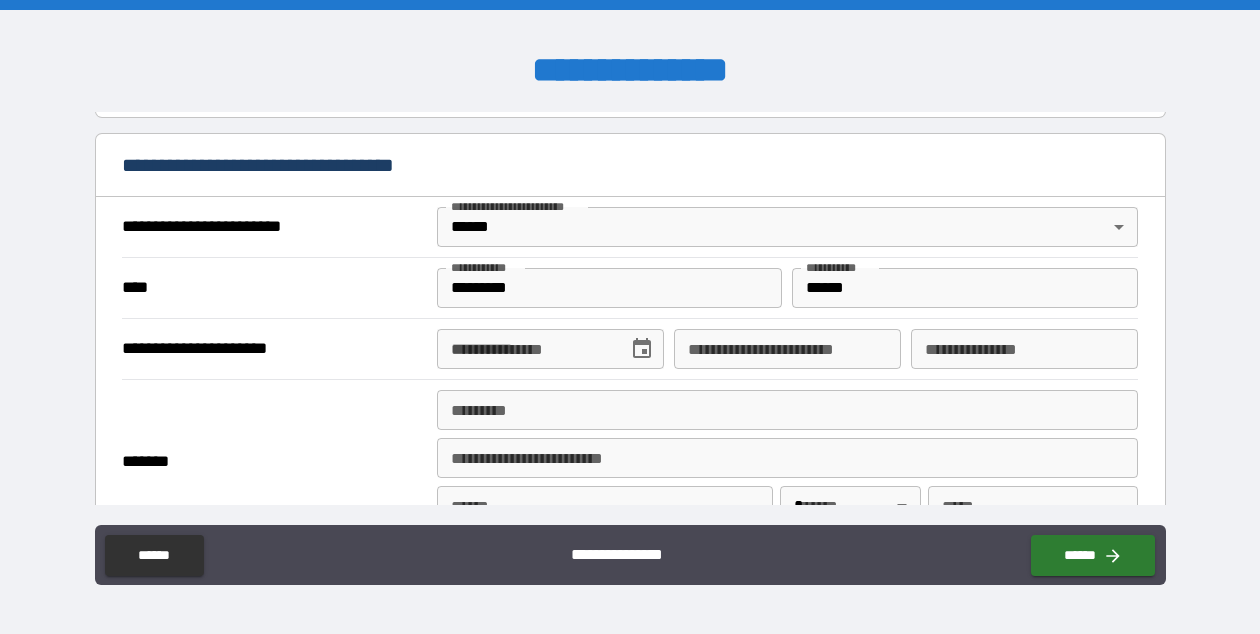 type 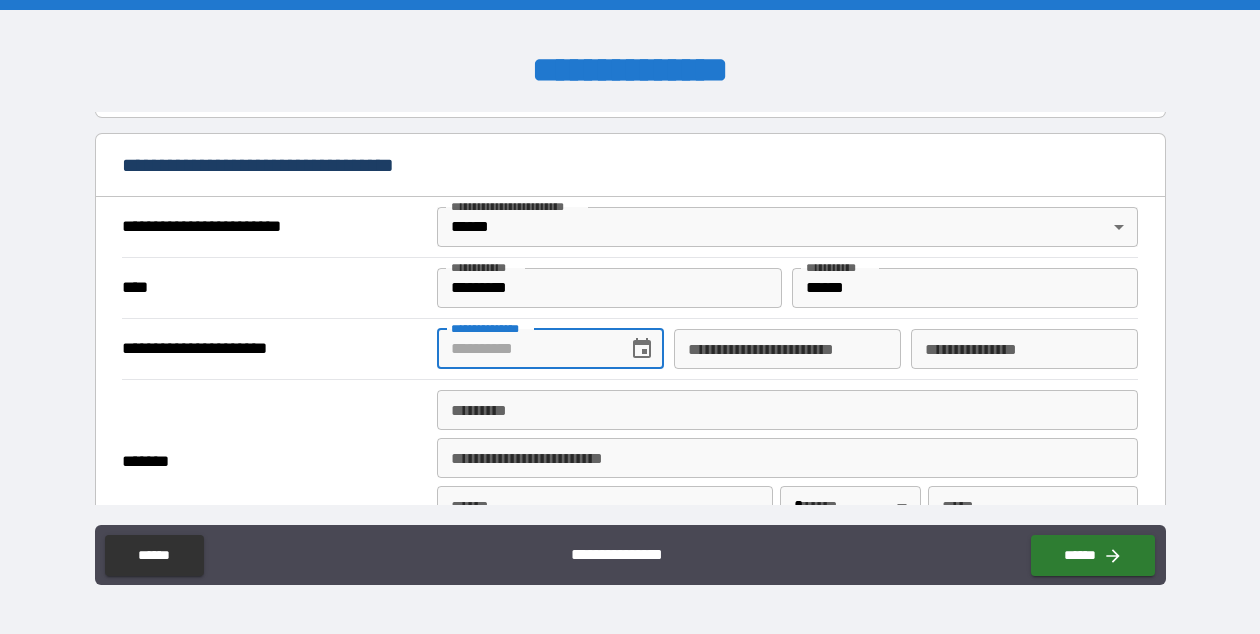click on "**********" at bounding box center [525, 349] 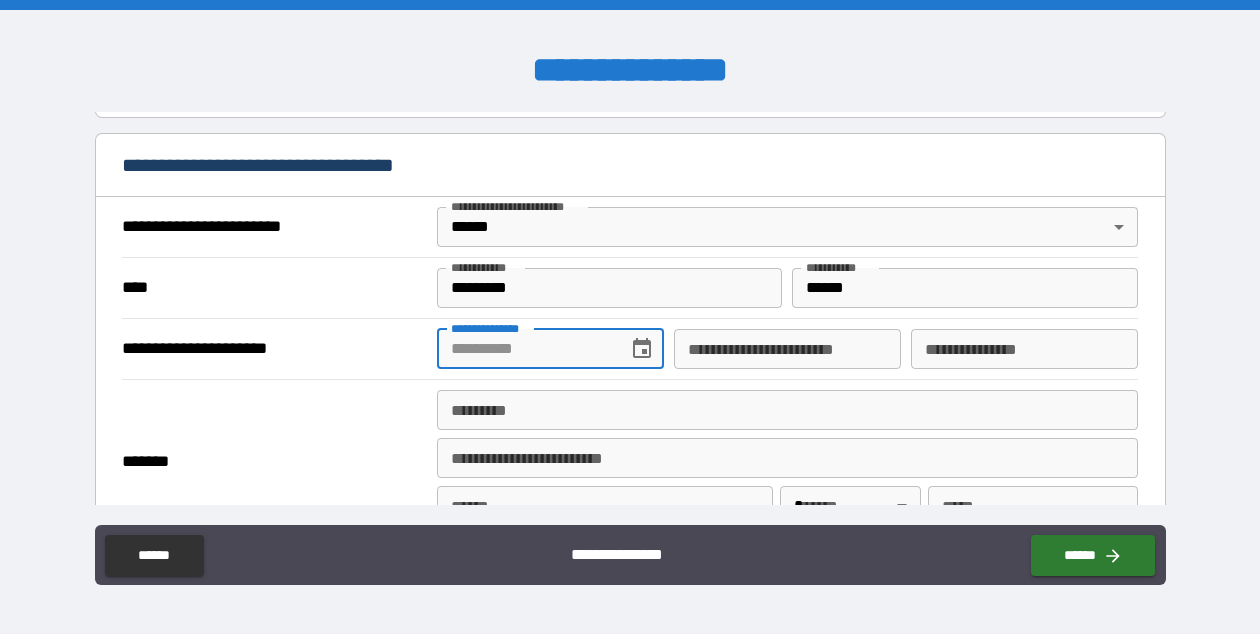 click at bounding box center [642, 349] 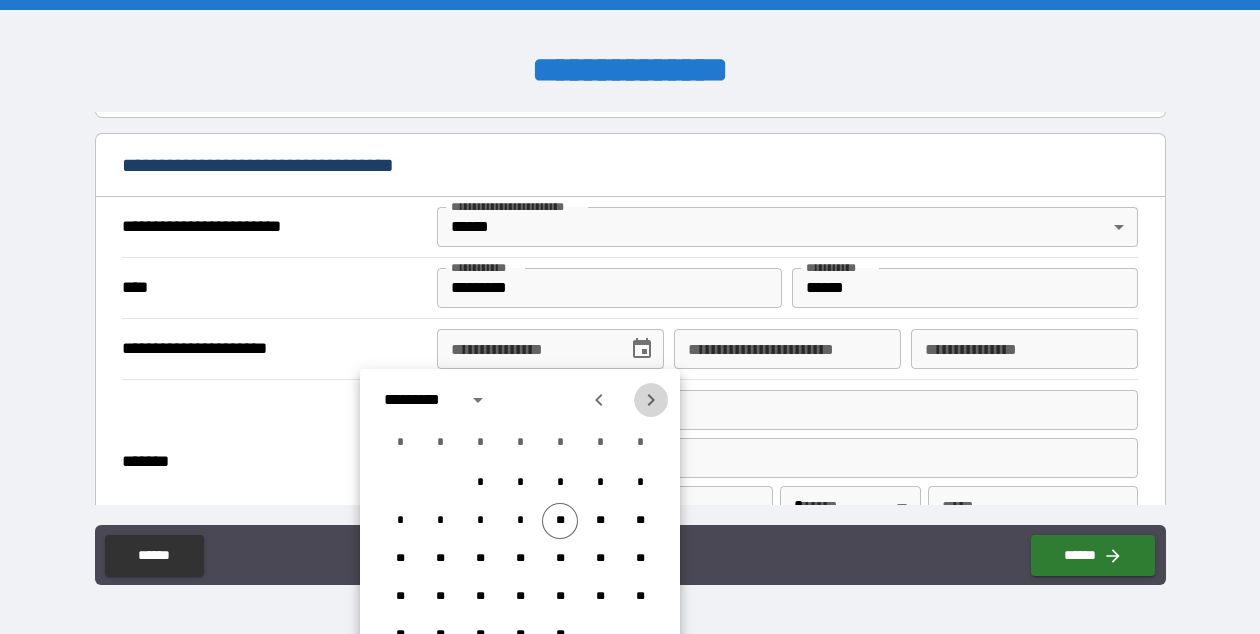 click 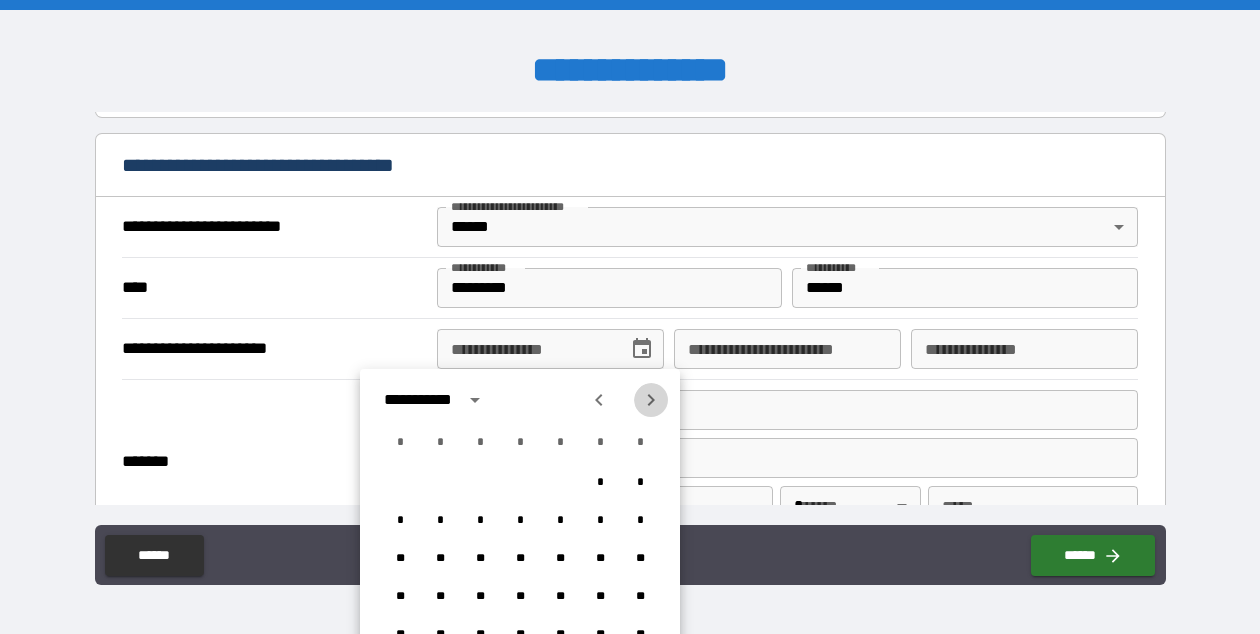 click 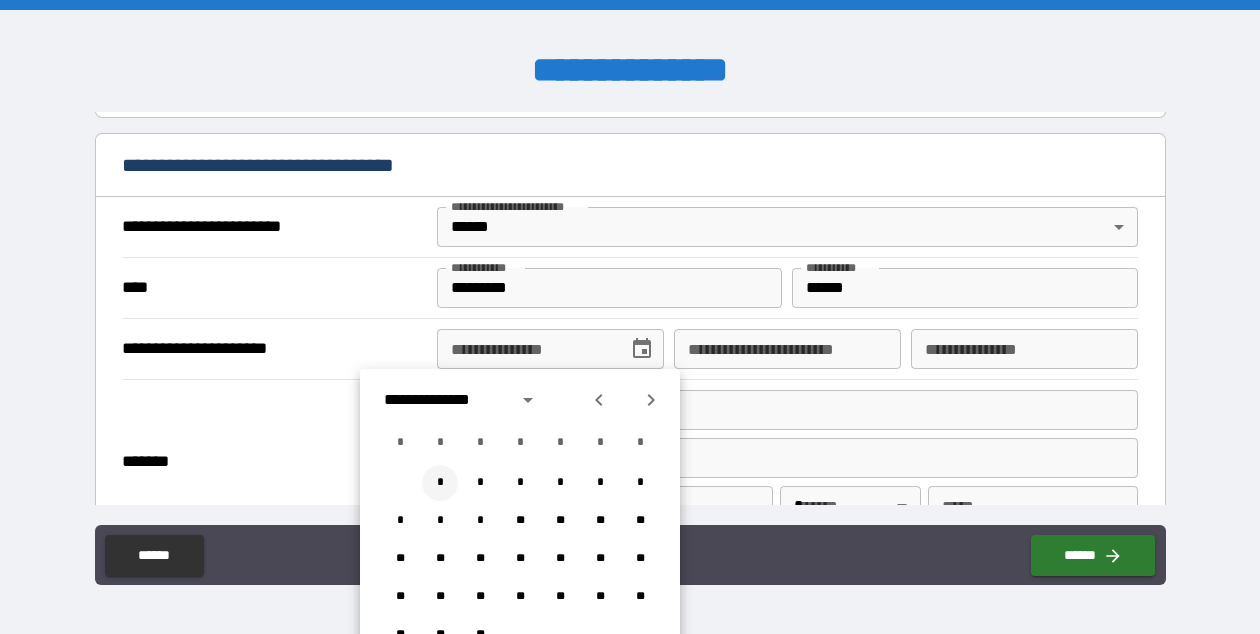 click on "*" at bounding box center [440, 483] 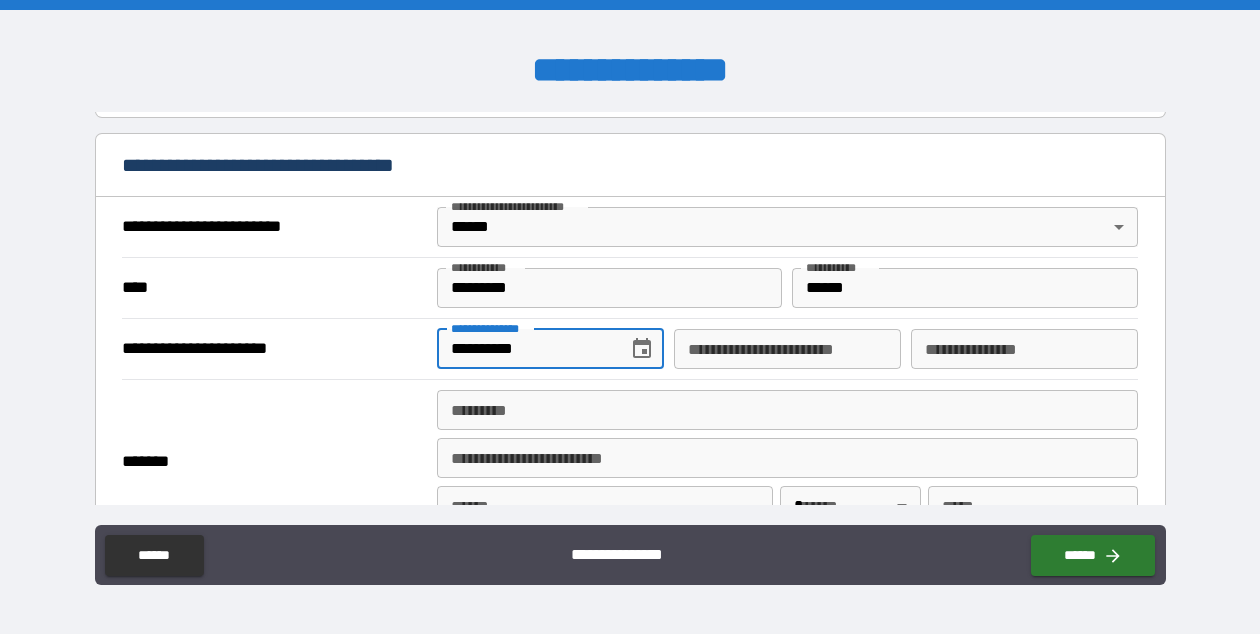 click on "**********" at bounding box center [525, 349] 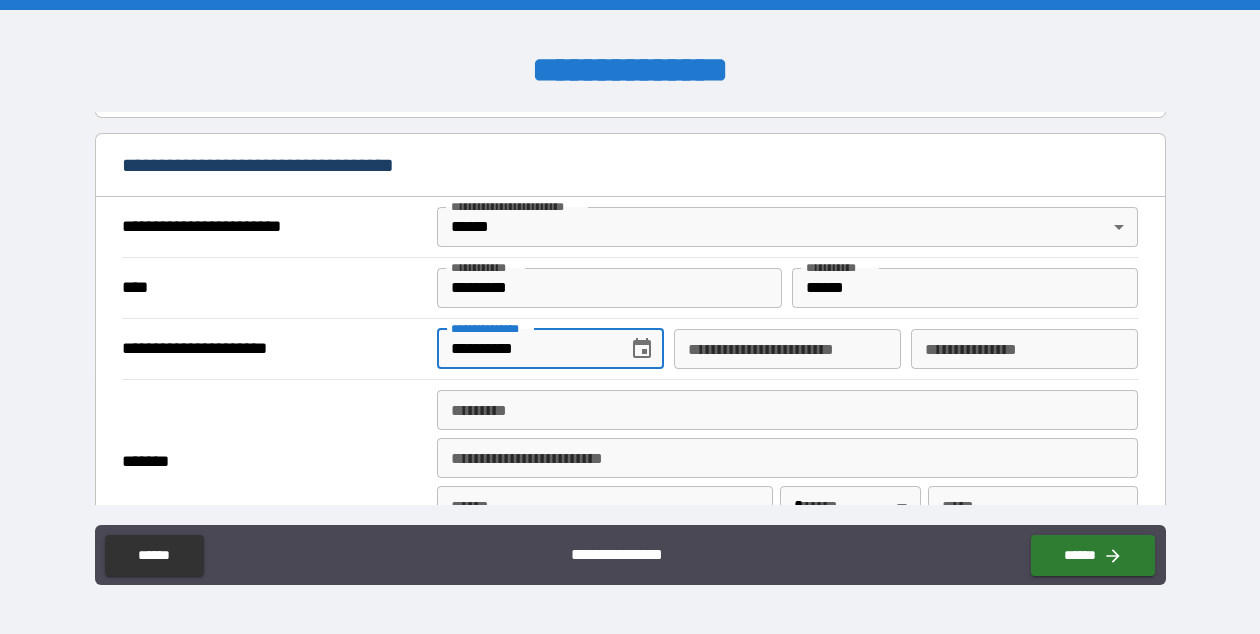 type on "**********" 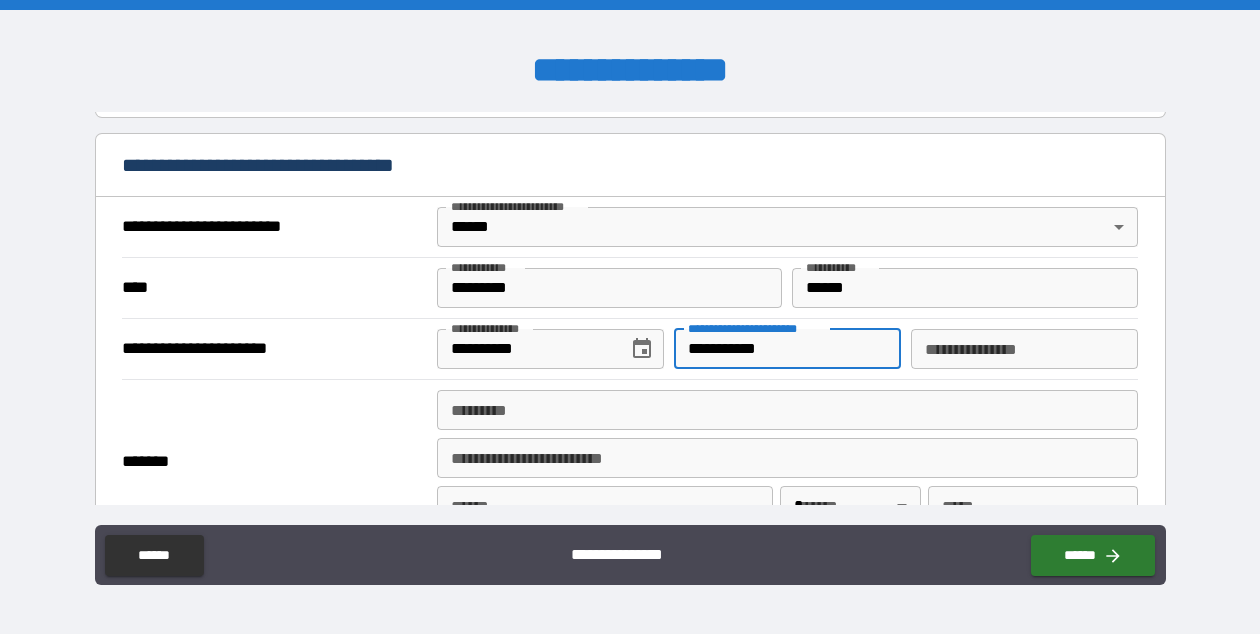 type on "**********" 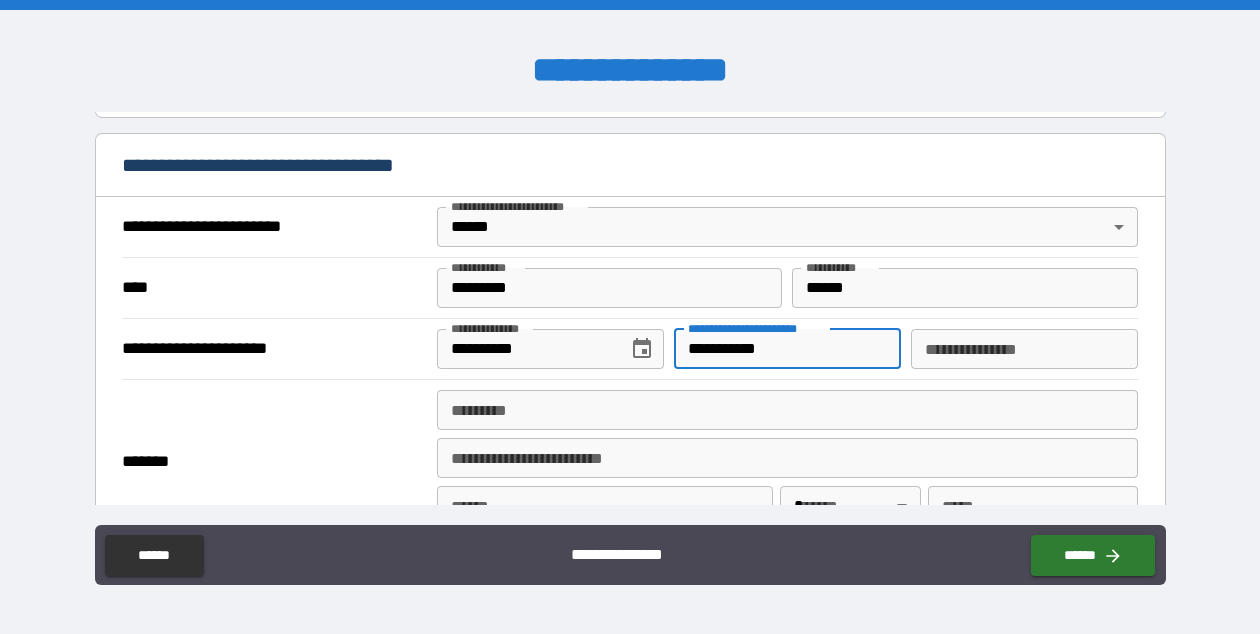 click on "*******   *" at bounding box center [787, 410] 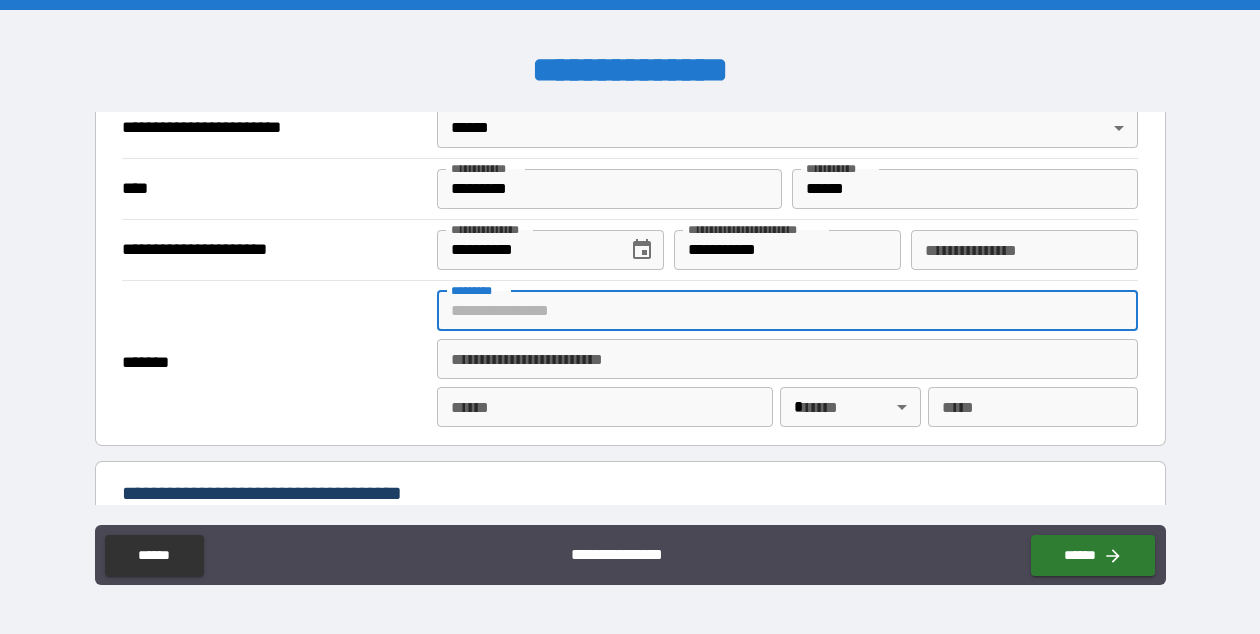scroll, scrollTop: 794, scrollLeft: 0, axis: vertical 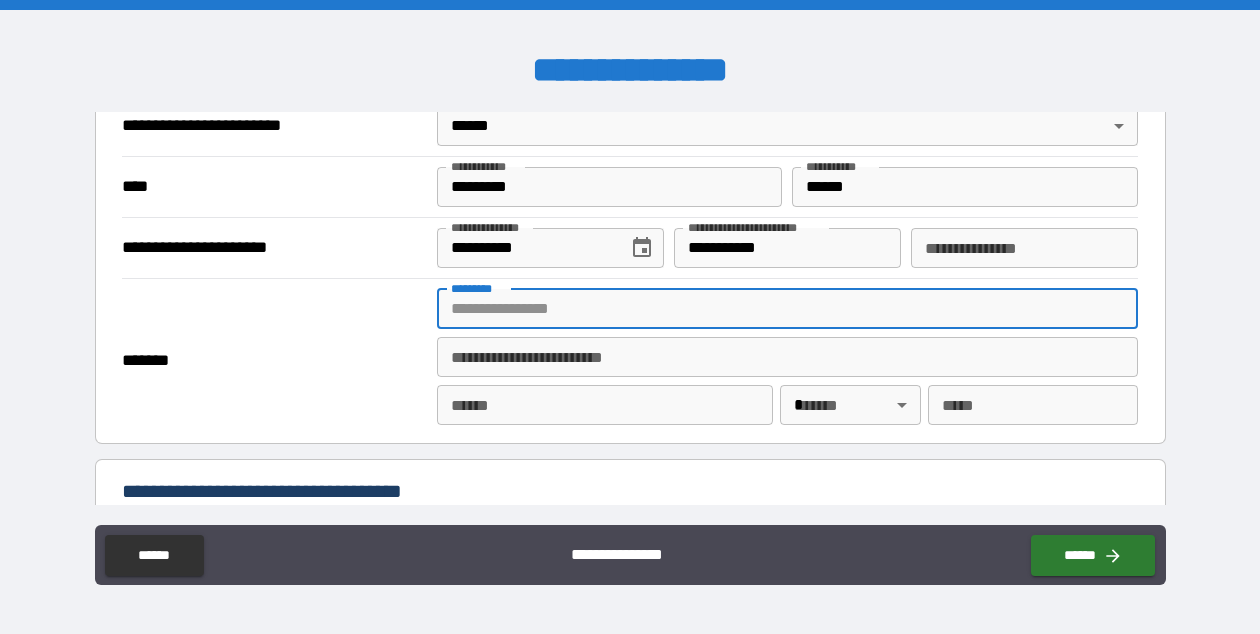 type on "**********" 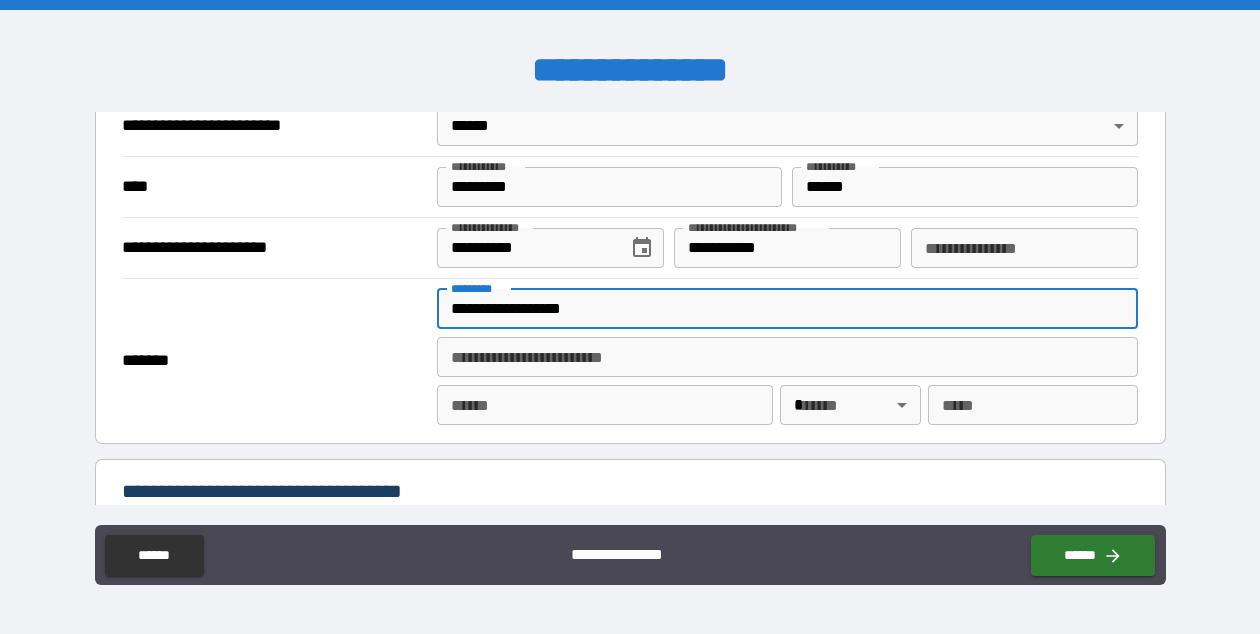 type on "**********" 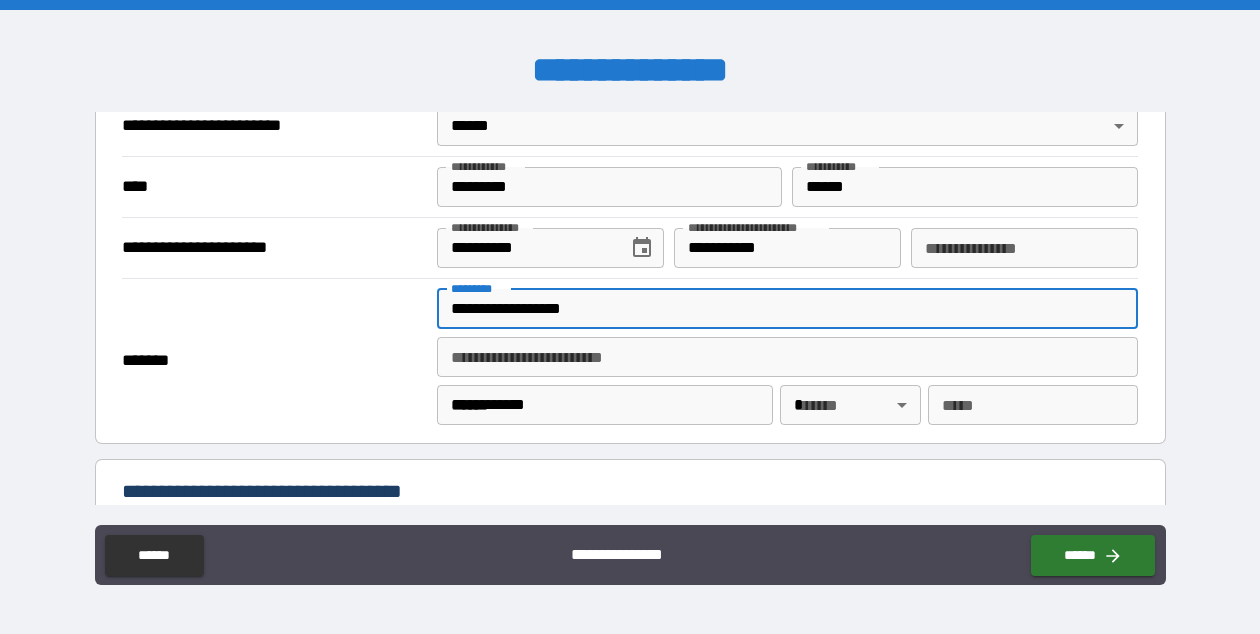 type on "**" 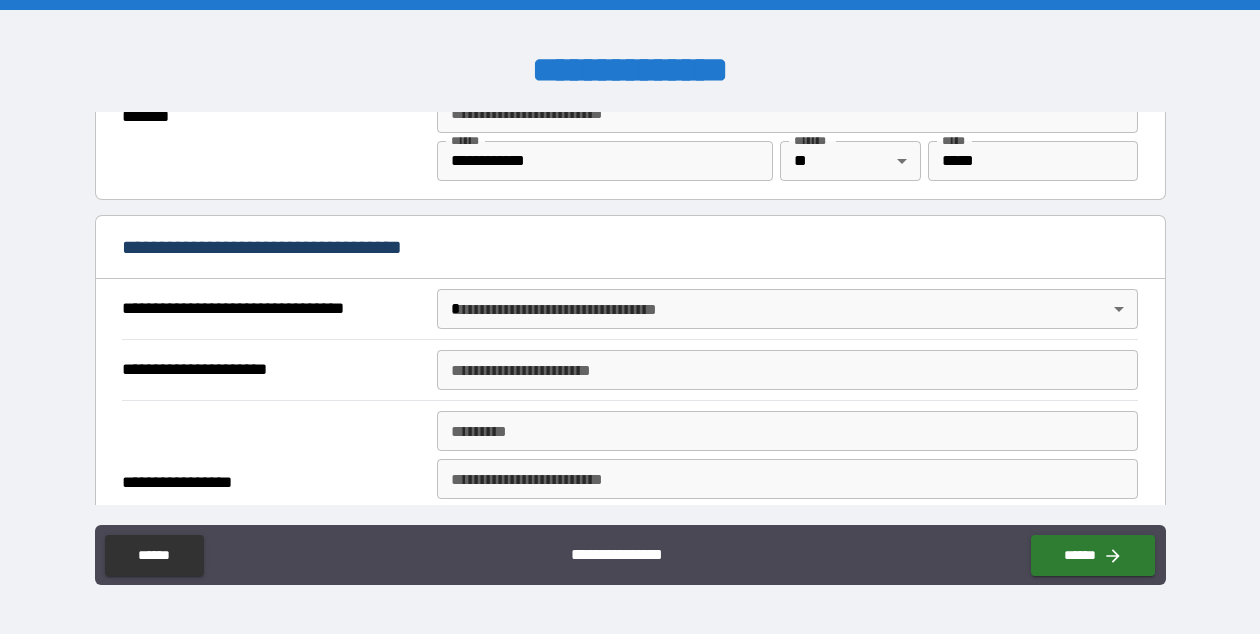 scroll, scrollTop: 1041, scrollLeft: 0, axis: vertical 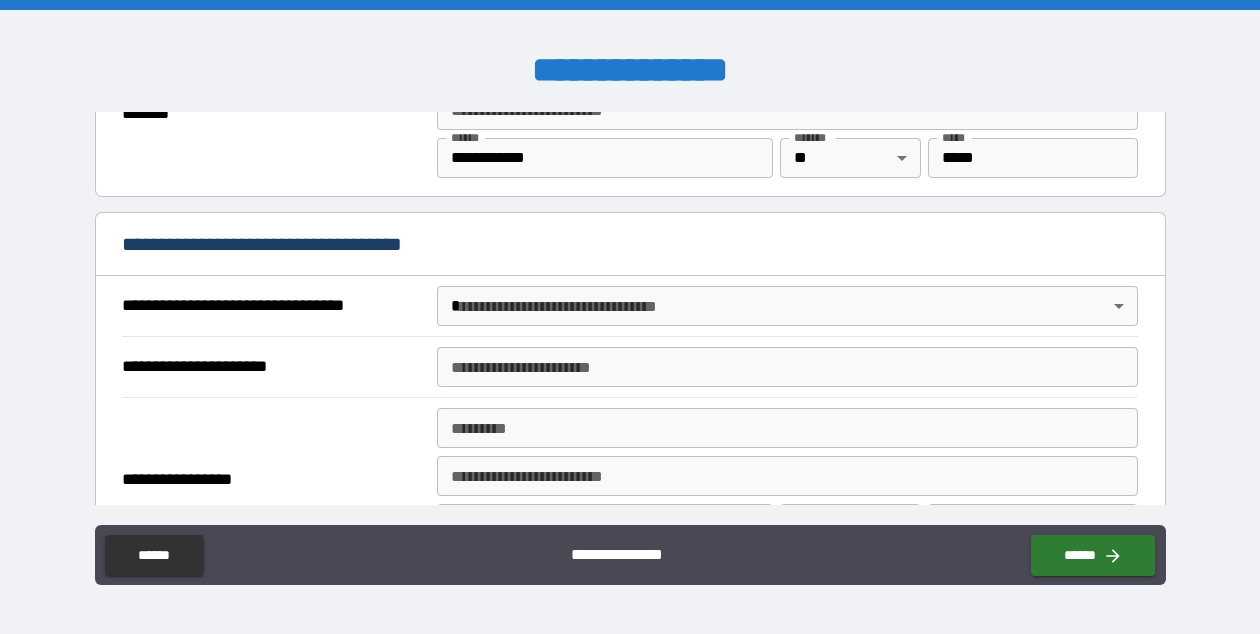 click on "**********" at bounding box center [630, 317] 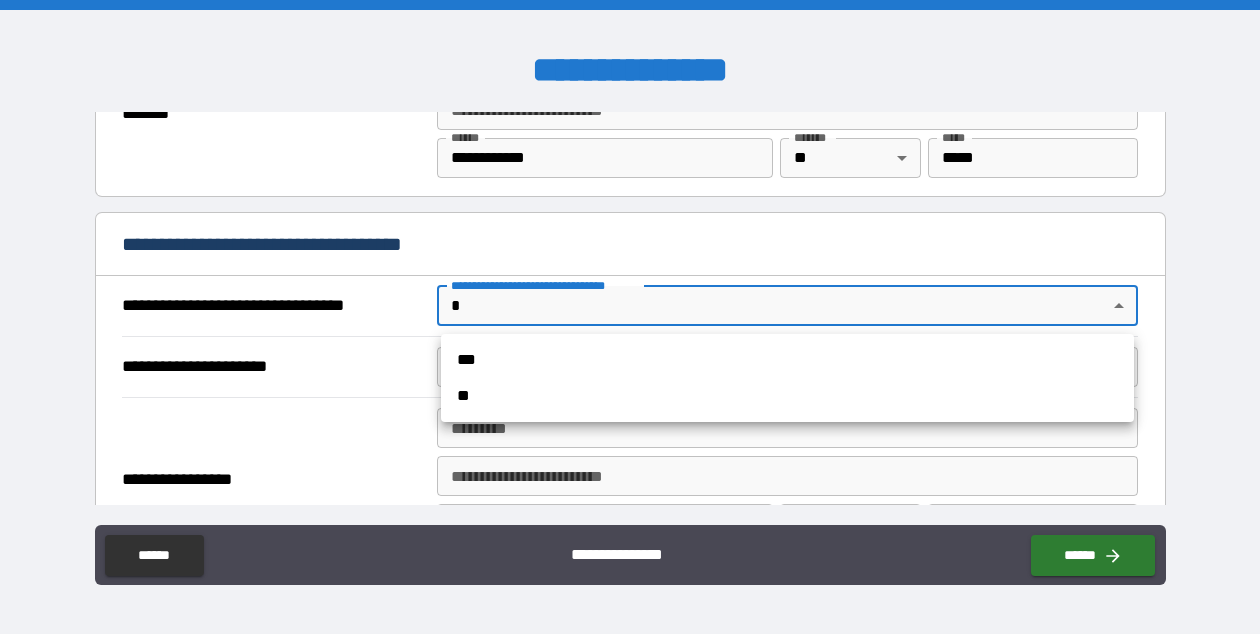 click on "***" at bounding box center (787, 360) 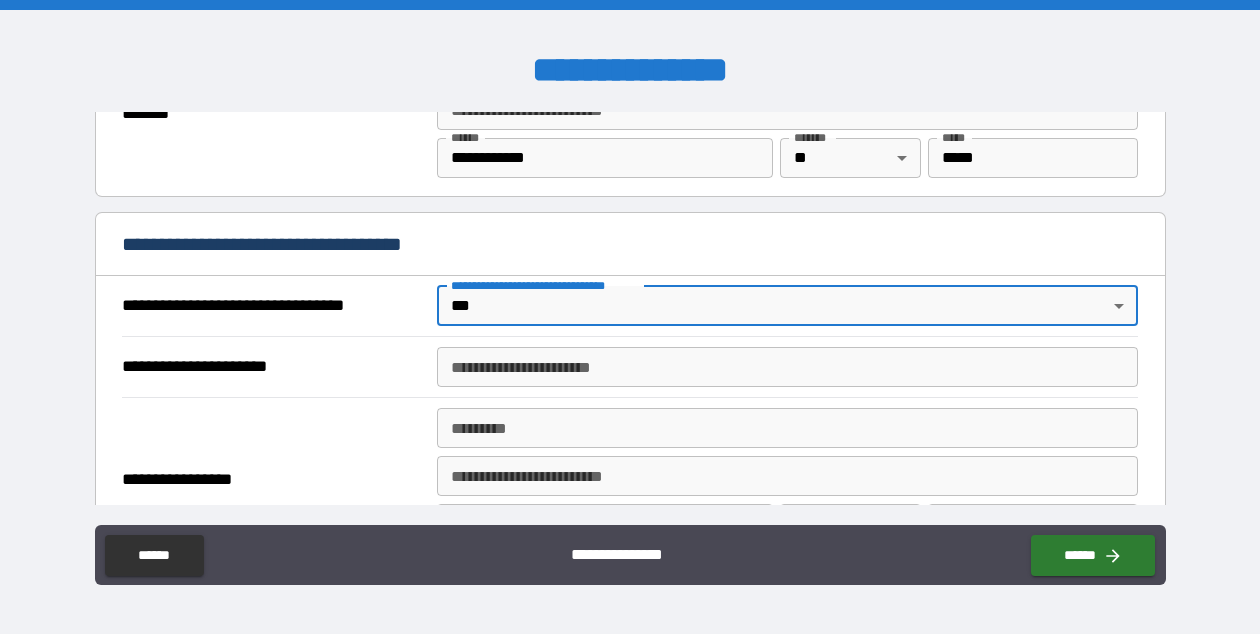 click on "**********" at bounding box center (787, 367) 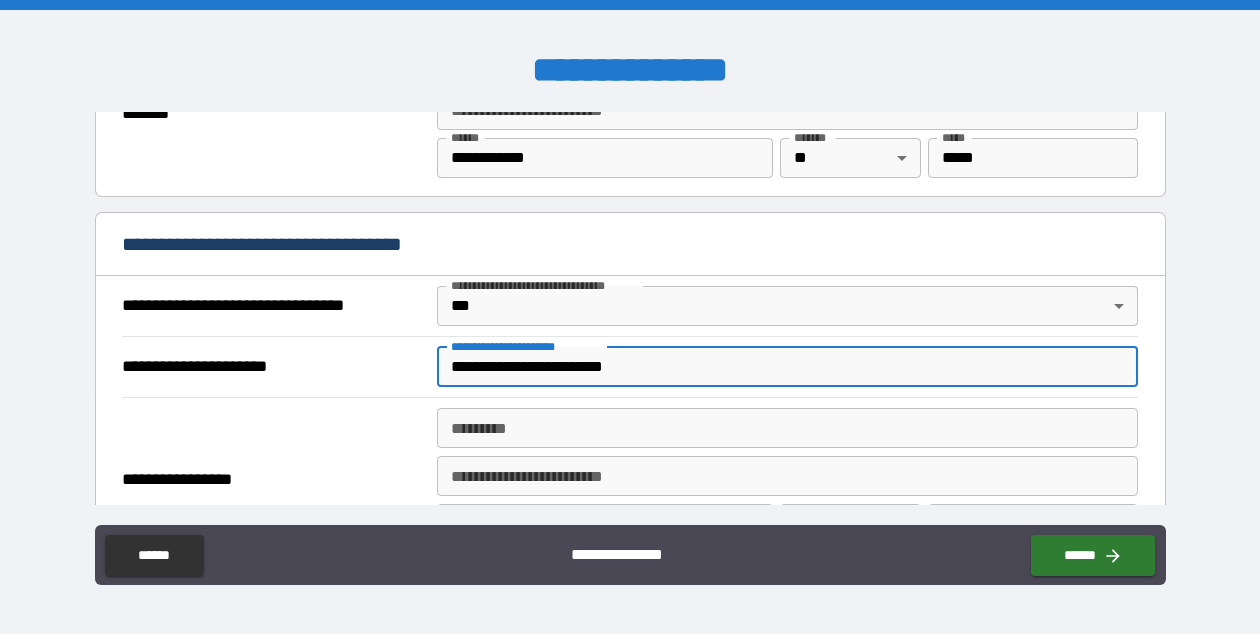 type on "**********" 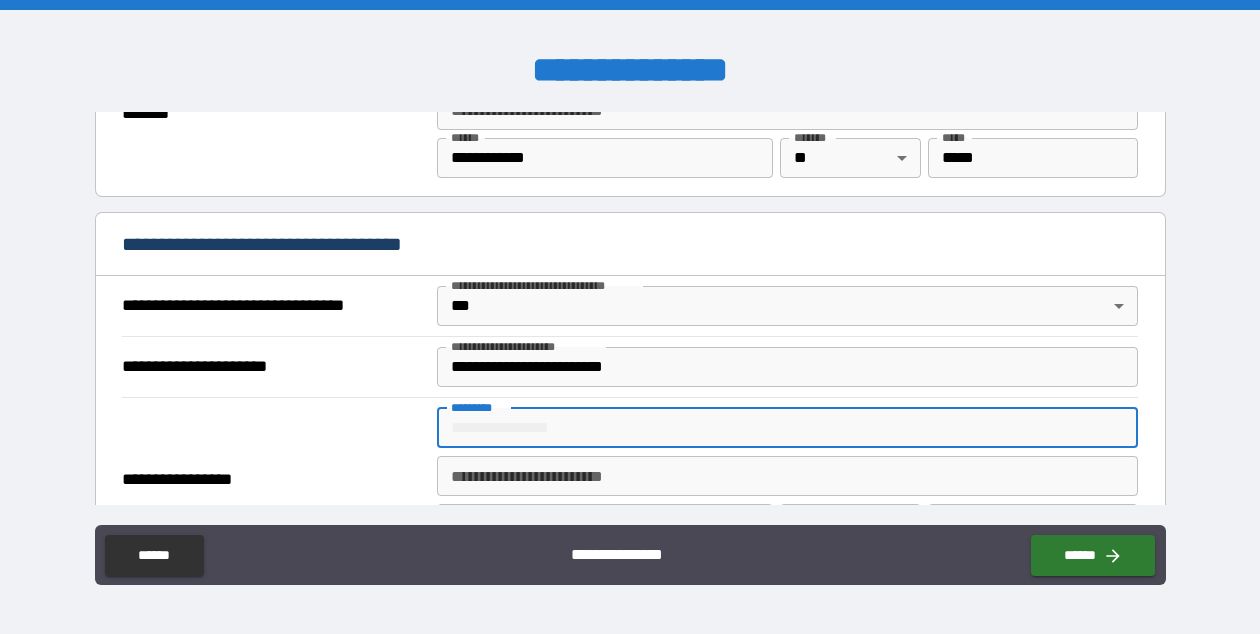 click on "*******   *" at bounding box center [787, 428] 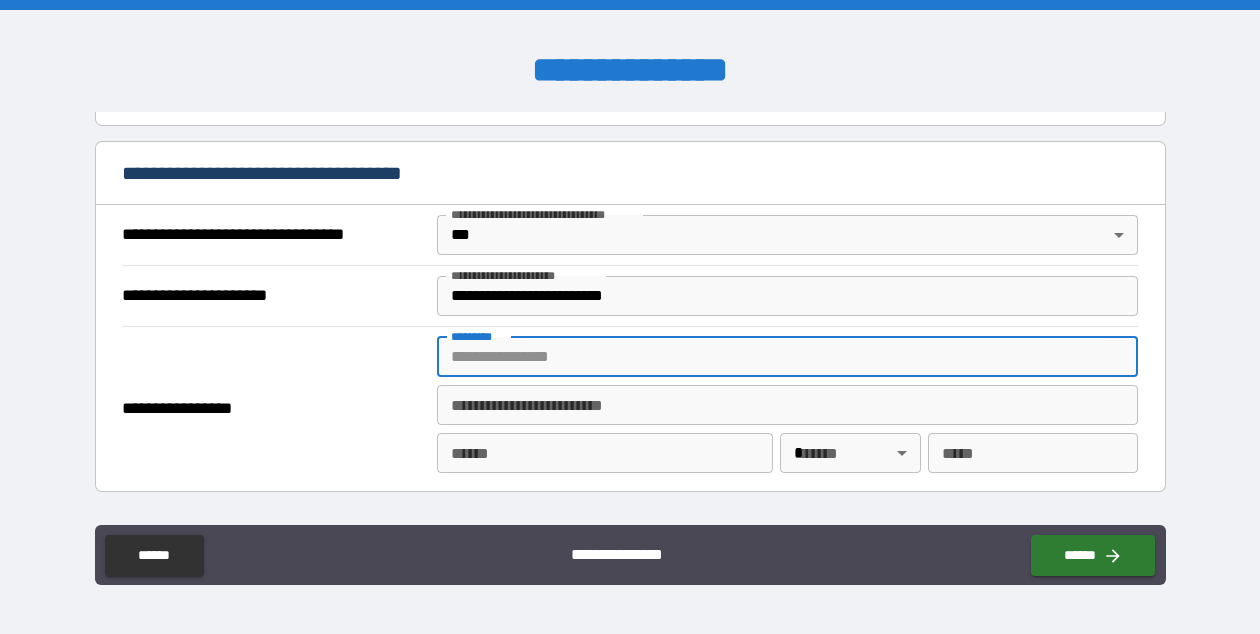 scroll, scrollTop: 1114, scrollLeft: 0, axis: vertical 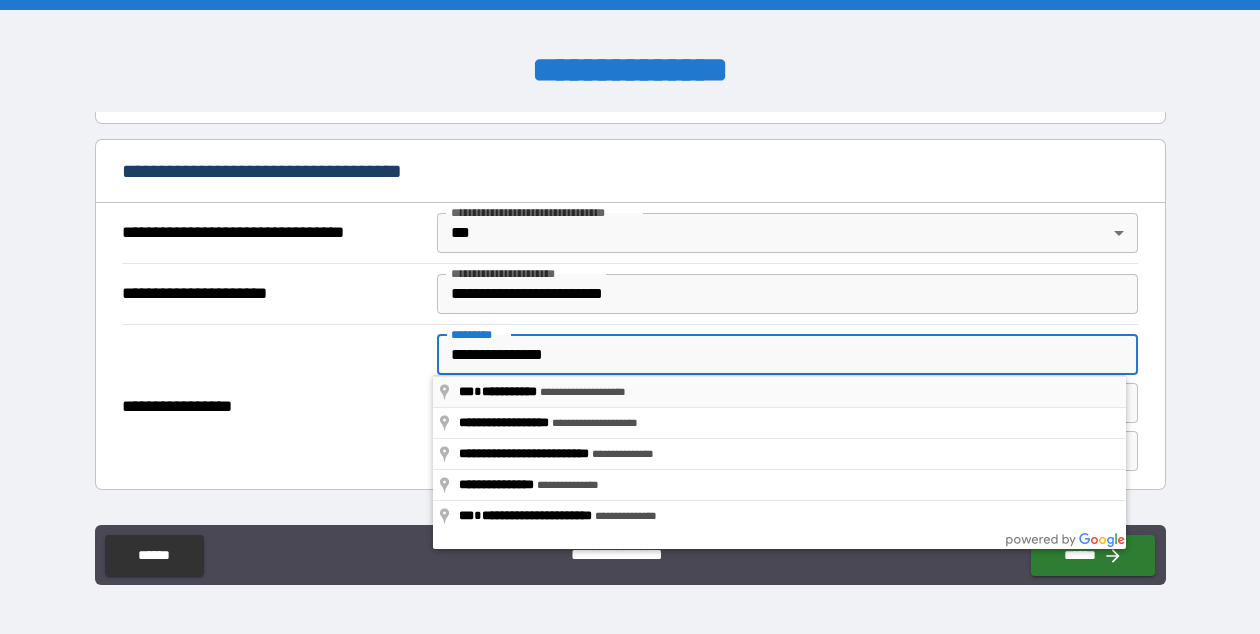 type on "**********" 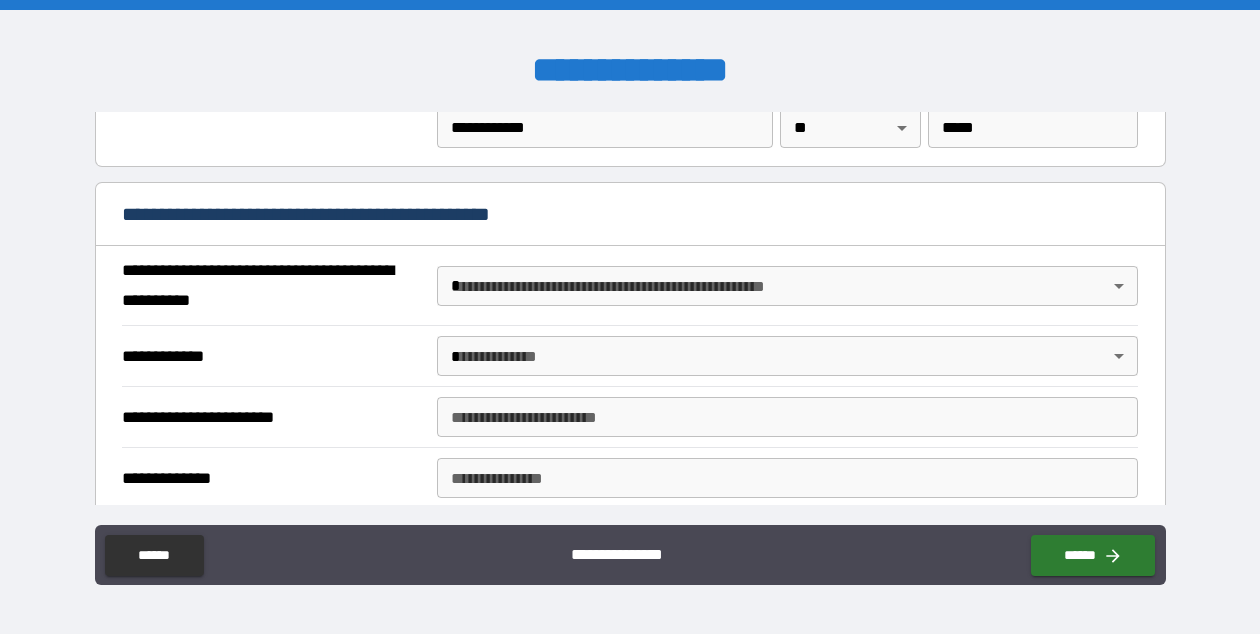 scroll, scrollTop: 1438, scrollLeft: 0, axis: vertical 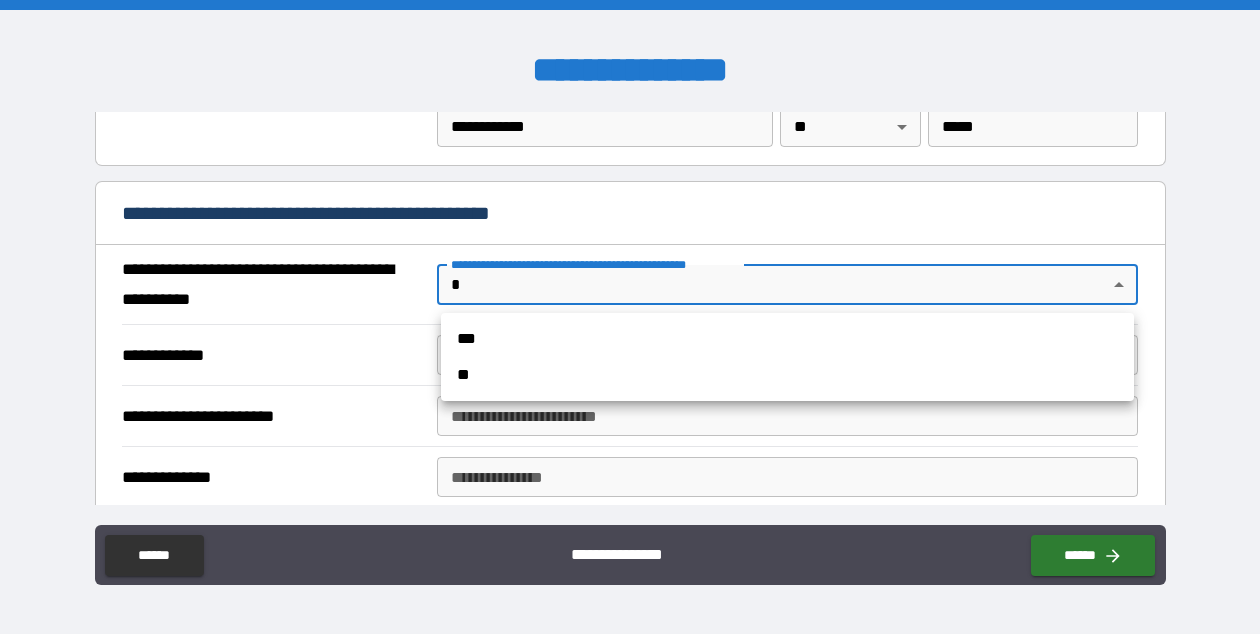 click on "**********" at bounding box center [630, 317] 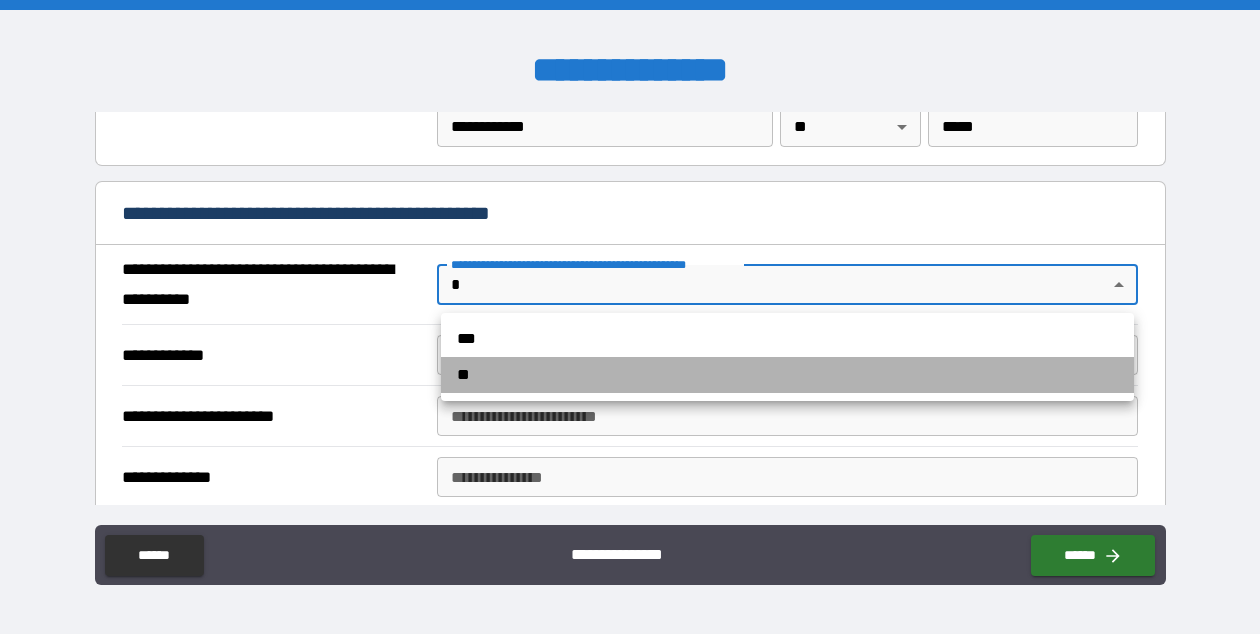 click on "**" at bounding box center (787, 375) 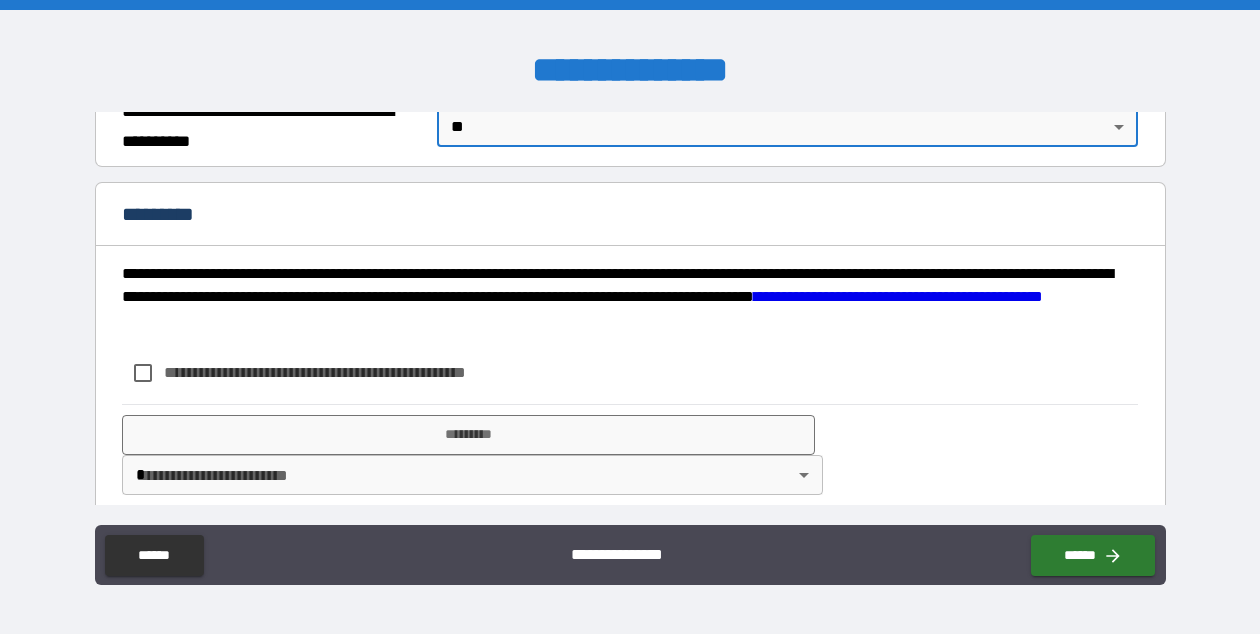 scroll, scrollTop: 1597, scrollLeft: 0, axis: vertical 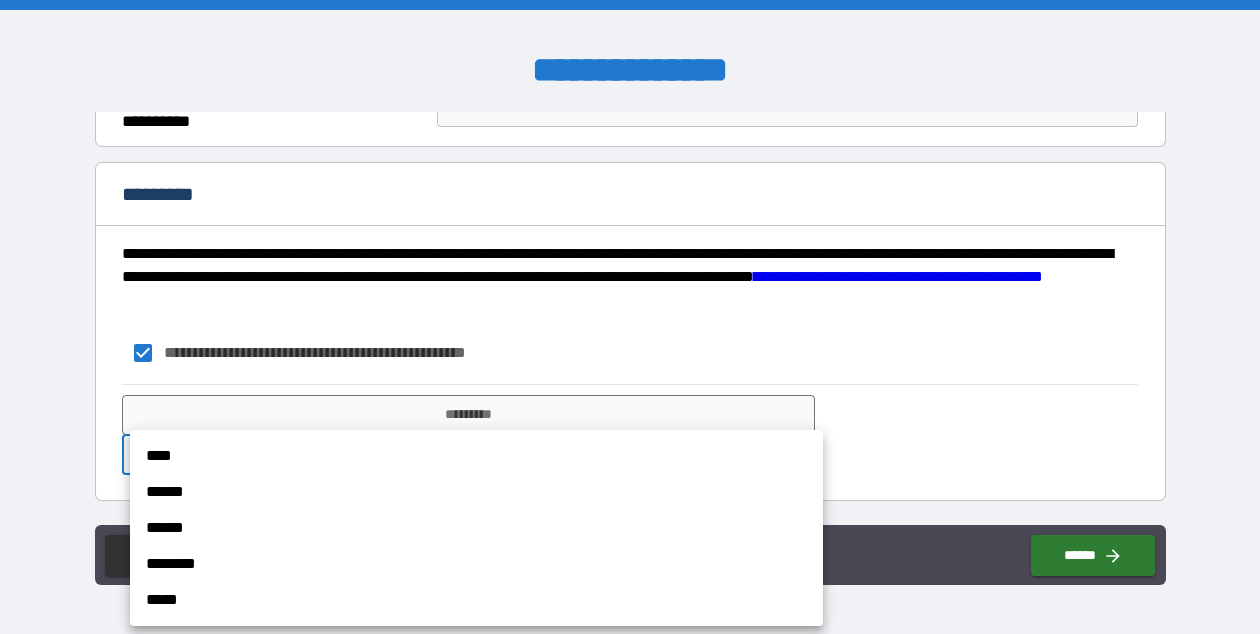 click on "**********" at bounding box center (630, 317) 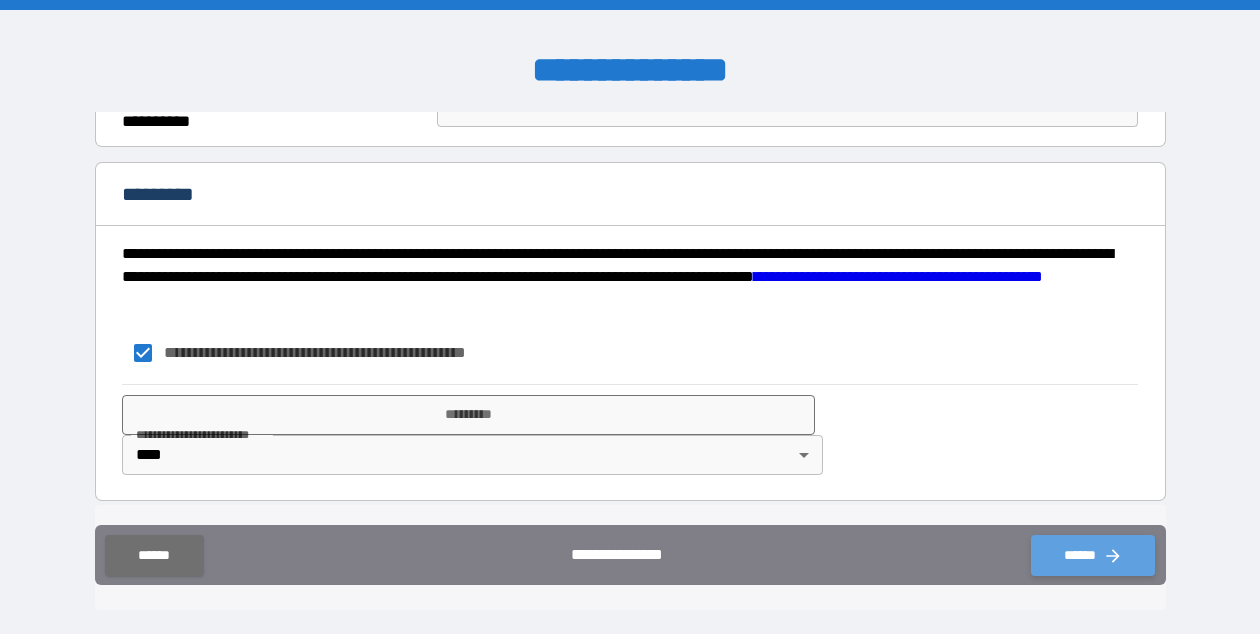 click on "******" at bounding box center (1093, 555) 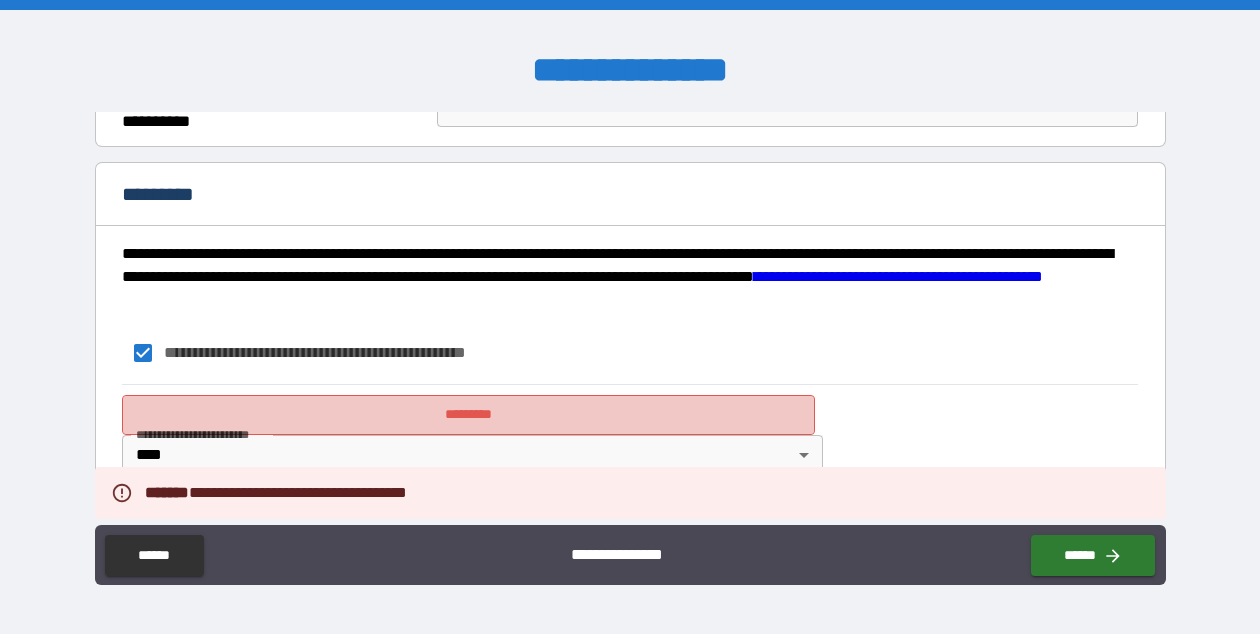 click on "*********" at bounding box center (468, 415) 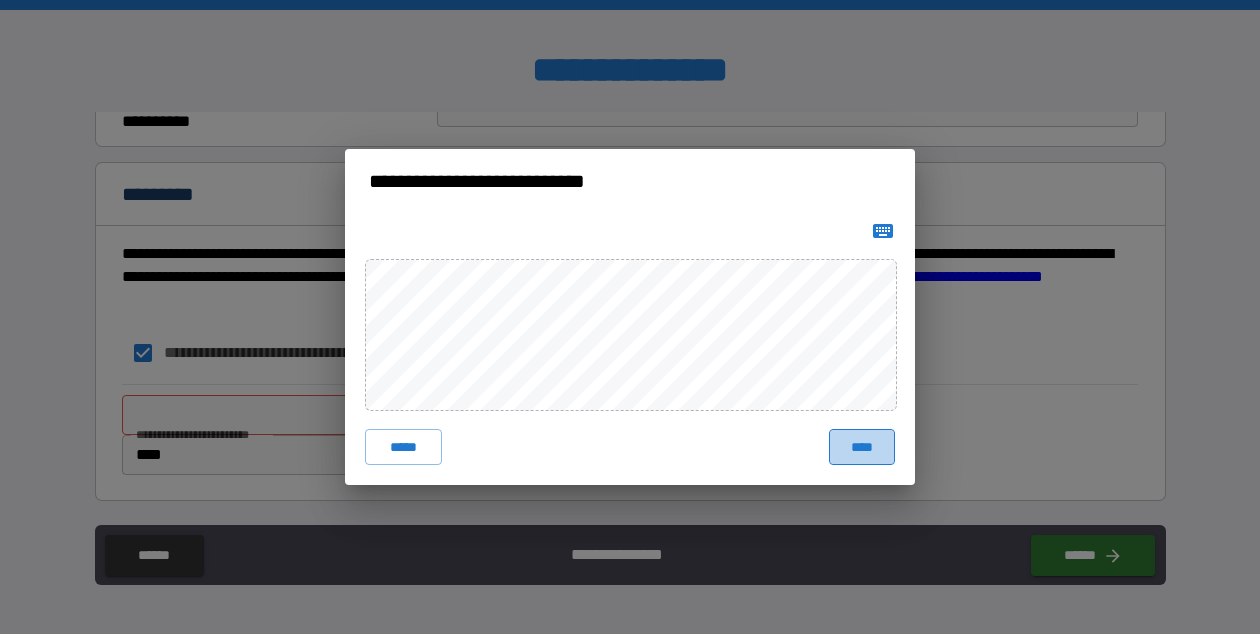 click on "****" at bounding box center (862, 447) 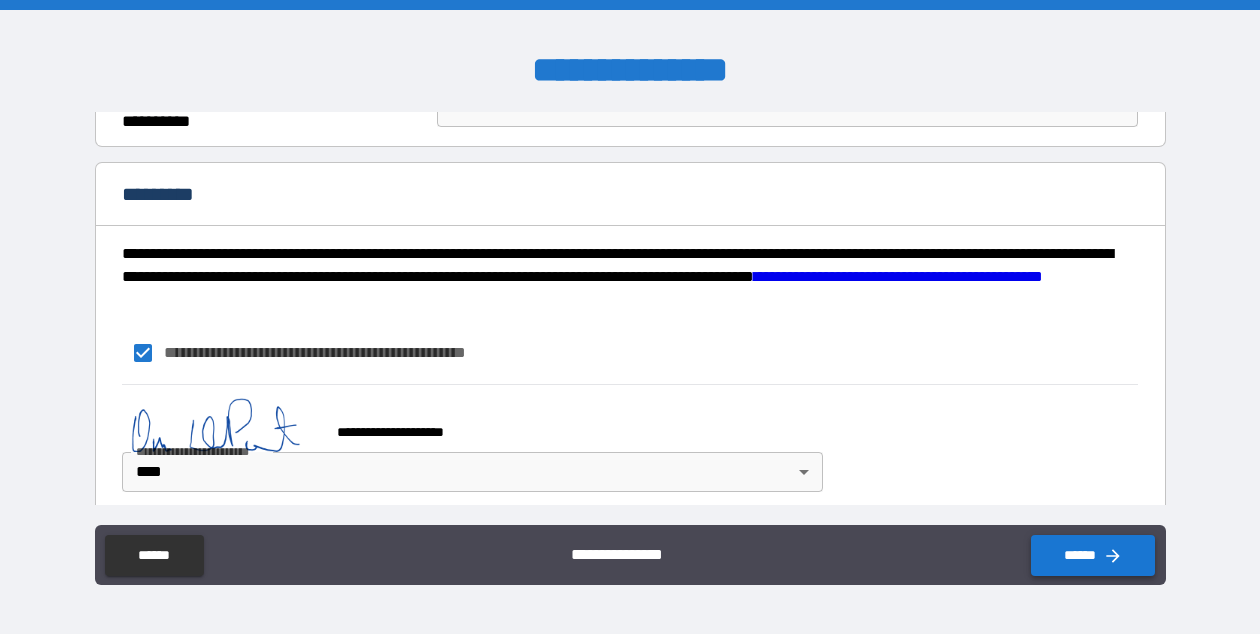 click on "******" at bounding box center (1093, 555) 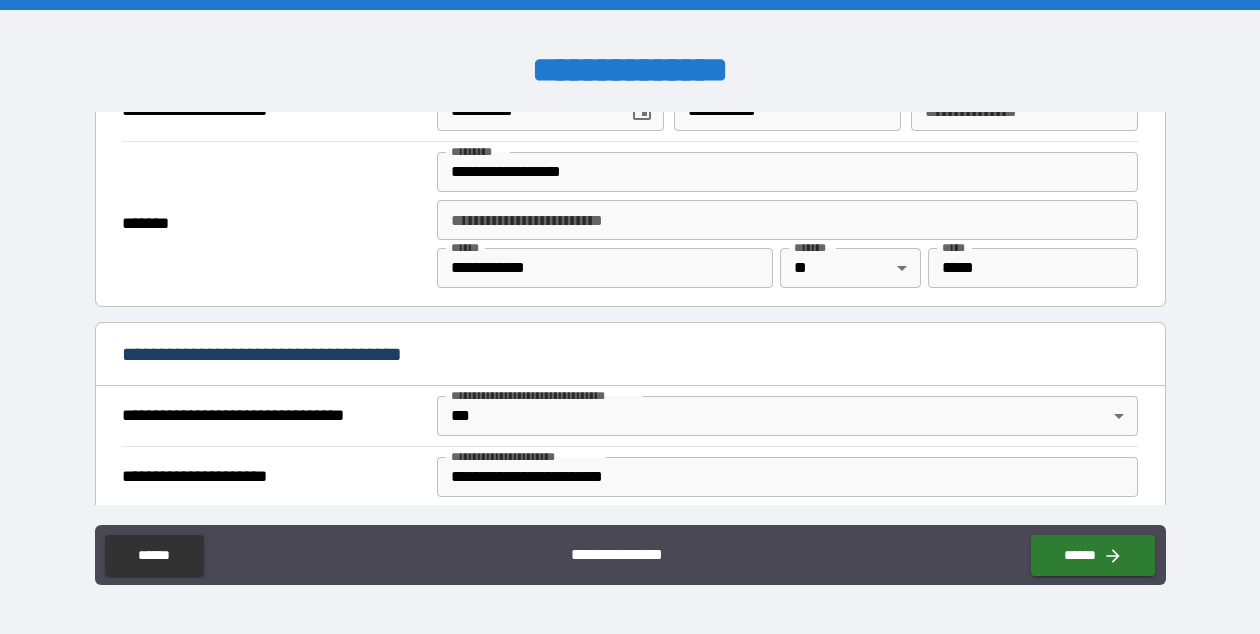 scroll, scrollTop: 922, scrollLeft: 0, axis: vertical 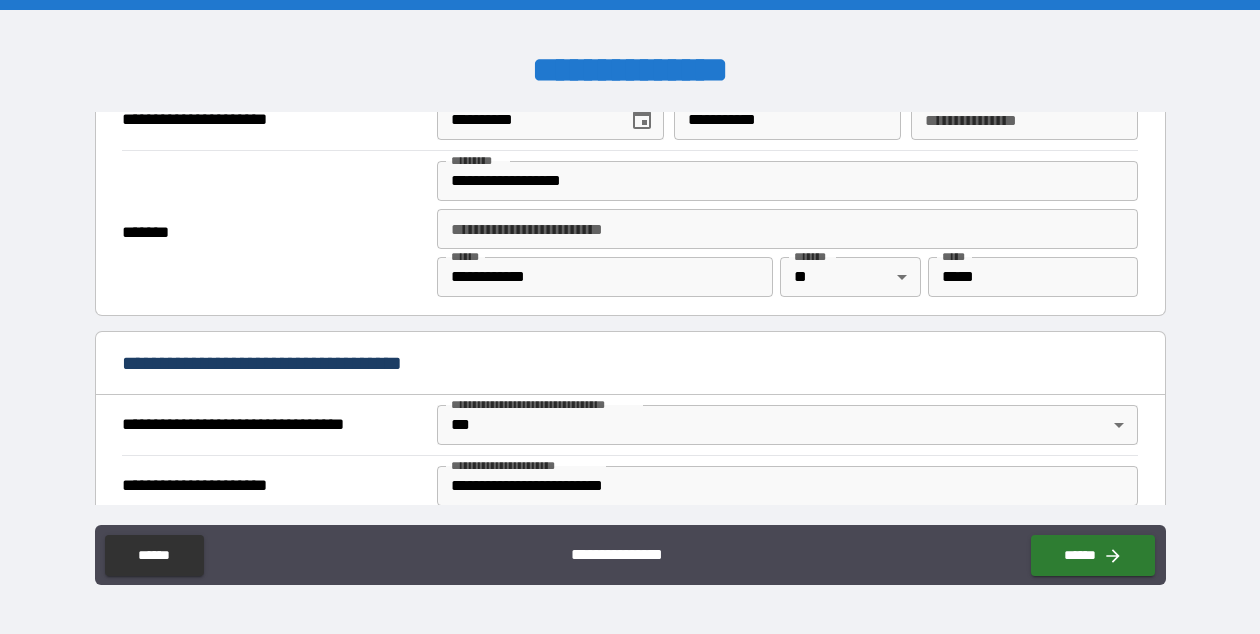 click on "**********" at bounding box center [630, 317] 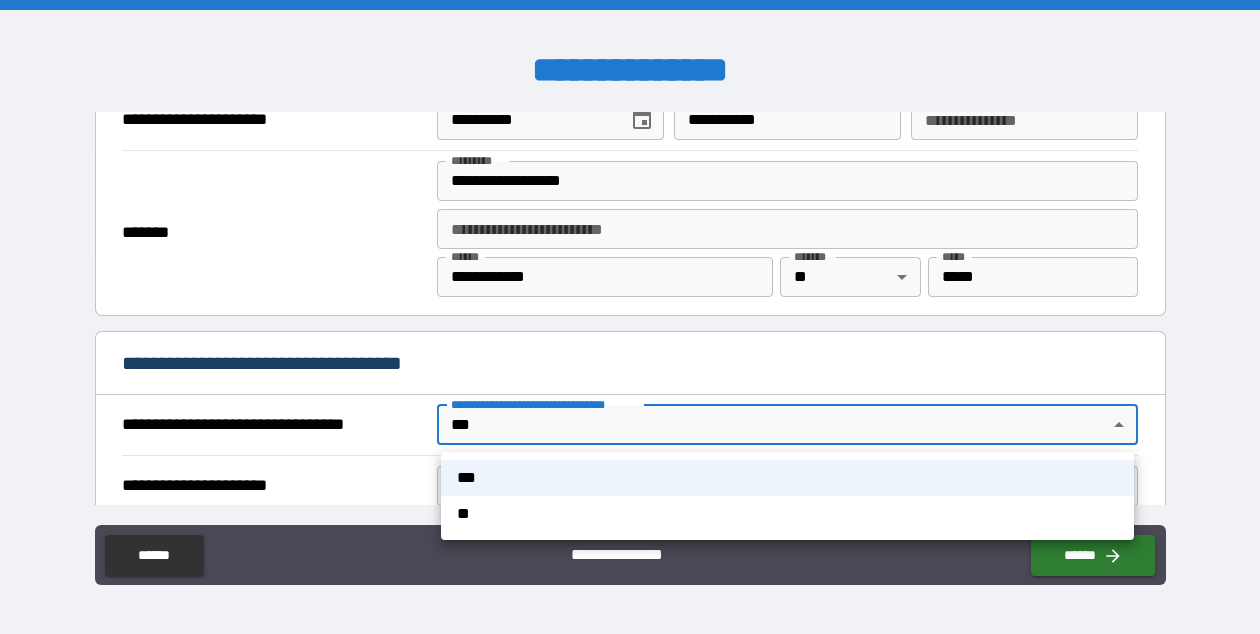 click at bounding box center [630, 317] 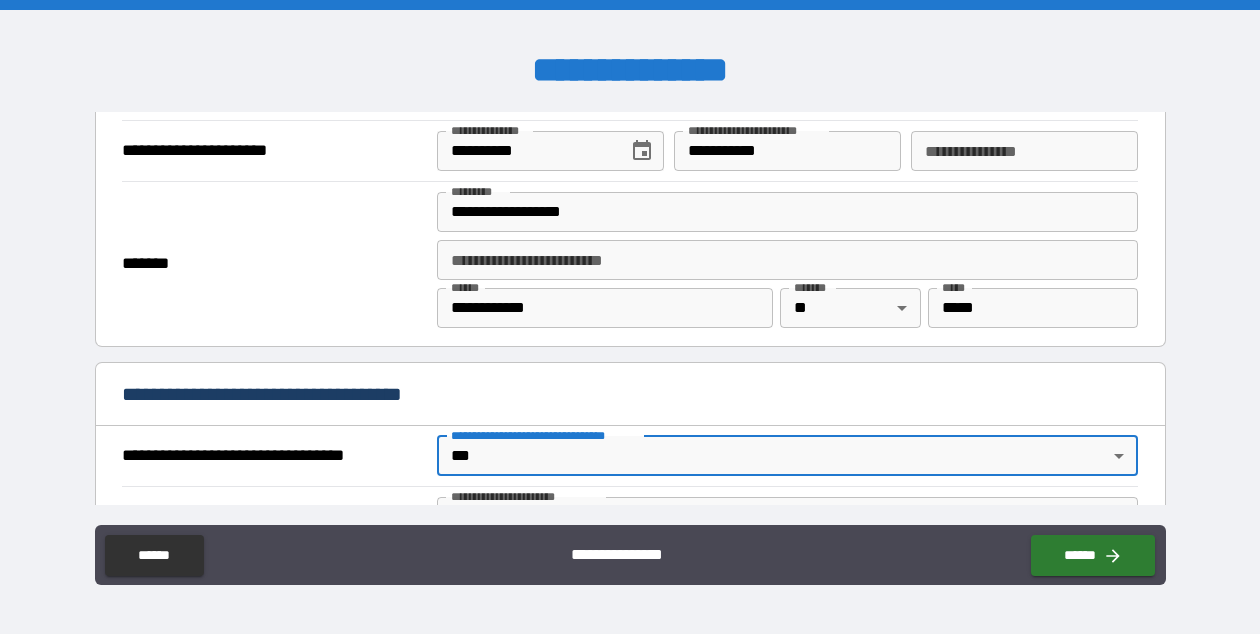 scroll, scrollTop: 893, scrollLeft: 0, axis: vertical 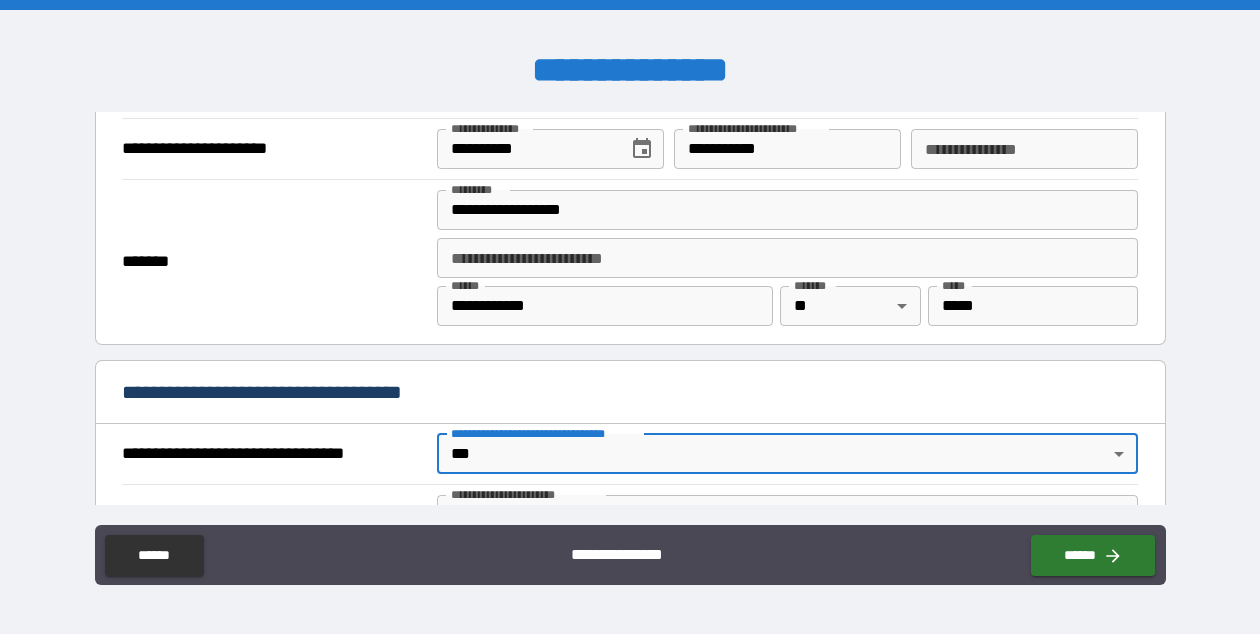 click on "**********" at bounding box center (630, 394) 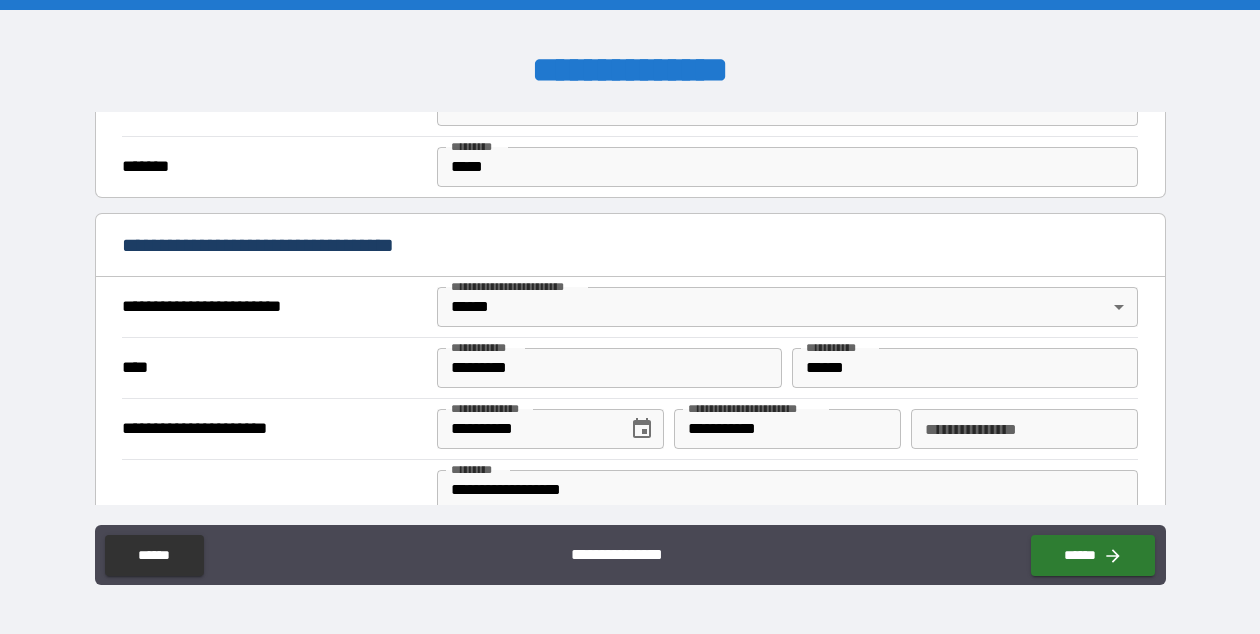 scroll, scrollTop: 608, scrollLeft: 0, axis: vertical 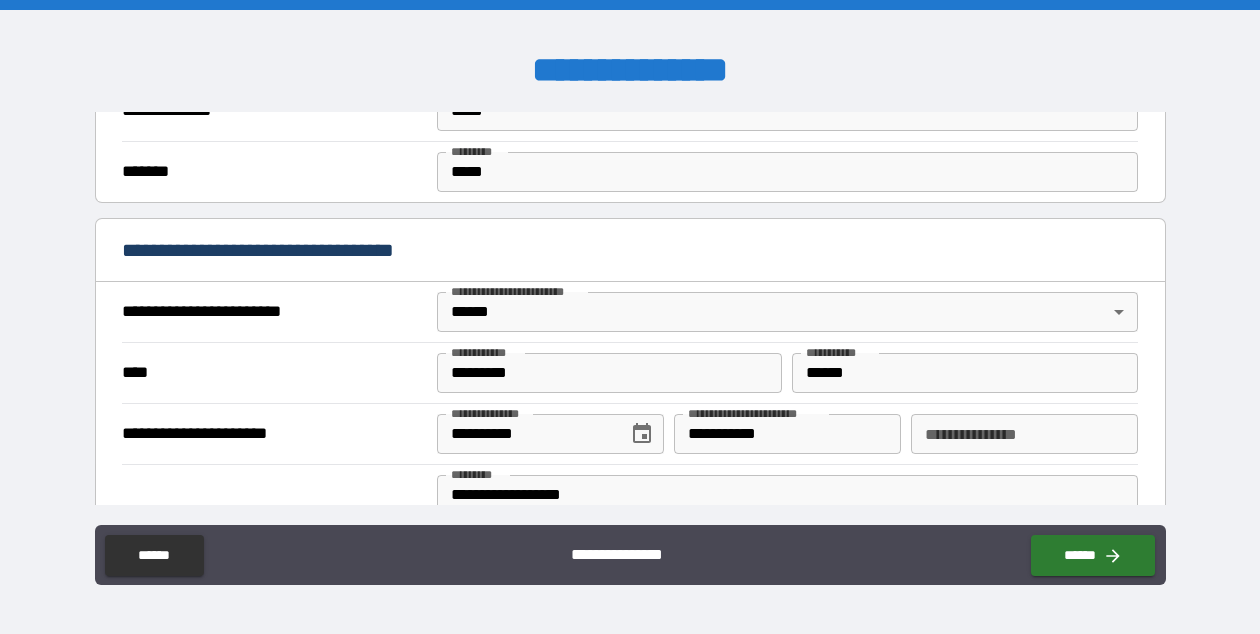 click on "**********" at bounding box center (1024, 434) 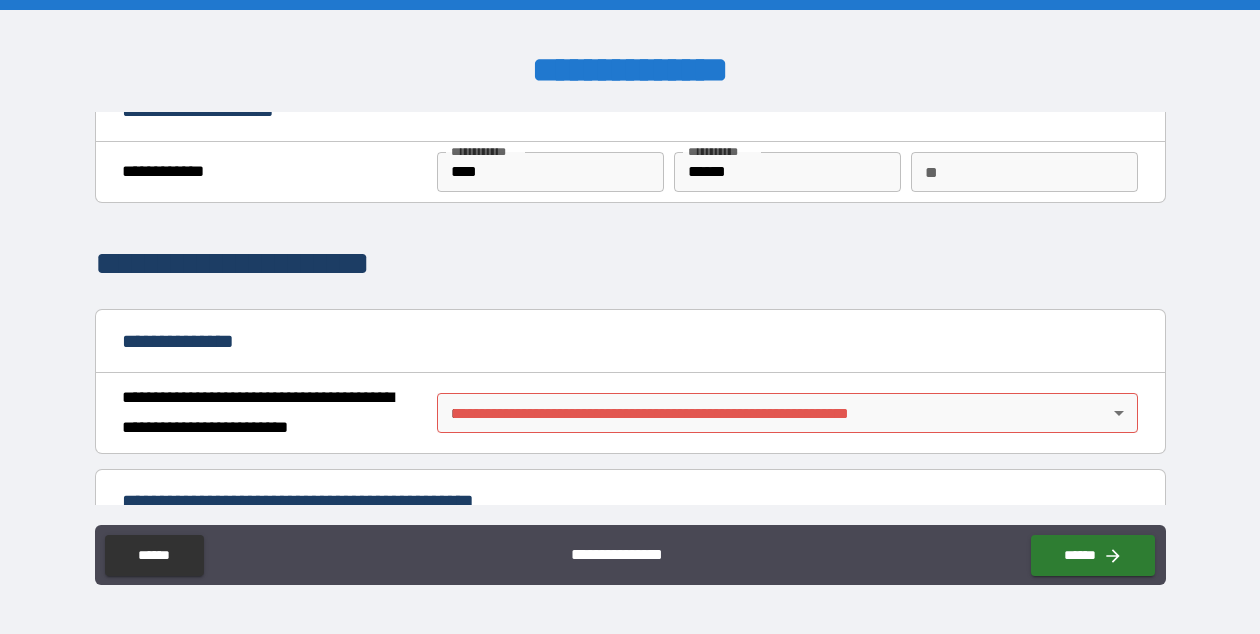 scroll, scrollTop: 39, scrollLeft: 0, axis: vertical 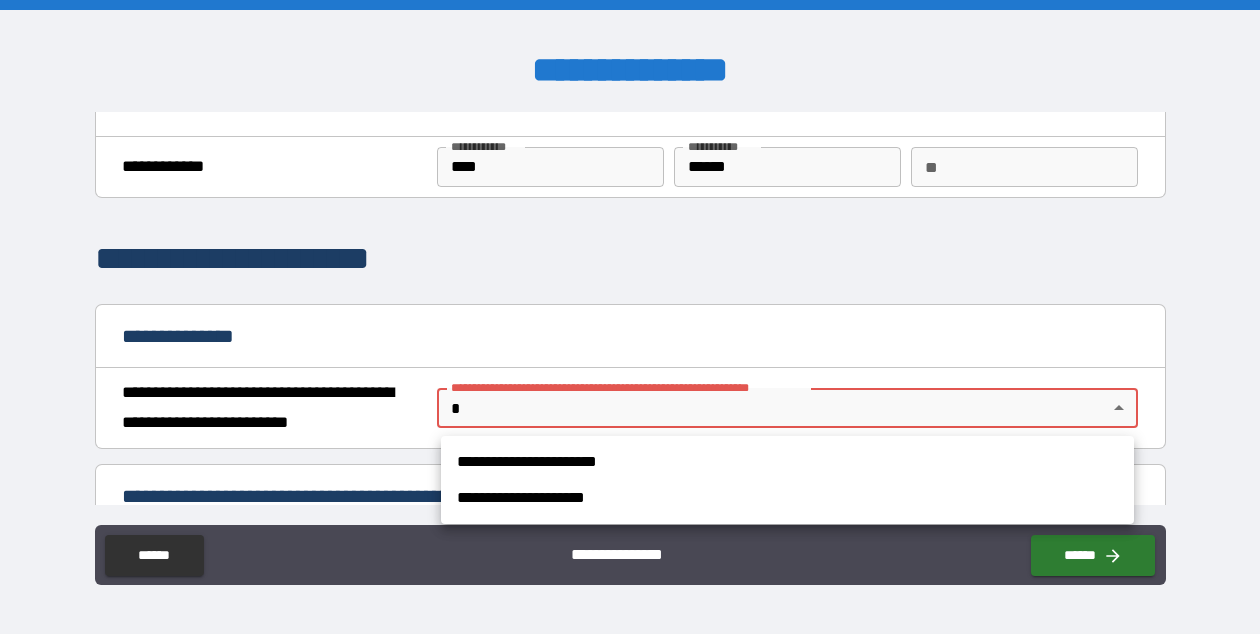 click on "**********" at bounding box center (630, 317) 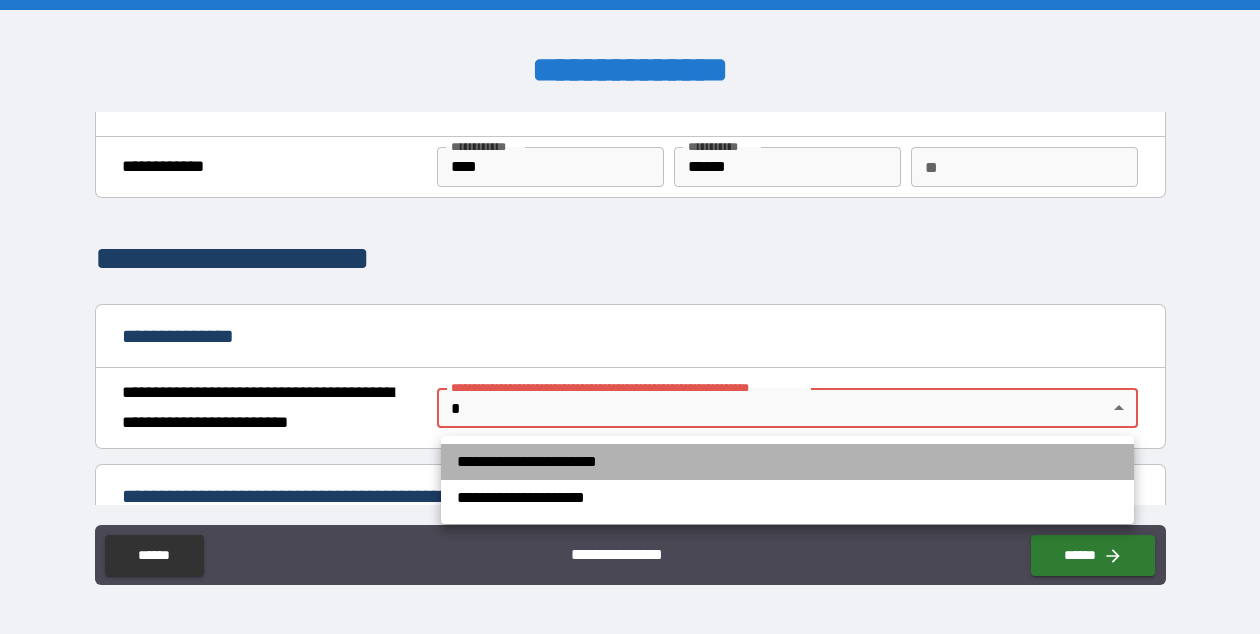 click on "**********" at bounding box center (787, 462) 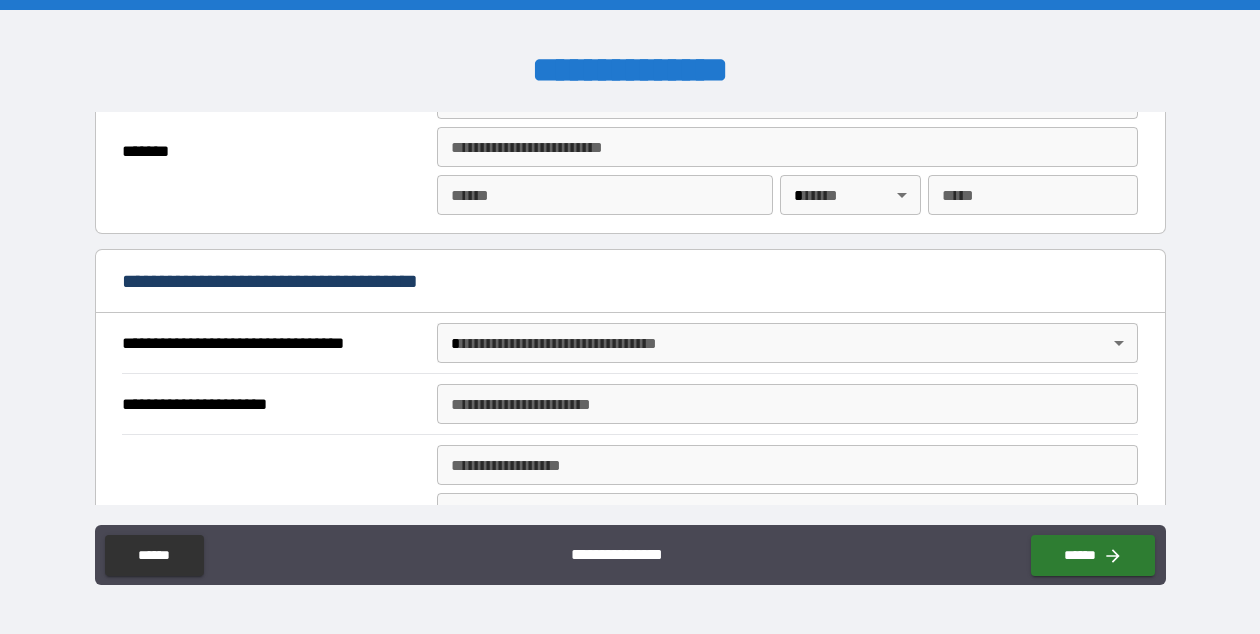 scroll, scrollTop: 2670, scrollLeft: 0, axis: vertical 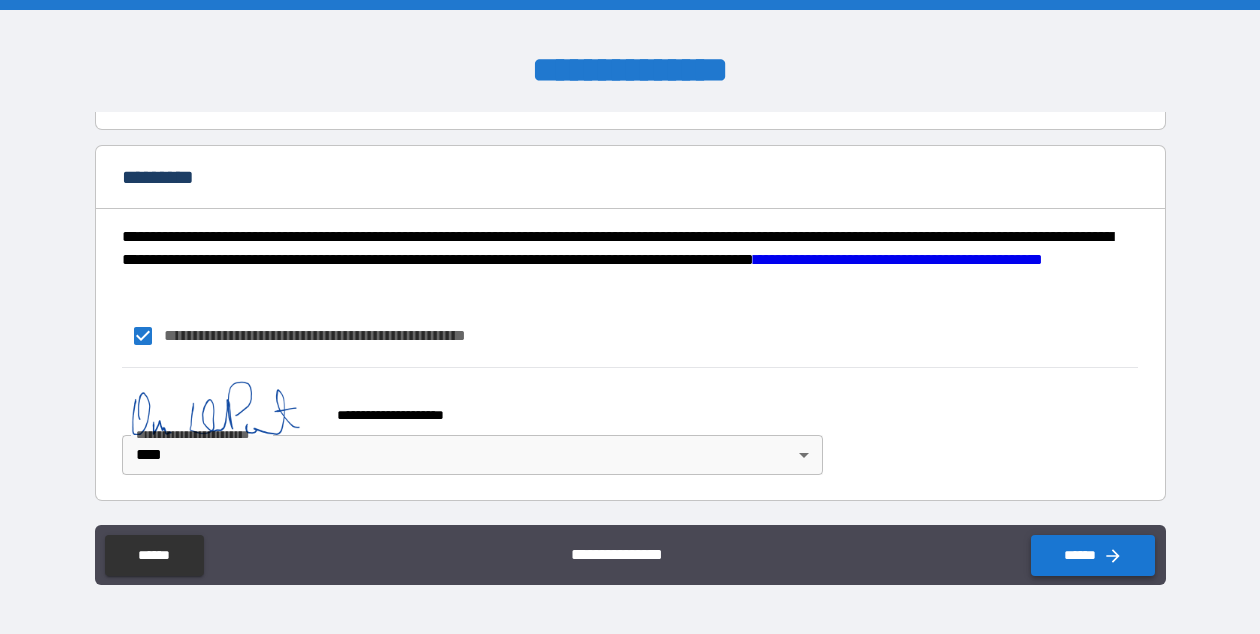 click 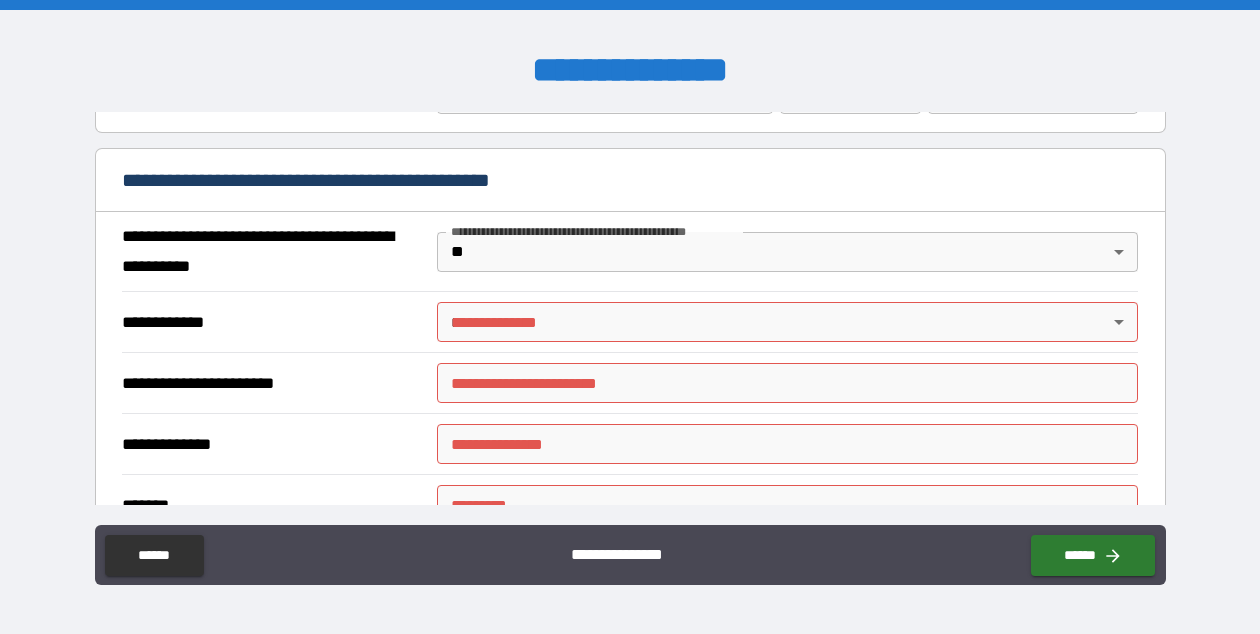 scroll, scrollTop: 1482, scrollLeft: 0, axis: vertical 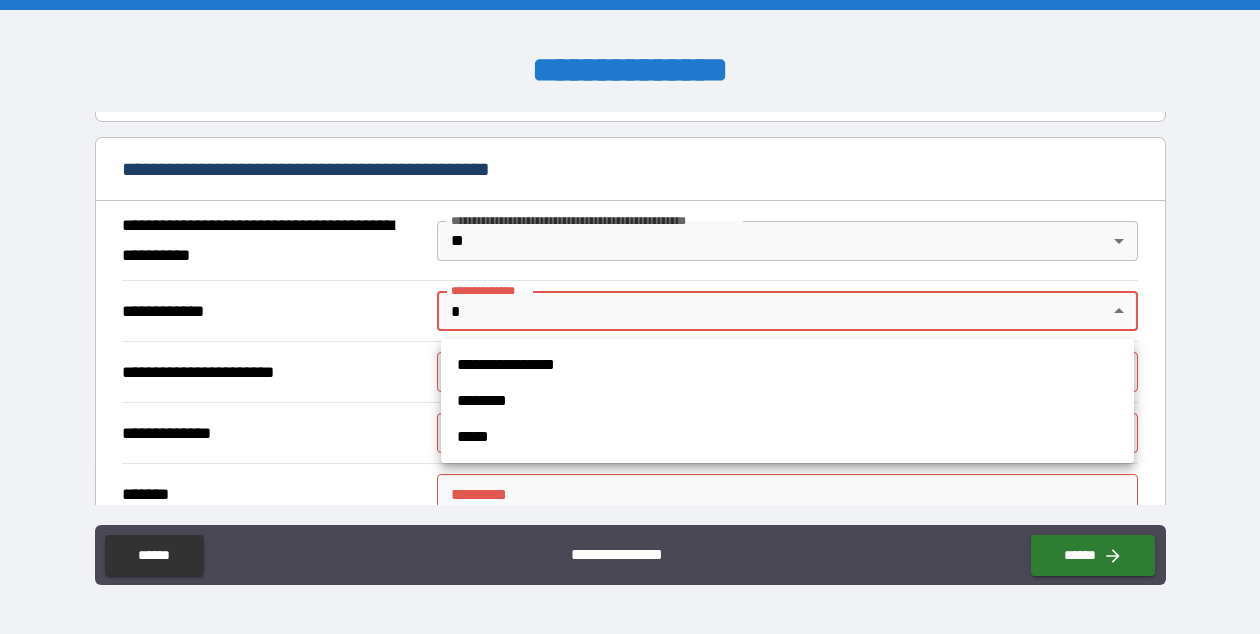 click on "**********" at bounding box center (630, 317) 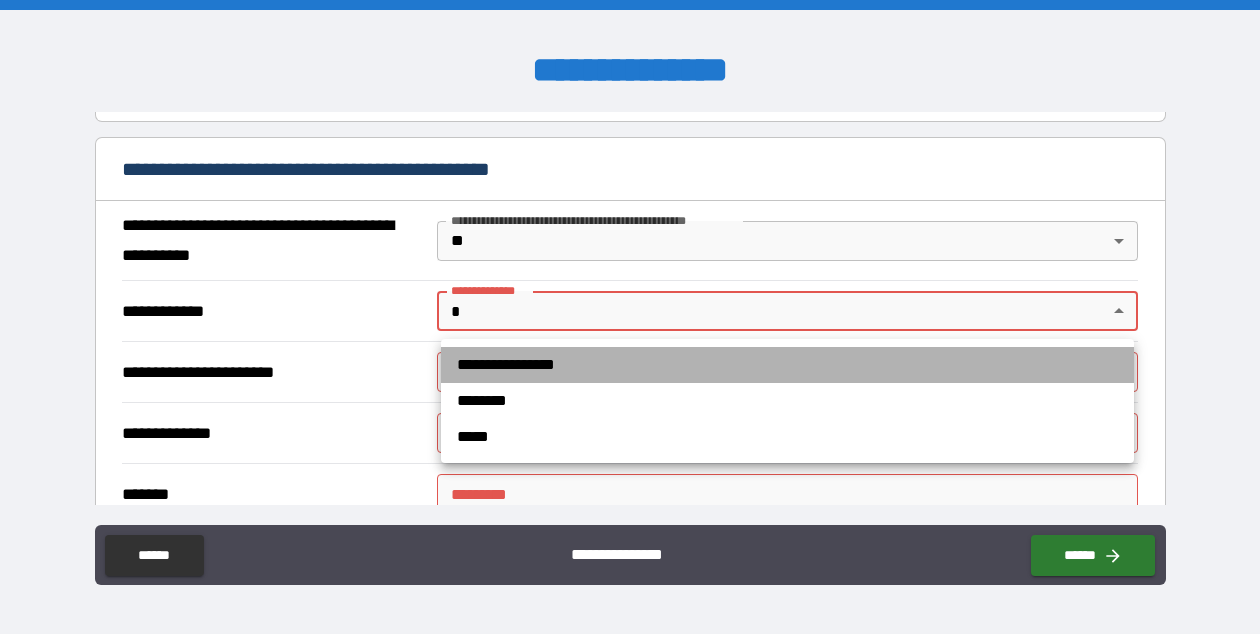 click on "**********" at bounding box center [787, 365] 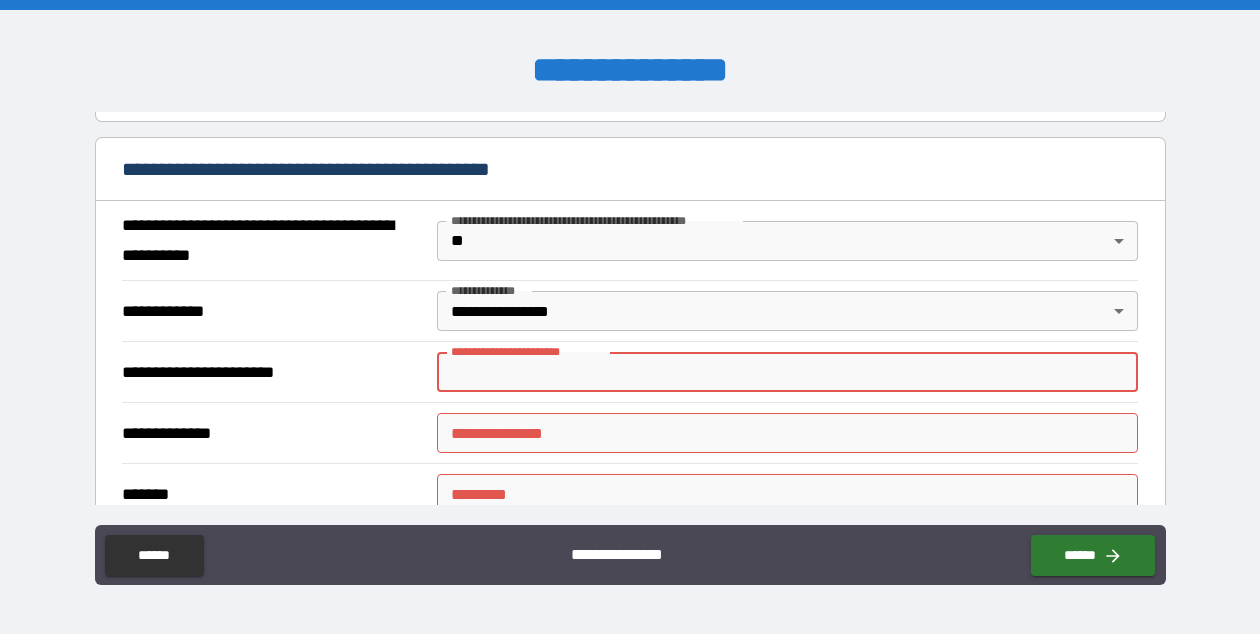 click on "**********" at bounding box center [787, 372] 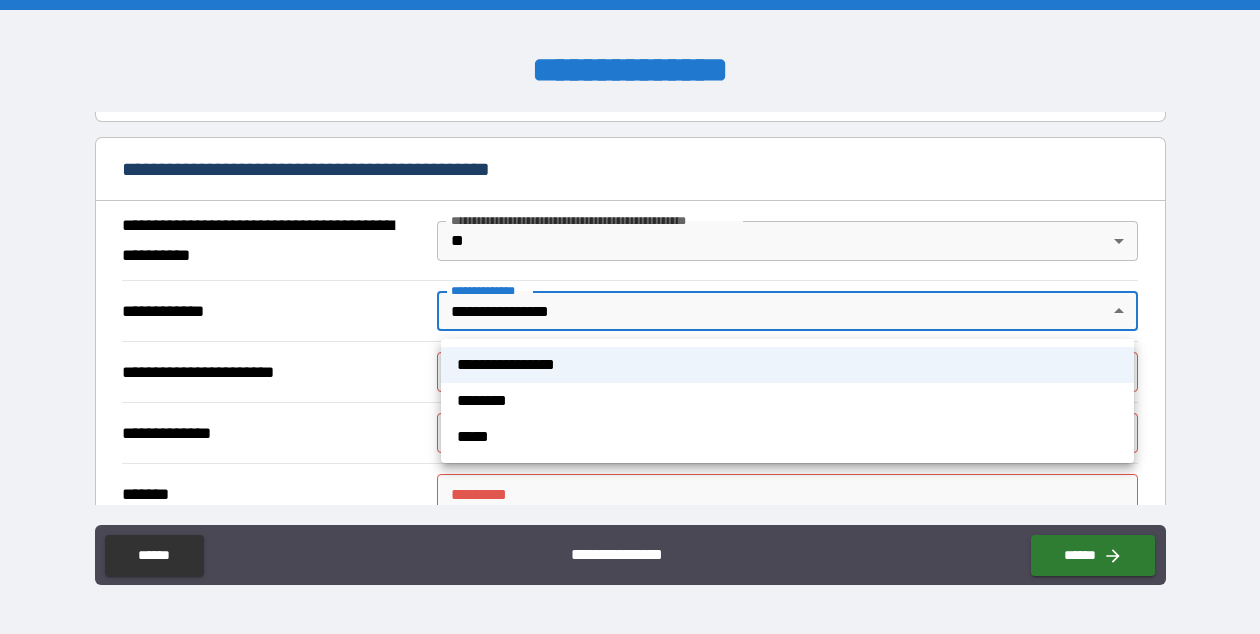click on "**********" at bounding box center (630, 317) 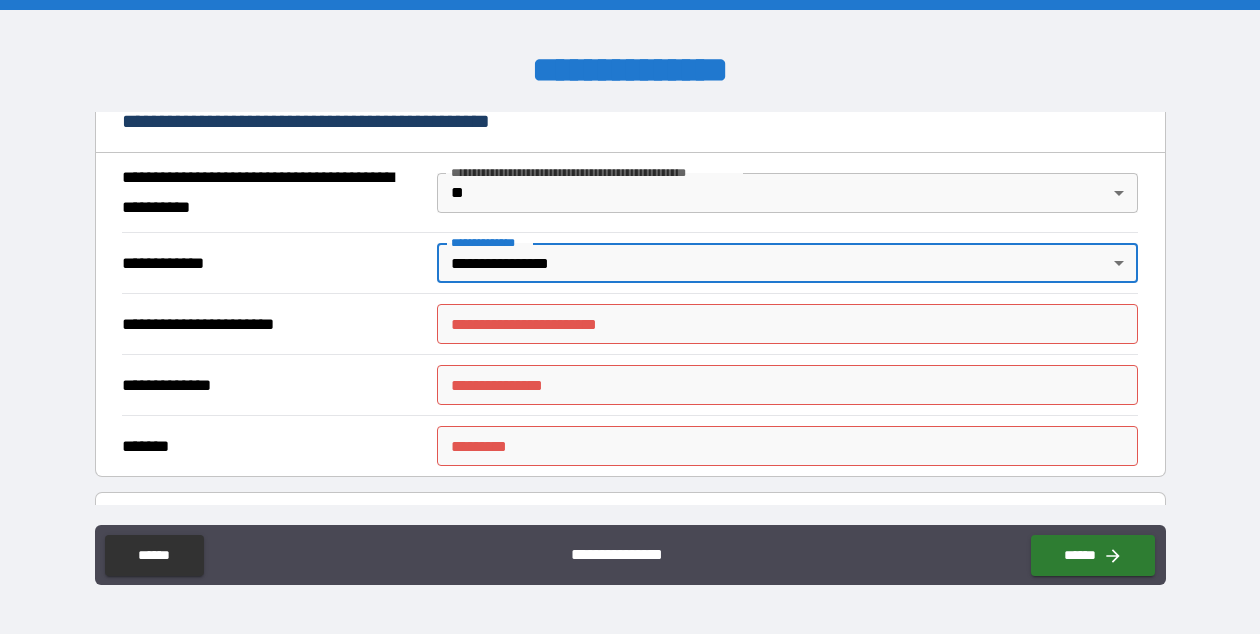 scroll, scrollTop: 1533, scrollLeft: 0, axis: vertical 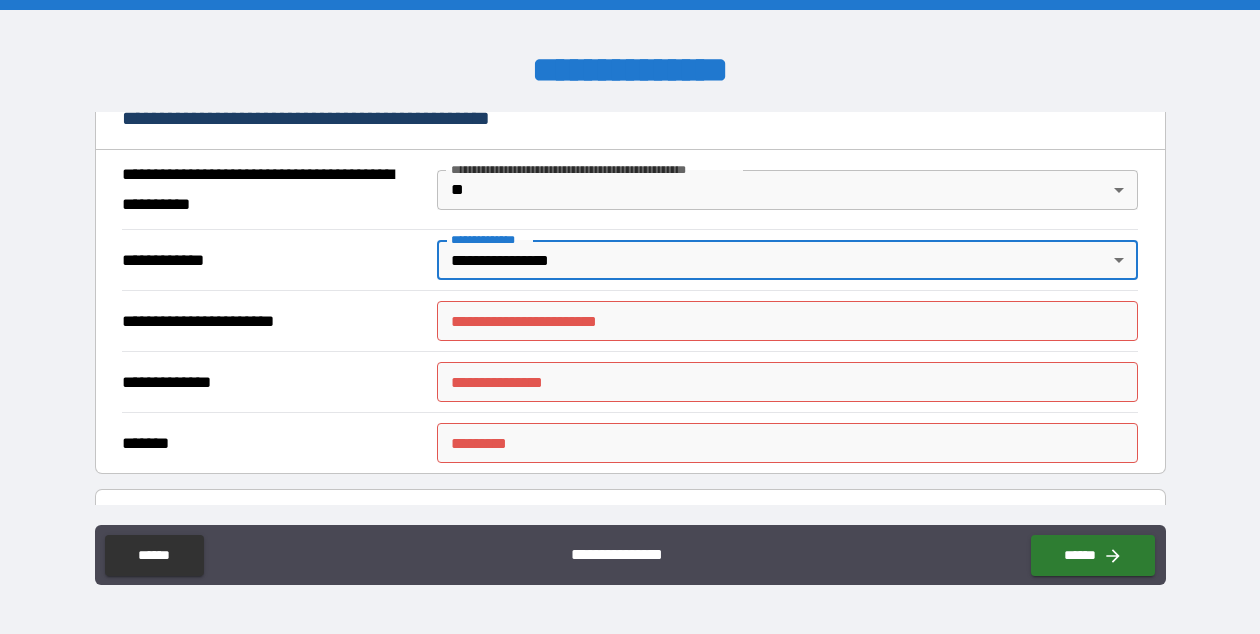 click on "**********" at bounding box center [630, 317] 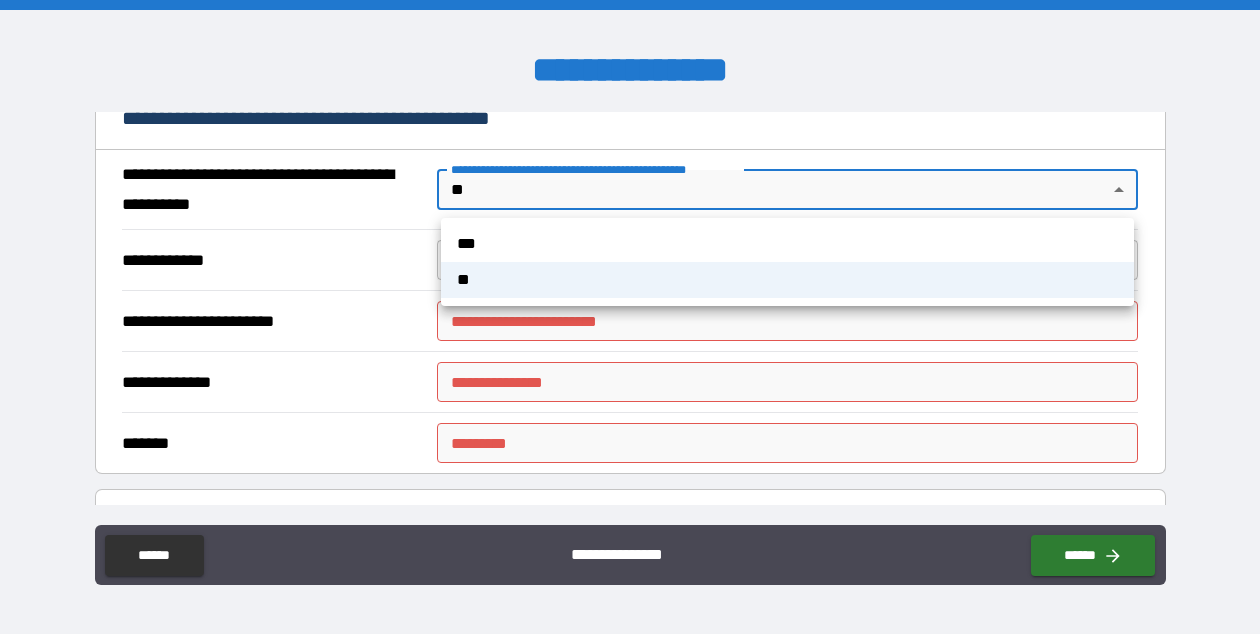 click on "***" at bounding box center [787, 244] 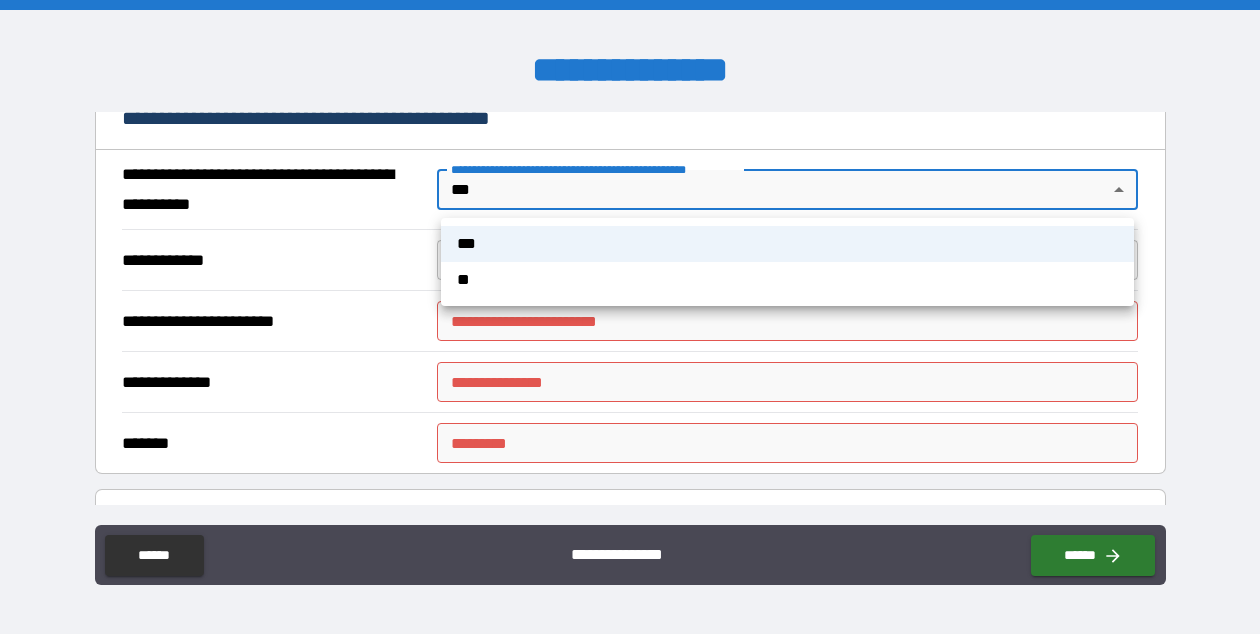 click on "**********" at bounding box center [630, 317] 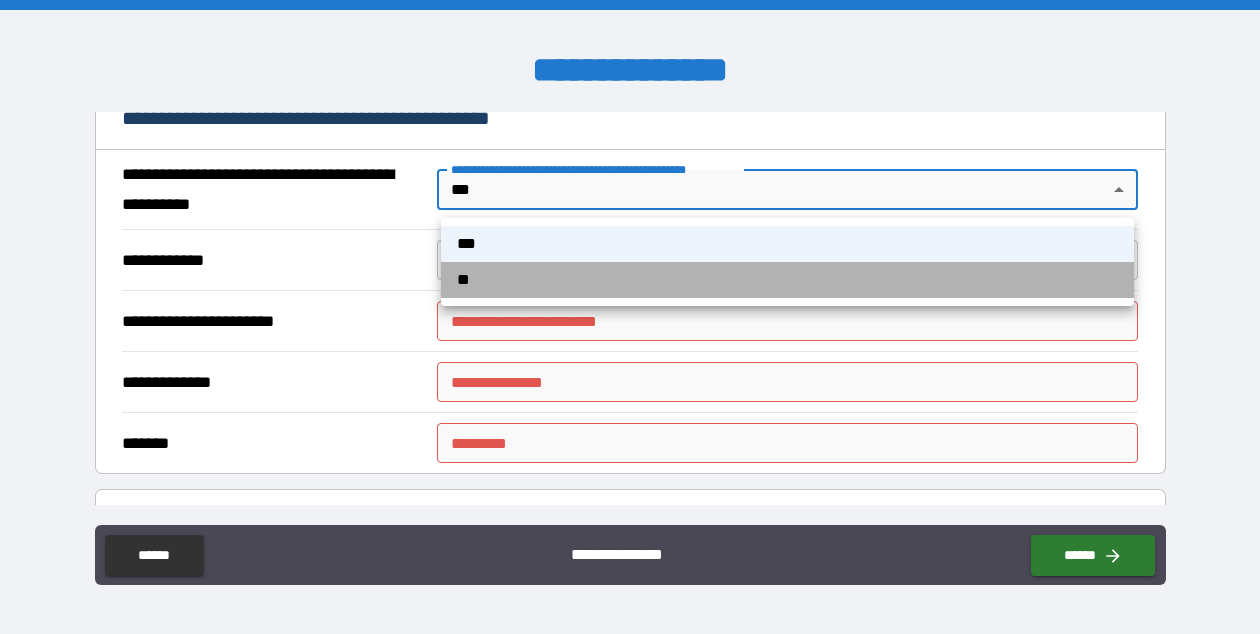 click on "**" at bounding box center [787, 280] 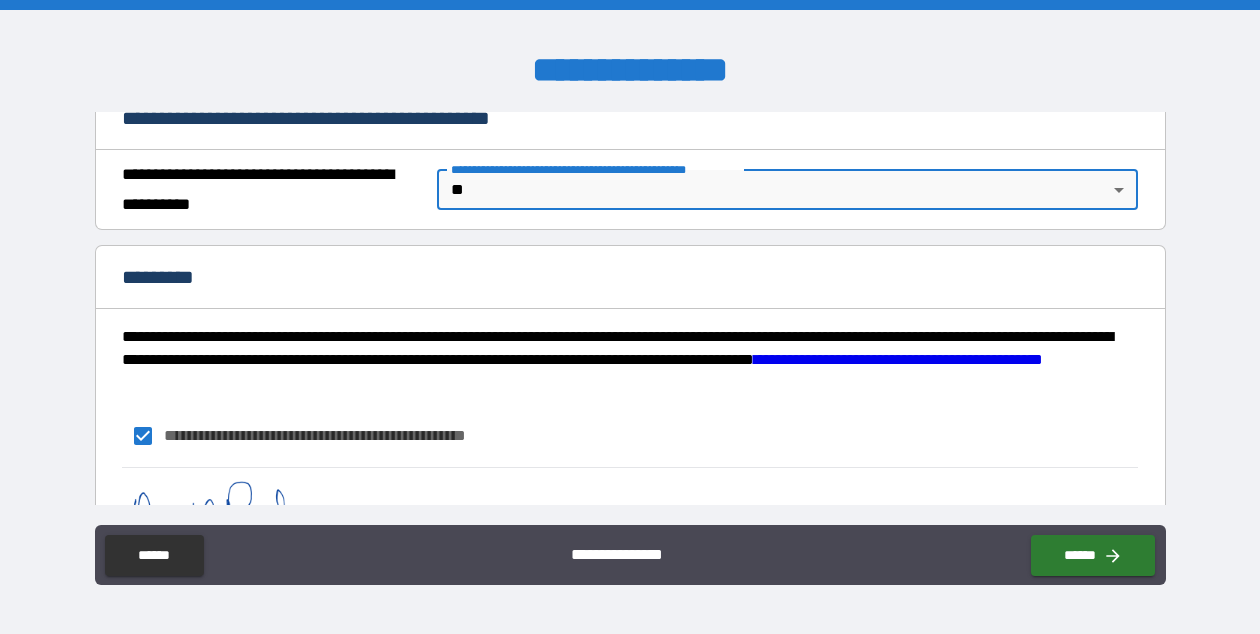 scroll, scrollTop: 1633, scrollLeft: 0, axis: vertical 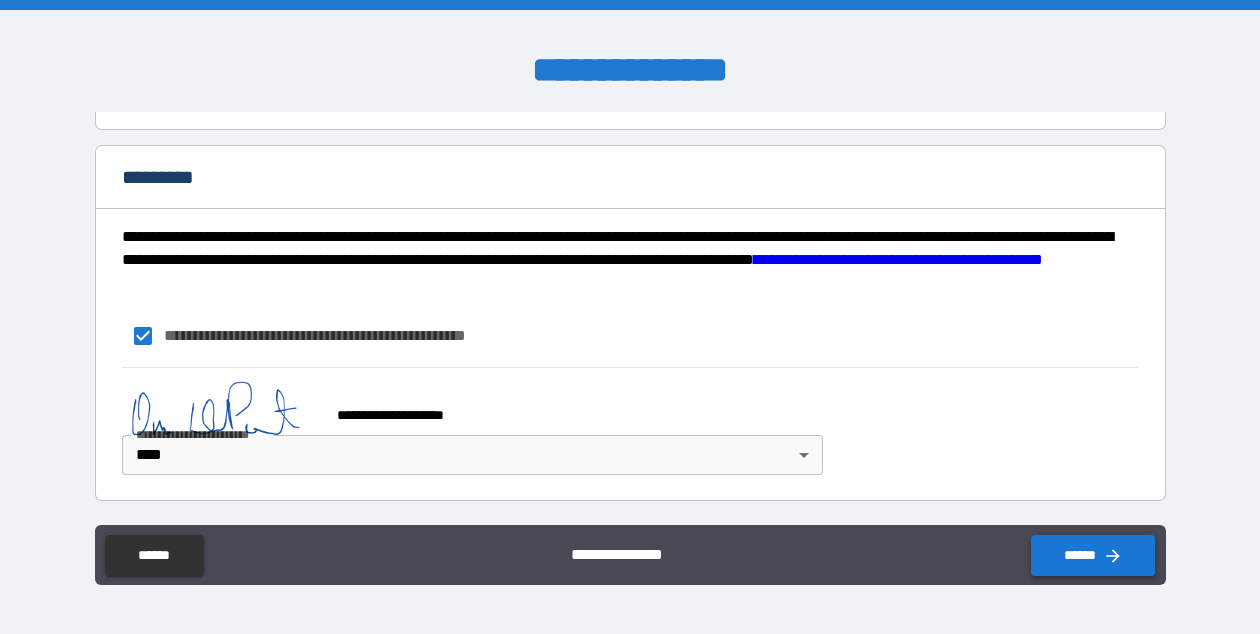 click on "******" at bounding box center (1093, 555) 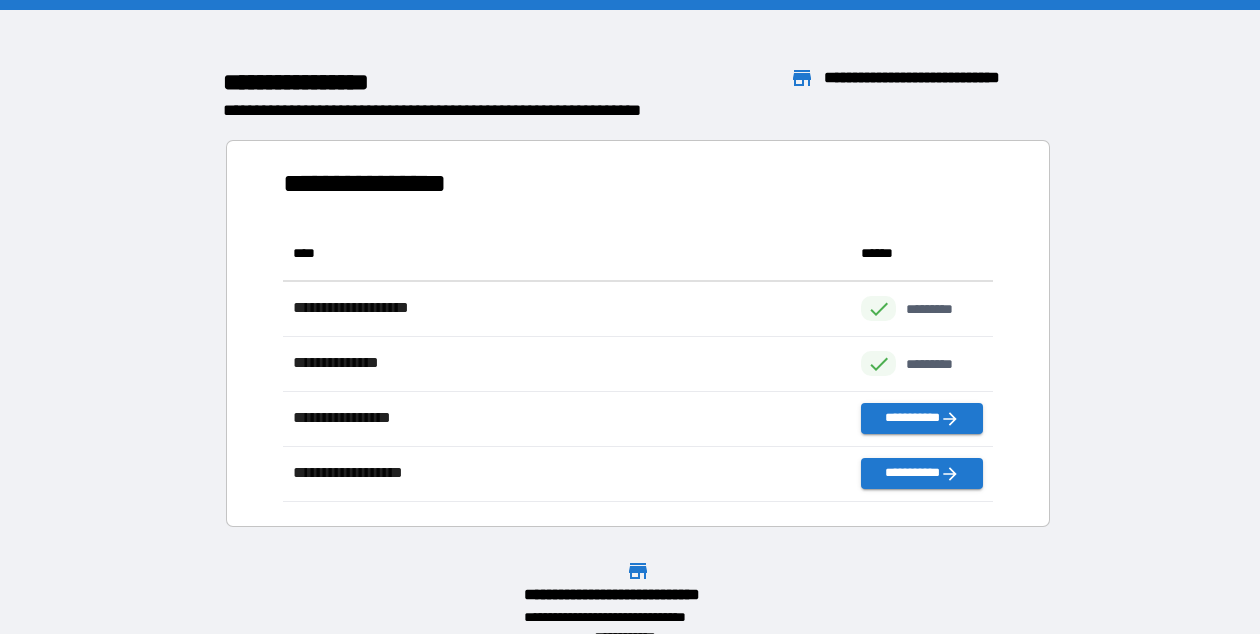 scroll, scrollTop: 1, scrollLeft: 1, axis: both 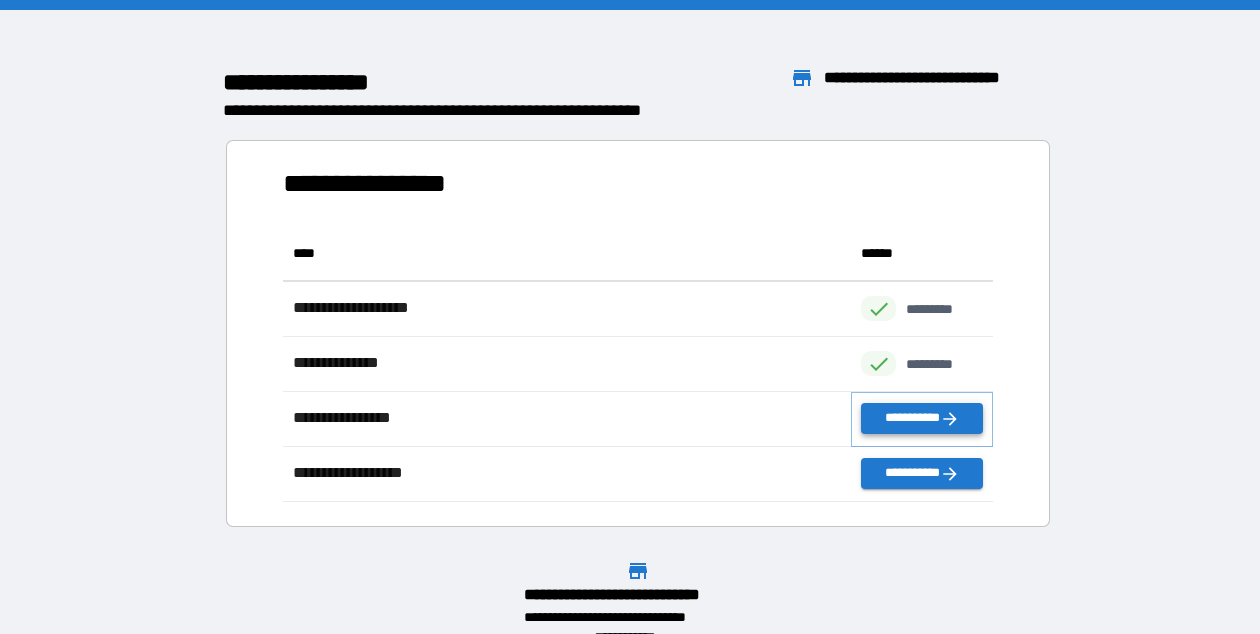 click on "**********" at bounding box center (922, 418) 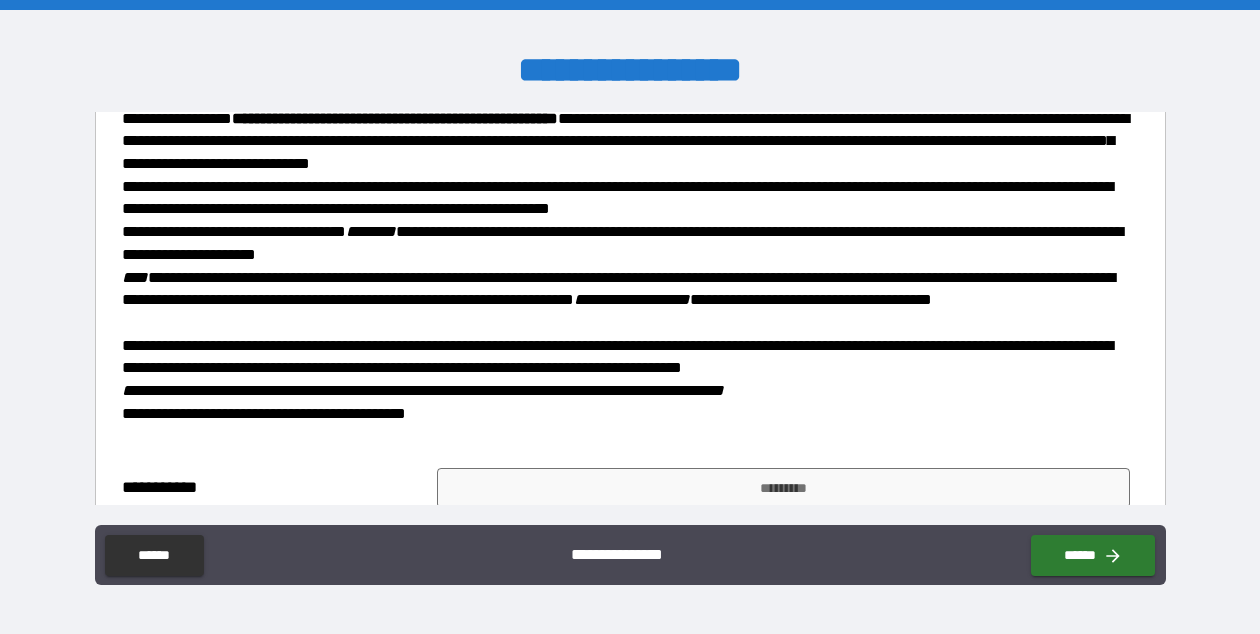 scroll, scrollTop: 711, scrollLeft: 0, axis: vertical 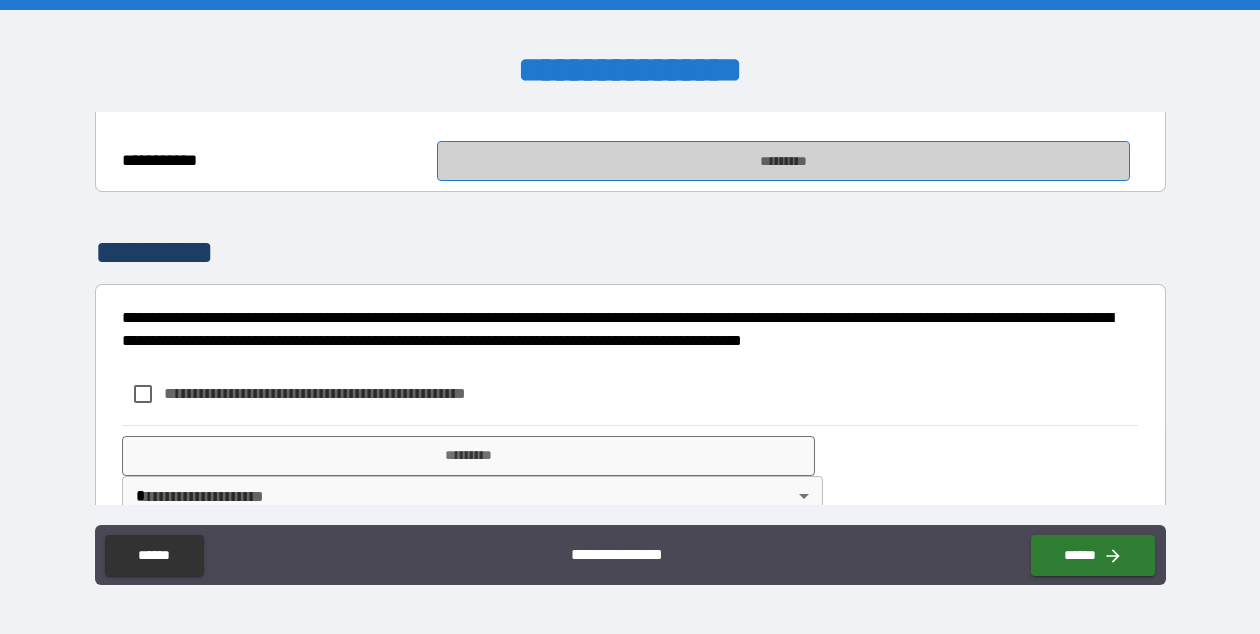 click on "*********" at bounding box center (783, 161) 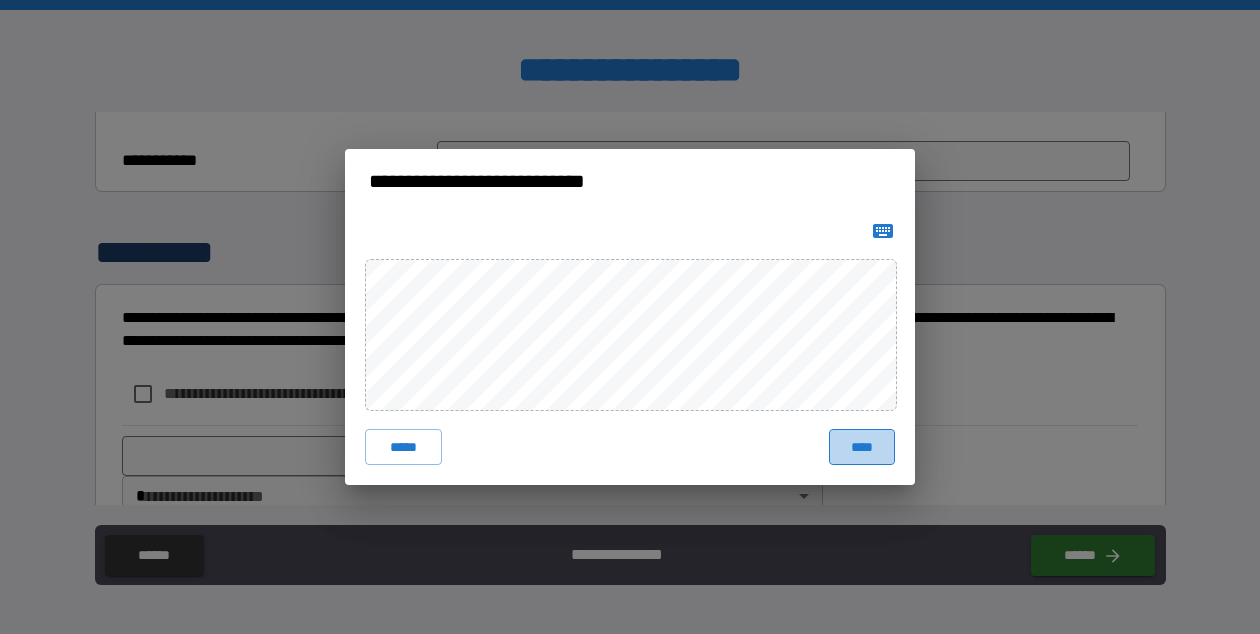 click on "****" at bounding box center (862, 447) 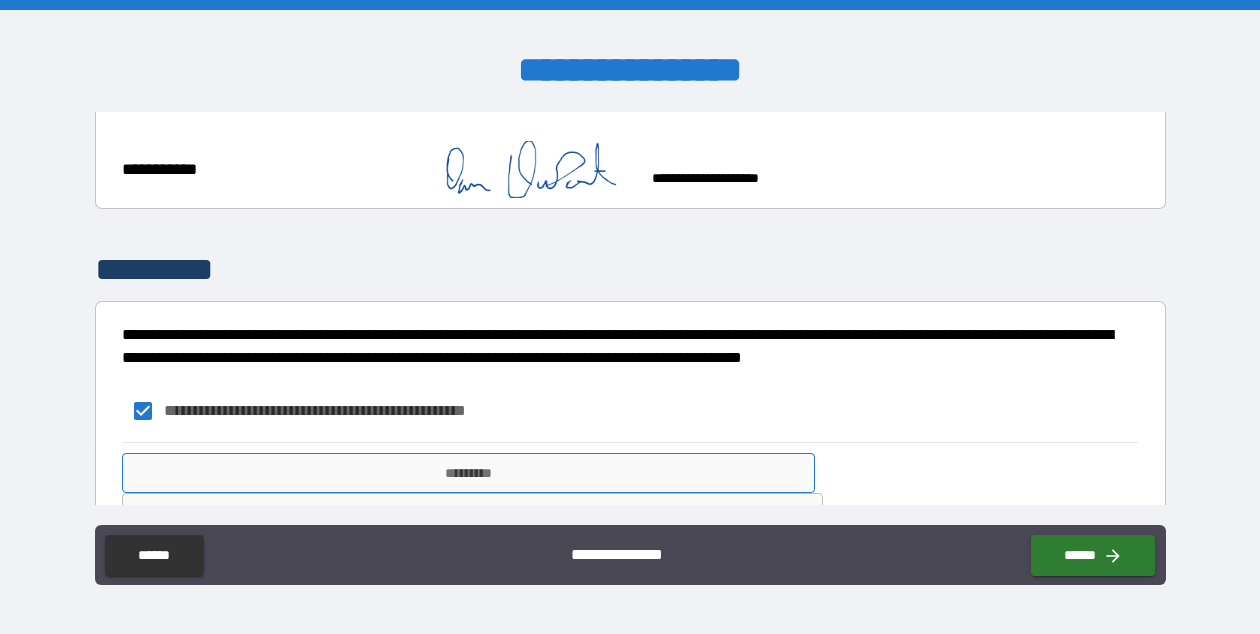 click on "*********" at bounding box center [468, 473] 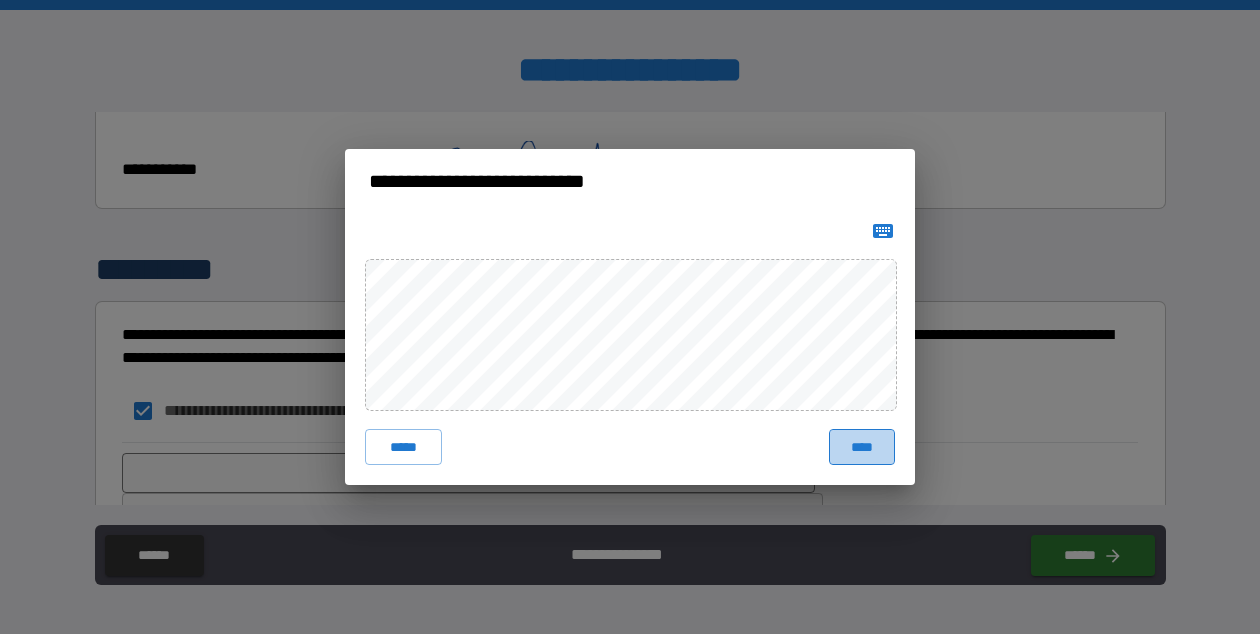 click on "****" at bounding box center (862, 447) 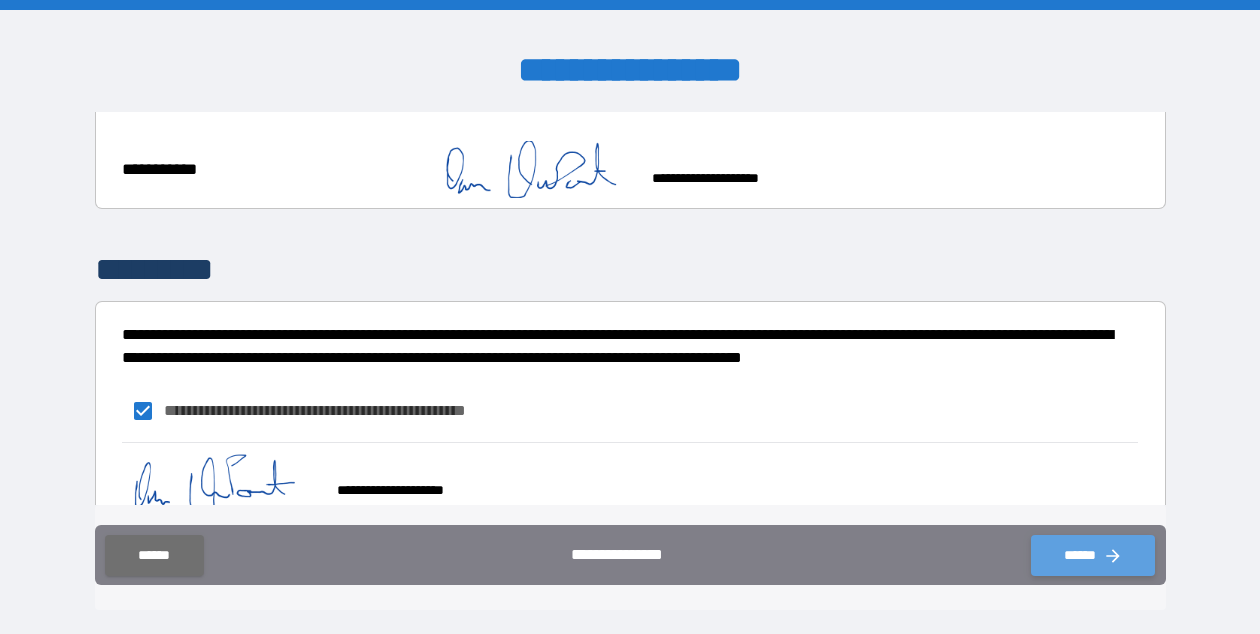 click on "******" at bounding box center (1093, 555) 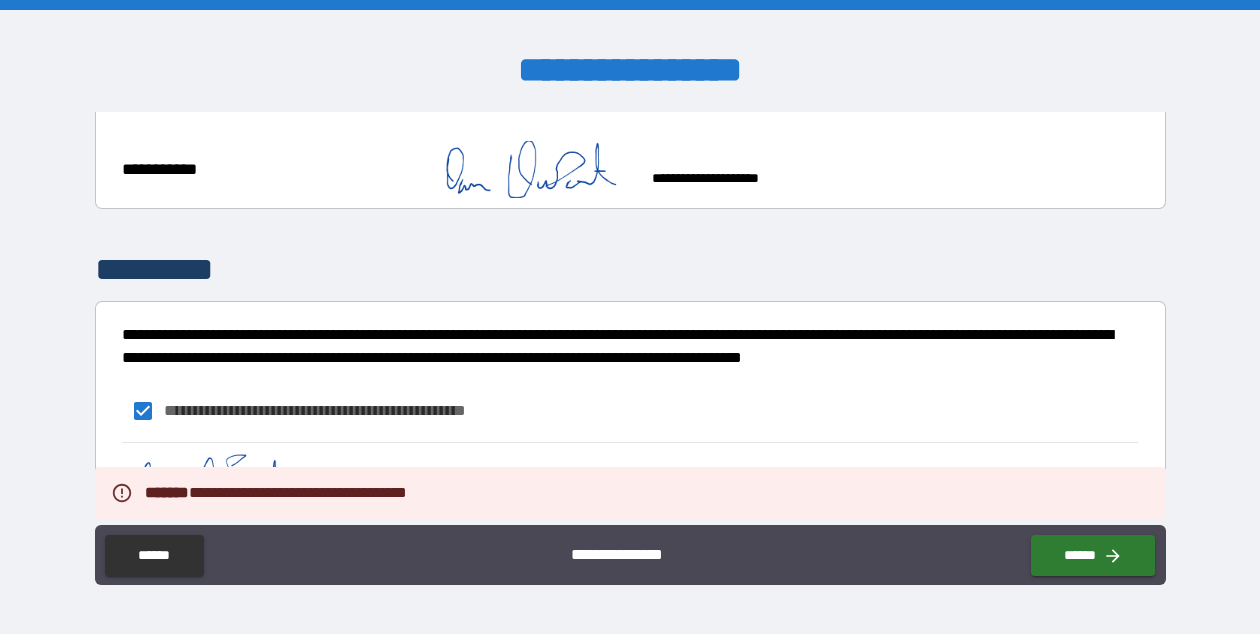 scroll, scrollTop: 786, scrollLeft: 0, axis: vertical 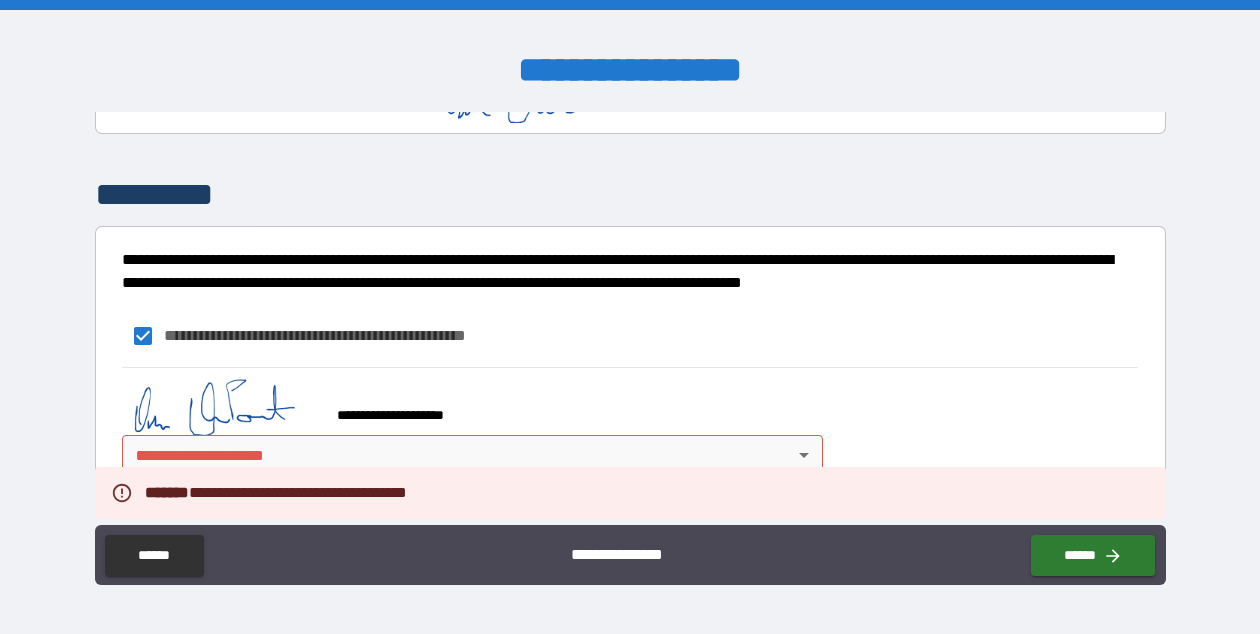 click on "**********" at bounding box center (630, 317) 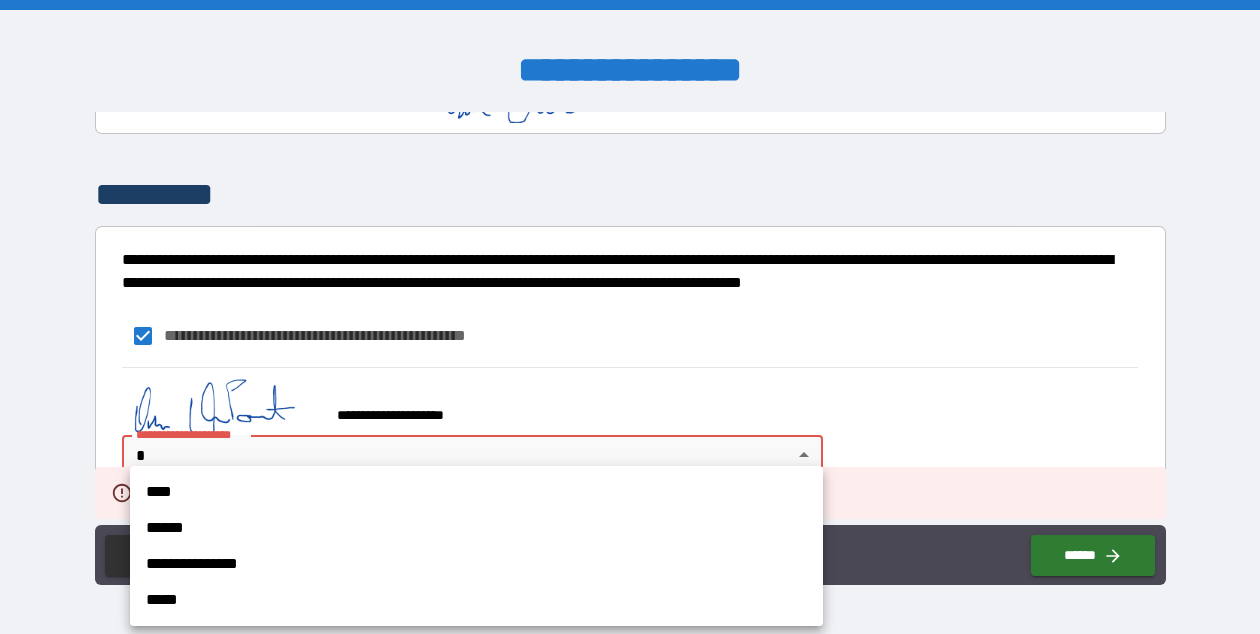 click on "****" at bounding box center [476, 492] 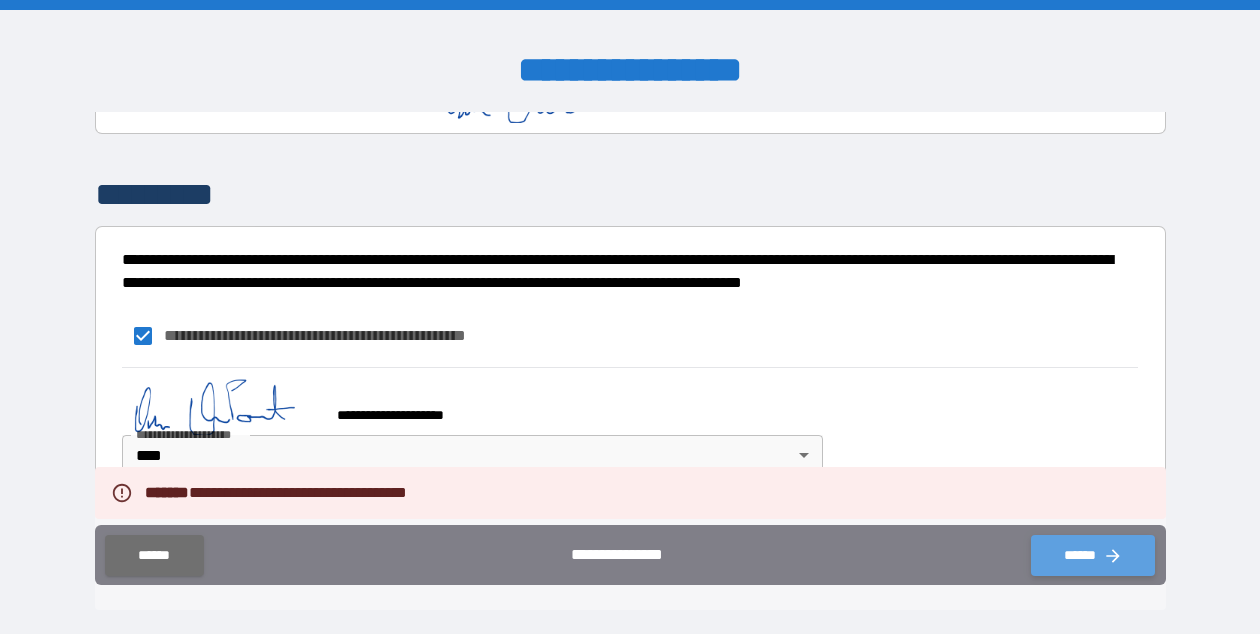 click on "******" at bounding box center (1093, 555) 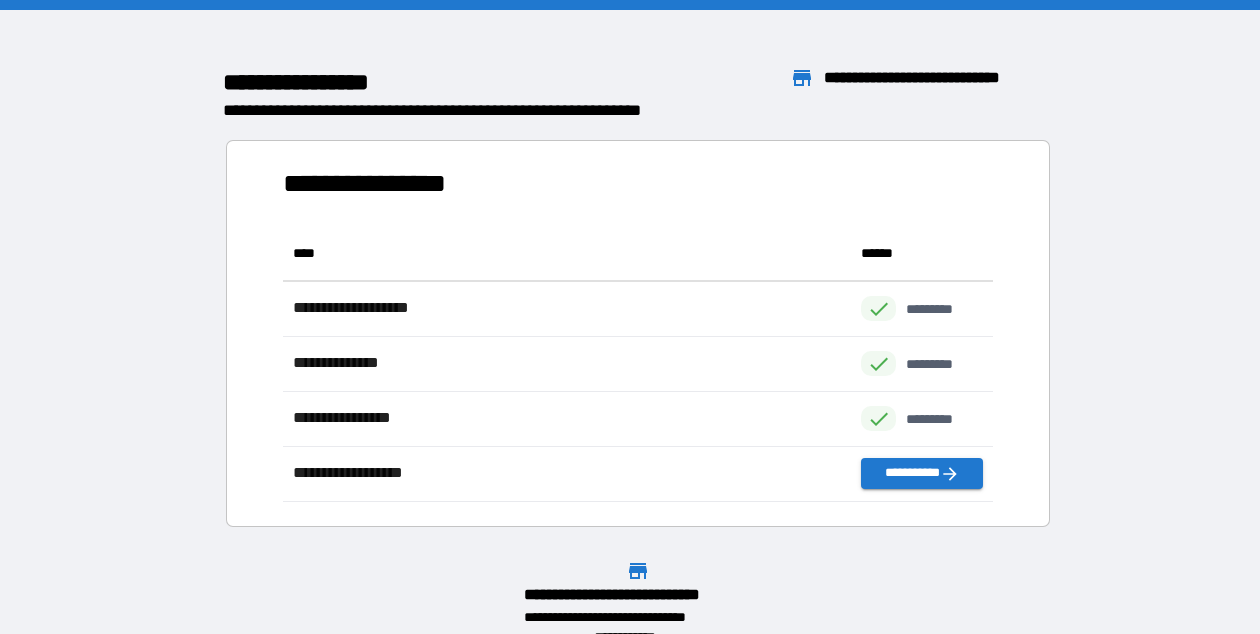 scroll, scrollTop: 1, scrollLeft: 1, axis: both 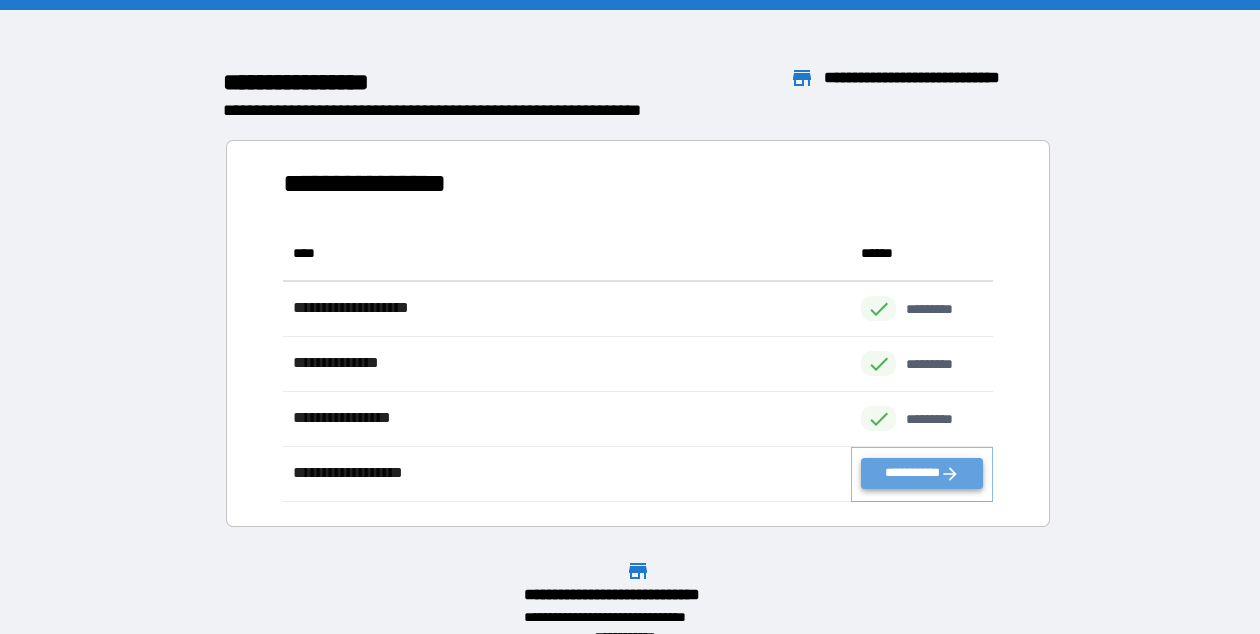 click on "**********" at bounding box center (922, 473) 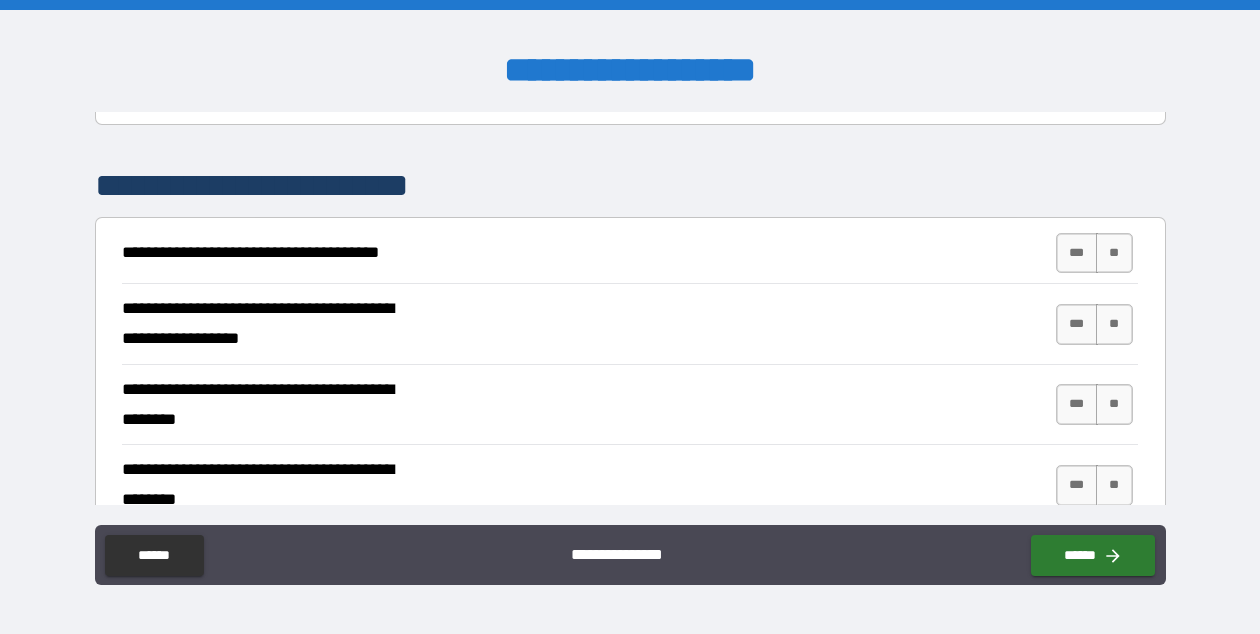 scroll, scrollTop: 309, scrollLeft: 0, axis: vertical 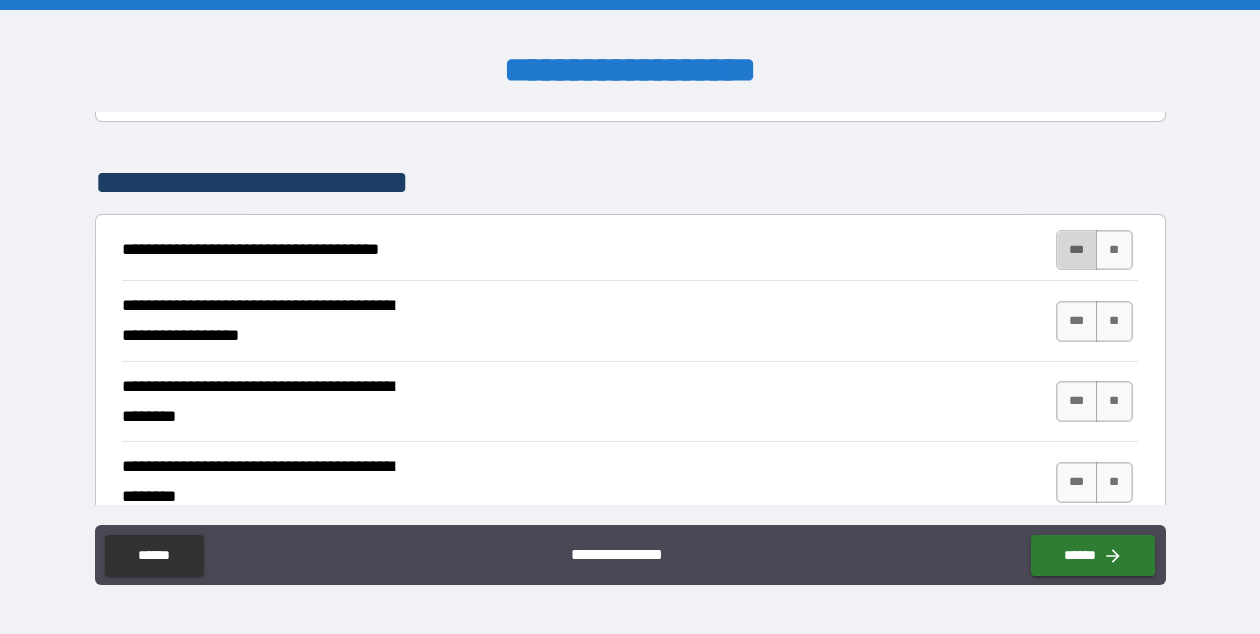 click on "***" at bounding box center [1077, 250] 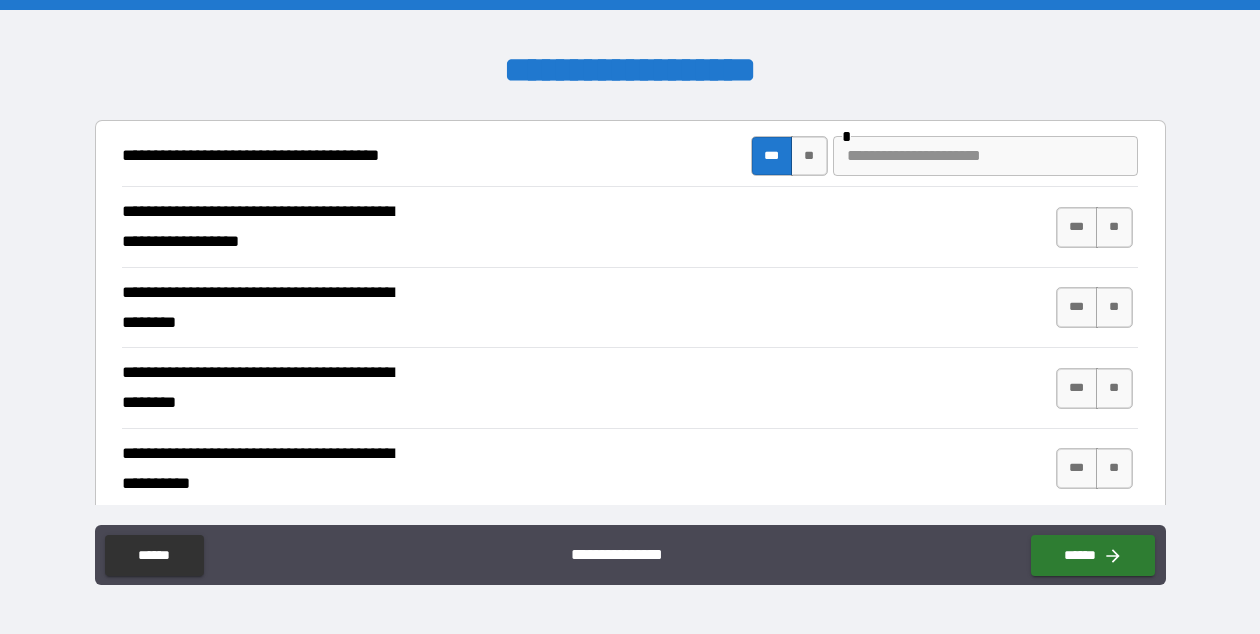scroll, scrollTop: 407, scrollLeft: 0, axis: vertical 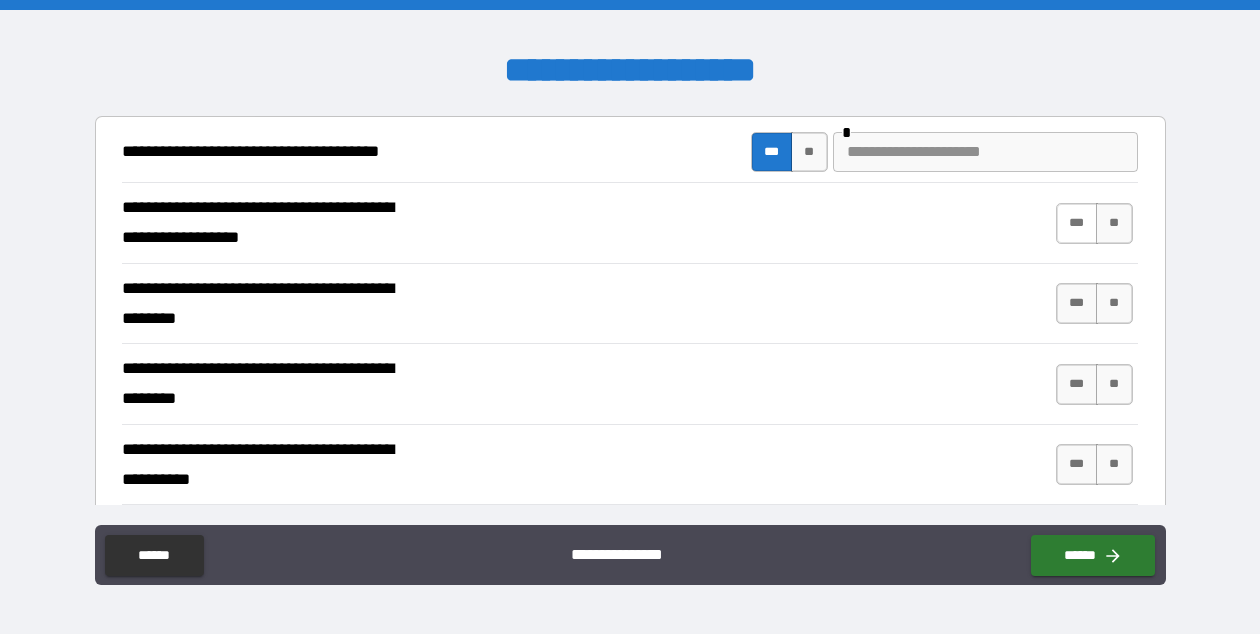 click on "***" at bounding box center [1077, 223] 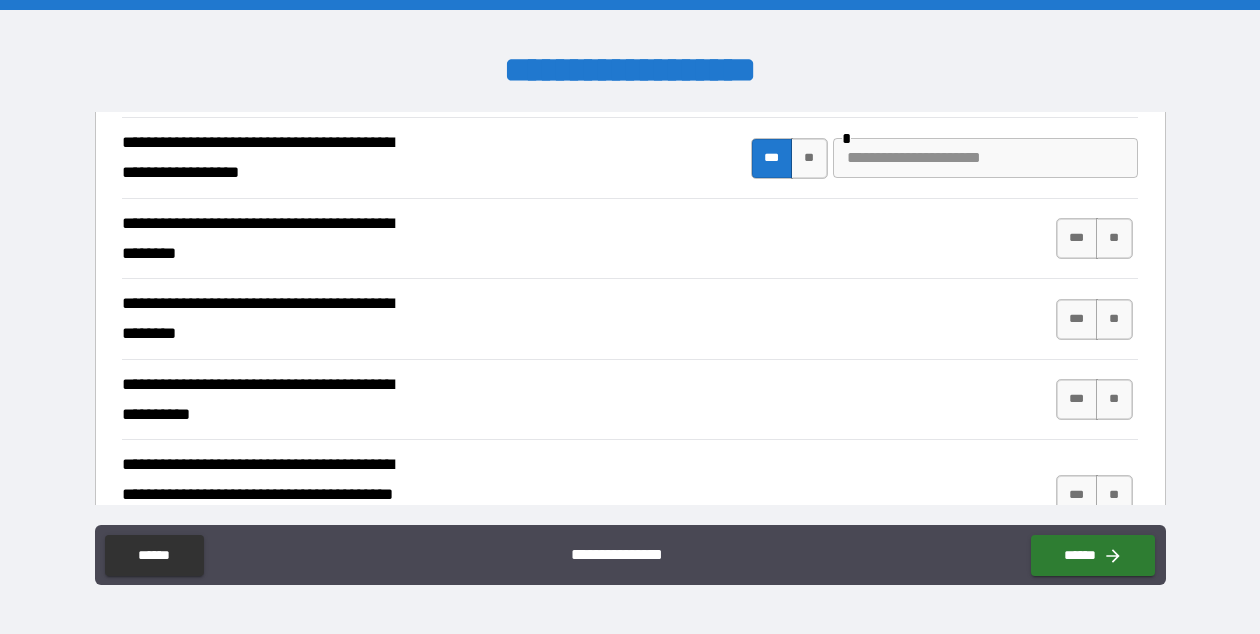 scroll, scrollTop: 473, scrollLeft: 0, axis: vertical 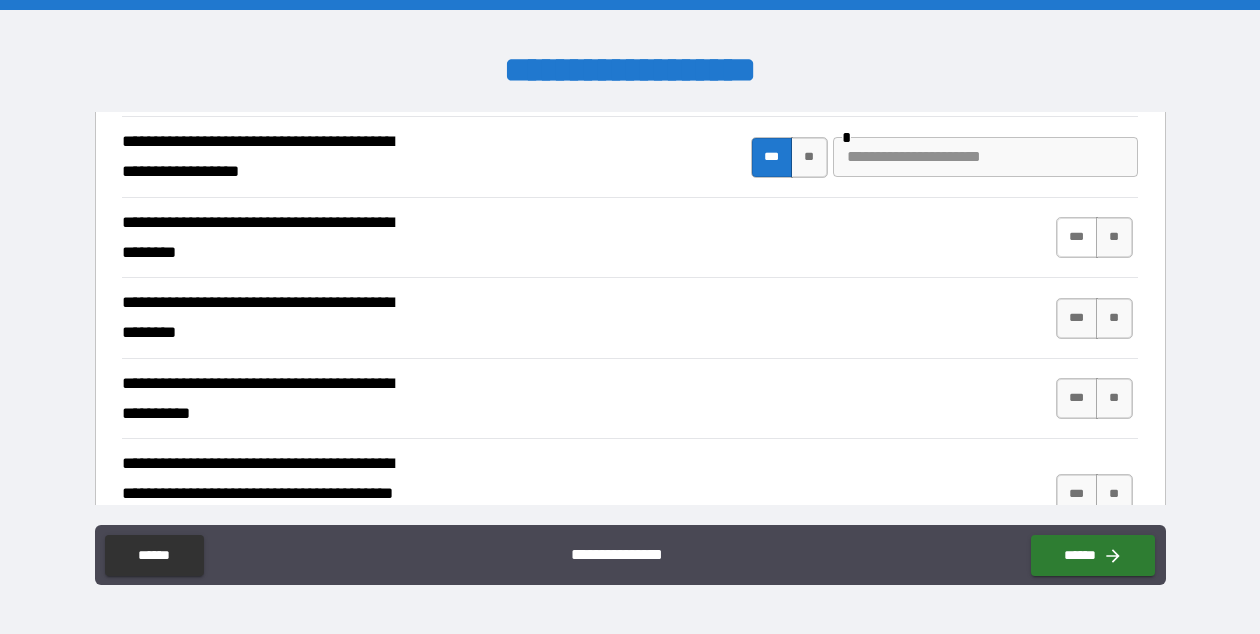 click on "***" at bounding box center (1077, 237) 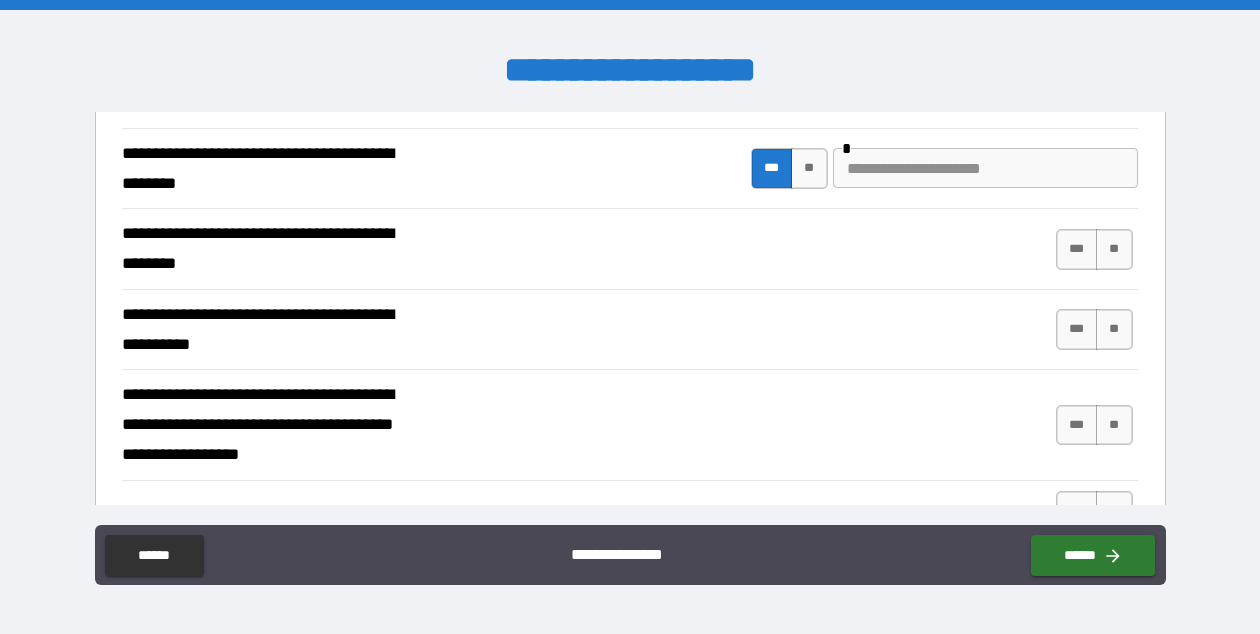 scroll, scrollTop: 548, scrollLeft: 0, axis: vertical 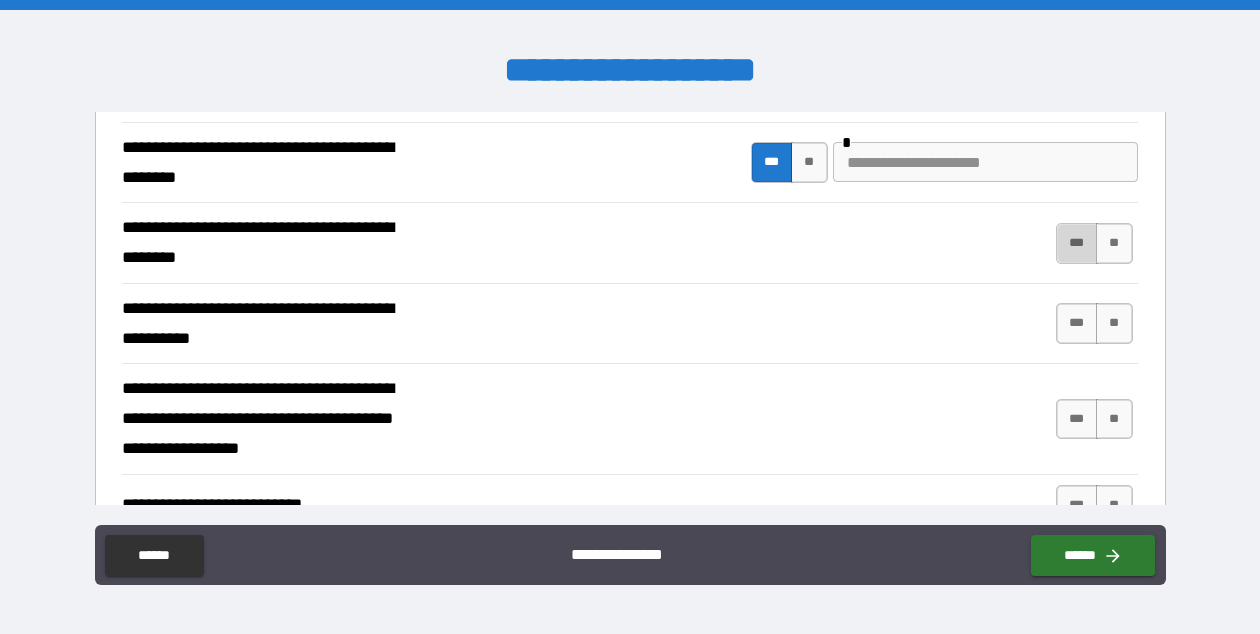click on "***" at bounding box center (1077, 243) 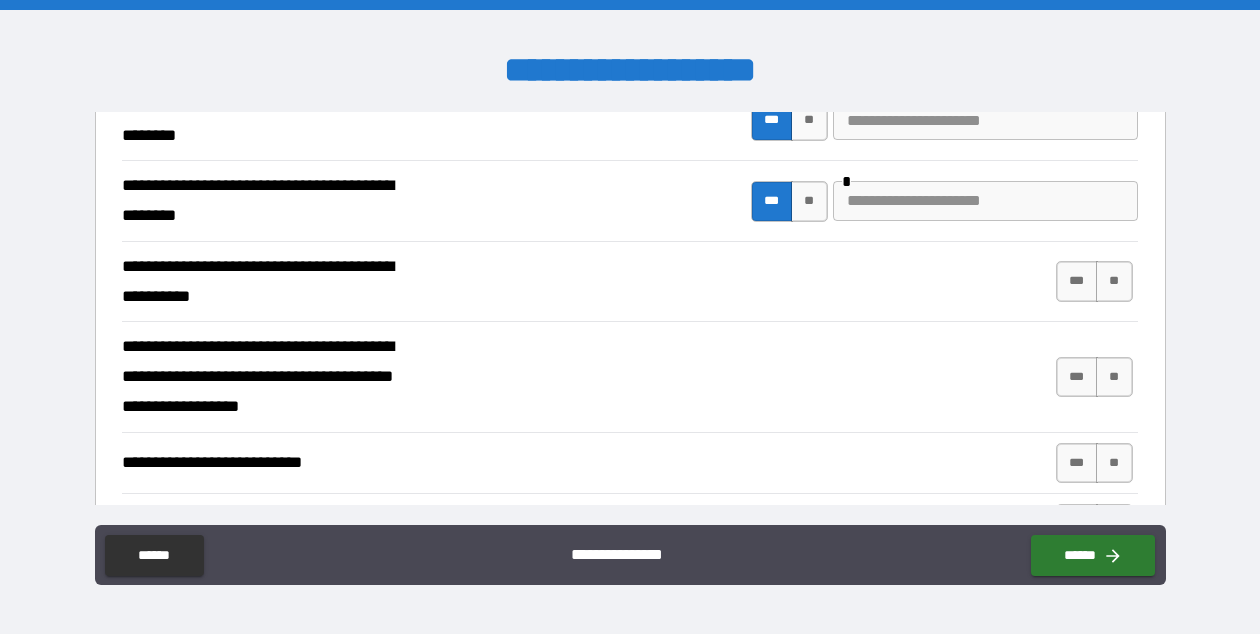 scroll, scrollTop: 592, scrollLeft: 0, axis: vertical 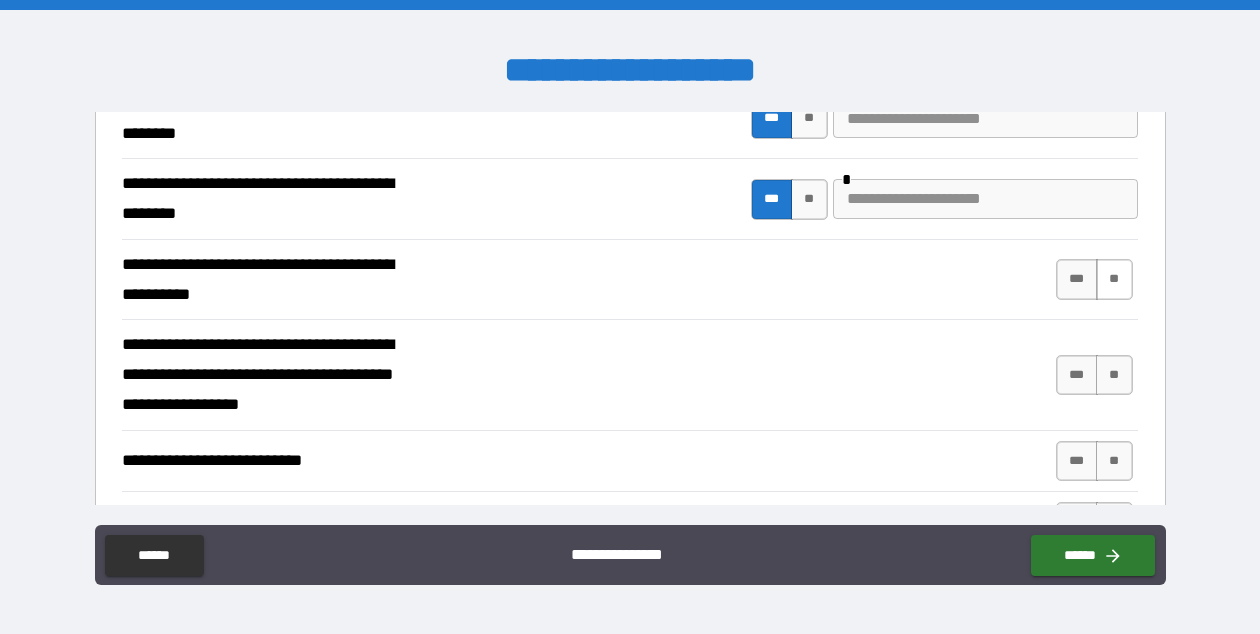 click on "**" at bounding box center [1114, 279] 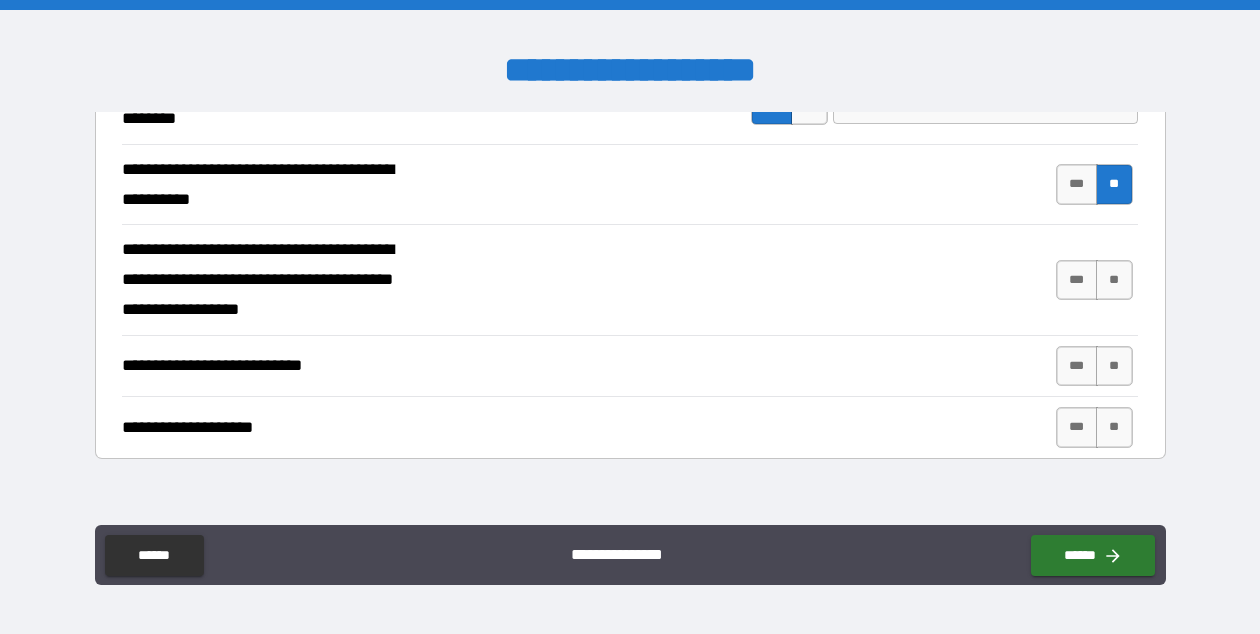 scroll, scrollTop: 688, scrollLeft: 0, axis: vertical 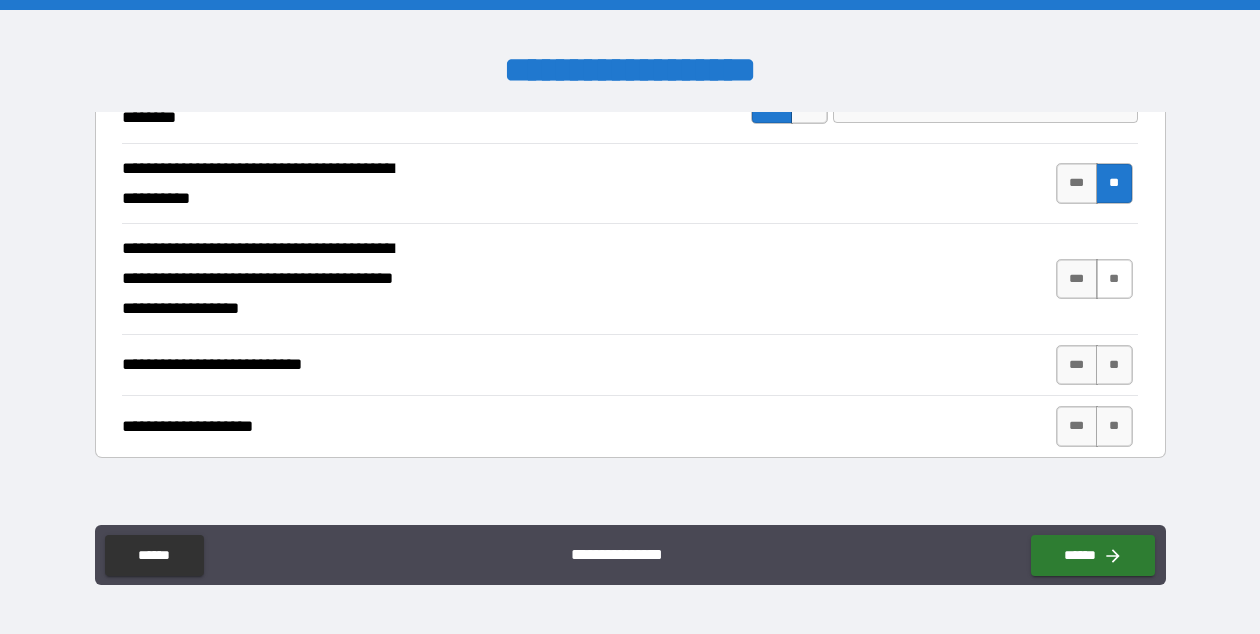 click on "**" at bounding box center [1114, 279] 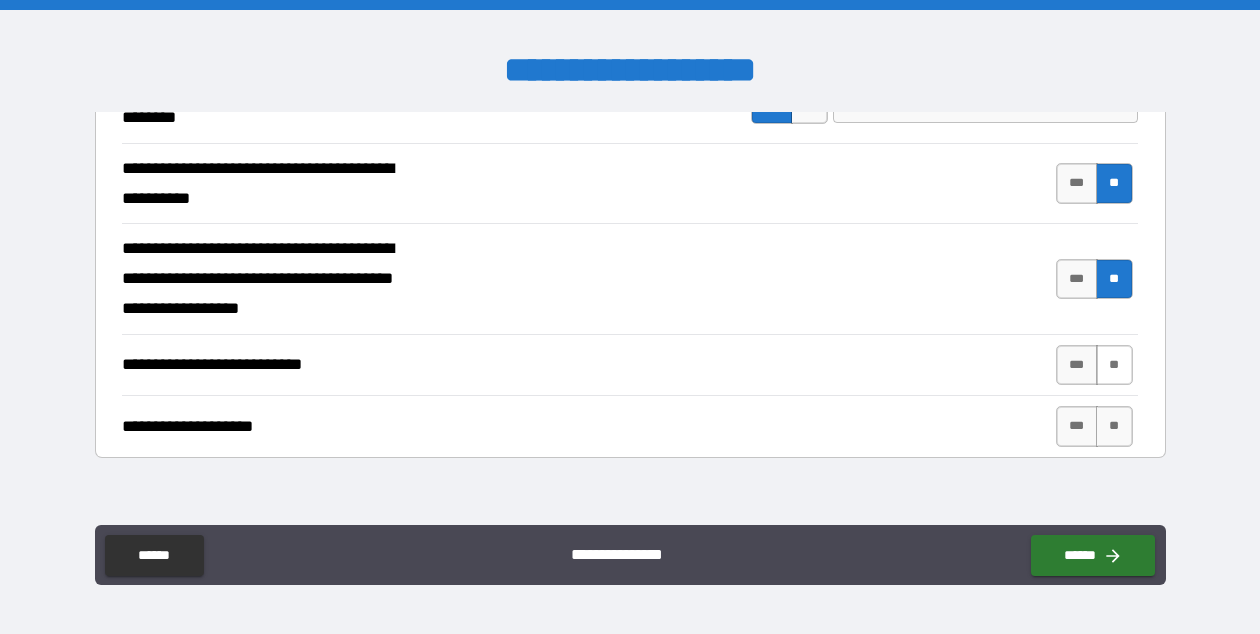 click on "**" at bounding box center (1114, 365) 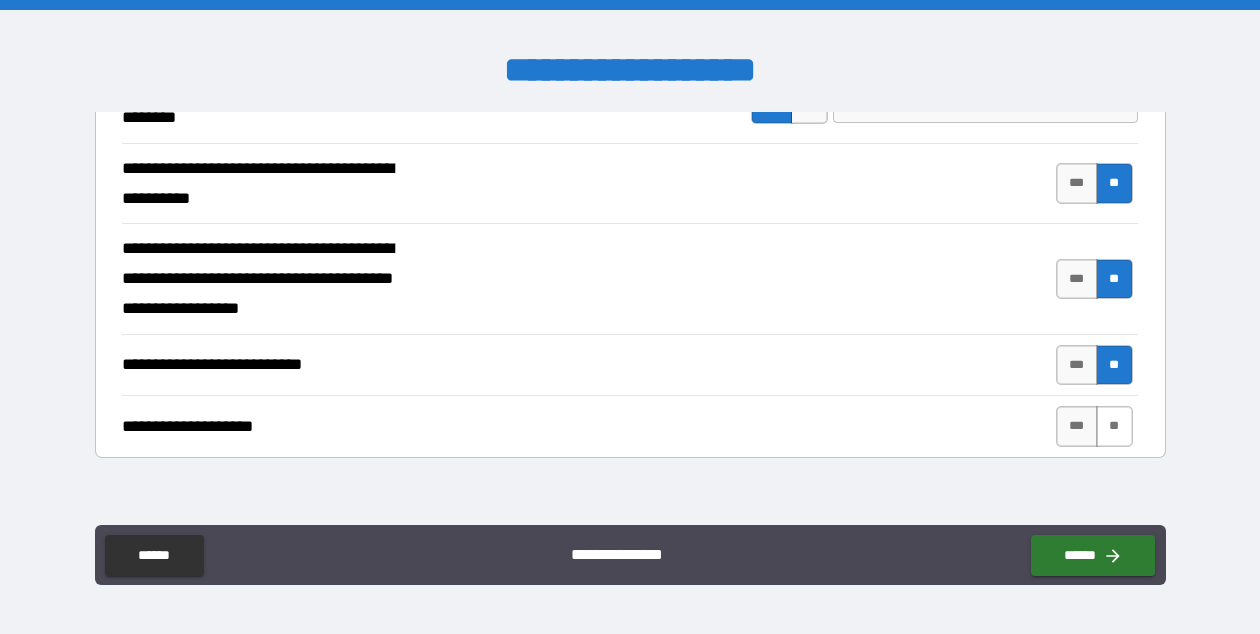click on "**" at bounding box center [1114, 426] 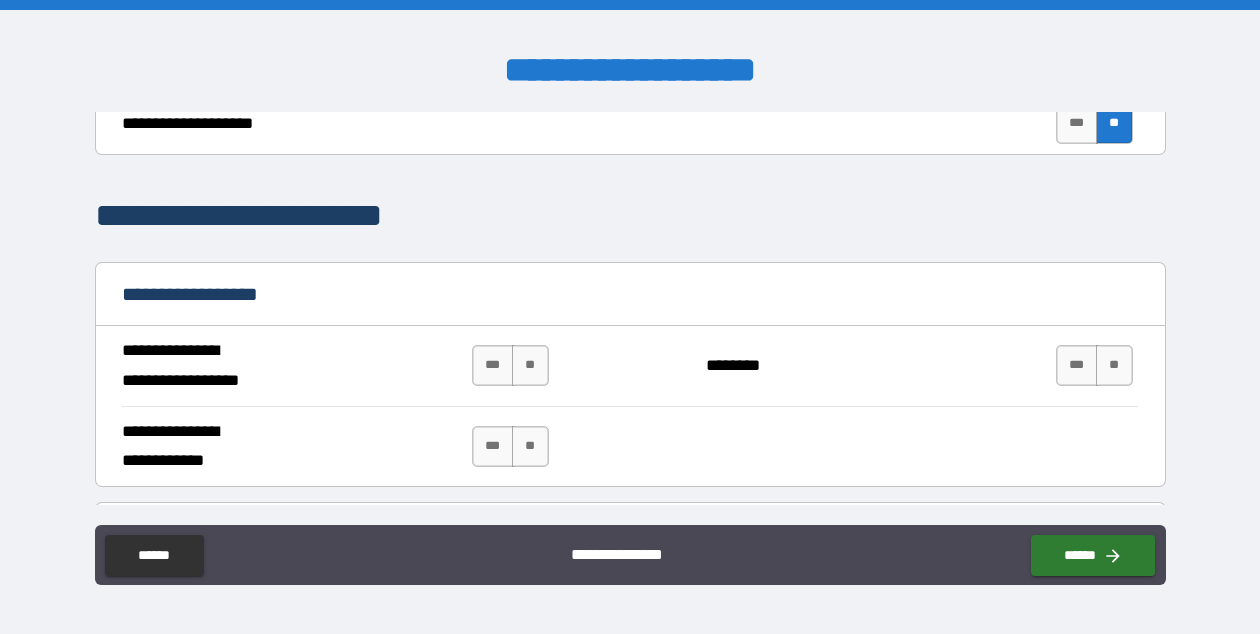 scroll, scrollTop: 1064, scrollLeft: 0, axis: vertical 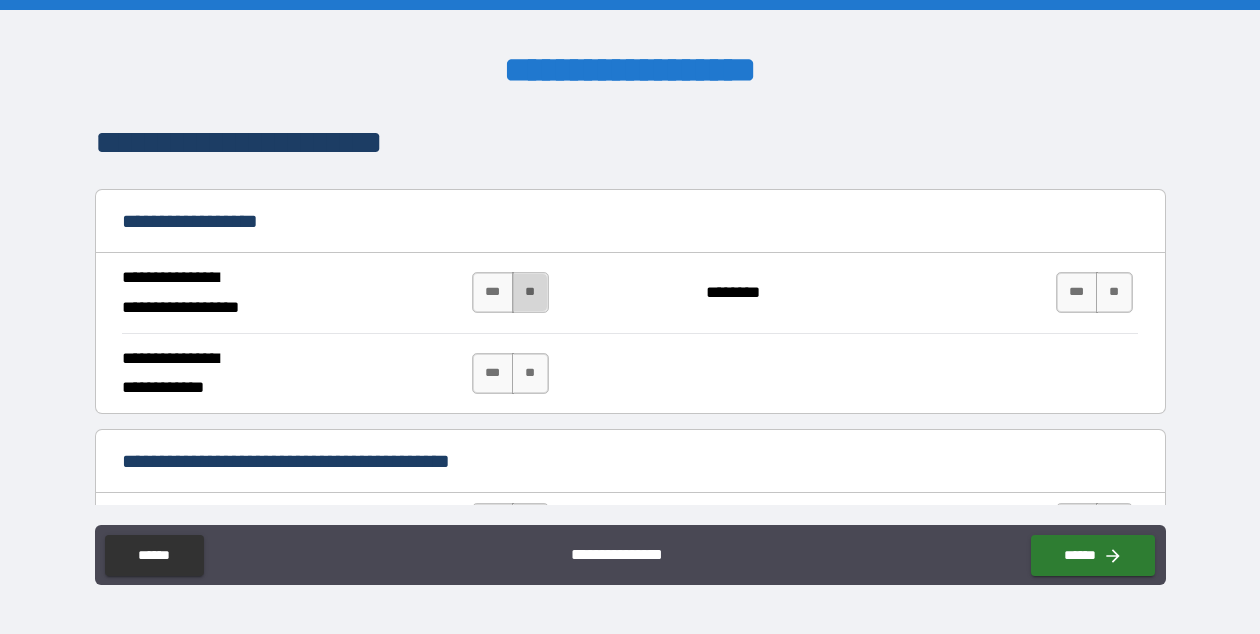 click on "**" at bounding box center [530, 292] 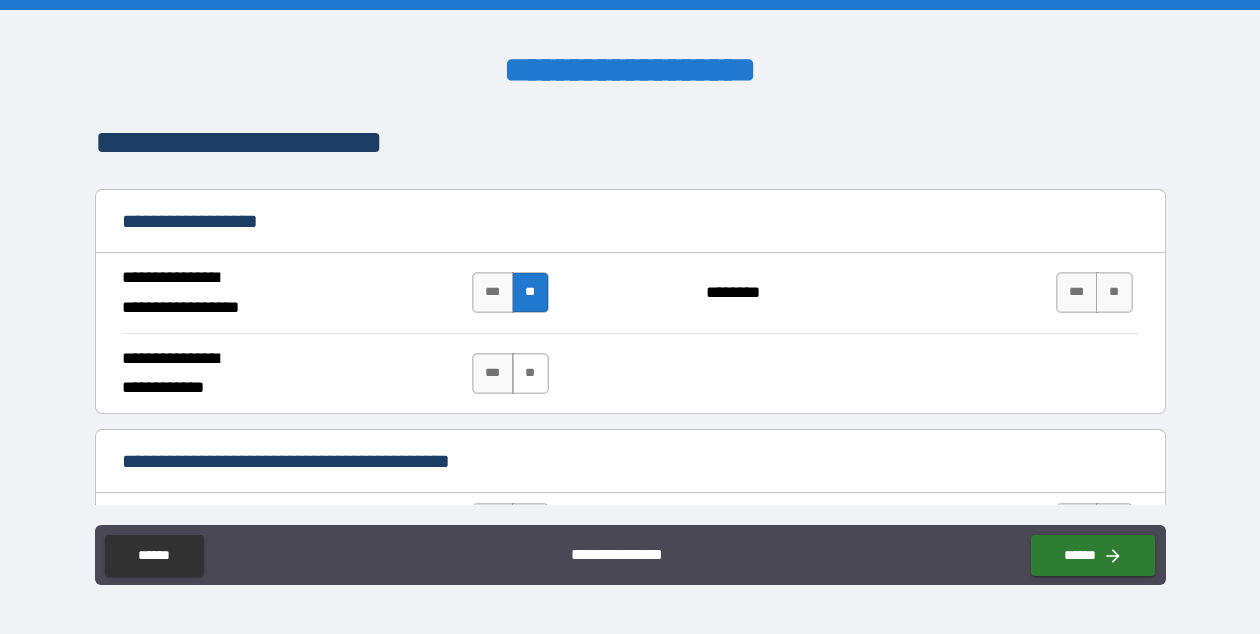 click on "**" at bounding box center [530, 373] 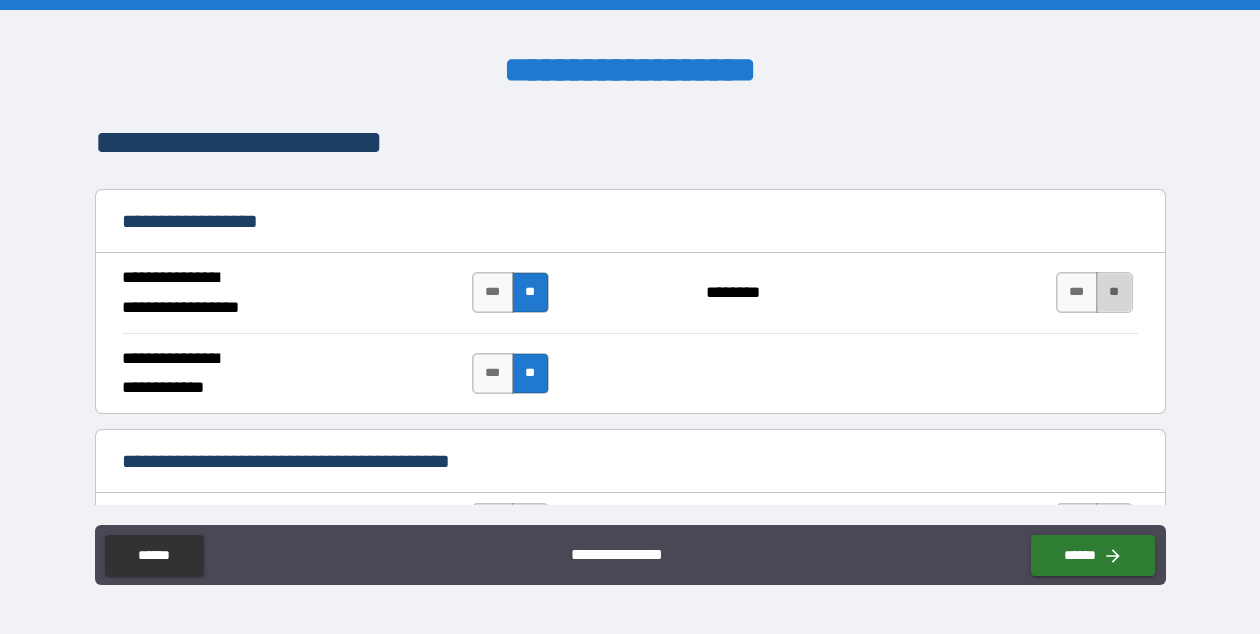 click on "**" at bounding box center (1114, 292) 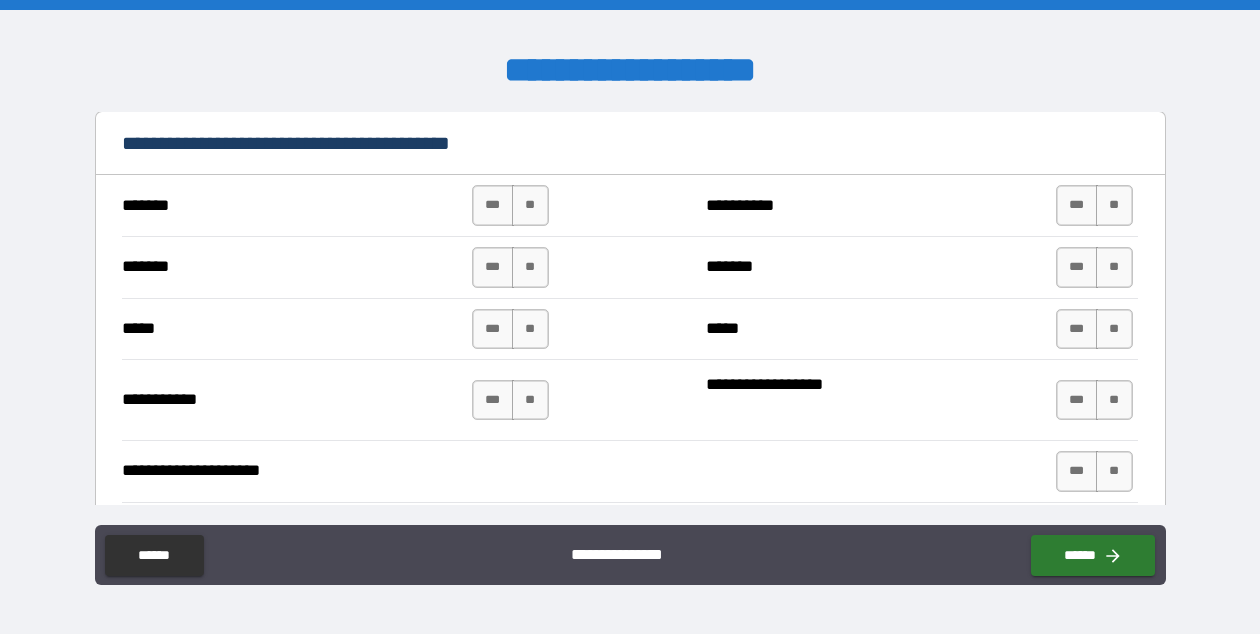 scroll, scrollTop: 1392, scrollLeft: 0, axis: vertical 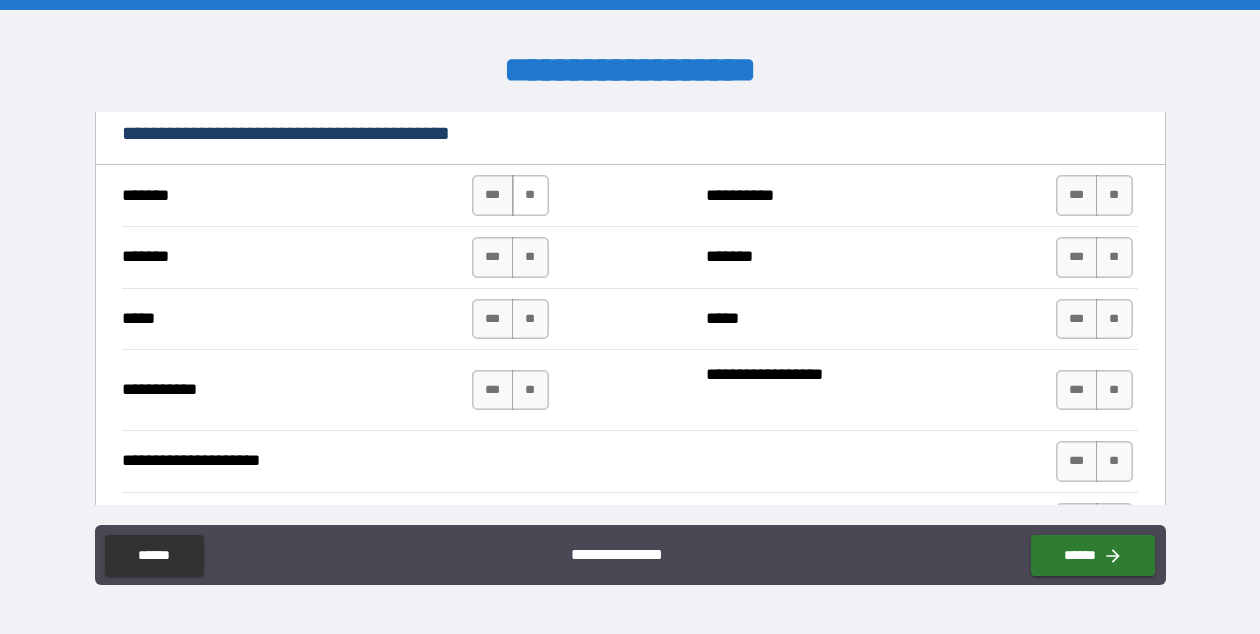 click on "**" at bounding box center [530, 195] 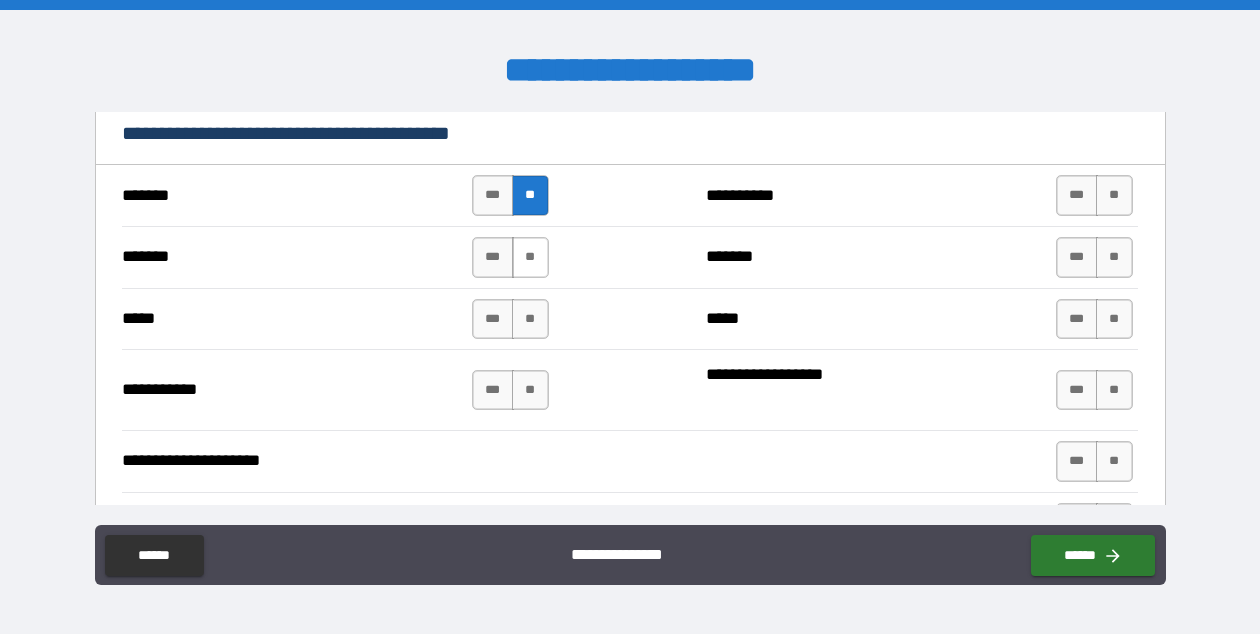 click on "**" at bounding box center [530, 257] 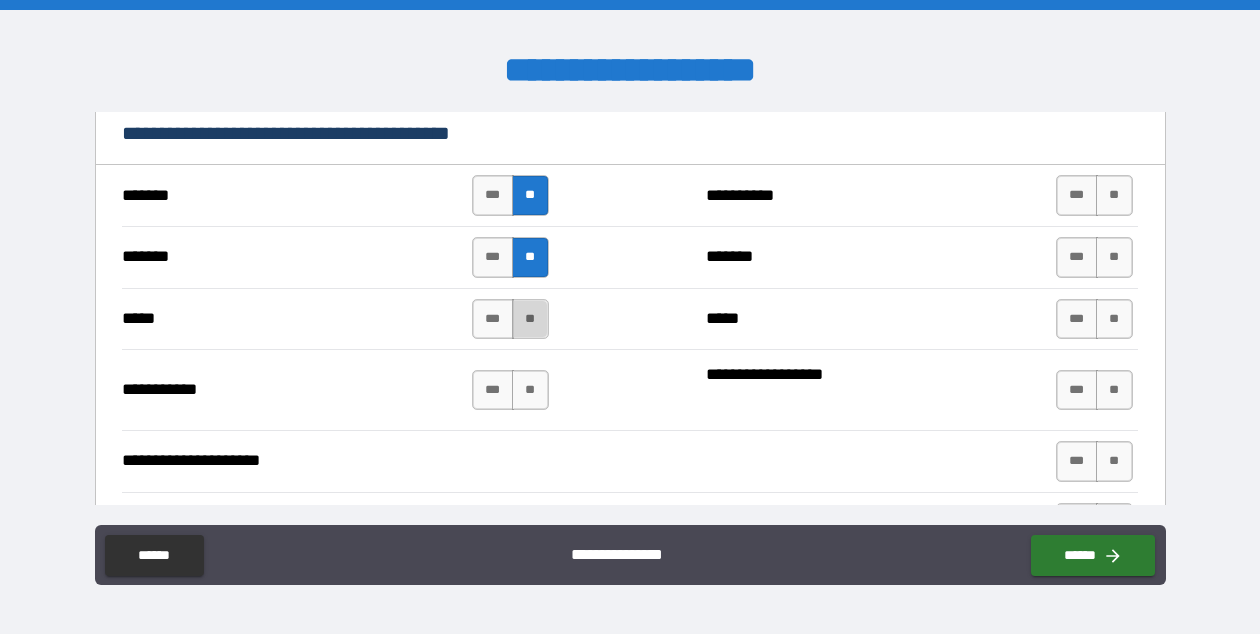 click on "**" at bounding box center (530, 319) 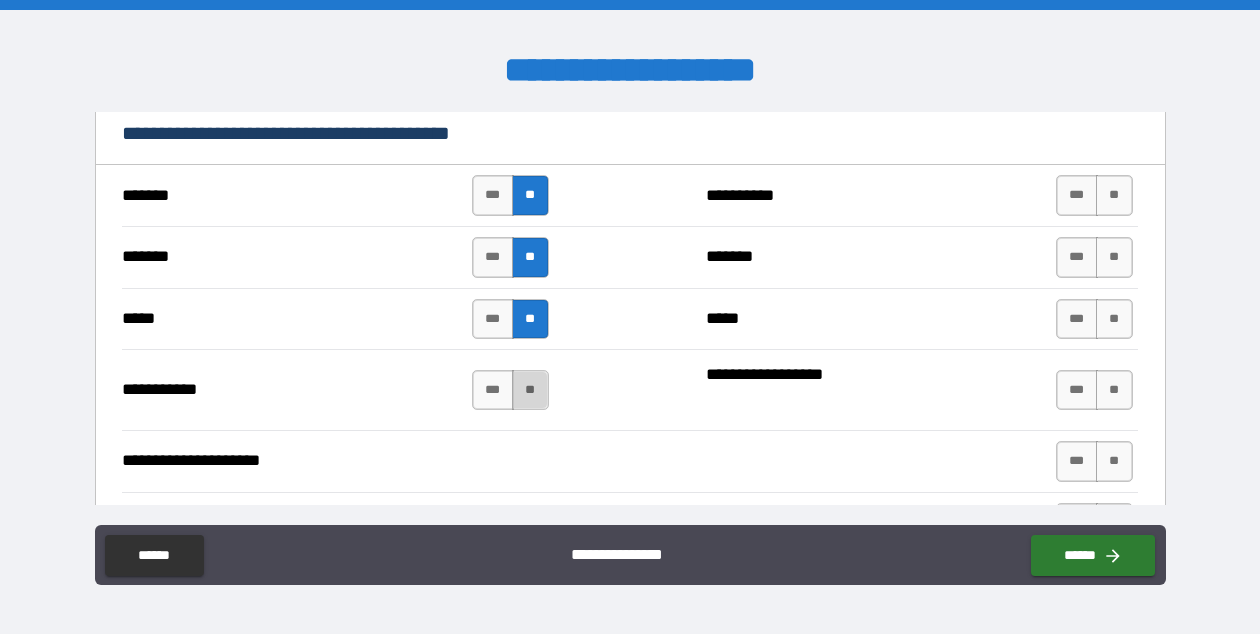 click on "**" at bounding box center (530, 390) 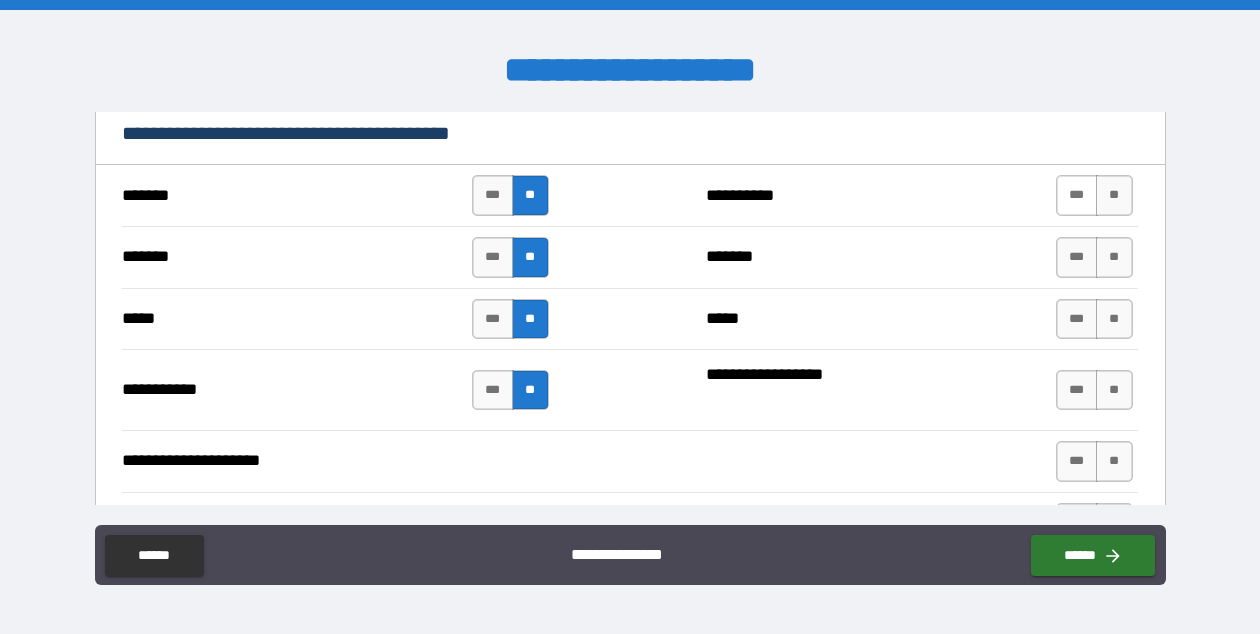 click on "***" at bounding box center (1077, 195) 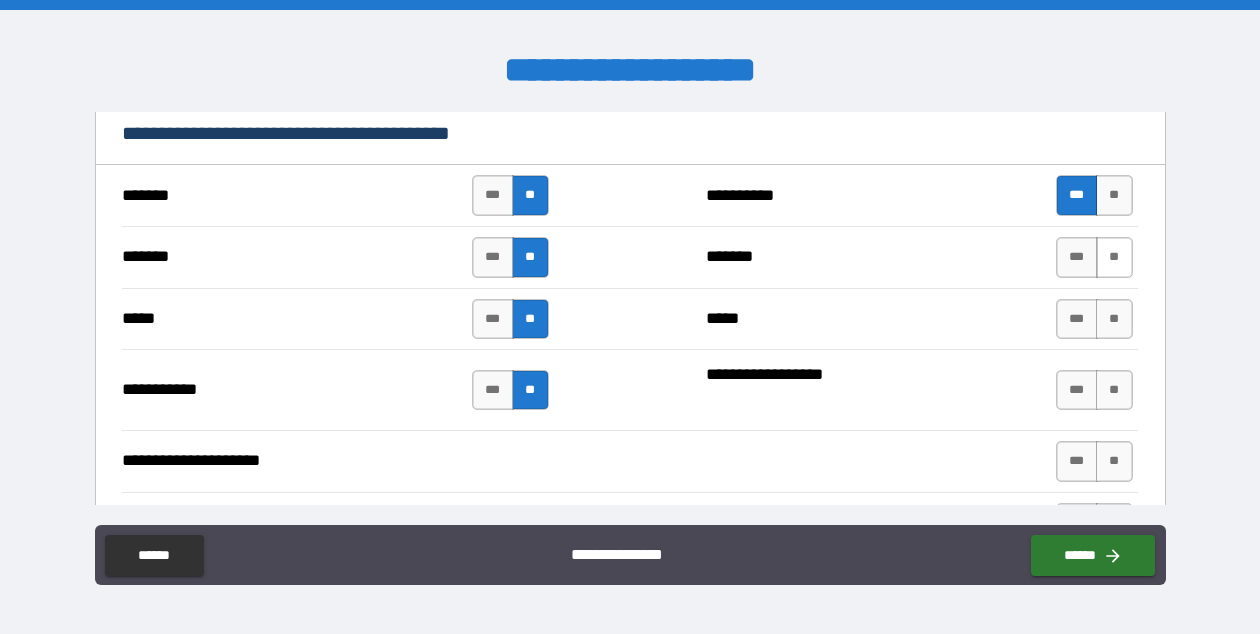 click on "**" at bounding box center [1114, 257] 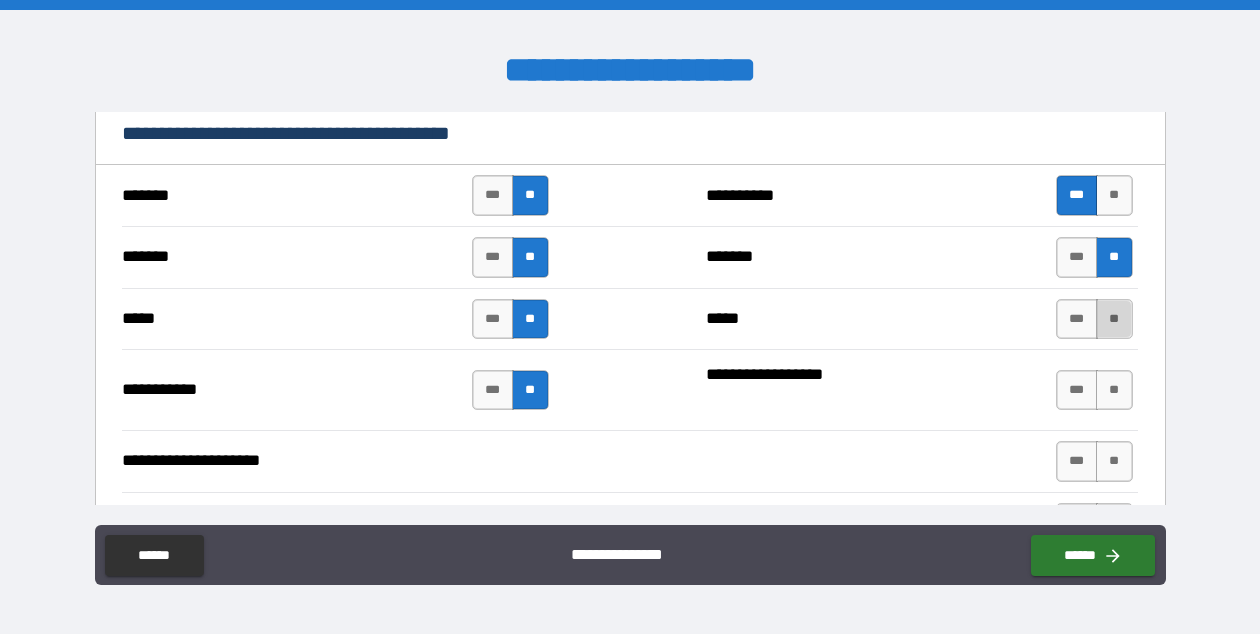 click on "**" at bounding box center [1114, 319] 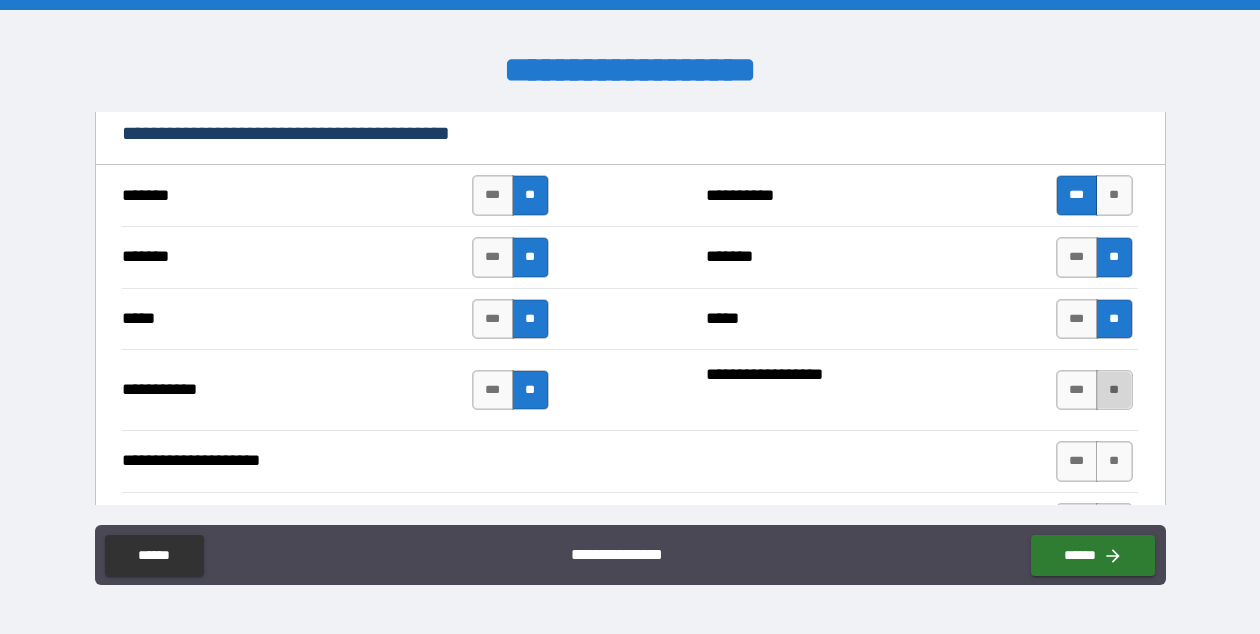 click on "**" at bounding box center [1114, 390] 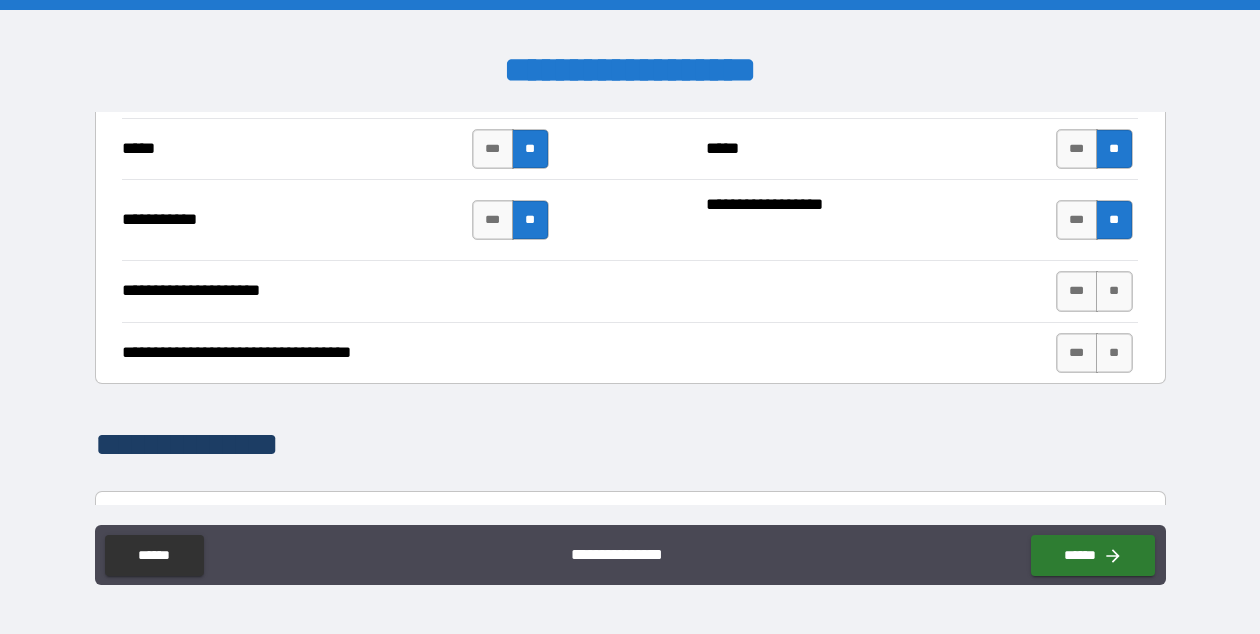 scroll, scrollTop: 1640, scrollLeft: 0, axis: vertical 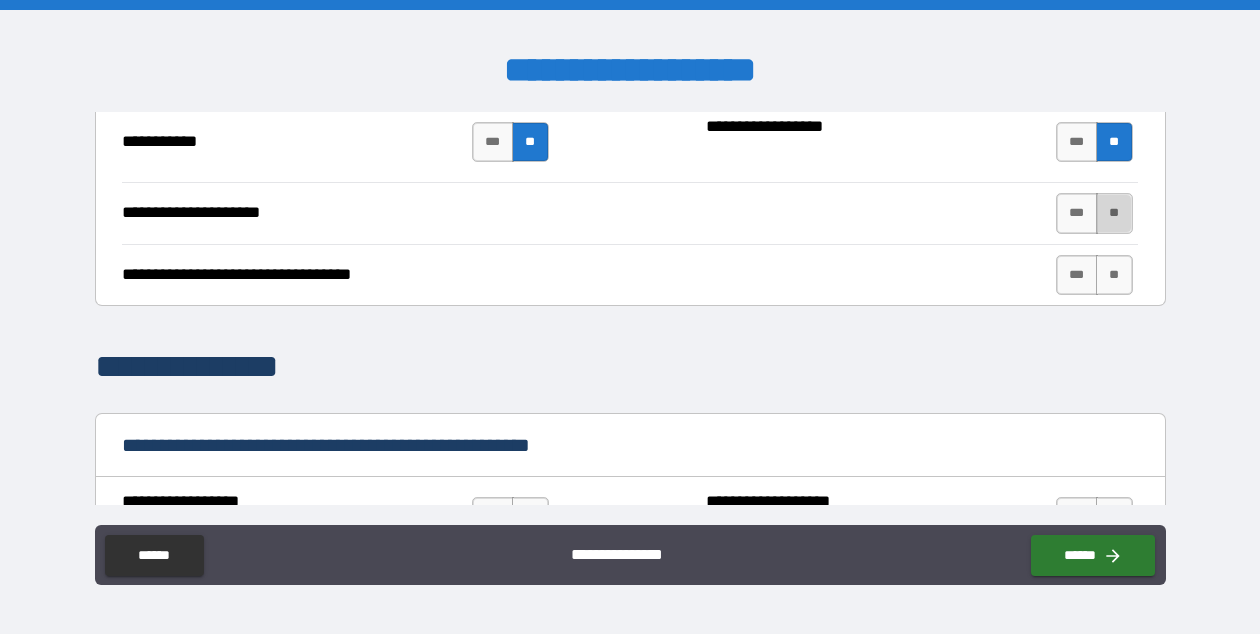 click on "**" at bounding box center (1114, 213) 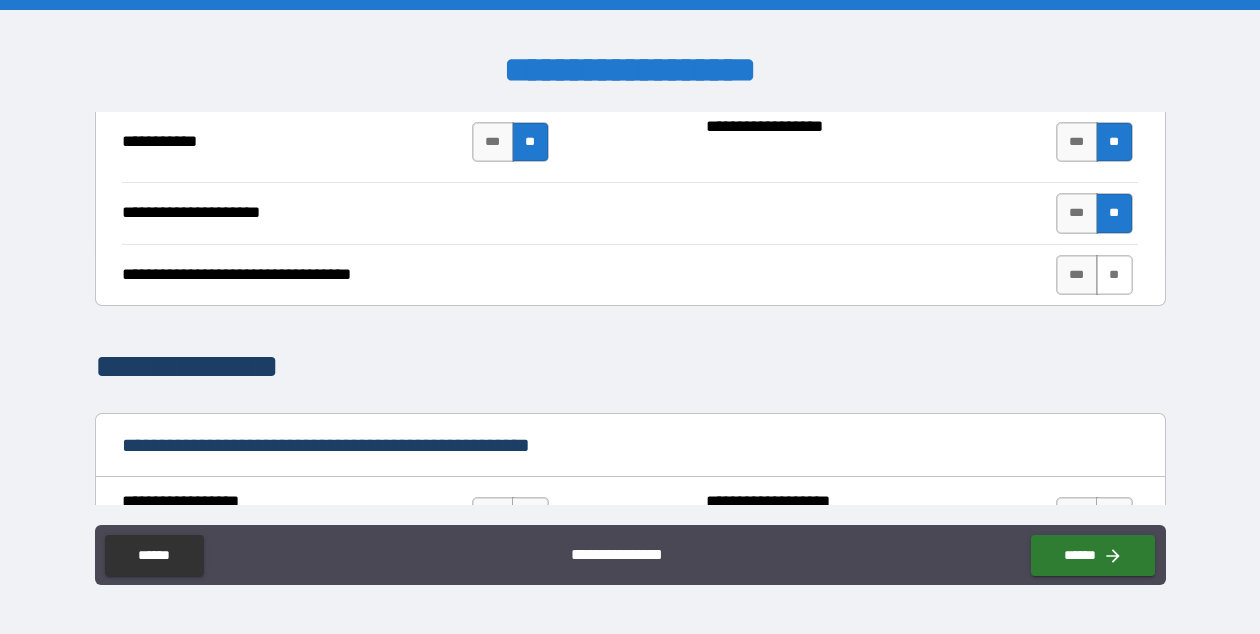 click on "**" at bounding box center [1114, 275] 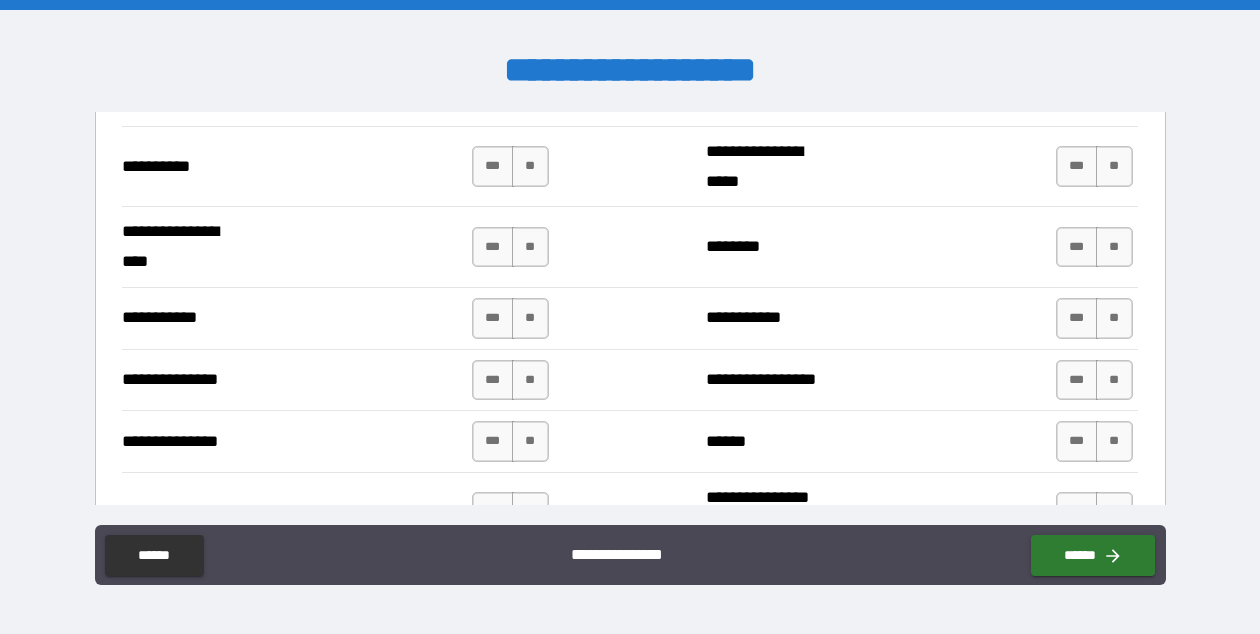 scroll, scrollTop: 2042, scrollLeft: 0, axis: vertical 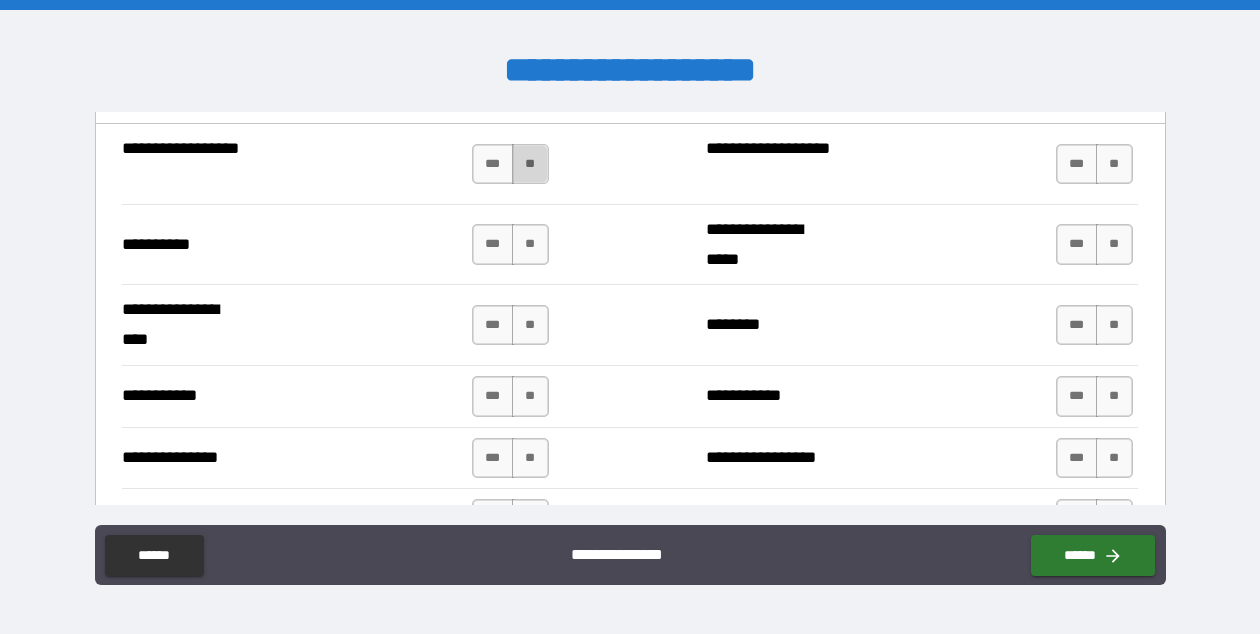click on "**" at bounding box center [530, 164] 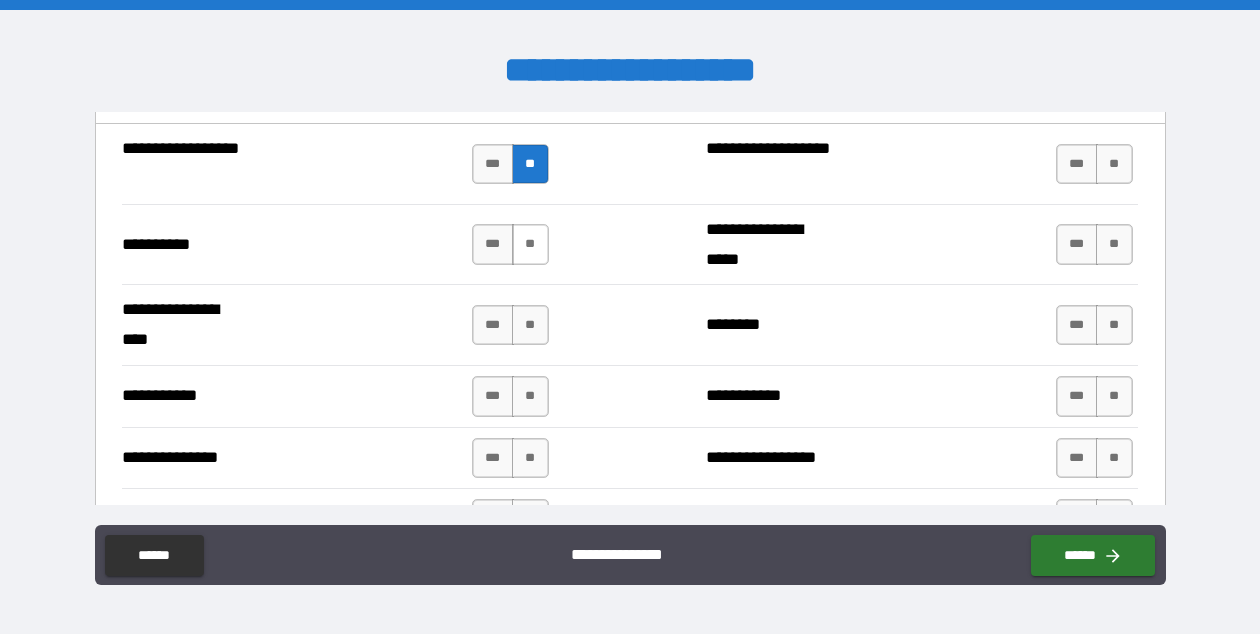 click on "**" at bounding box center [530, 244] 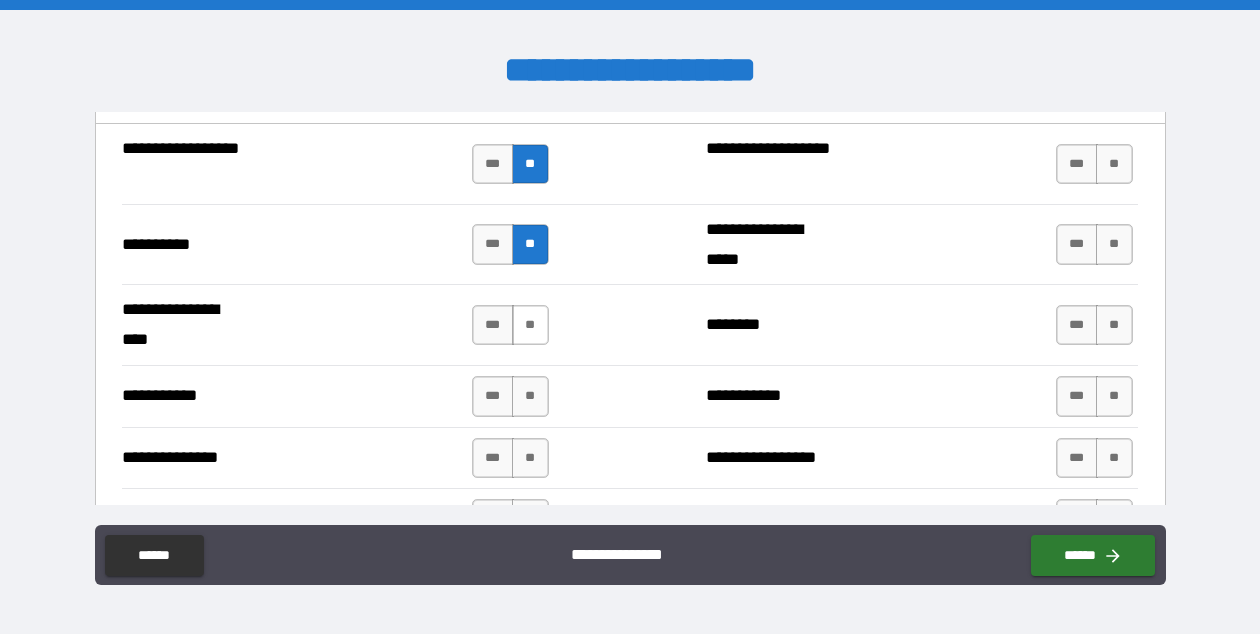 click on "**" at bounding box center (530, 325) 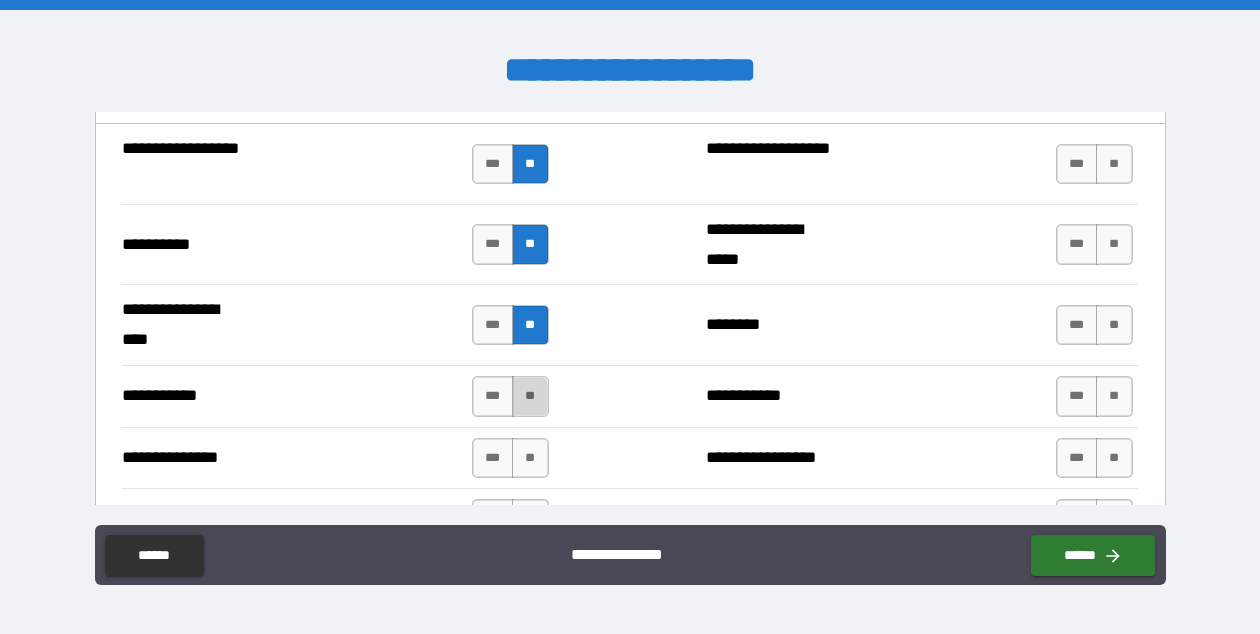 click on "**" at bounding box center (530, 396) 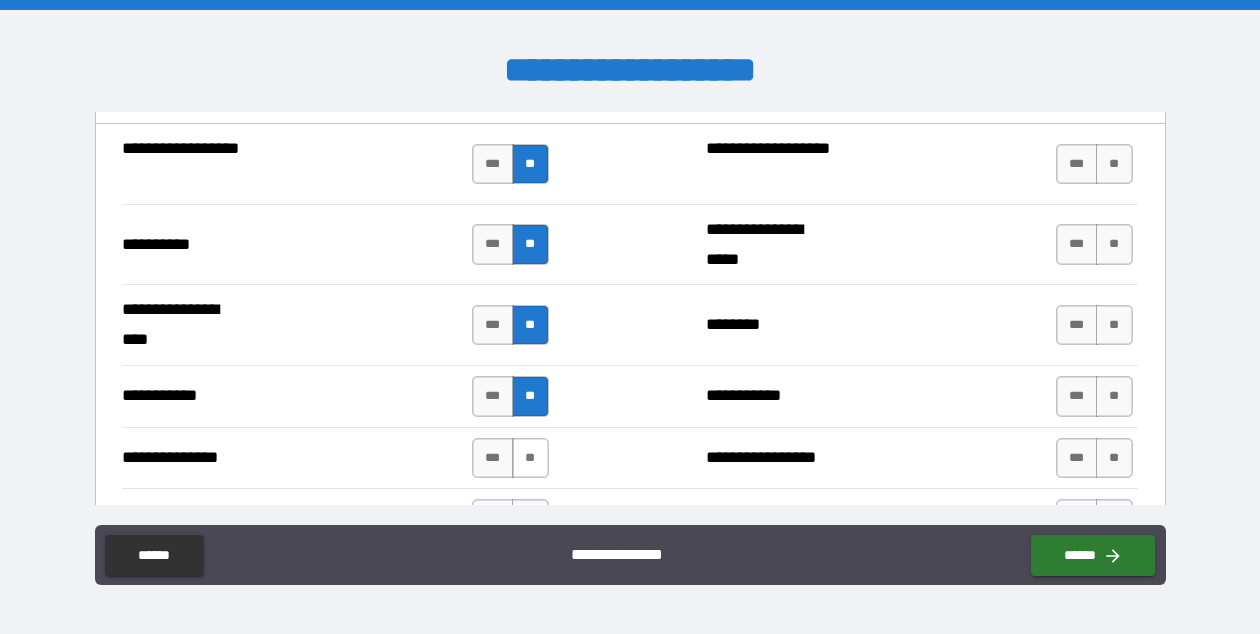 click on "**" at bounding box center [530, 458] 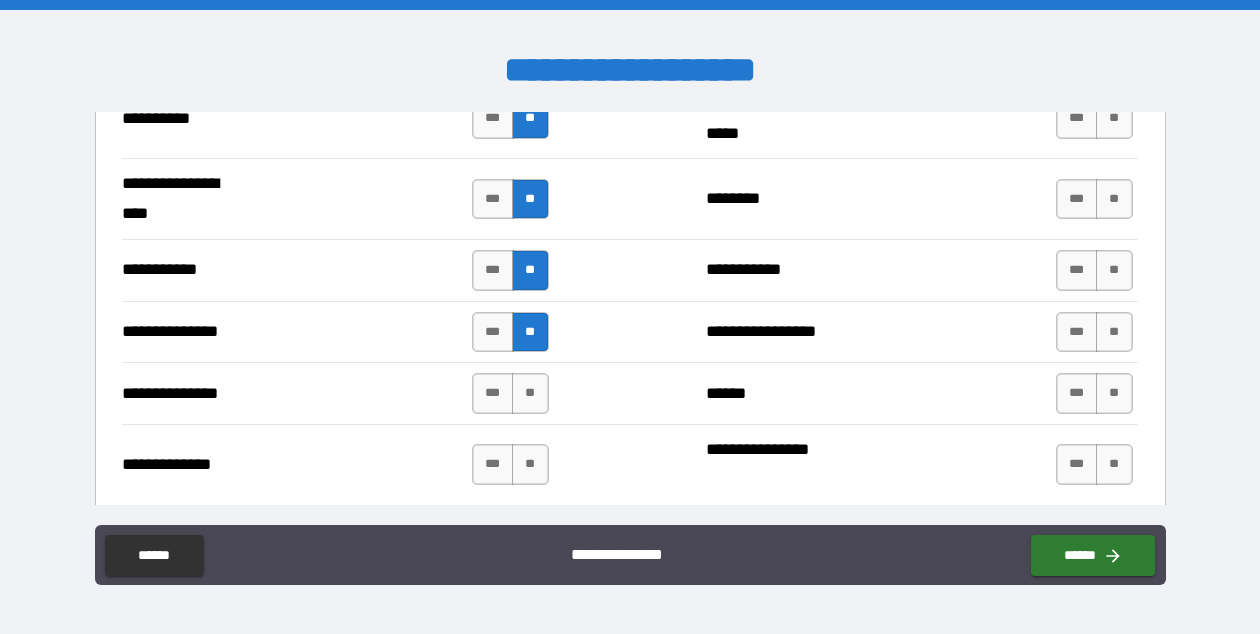 scroll, scrollTop: 2158, scrollLeft: 0, axis: vertical 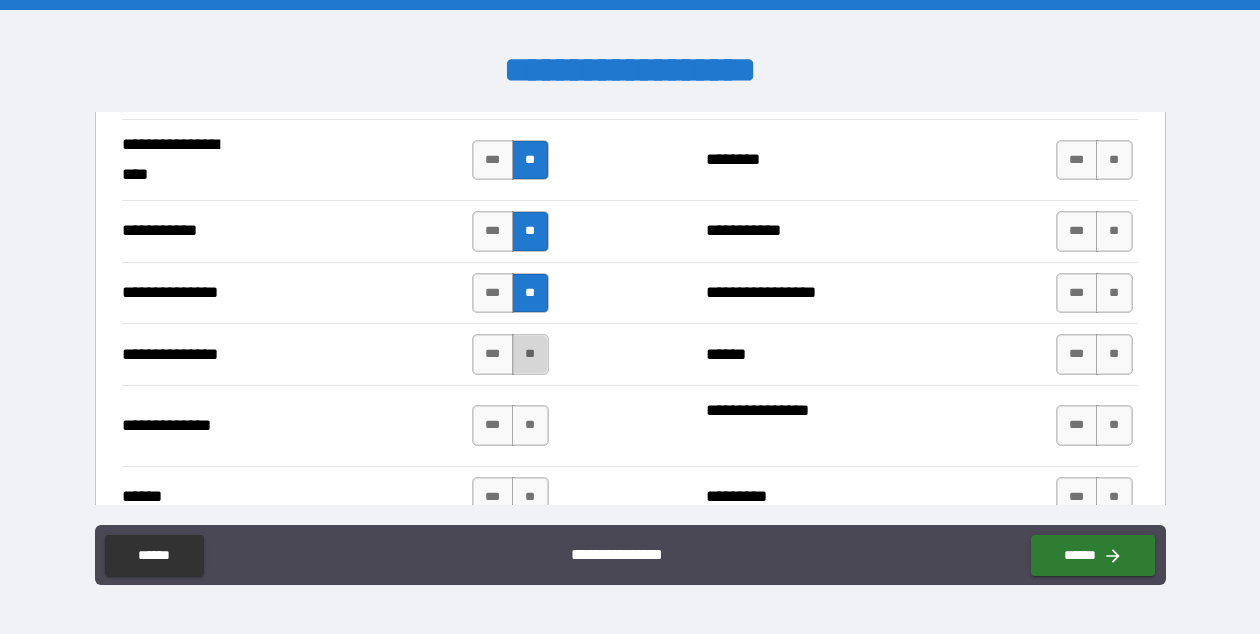 click on "**" at bounding box center (530, 354) 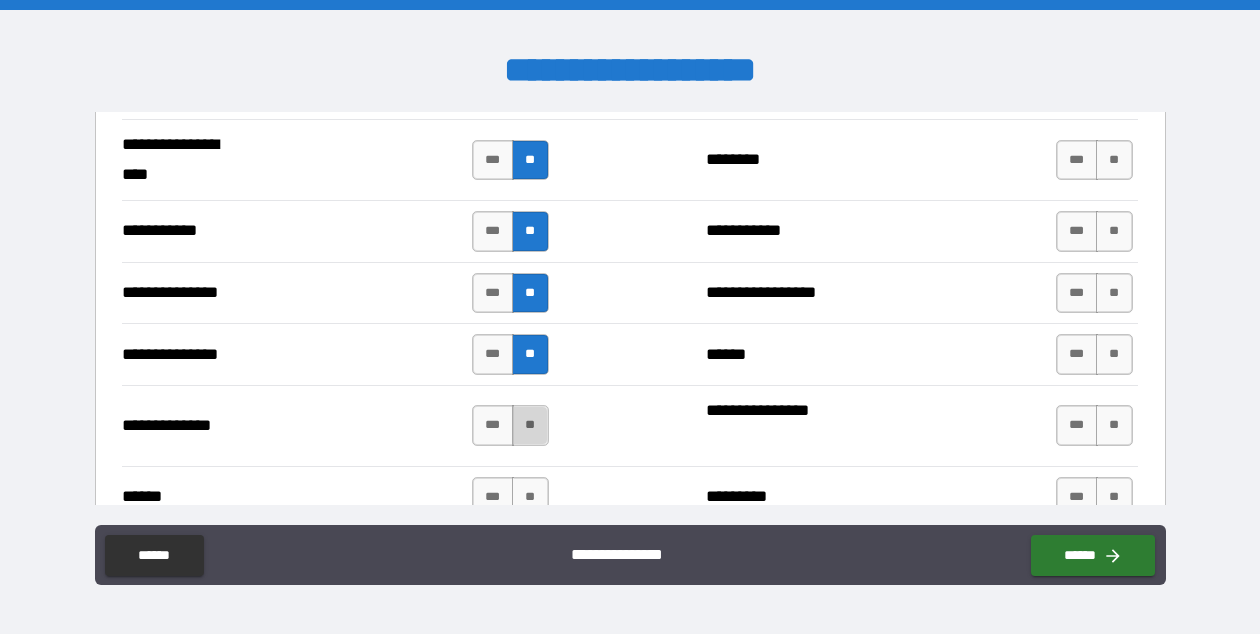 click on "**" at bounding box center [530, 425] 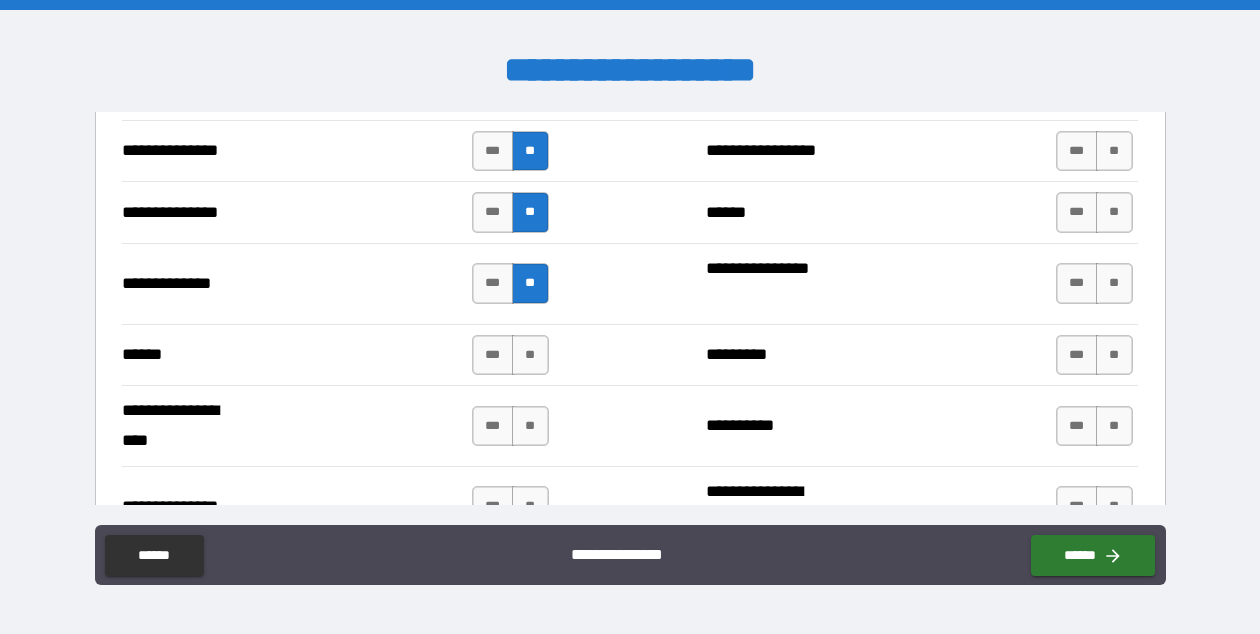scroll, scrollTop: 2365, scrollLeft: 0, axis: vertical 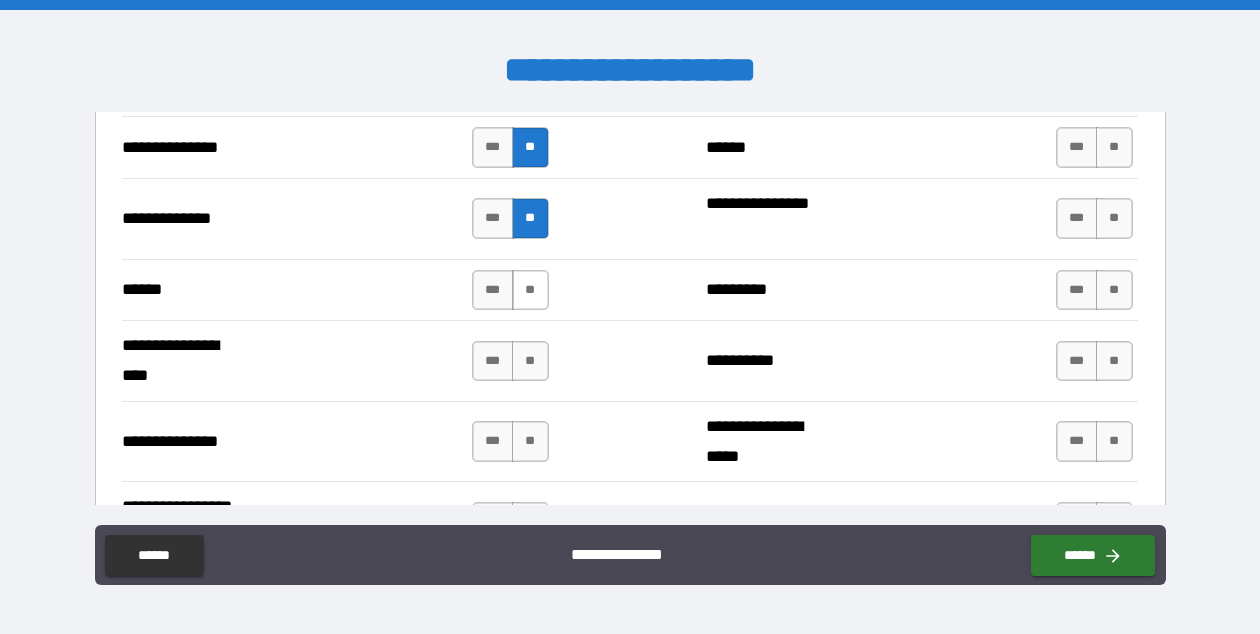 click on "**" at bounding box center [530, 290] 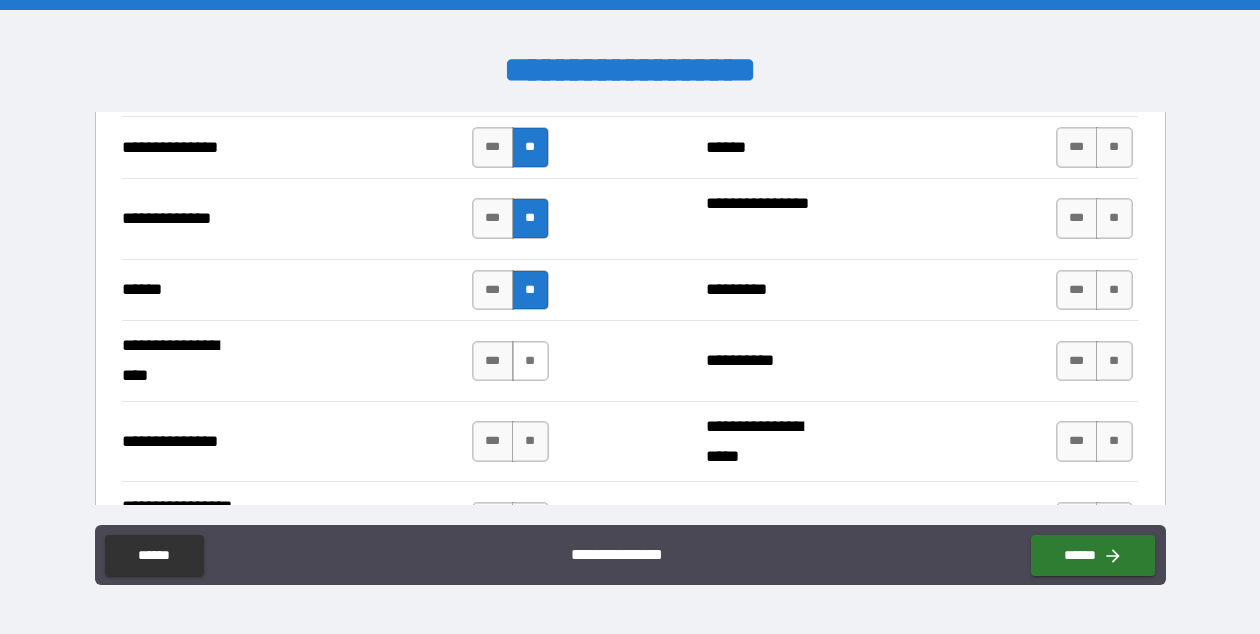 click on "**" at bounding box center (530, 361) 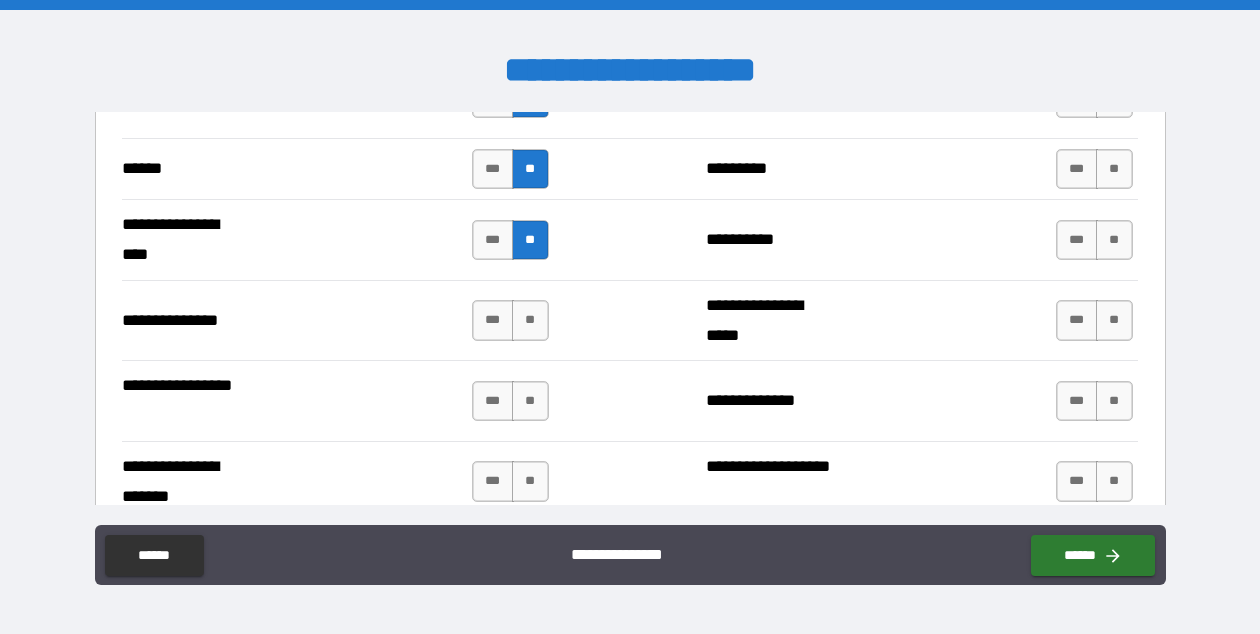 scroll, scrollTop: 2548, scrollLeft: 0, axis: vertical 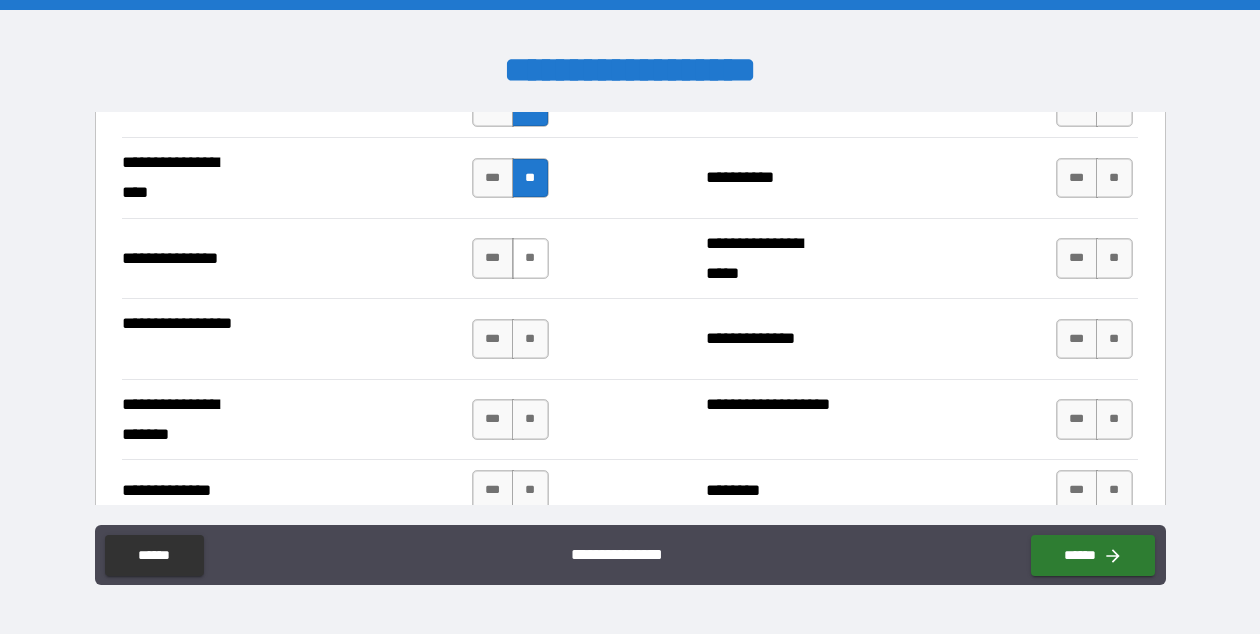 click on "**" at bounding box center [530, 258] 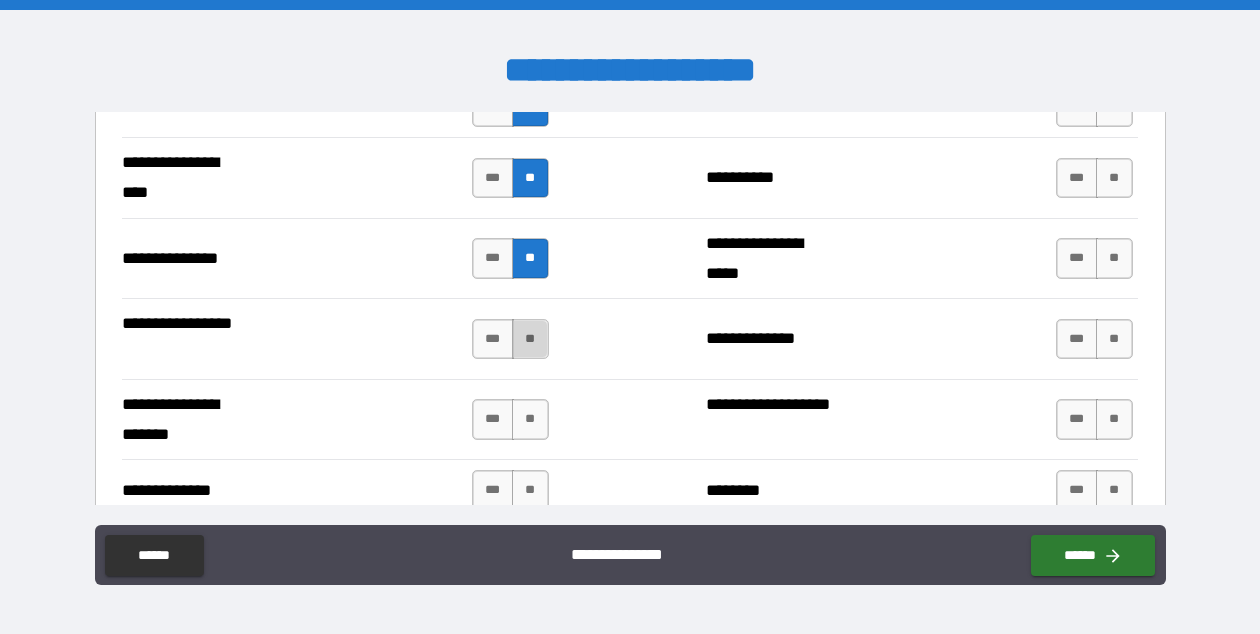 click on "**" at bounding box center (530, 339) 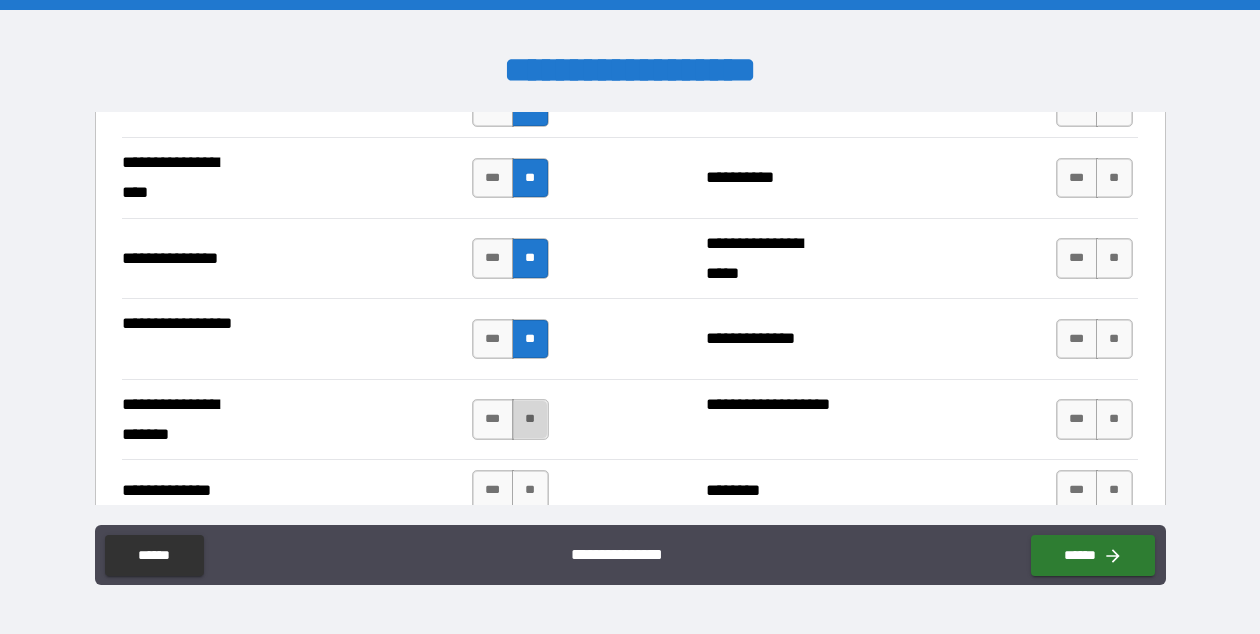 click on "**" at bounding box center (530, 419) 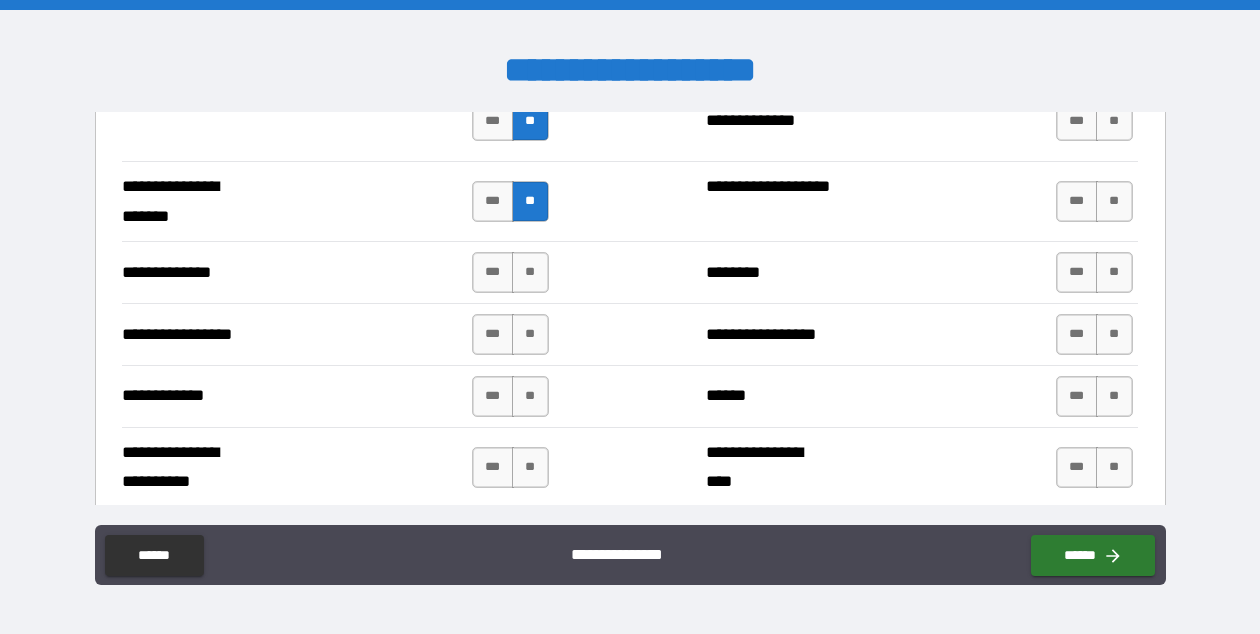 scroll, scrollTop: 2771, scrollLeft: 0, axis: vertical 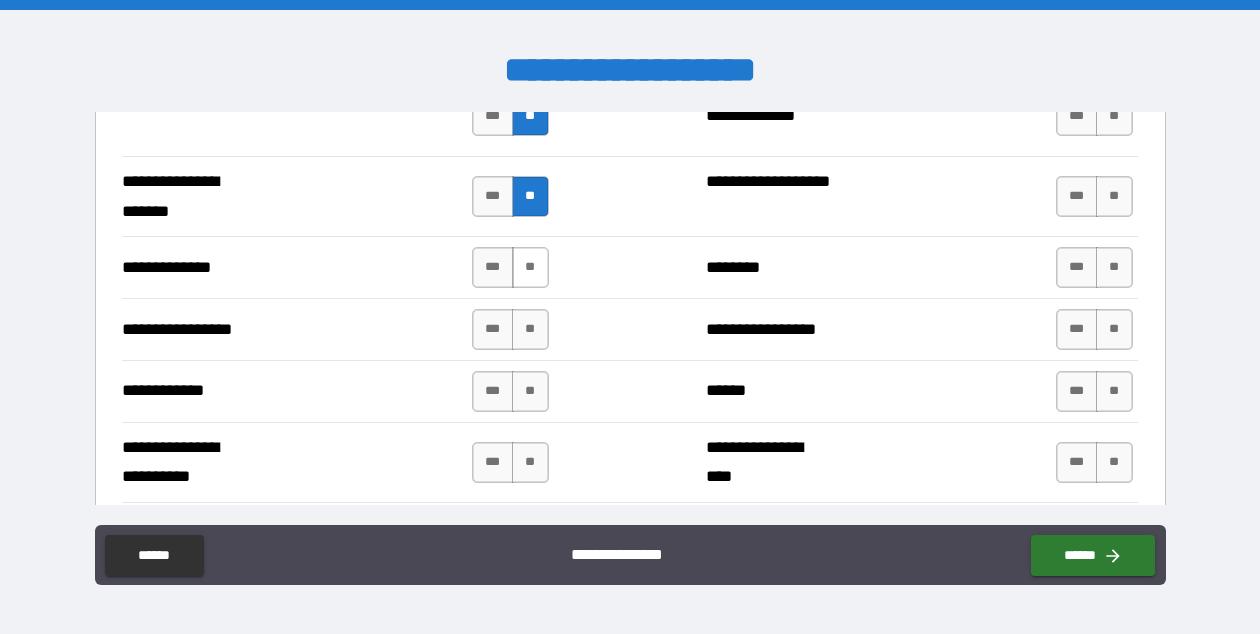 click on "**" at bounding box center (530, 267) 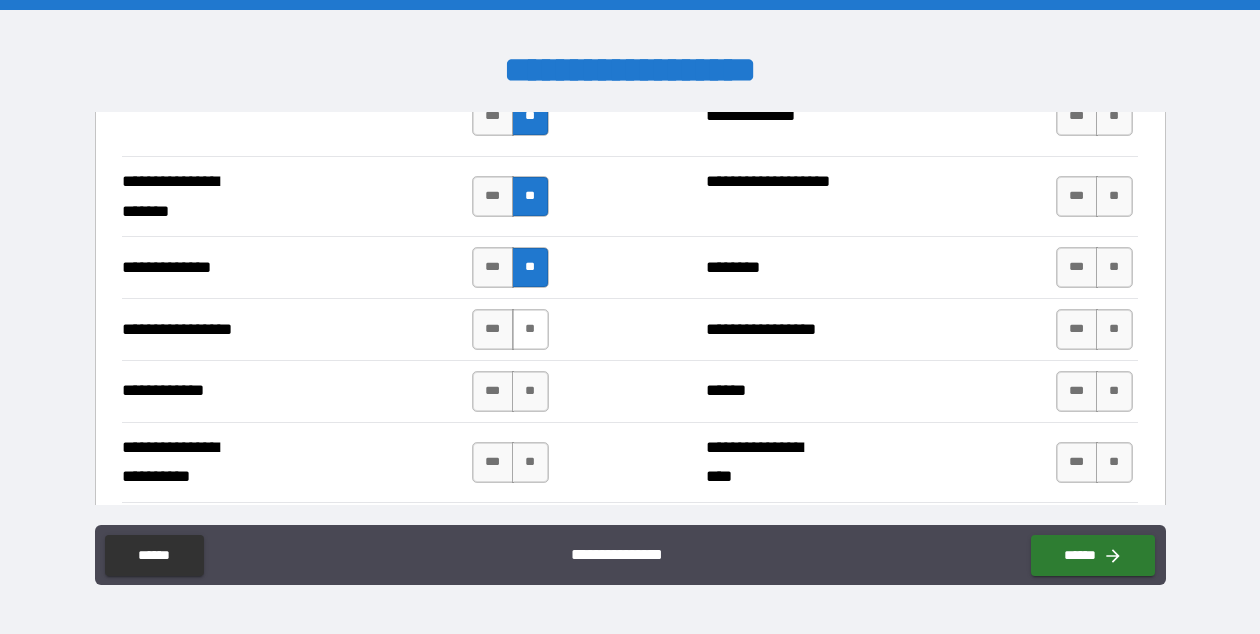 click on "**" at bounding box center [530, 329] 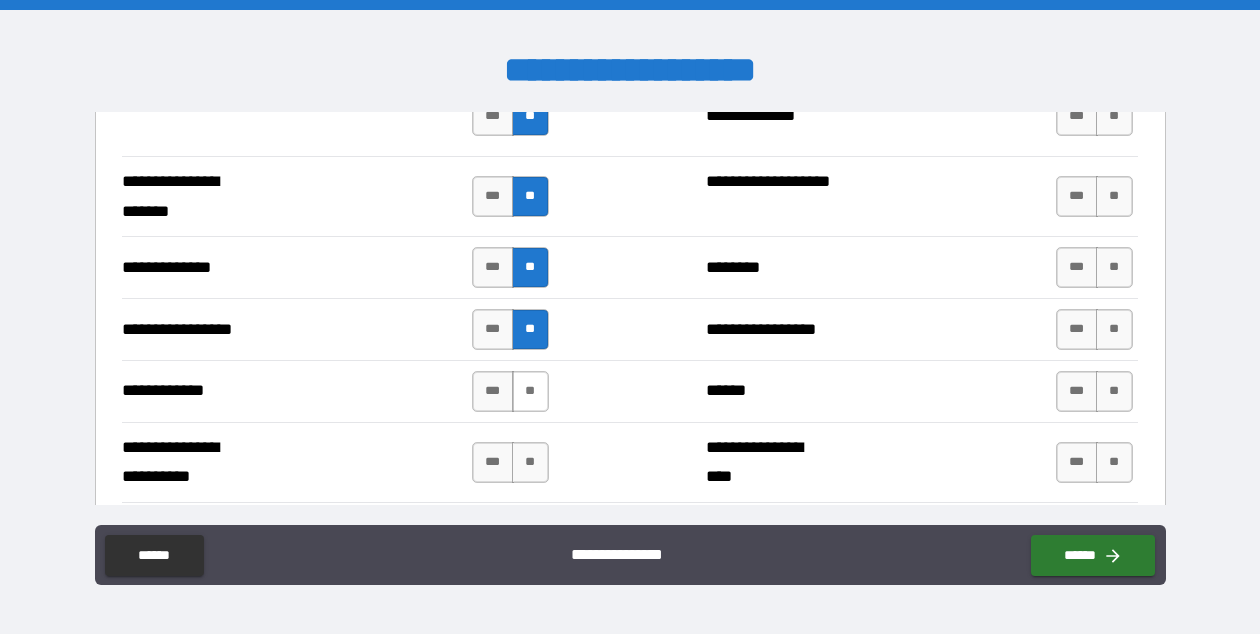 click on "**" at bounding box center (530, 391) 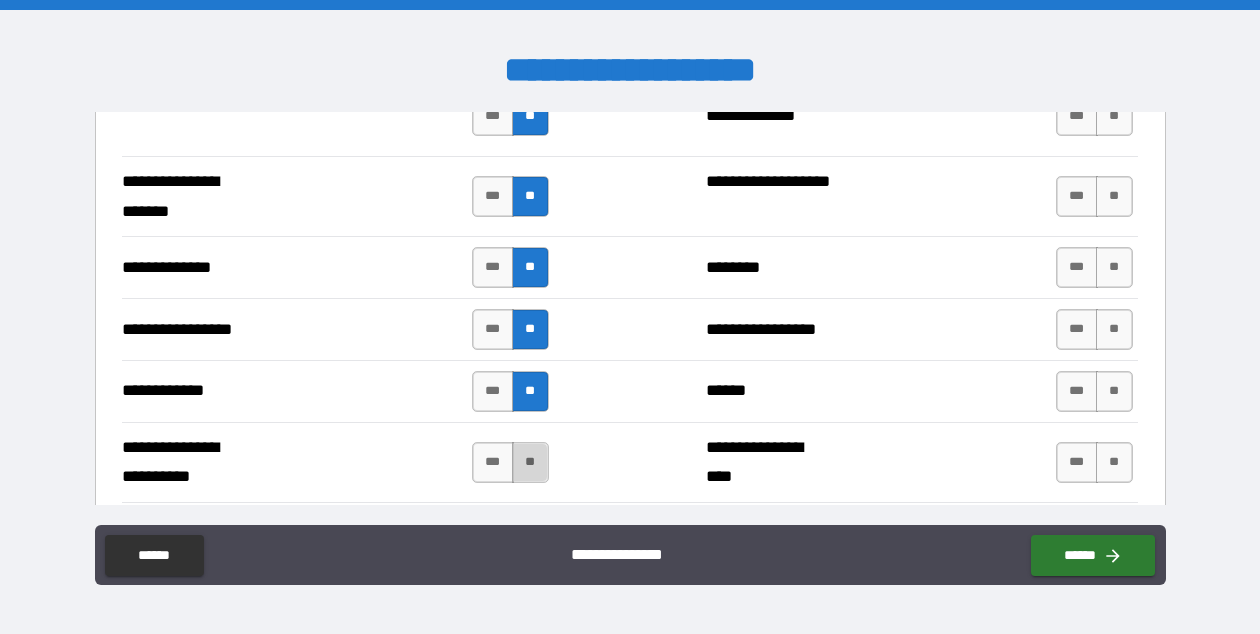 click on "**" at bounding box center [530, 462] 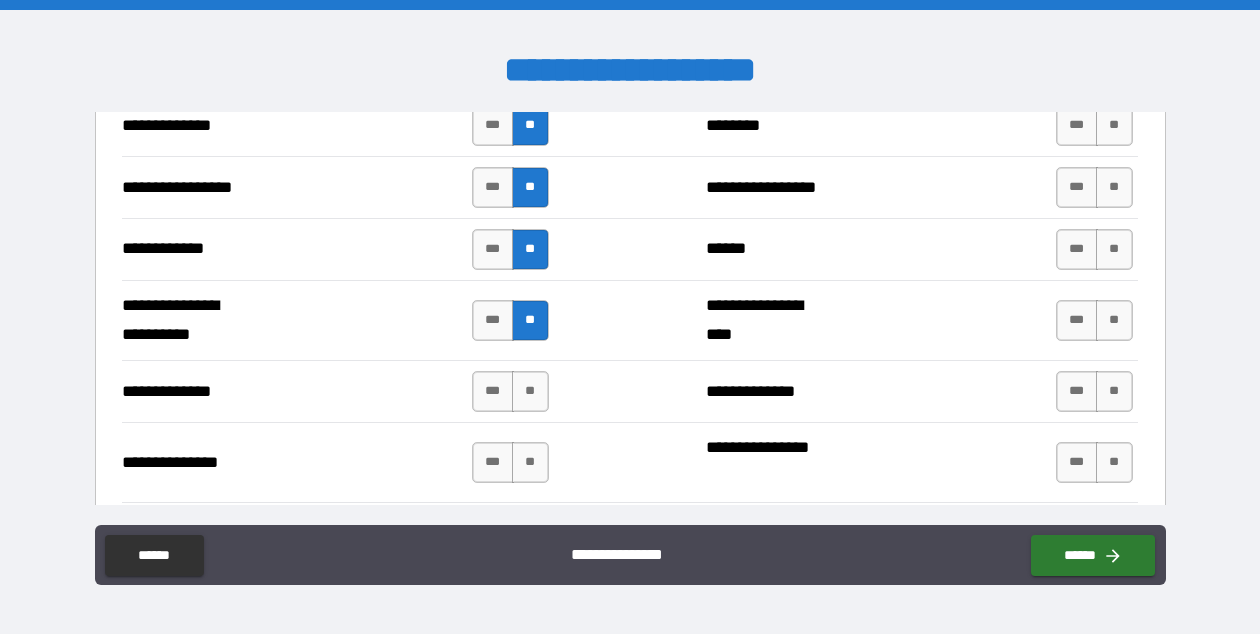 scroll, scrollTop: 2965, scrollLeft: 0, axis: vertical 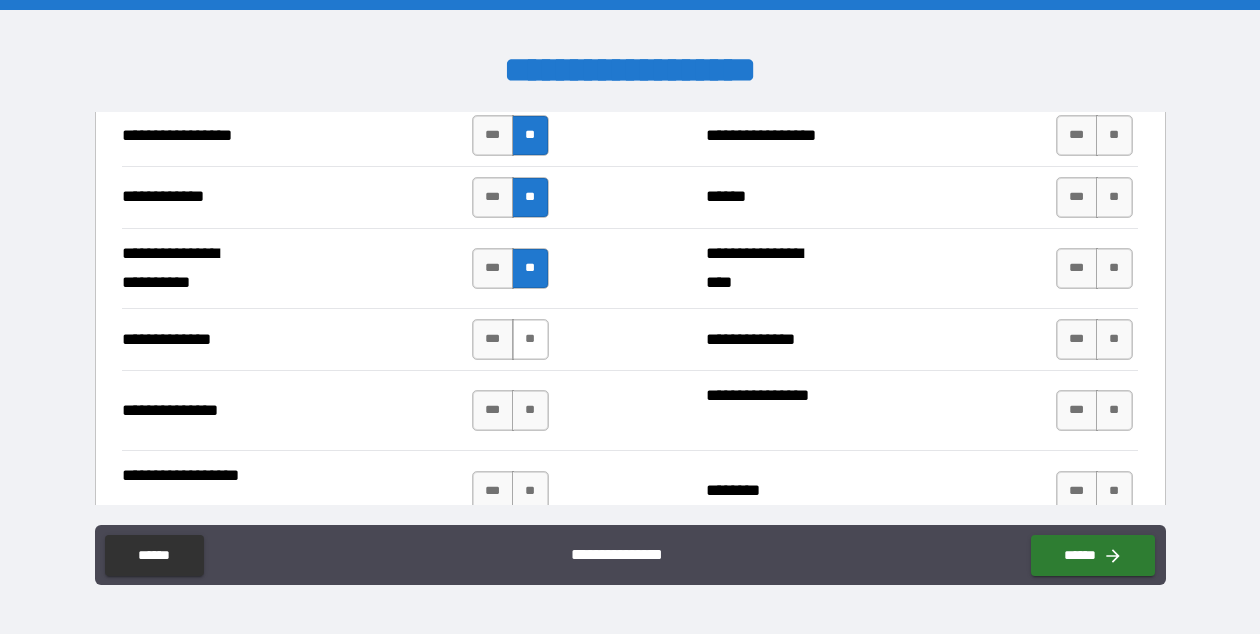 click on "**" at bounding box center [530, 339] 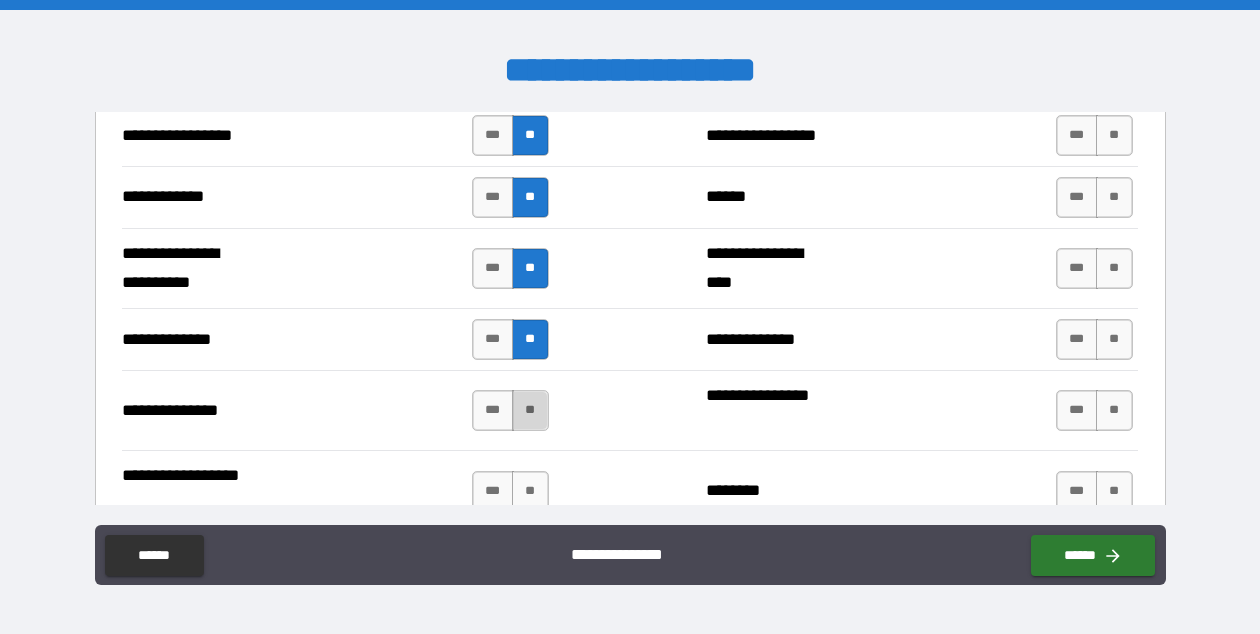 click on "**" at bounding box center [530, 410] 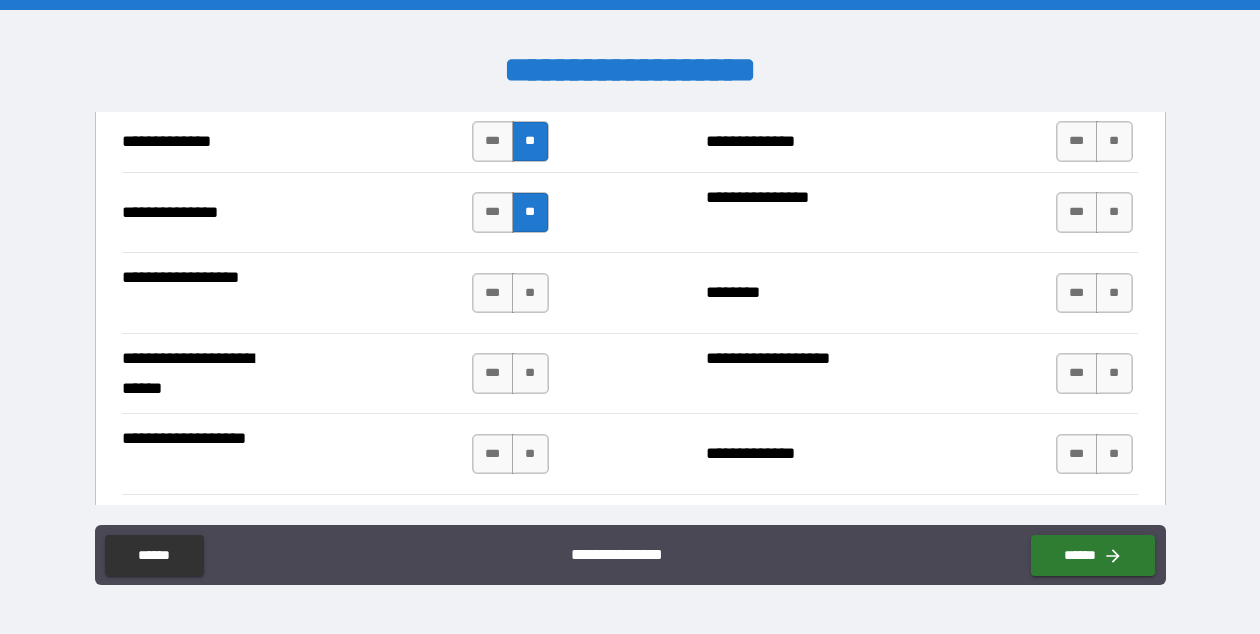 scroll, scrollTop: 3216, scrollLeft: 0, axis: vertical 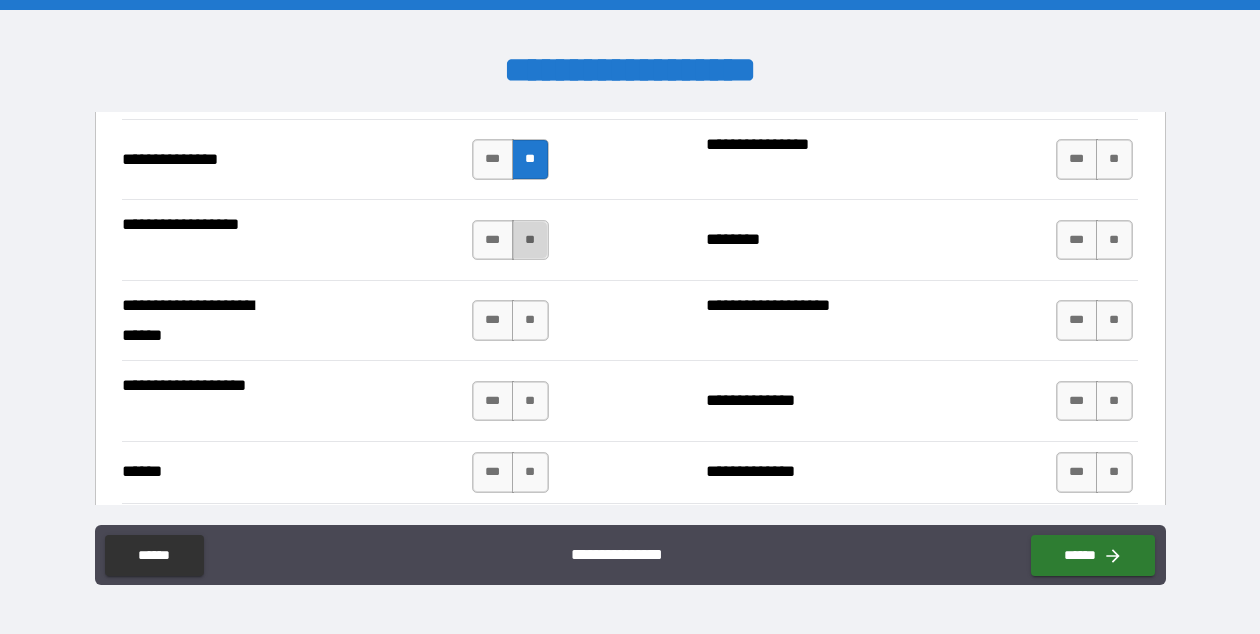 click on "**" at bounding box center (530, 240) 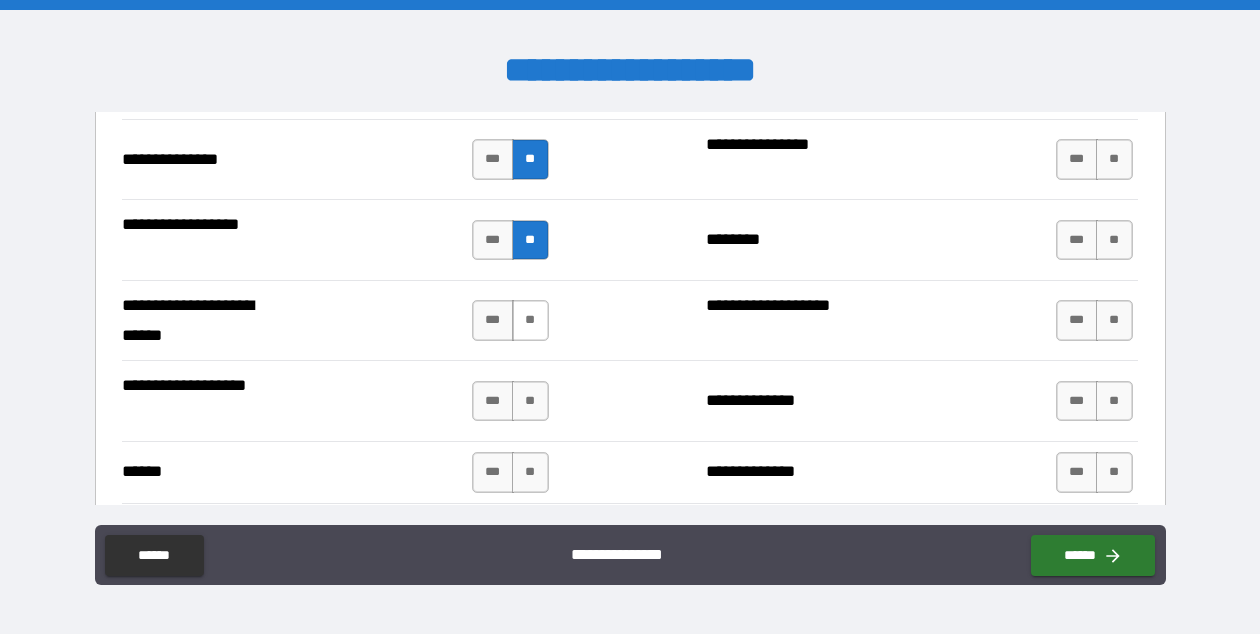 click on "**" at bounding box center (530, 320) 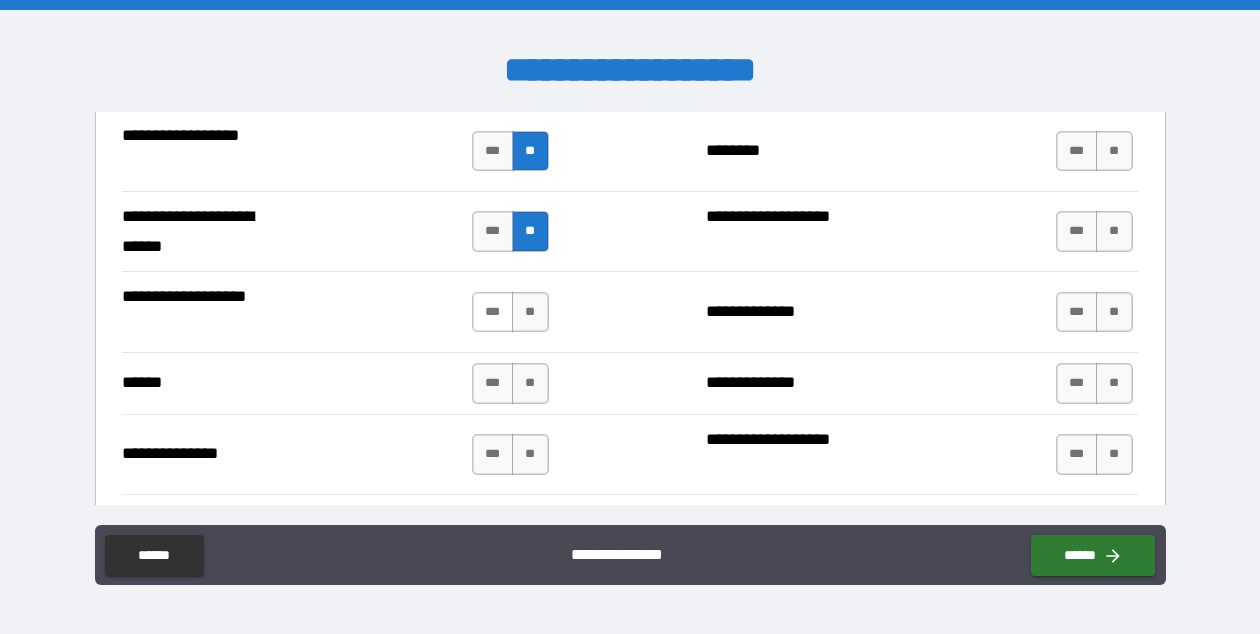scroll, scrollTop: 3332, scrollLeft: 0, axis: vertical 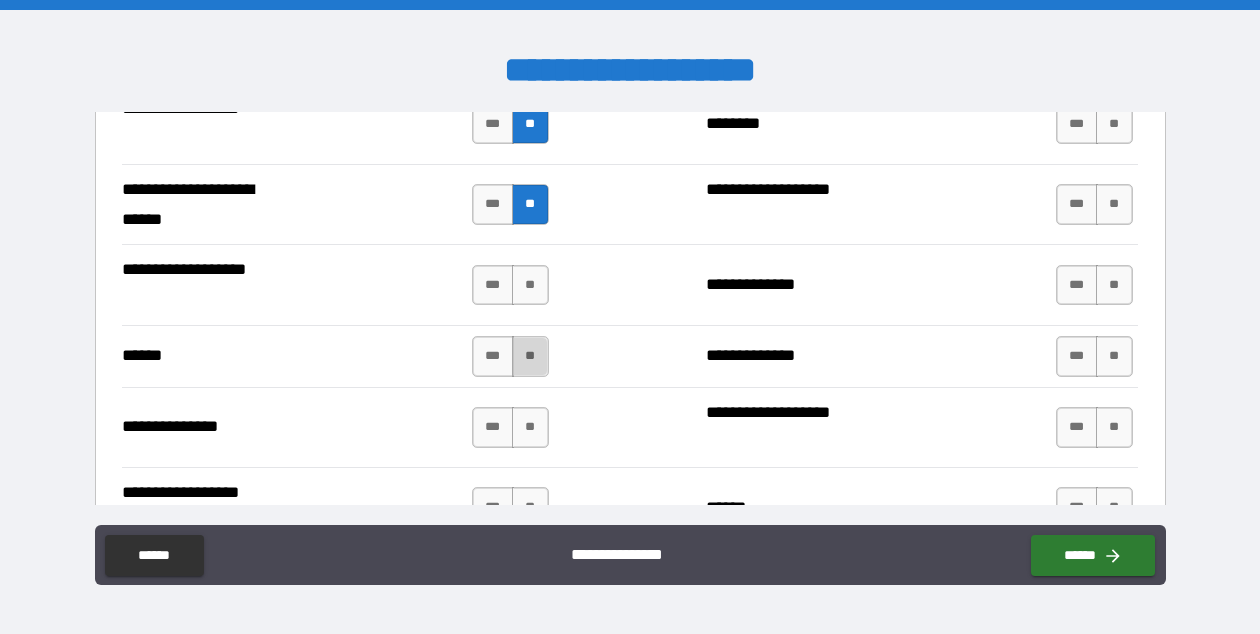 click on "**" at bounding box center (530, 356) 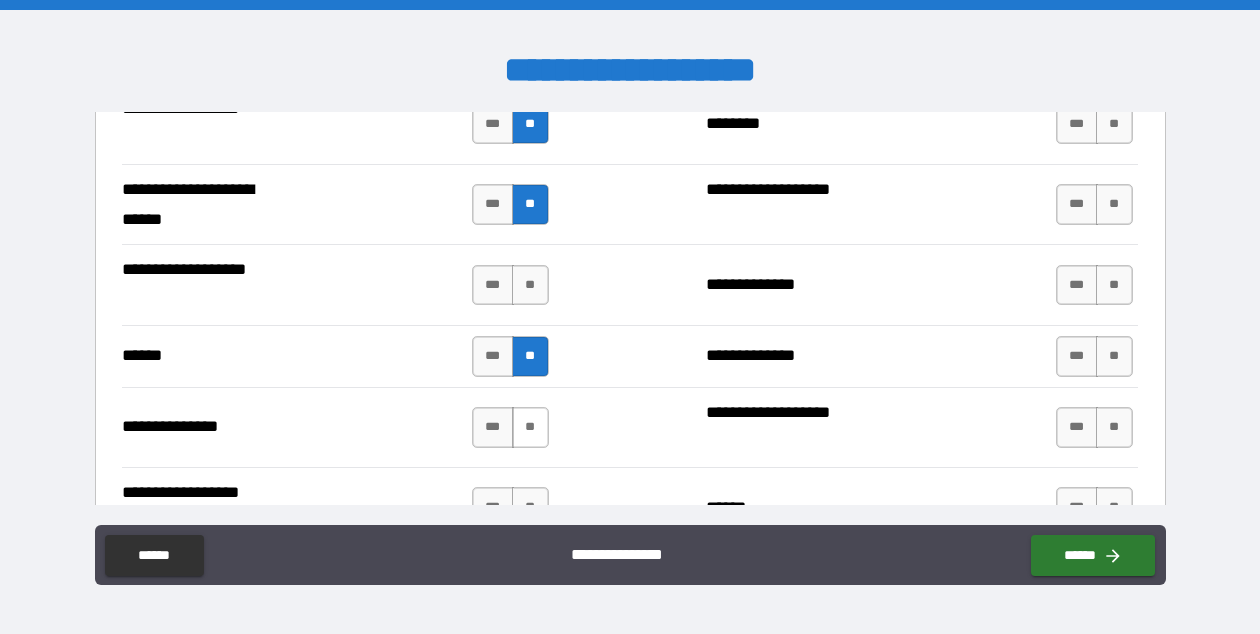 click on "**" at bounding box center [530, 427] 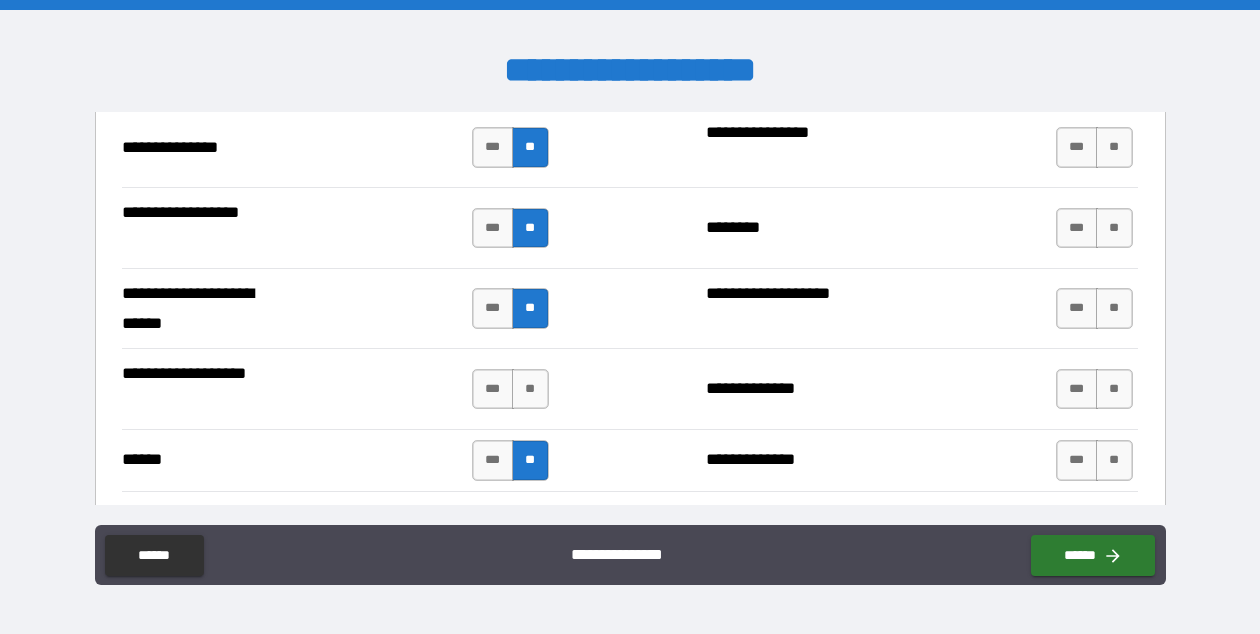 scroll, scrollTop: 3260, scrollLeft: 0, axis: vertical 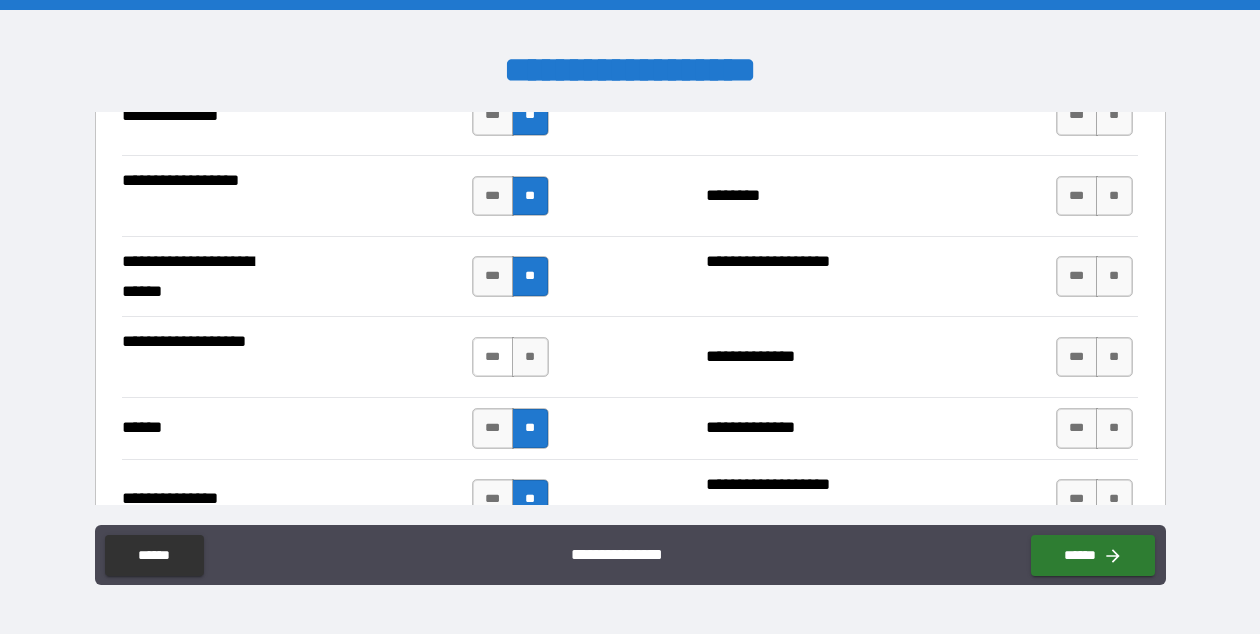 click on "***" at bounding box center [493, 357] 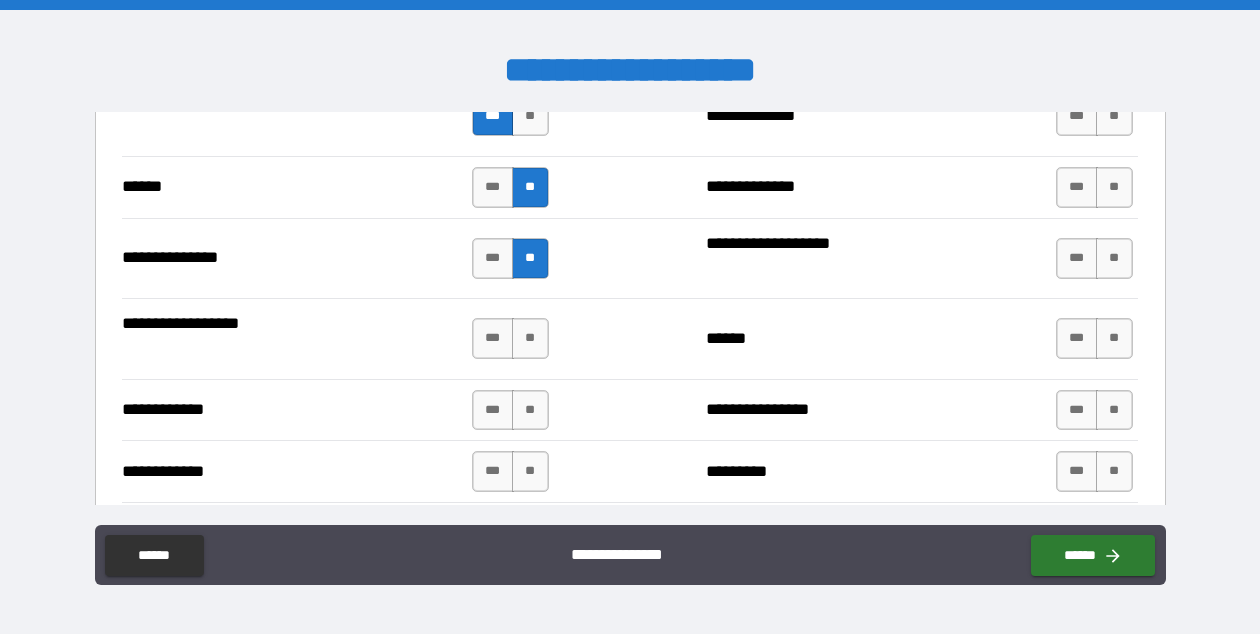 scroll, scrollTop: 3536, scrollLeft: 0, axis: vertical 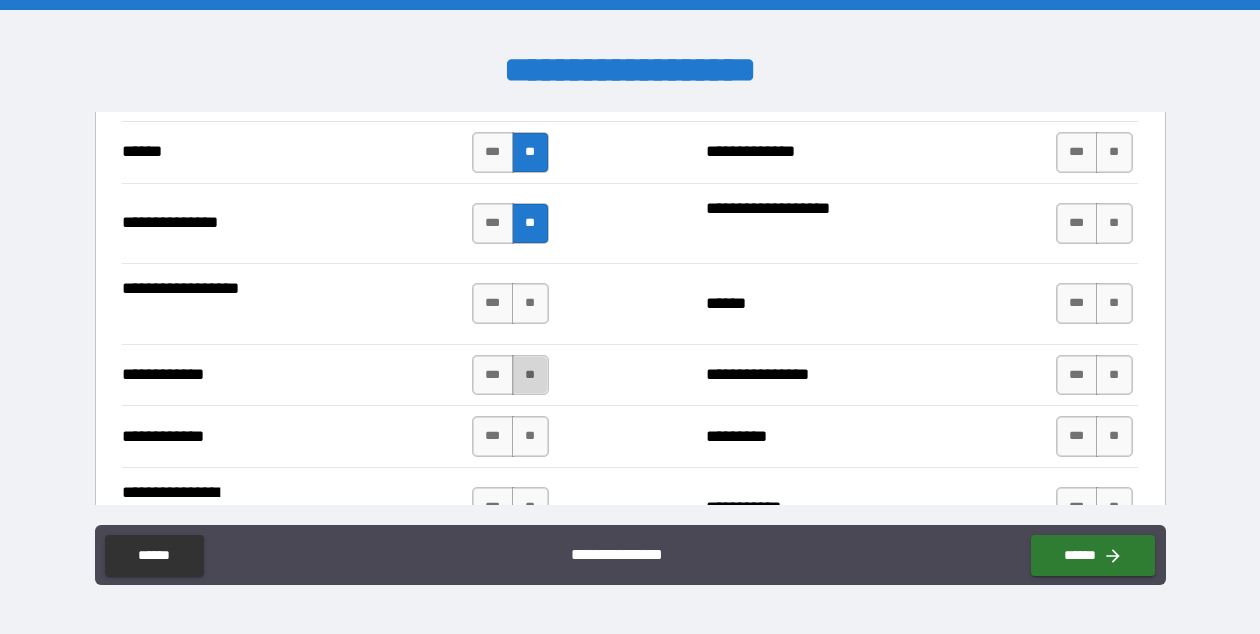click on "**" at bounding box center (530, 375) 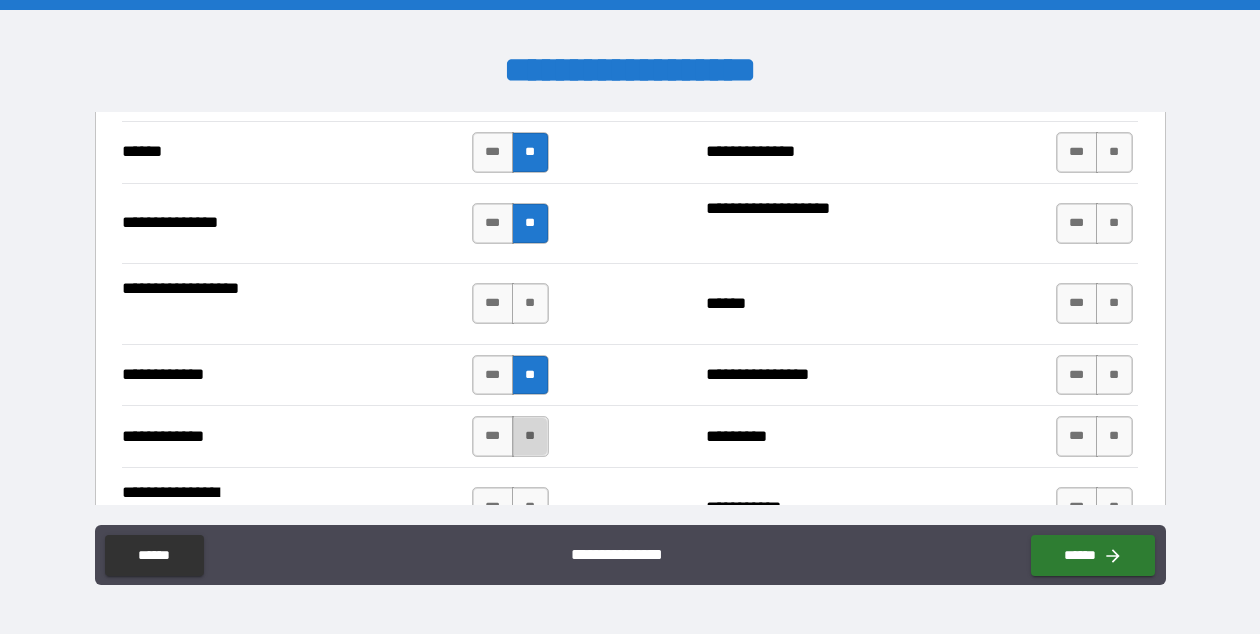 click on "**" at bounding box center [530, 436] 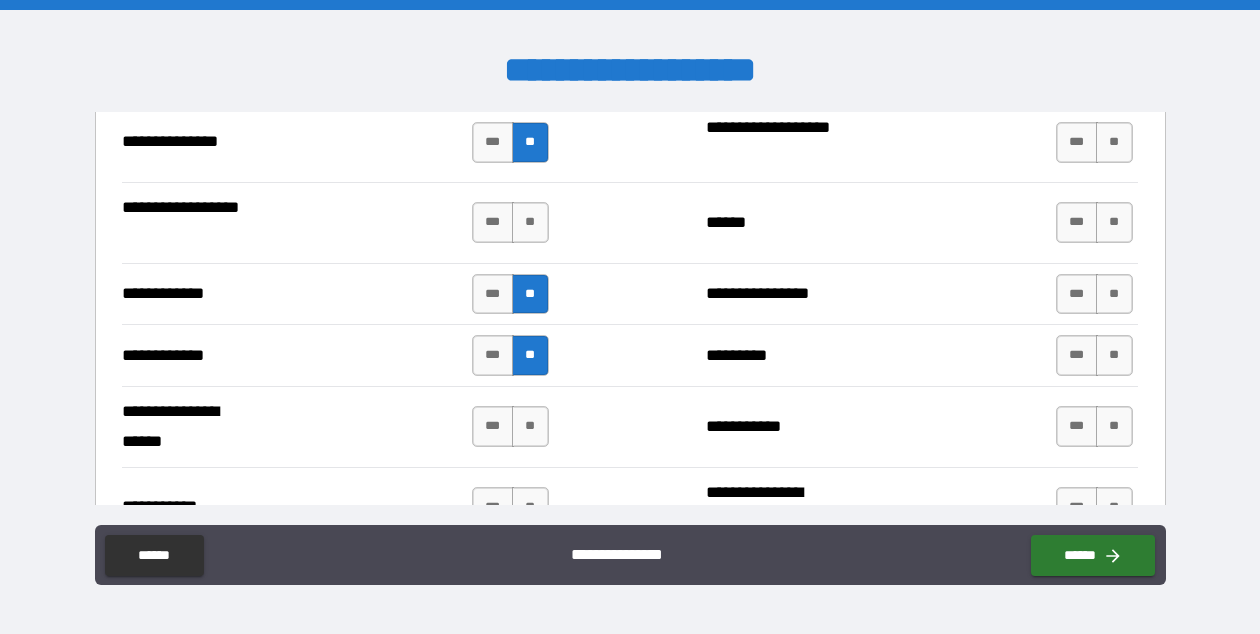 scroll, scrollTop: 3619, scrollLeft: 0, axis: vertical 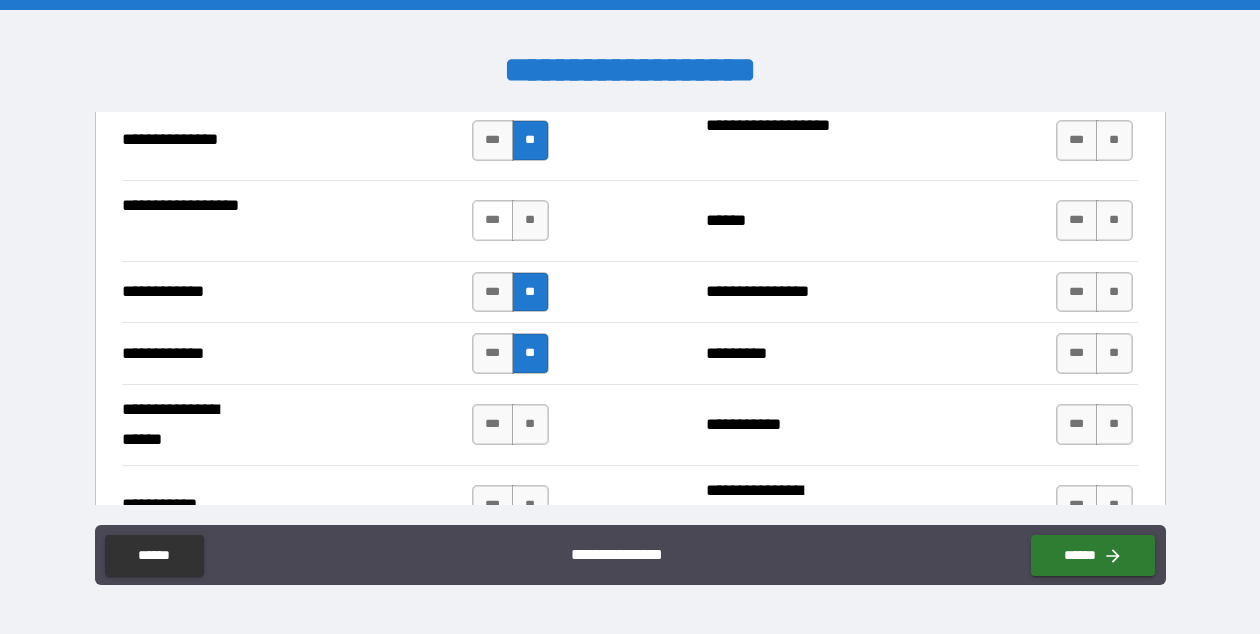 click on "***" at bounding box center [493, 220] 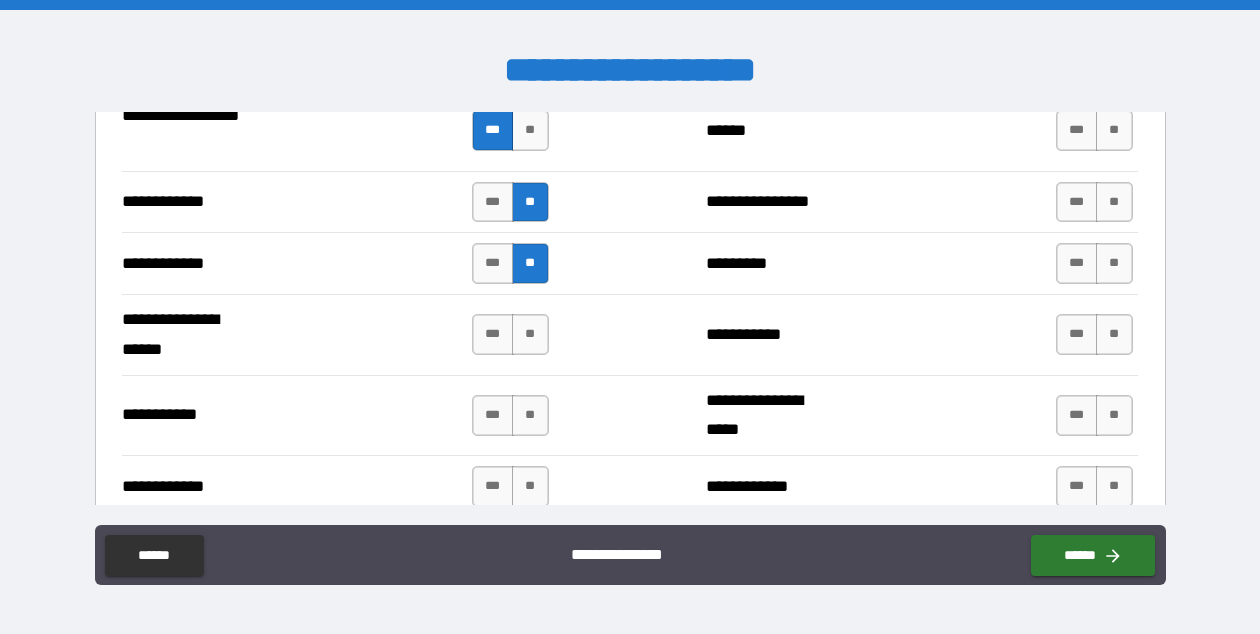 scroll, scrollTop: 3716, scrollLeft: 0, axis: vertical 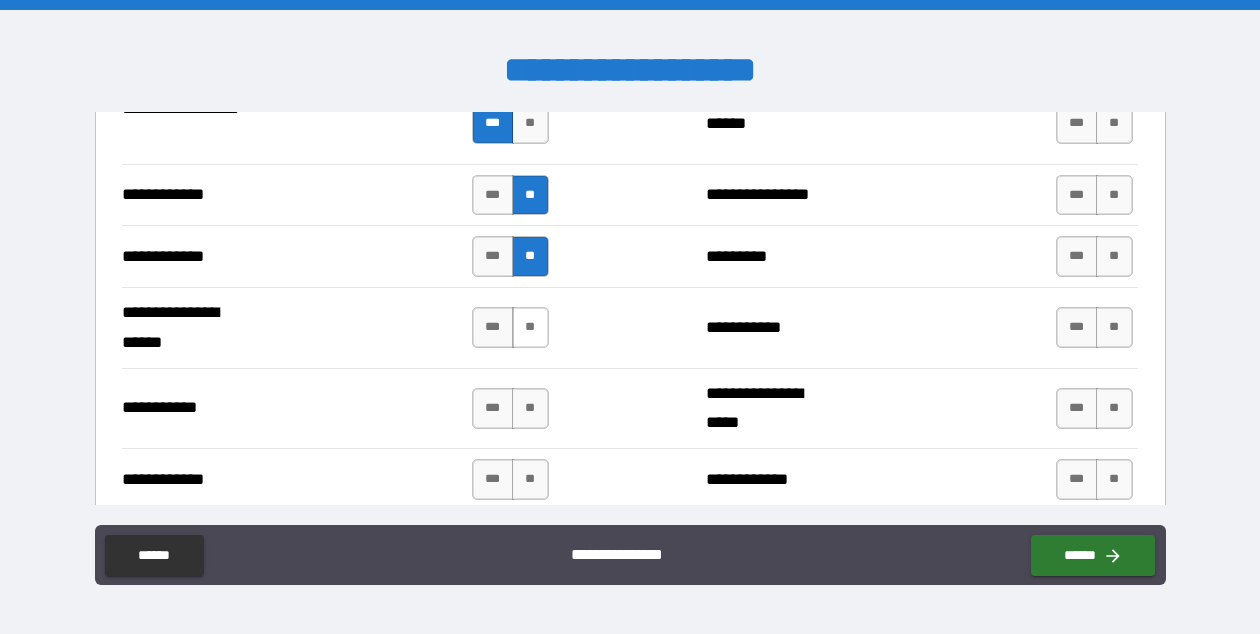 click on "**" at bounding box center (530, 327) 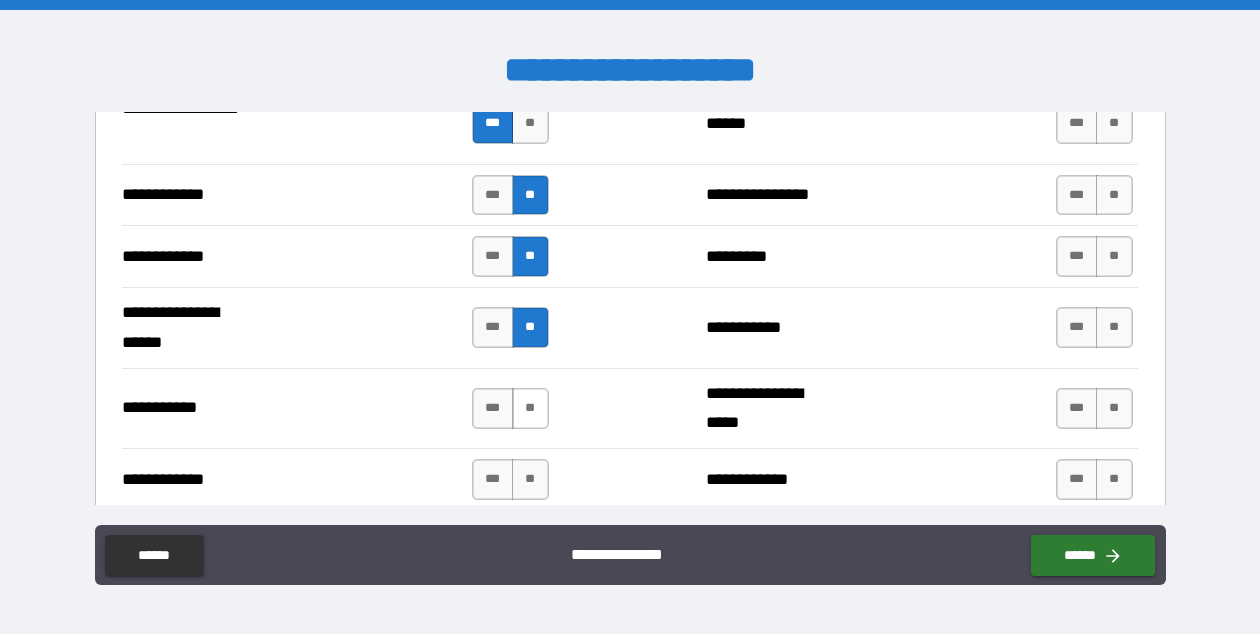 click on "**" at bounding box center (530, 408) 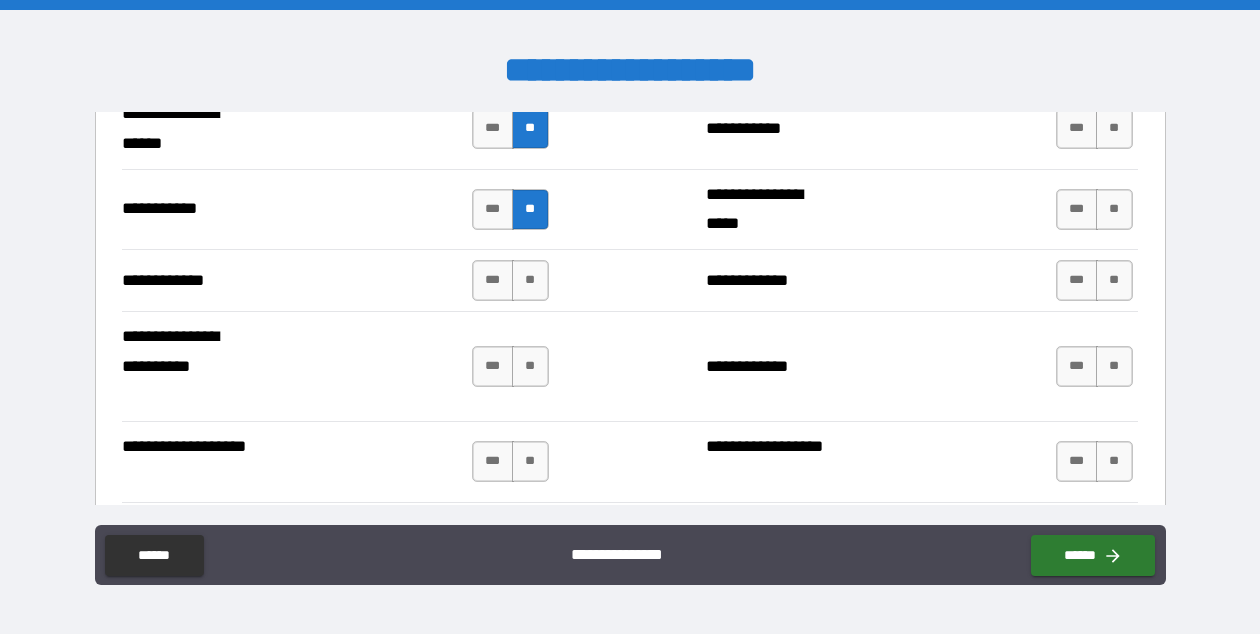 scroll, scrollTop: 3916, scrollLeft: 0, axis: vertical 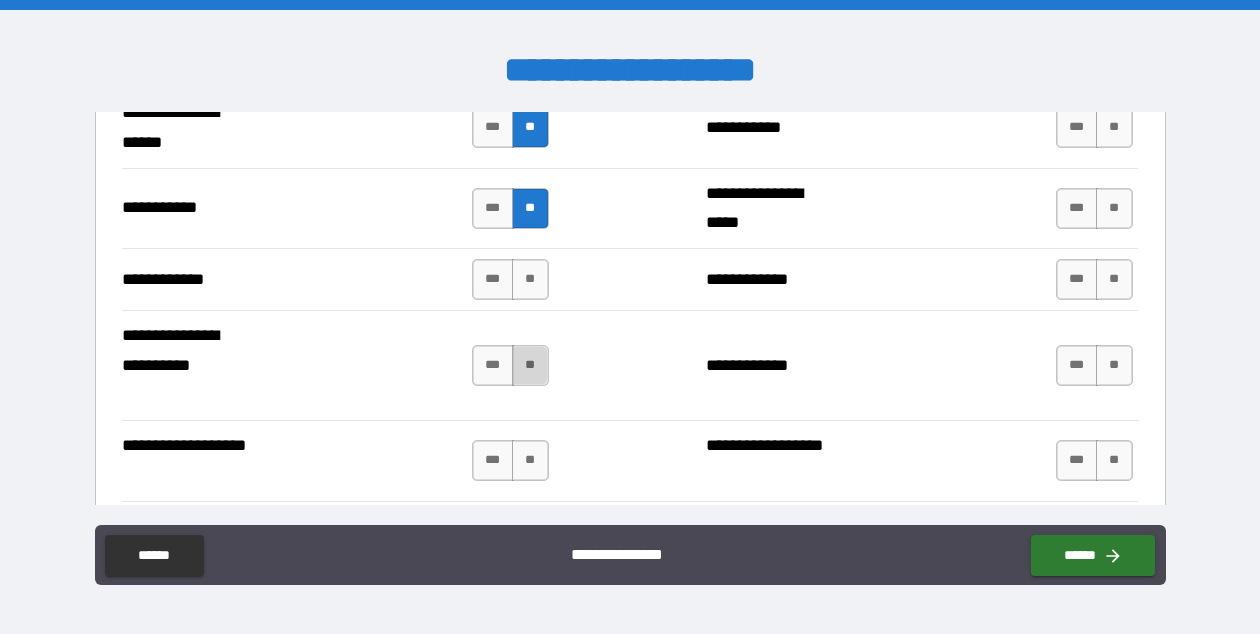 click on "**" at bounding box center (530, 365) 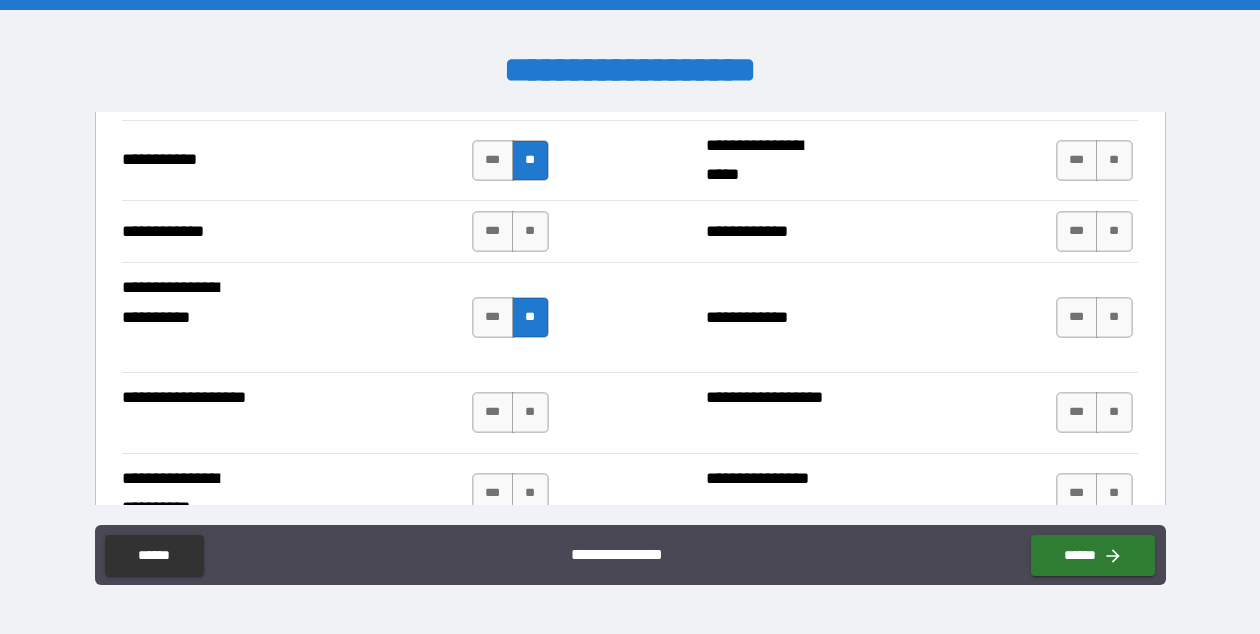 scroll, scrollTop: 3973, scrollLeft: 0, axis: vertical 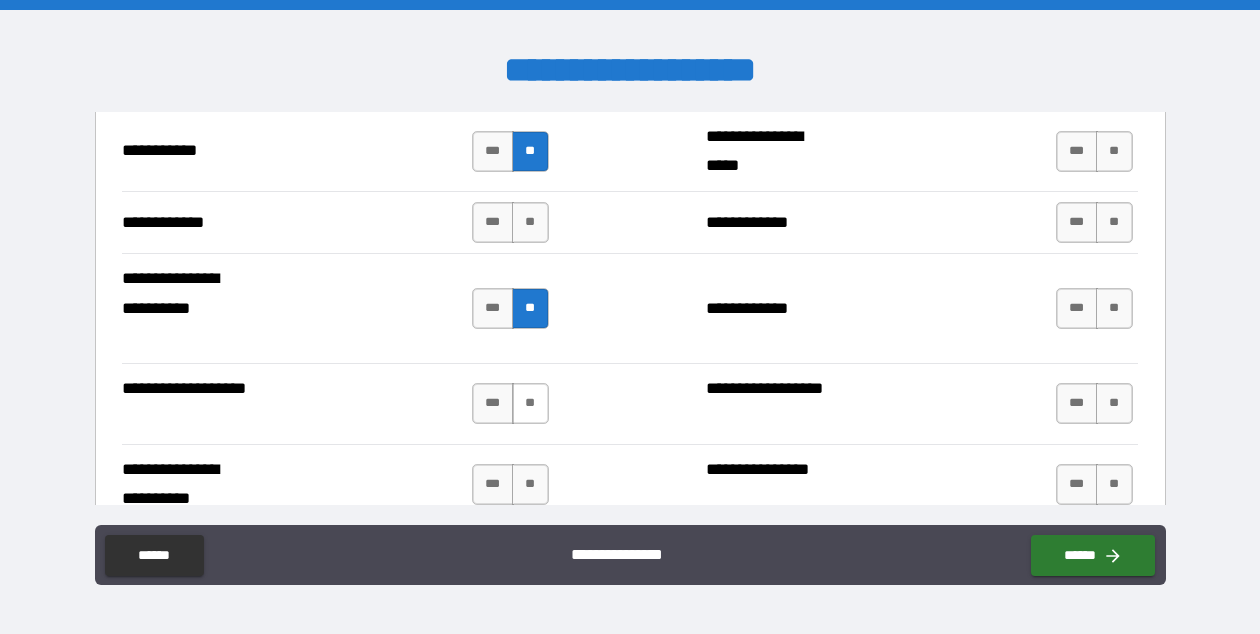 click on "**" at bounding box center [530, 403] 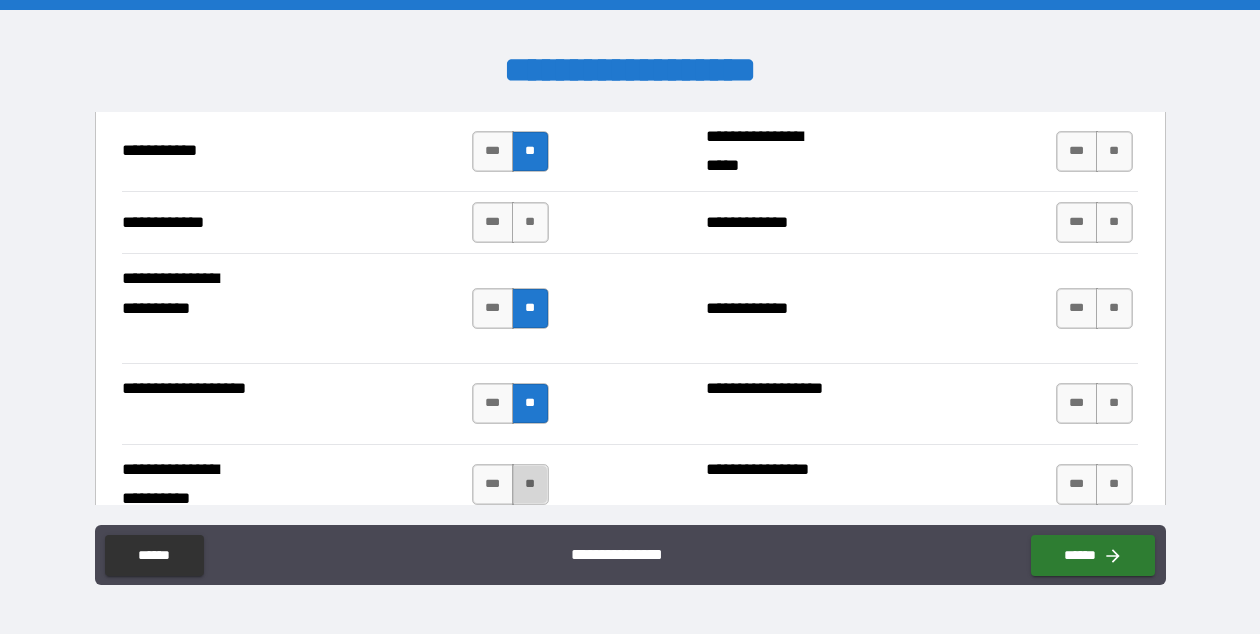 click on "**" at bounding box center [530, 484] 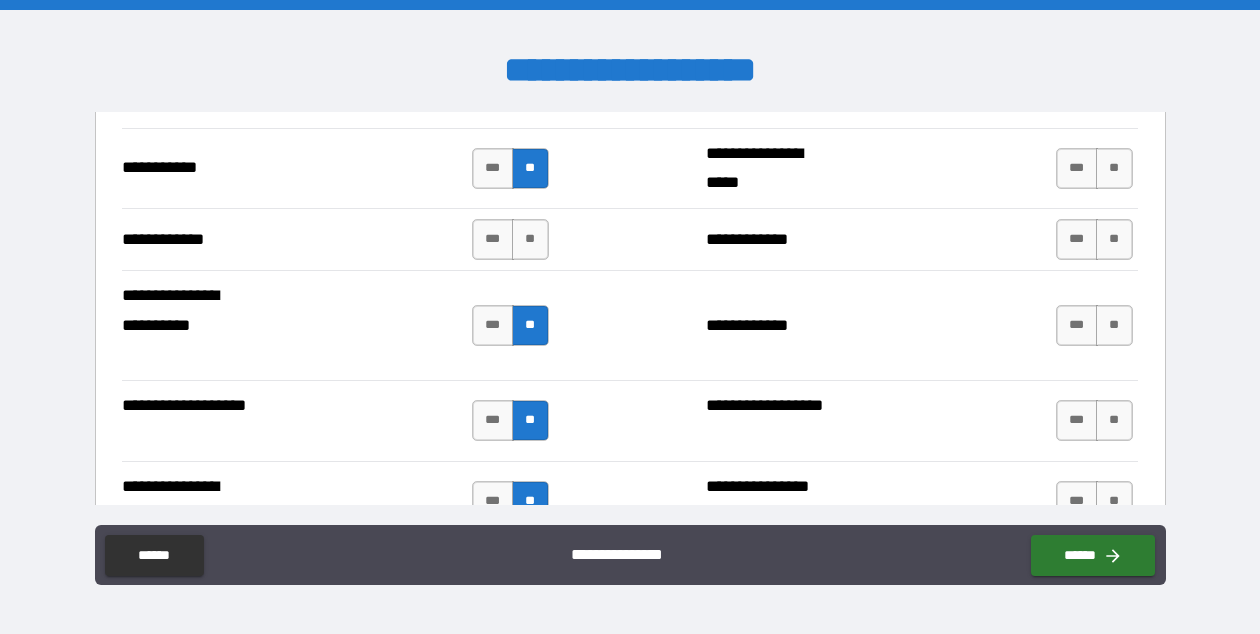 scroll, scrollTop: 3953, scrollLeft: 0, axis: vertical 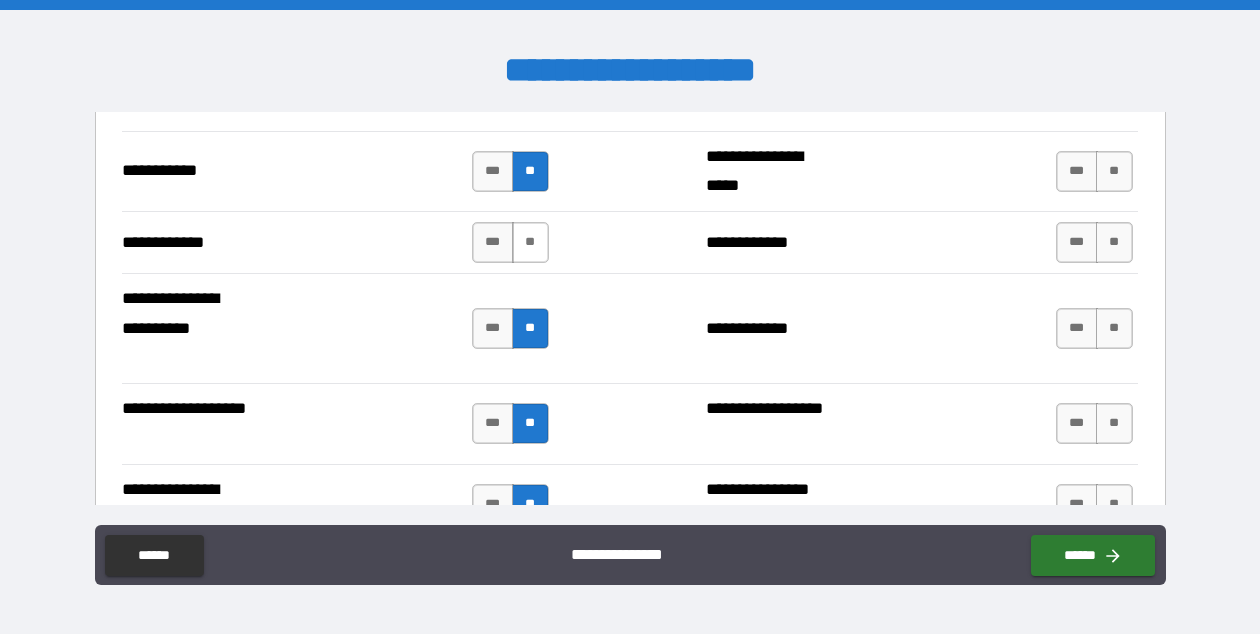 click on "**" at bounding box center (530, 242) 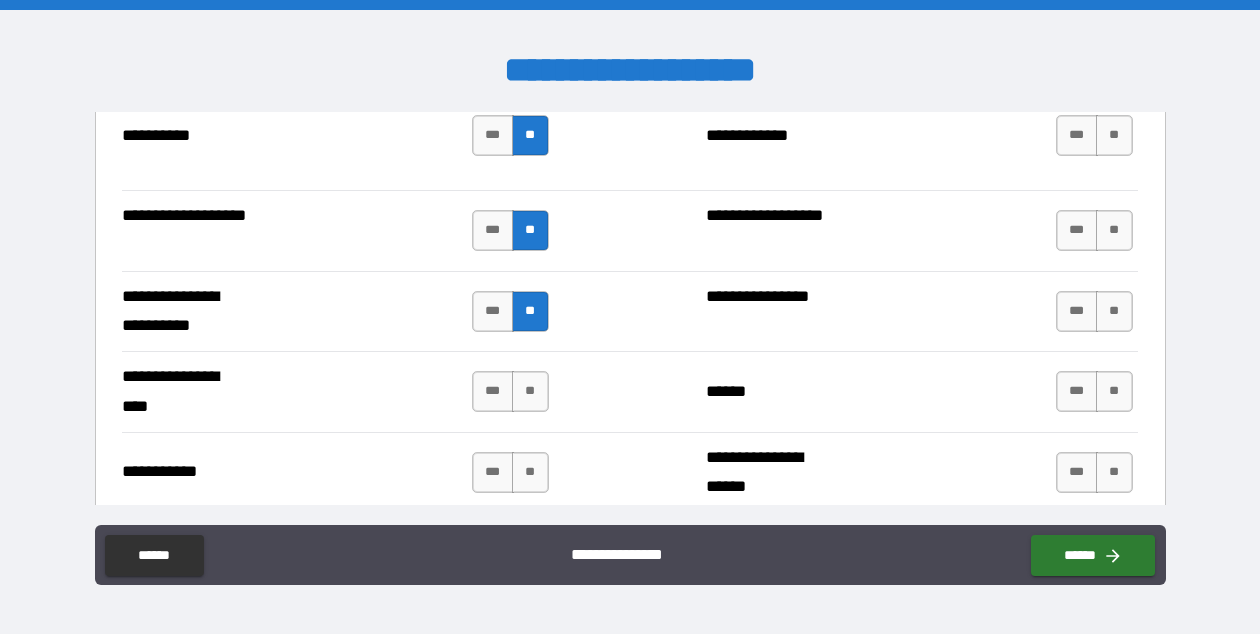 scroll, scrollTop: 4267, scrollLeft: 0, axis: vertical 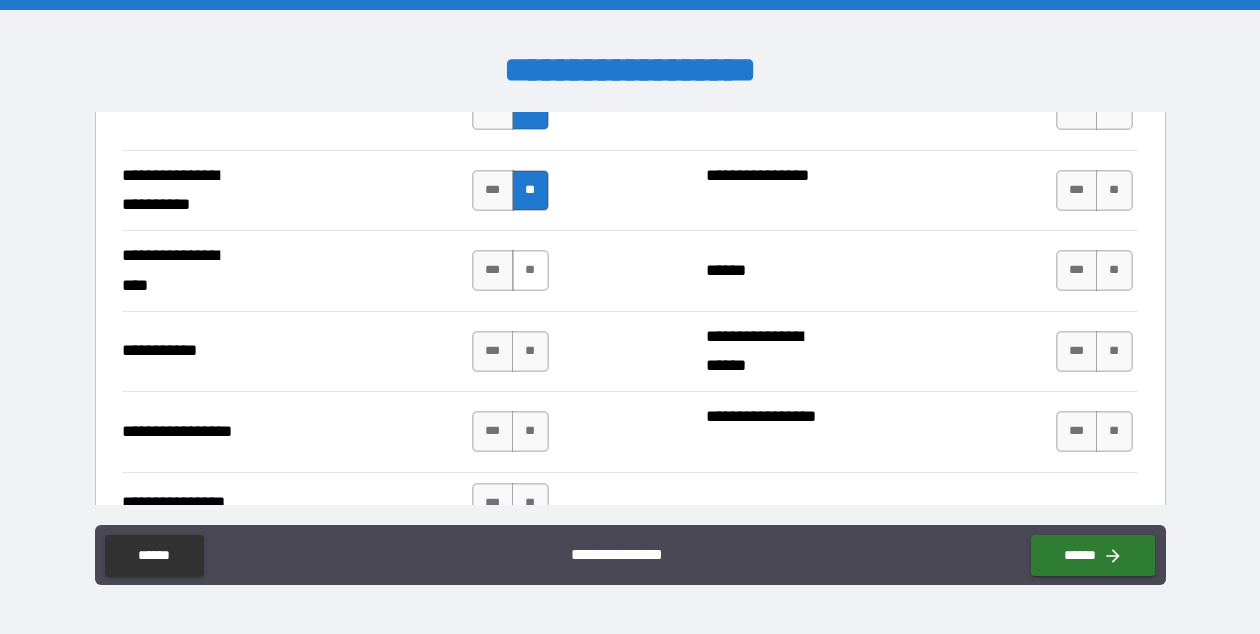click on "**" at bounding box center [530, 270] 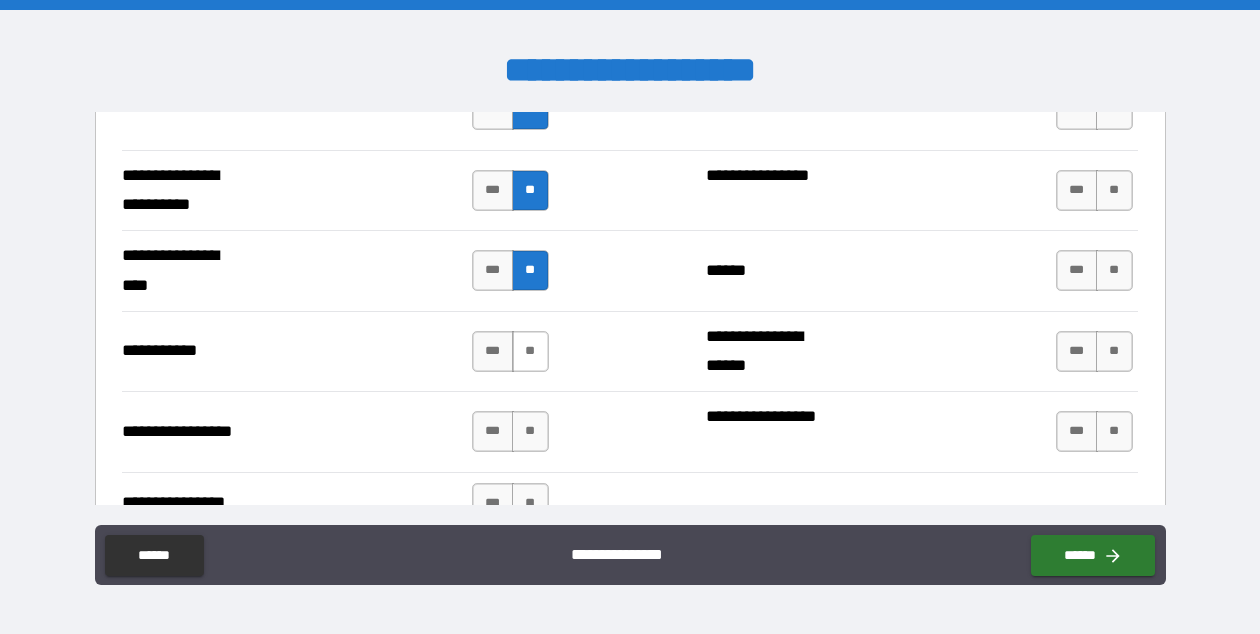 click on "**" at bounding box center [530, 351] 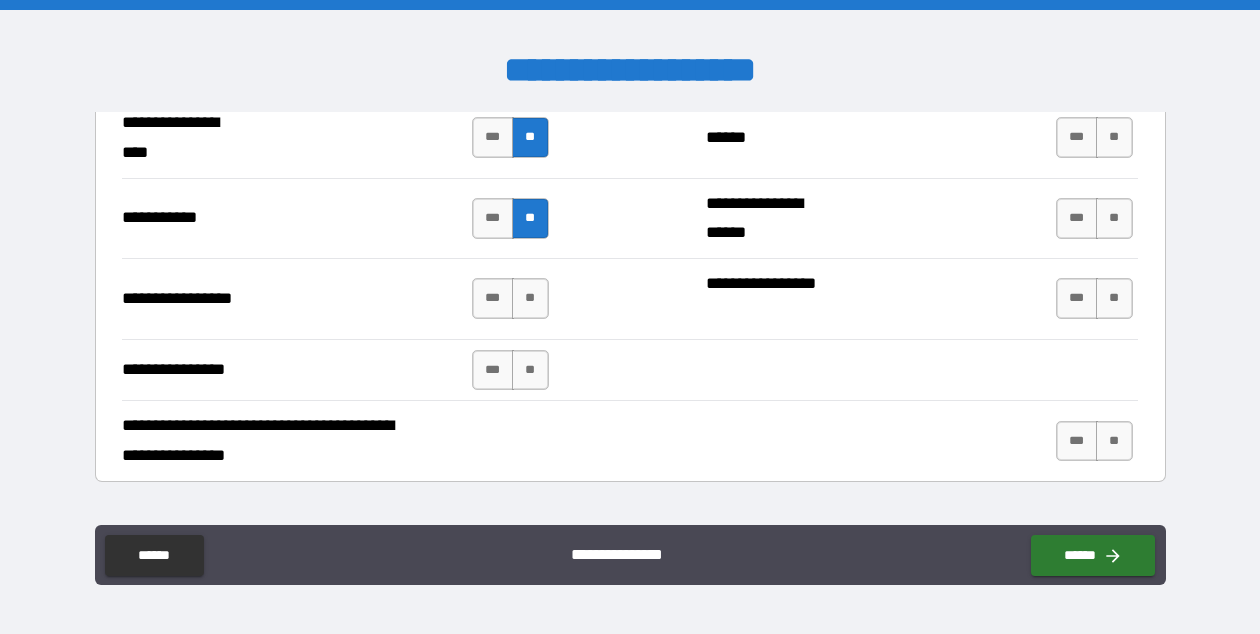 scroll, scrollTop: 4412, scrollLeft: 0, axis: vertical 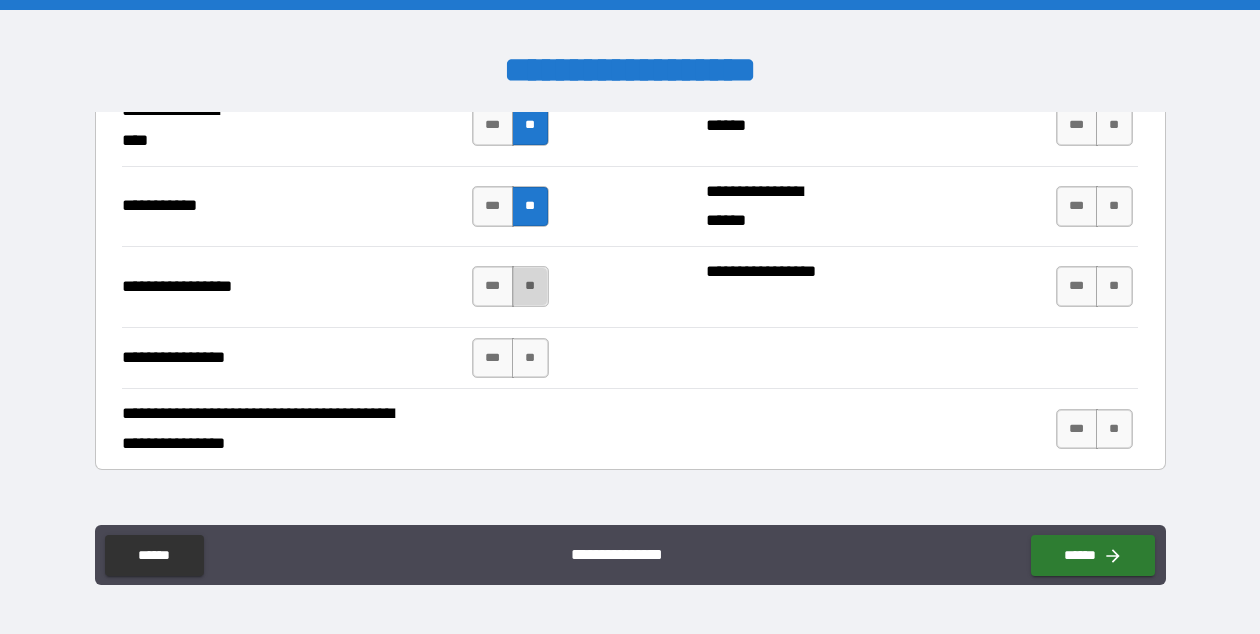 click on "**" at bounding box center [530, 286] 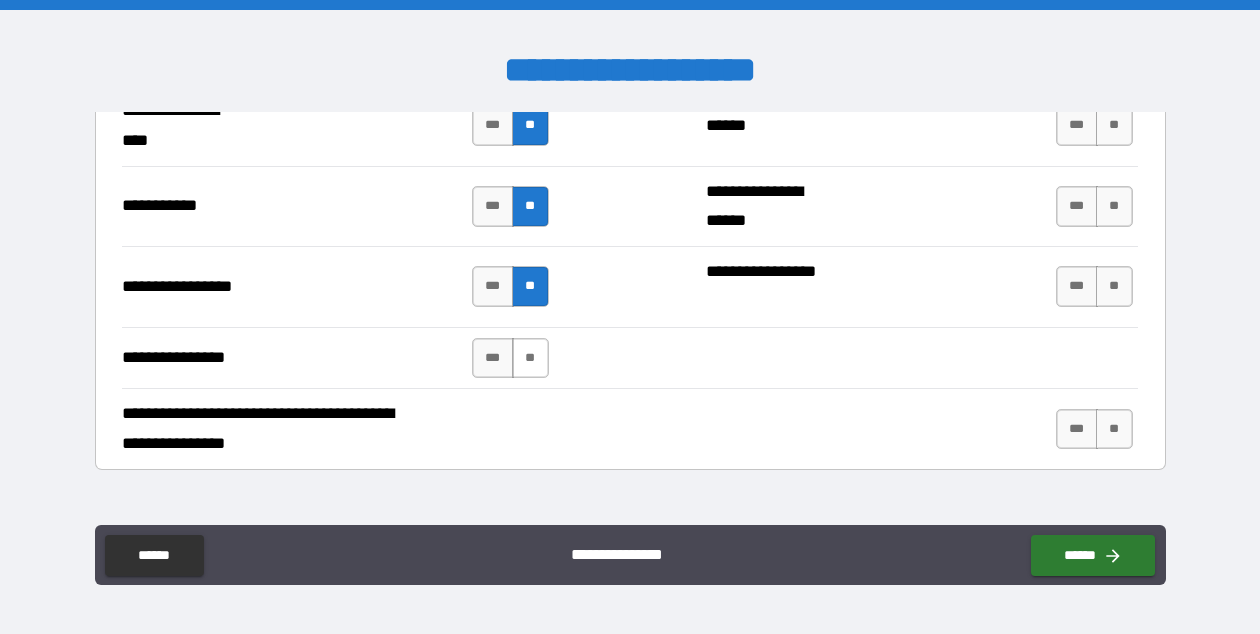 click on "**" at bounding box center (530, 358) 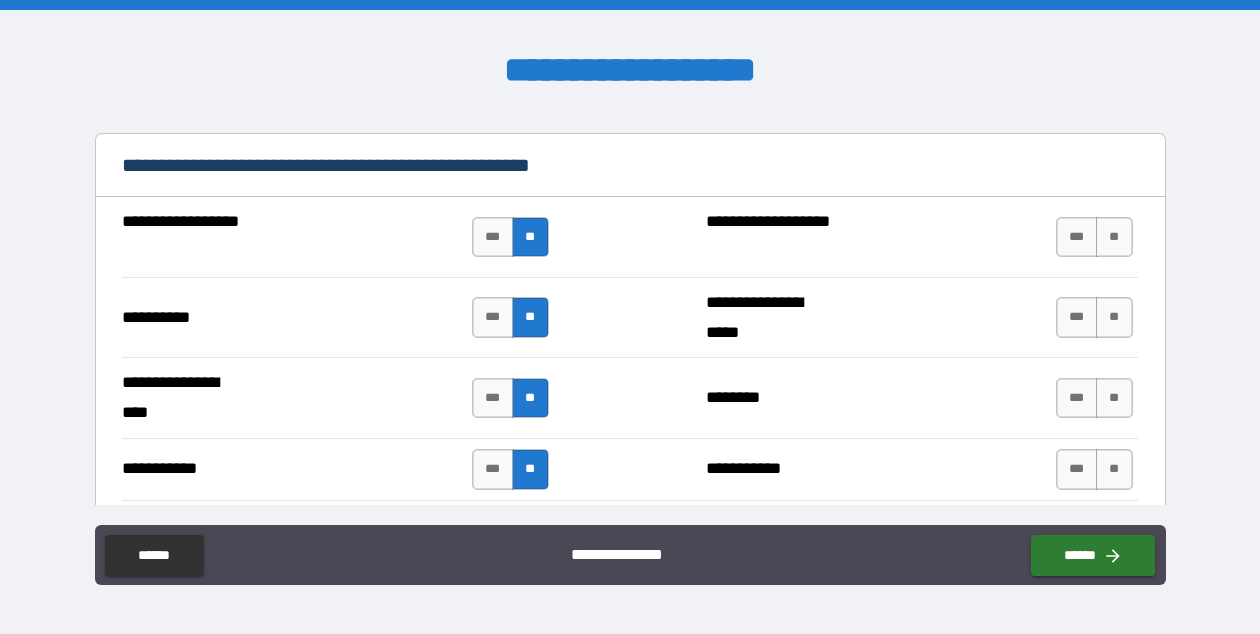 scroll, scrollTop: 1946, scrollLeft: 0, axis: vertical 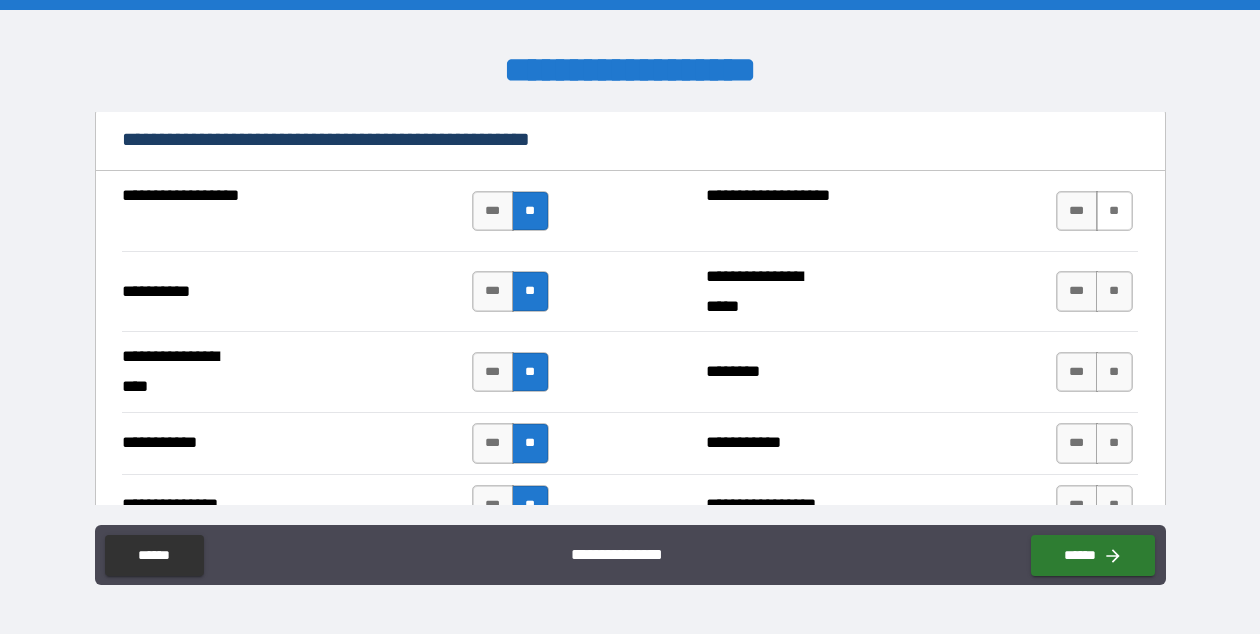 click on "**" at bounding box center [1114, 211] 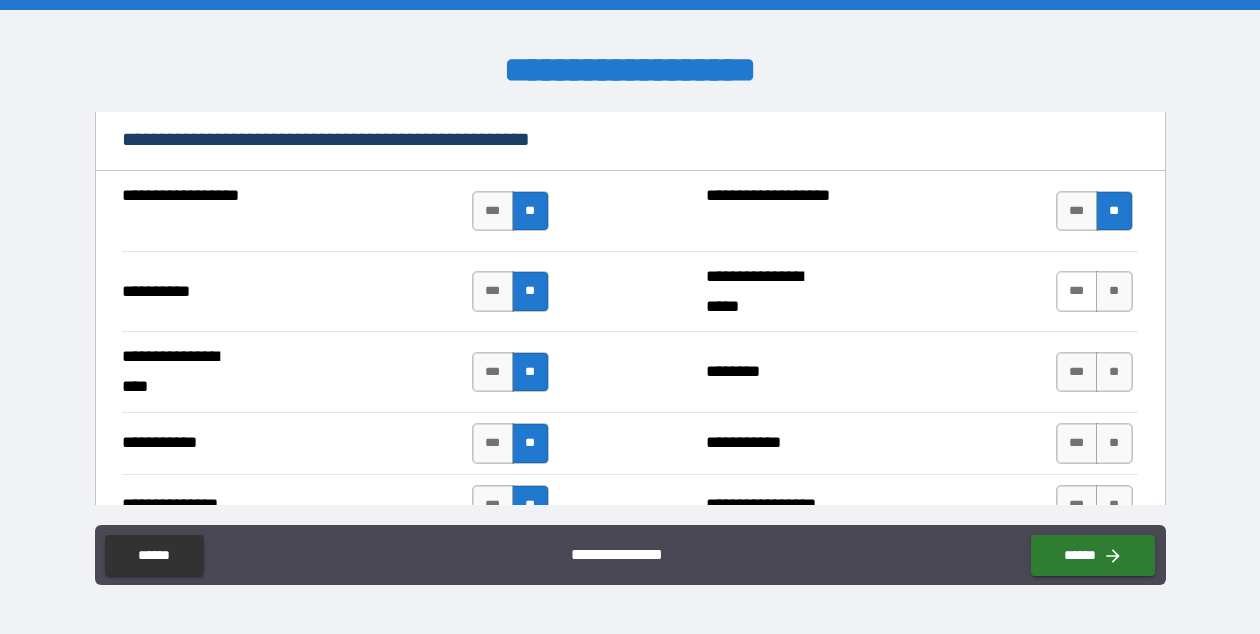 click on "***" at bounding box center (1077, 291) 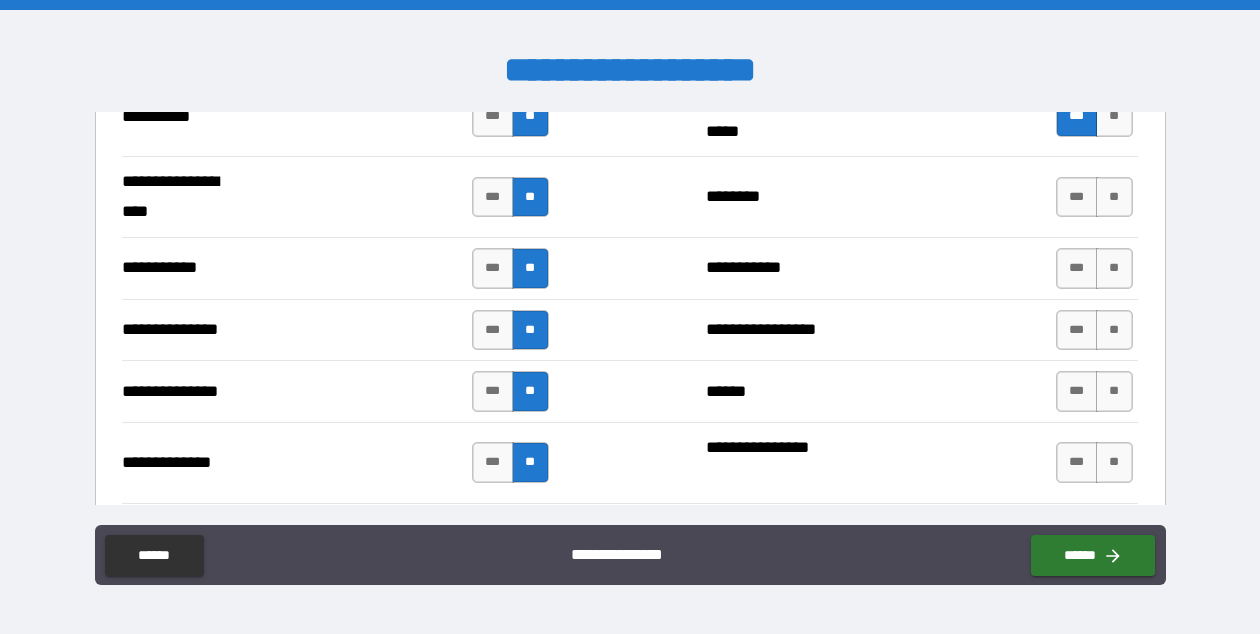 scroll, scrollTop: 2139, scrollLeft: 0, axis: vertical 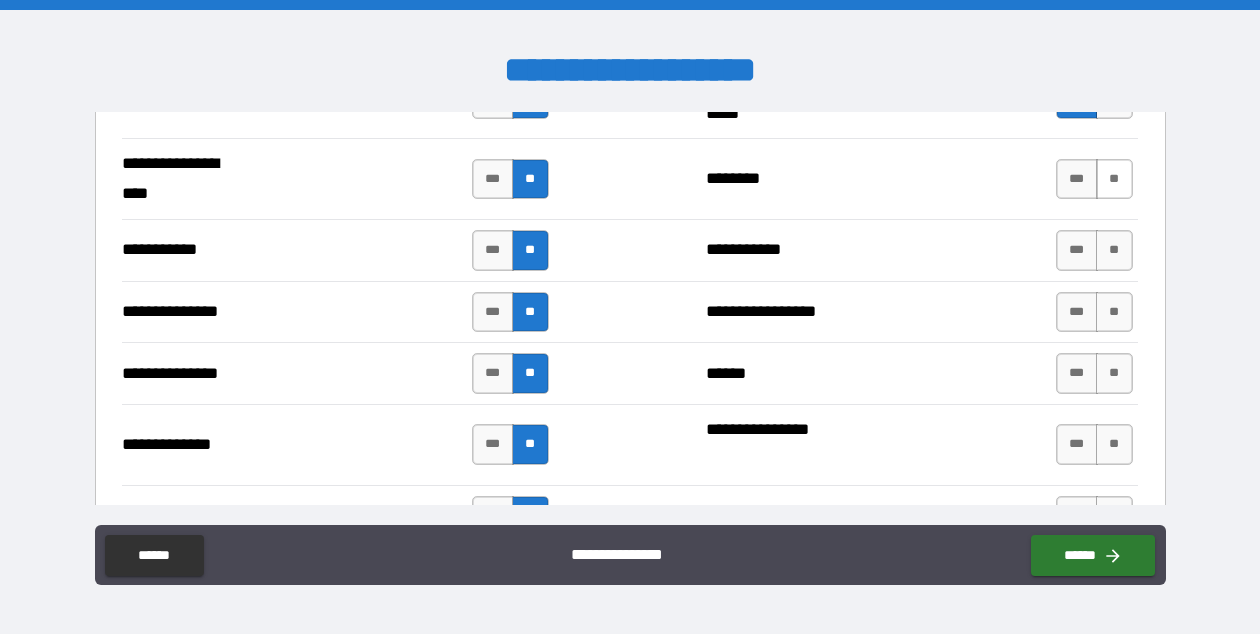 click on "**" at bounding box center (1114, 179) 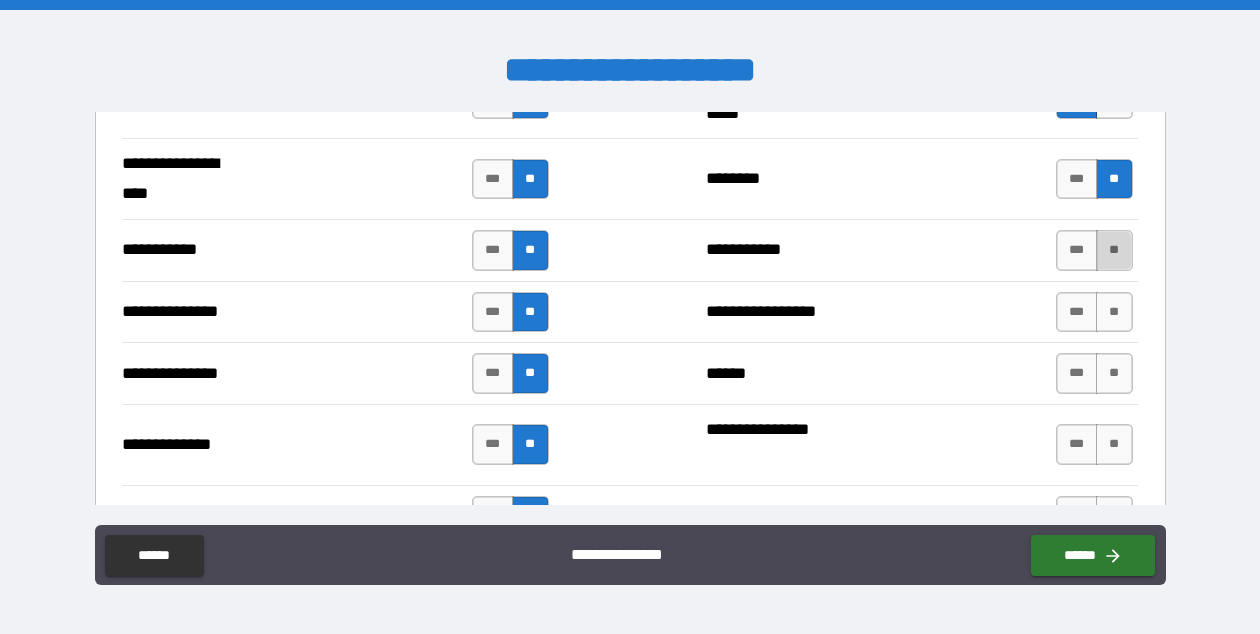 click on "**" at bounding box center [1114, 250] 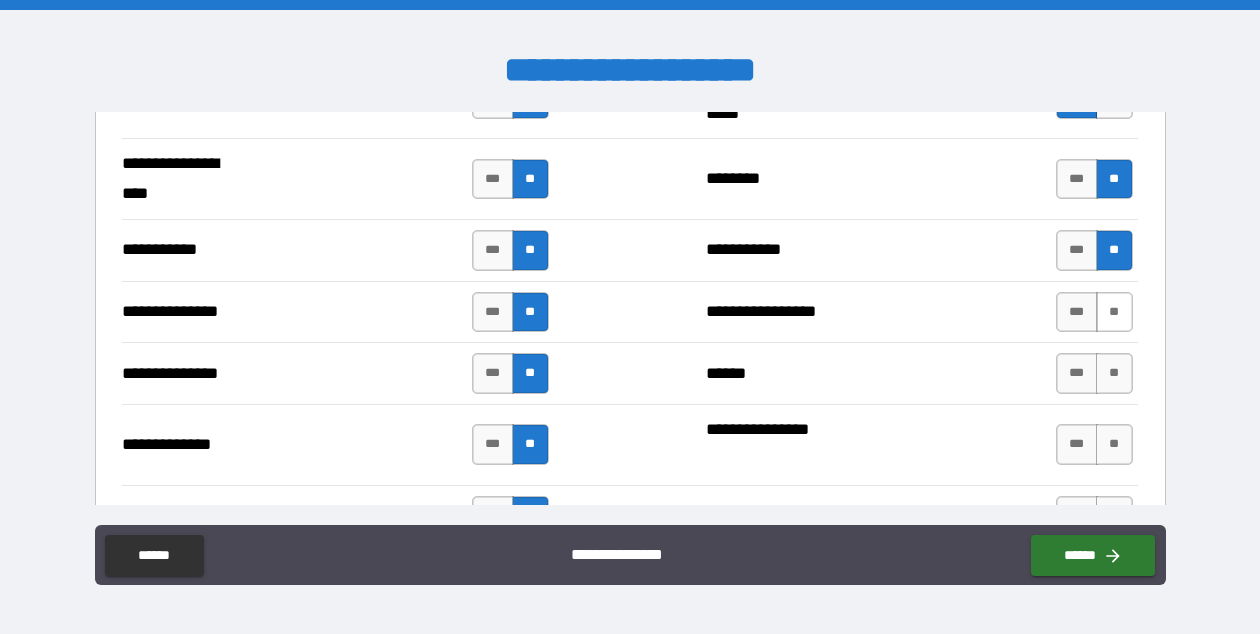 click on "**" at bounding box center [1114, 312] 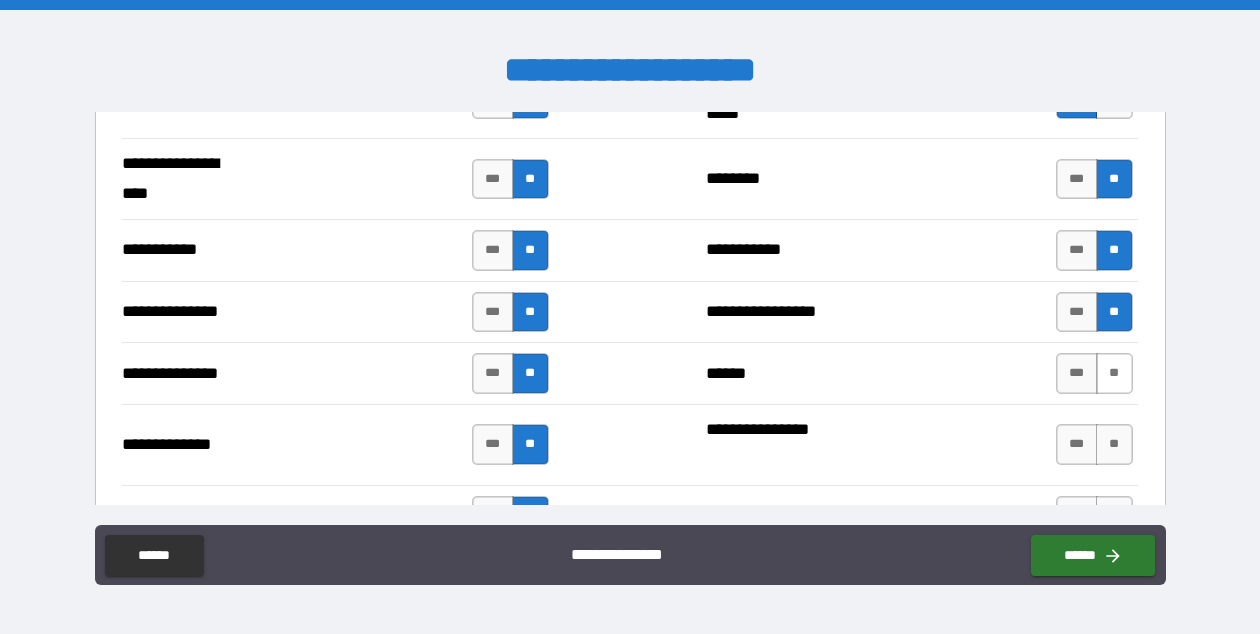 click on "**" at bounding box center [1114, 373] 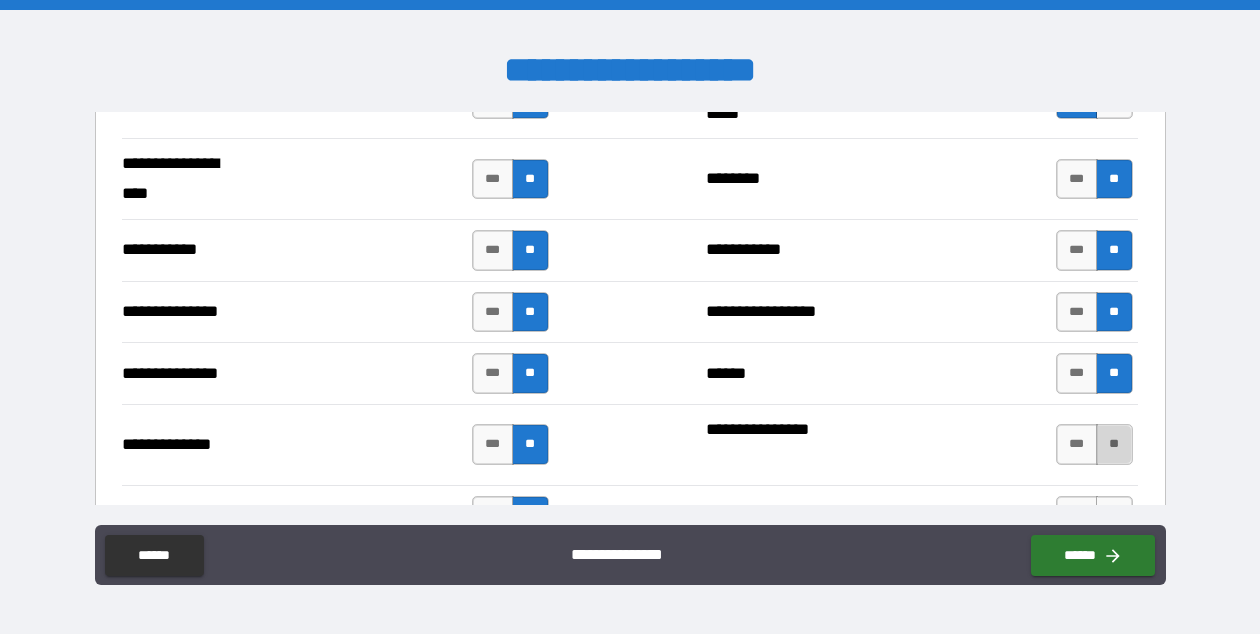 click on "**" at bounding box center [1114, 444] 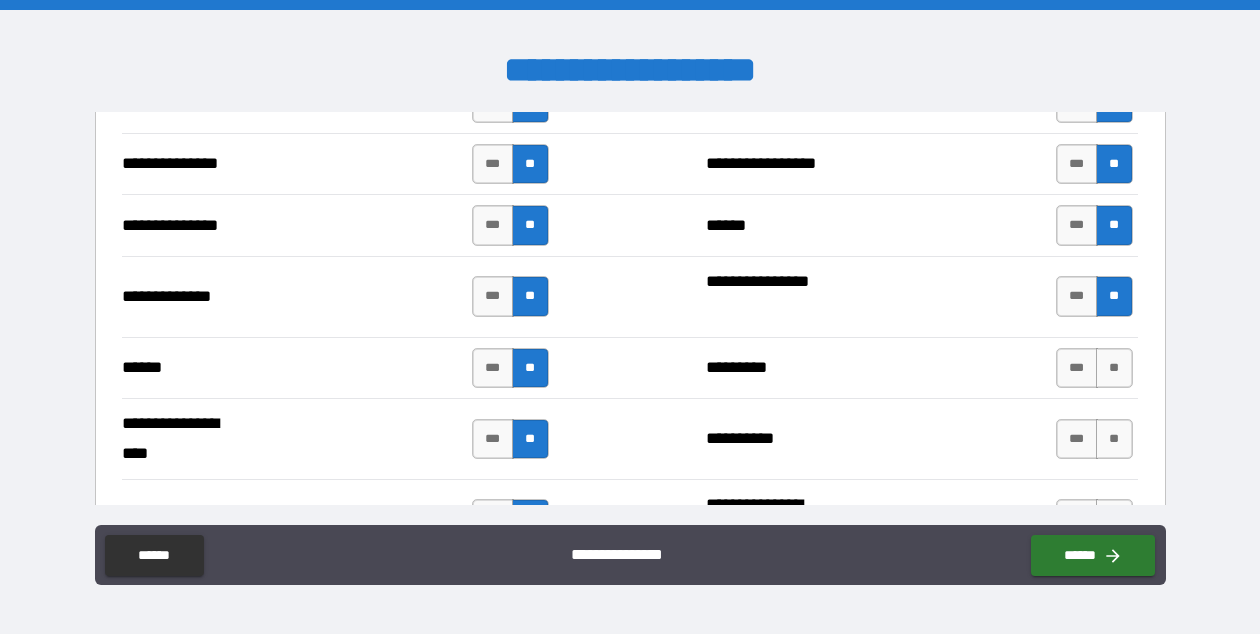scroll, scrollTop: 2327, scrollLeft: 0, axis: vertical 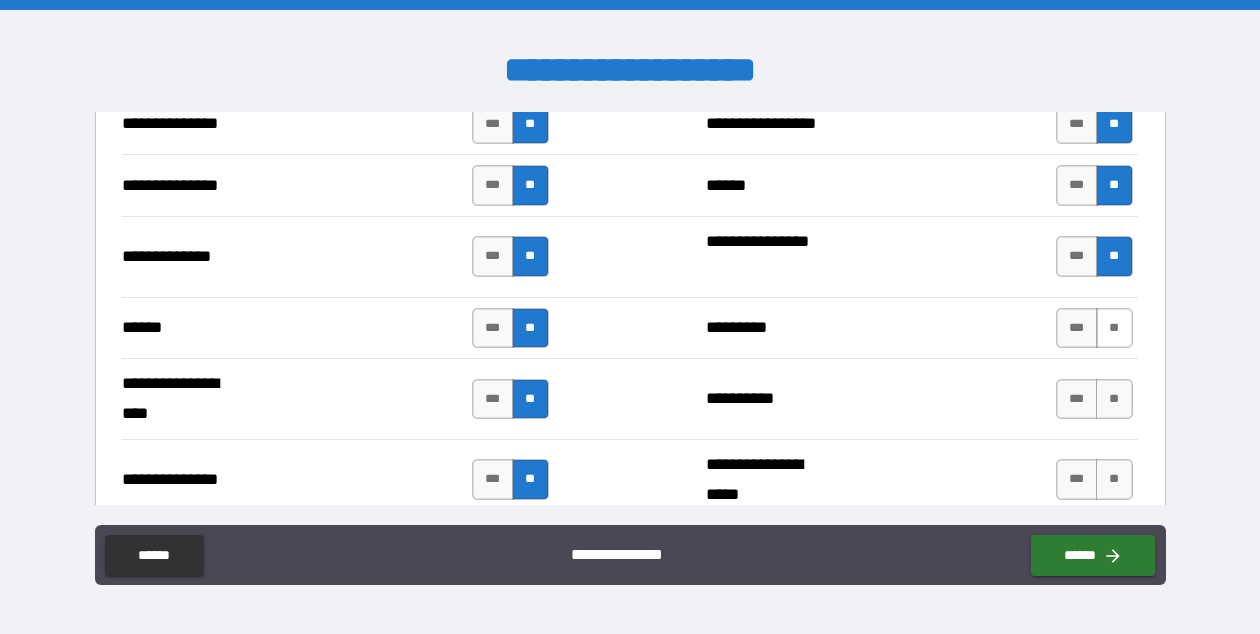 click on "**" at bounding box center (1114, 328) 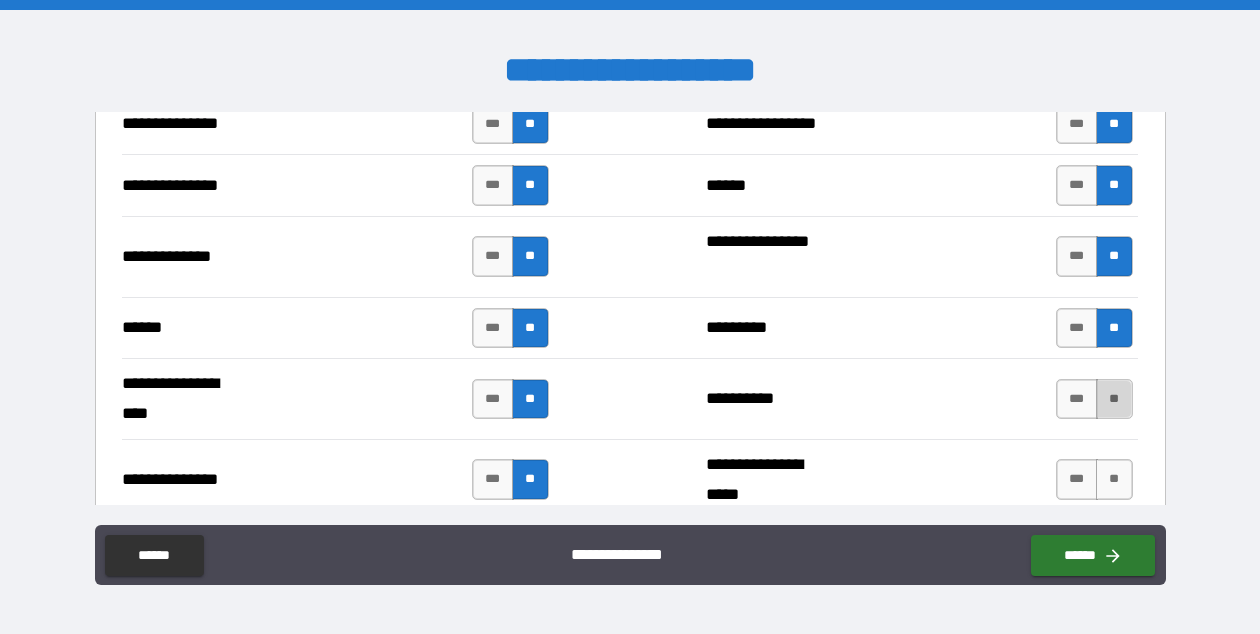 click on "**" at bounding box center (1114, 399) 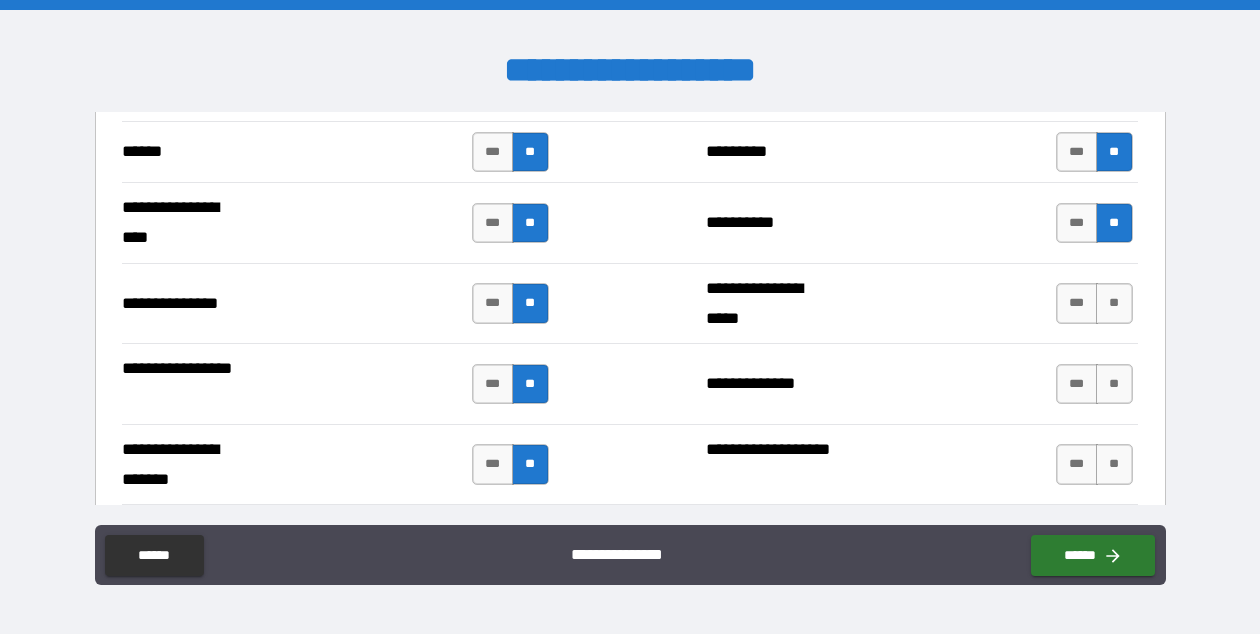scroll, scrollTop: 2519, scrollLeft: 0, axis: vertical 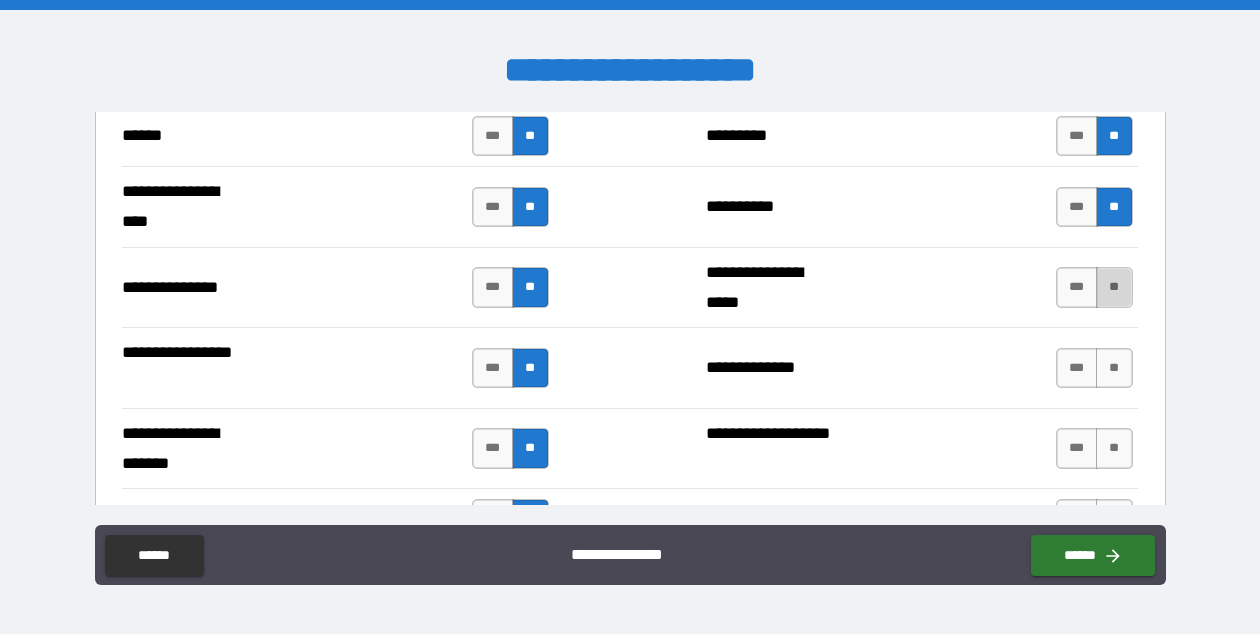 click on "**" at bounding box center [1114, 287] 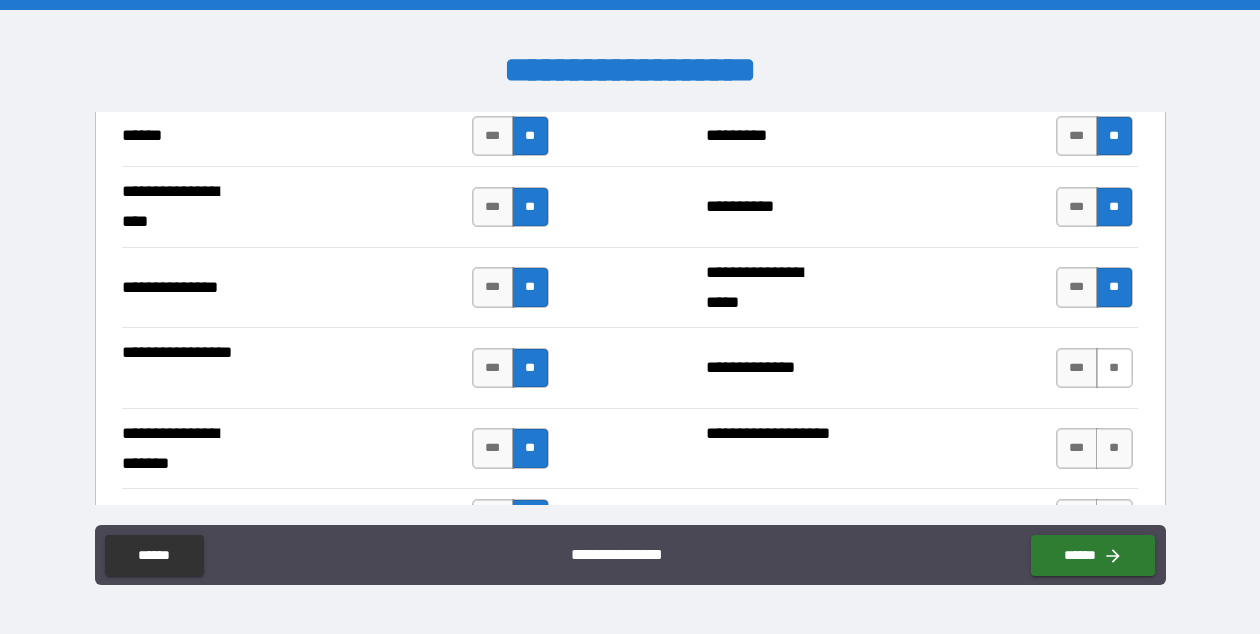 click on "**" at bounding box center [1114, 368] 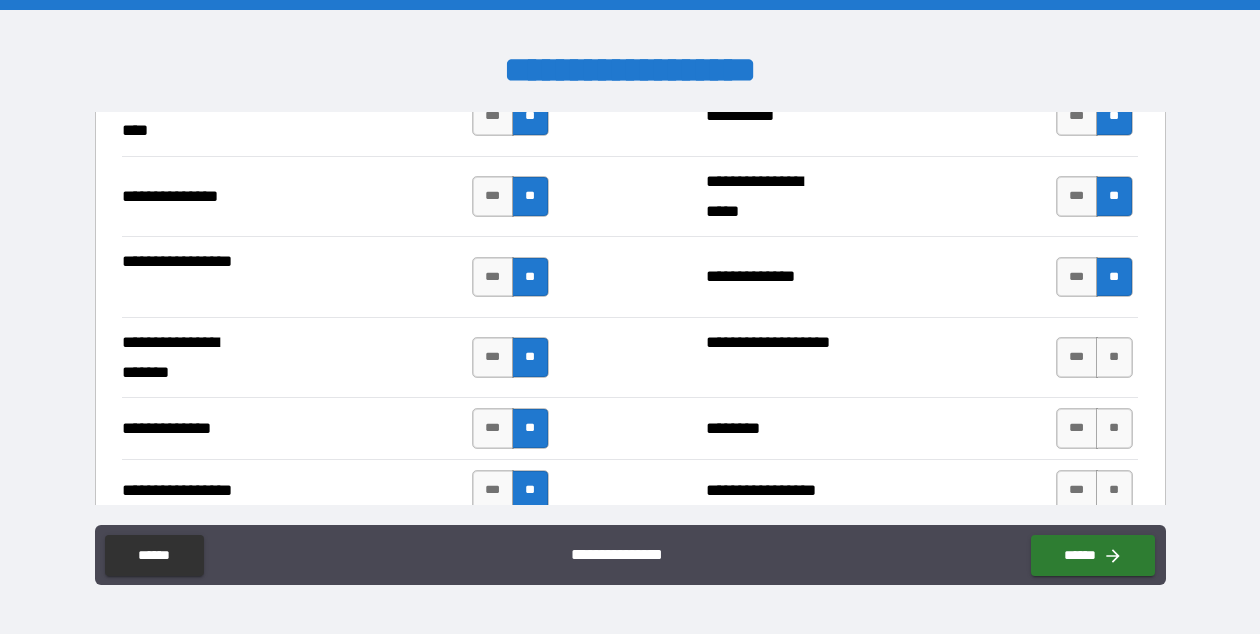 scroll, scrollTop: 2731, scrollLeft: 0, axis: vertical 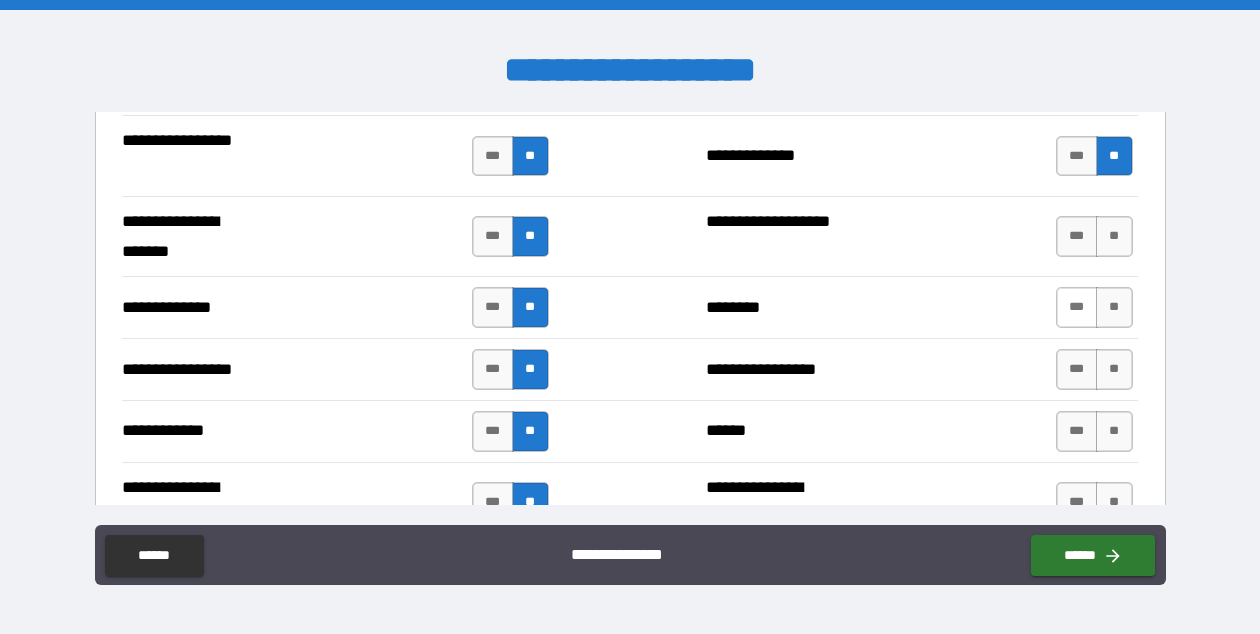 click on "***" at bounding box center [1077, 307] 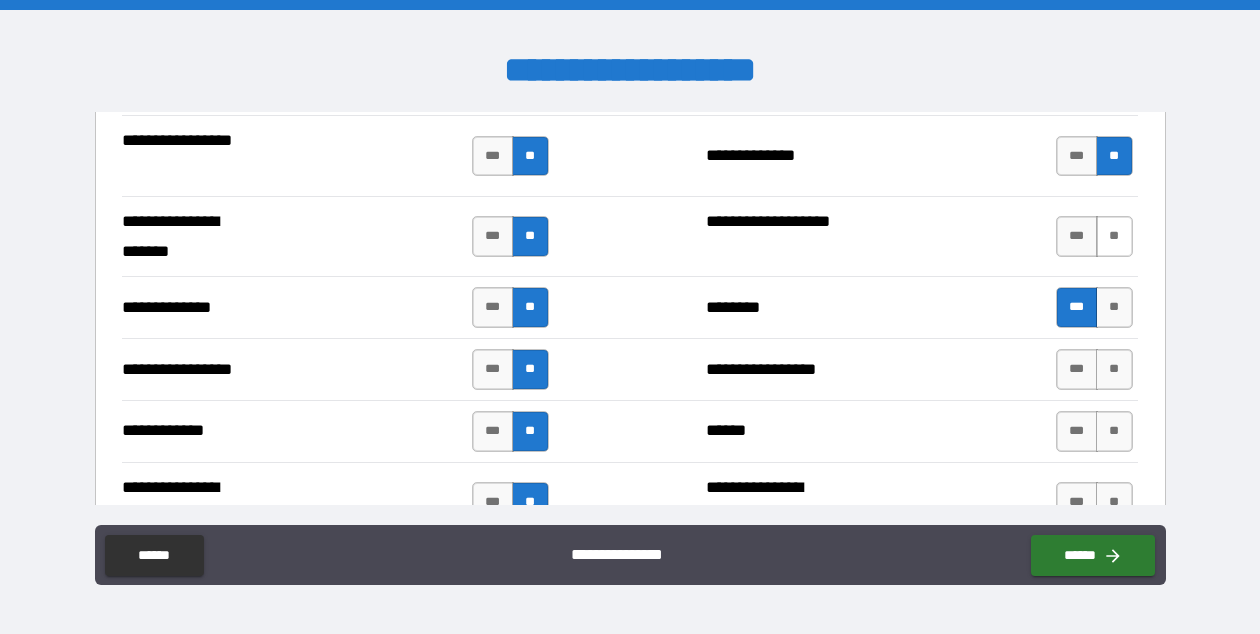 click on "**" at bounding box center (1114, 236) 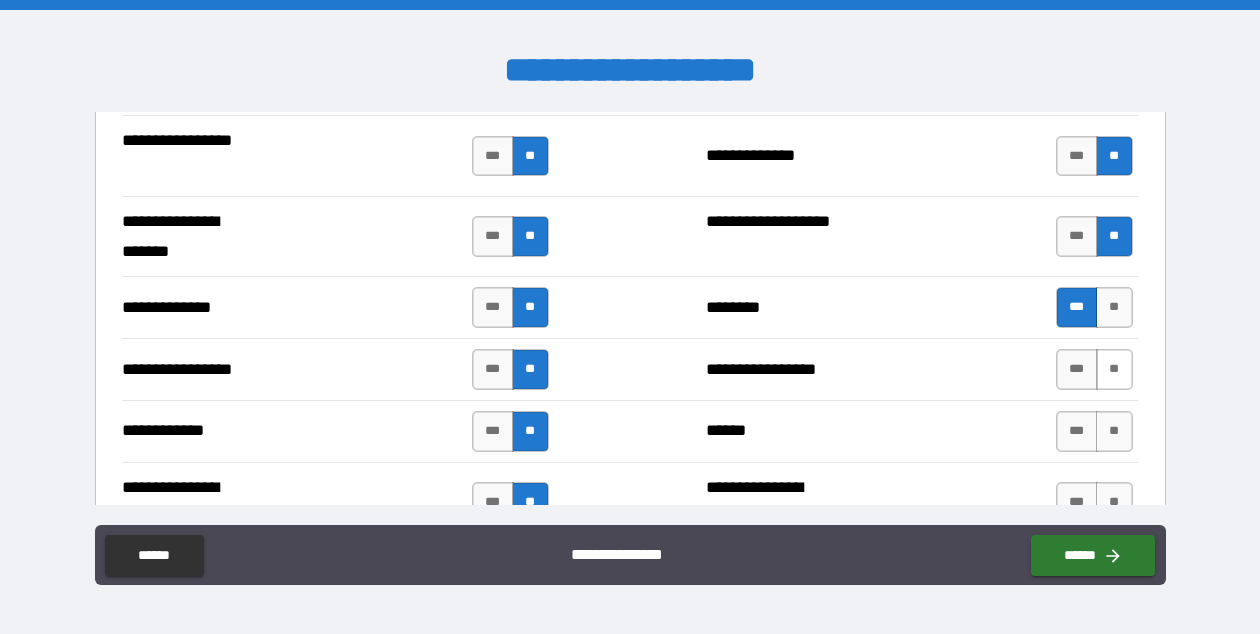 click on "**" at bounding box center [1114, 369] 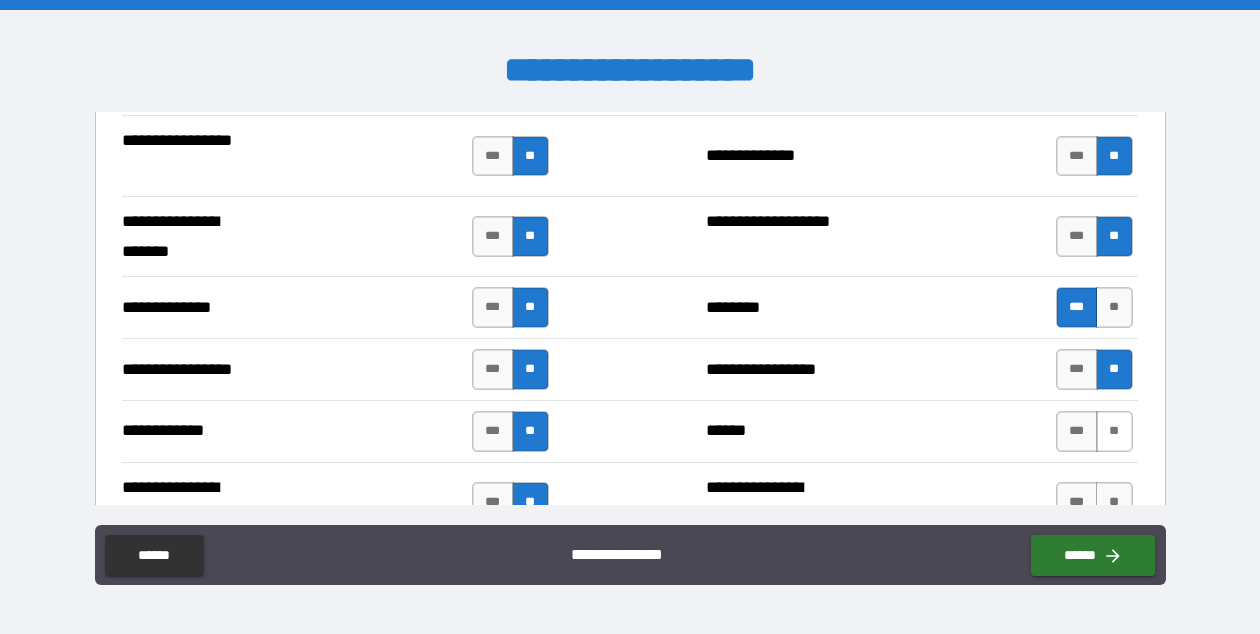 click on "**" at bounding box center [1114, 431] 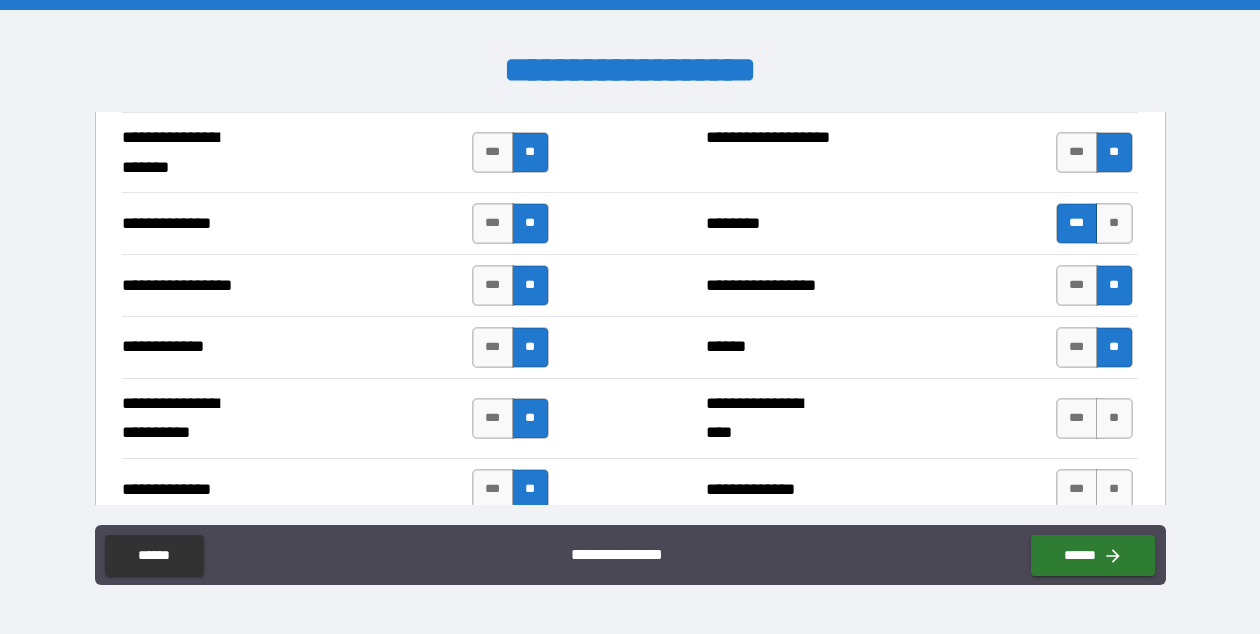 scroll, scrollTop: 2818, scrollLeft: 0, axis: vertical 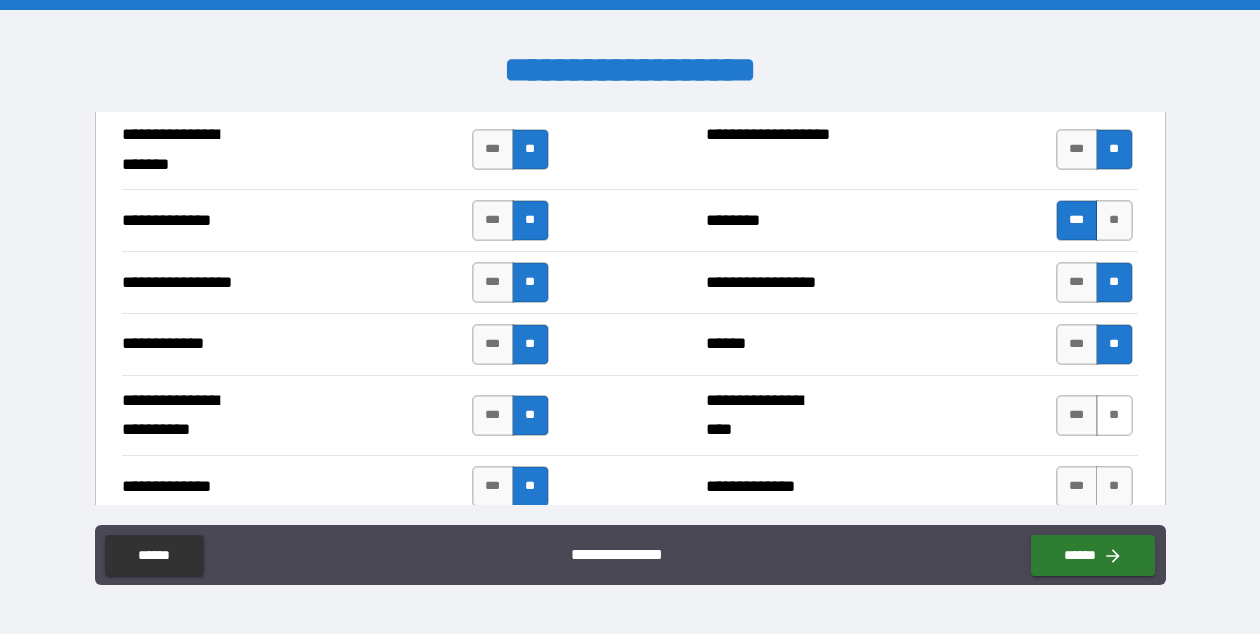 click on "**" at bounding box center (1114, 415) 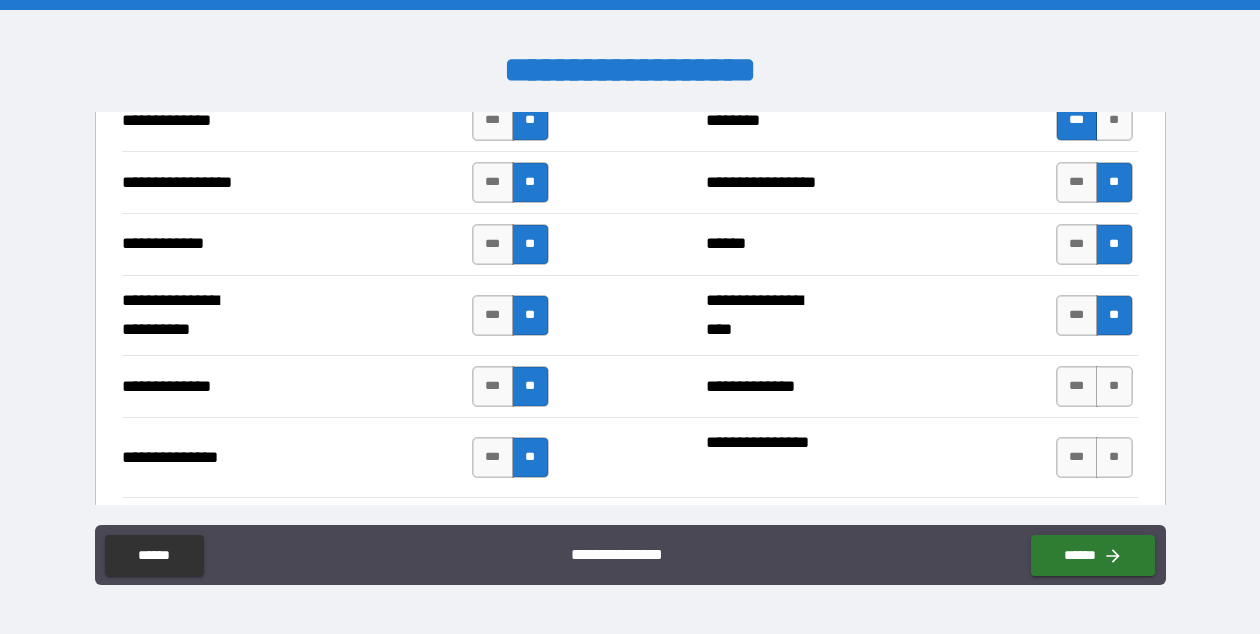 scroll, scrollTop: 2920, scrollLeft: 0, axis: vertical 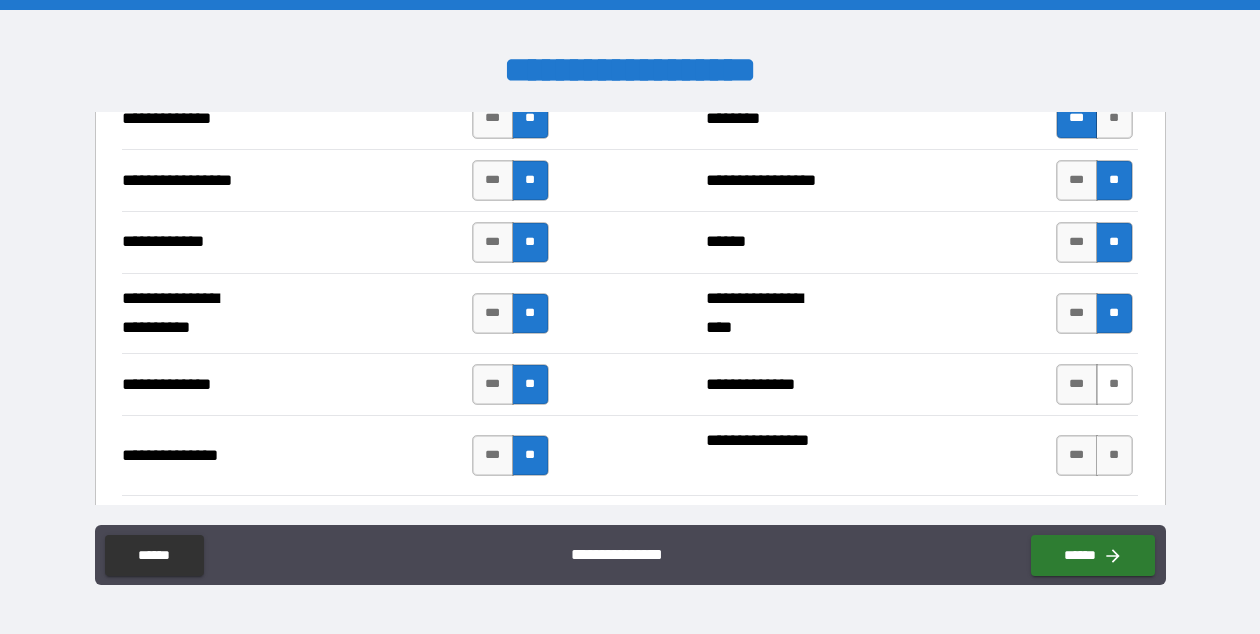 click on "**" at bounding box center (1114, 384) 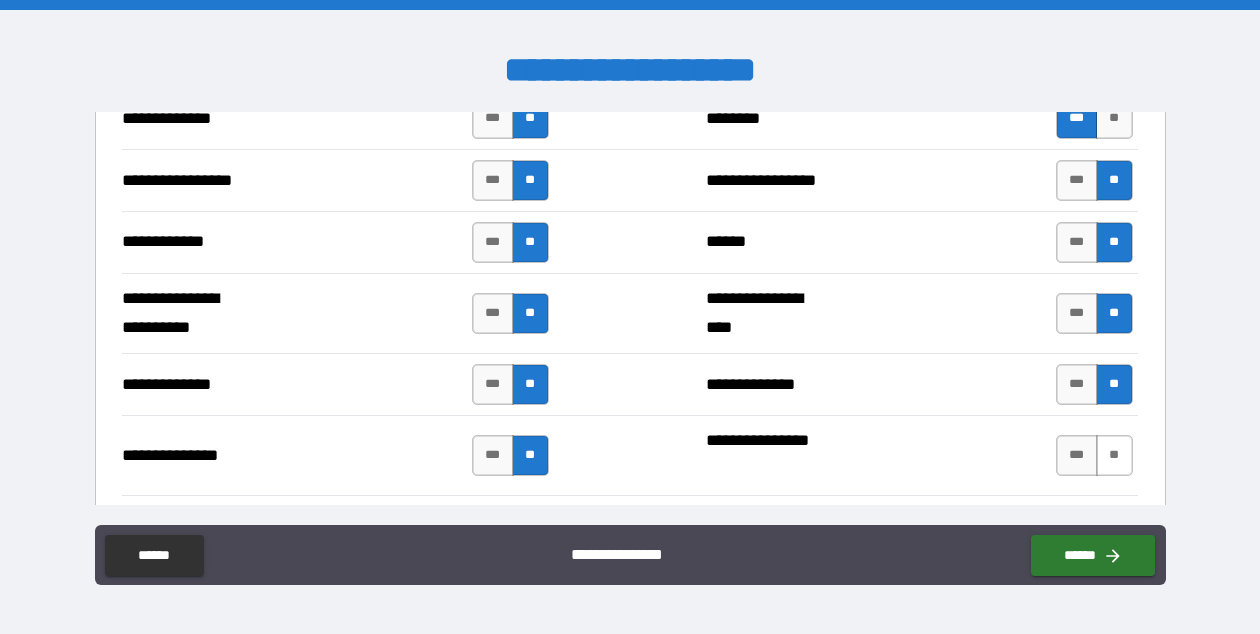 click on "**" at bounding box center (1114, 455) 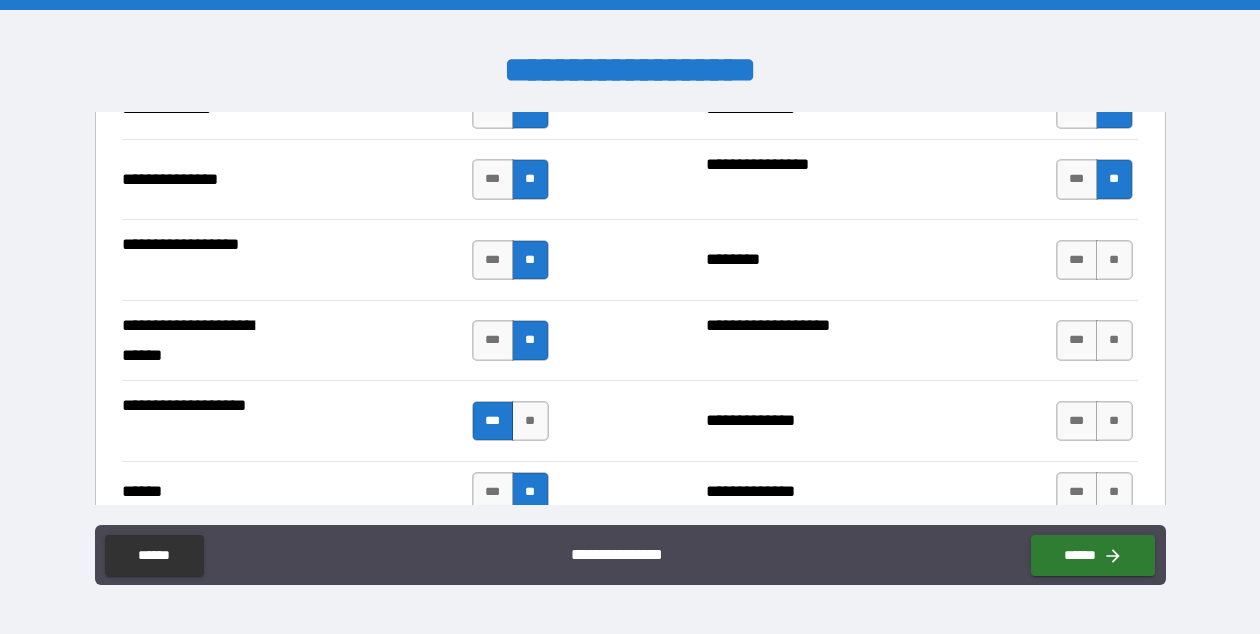 scroll, scrollTop: 3197, scrollLeft: 0, axis: vertical 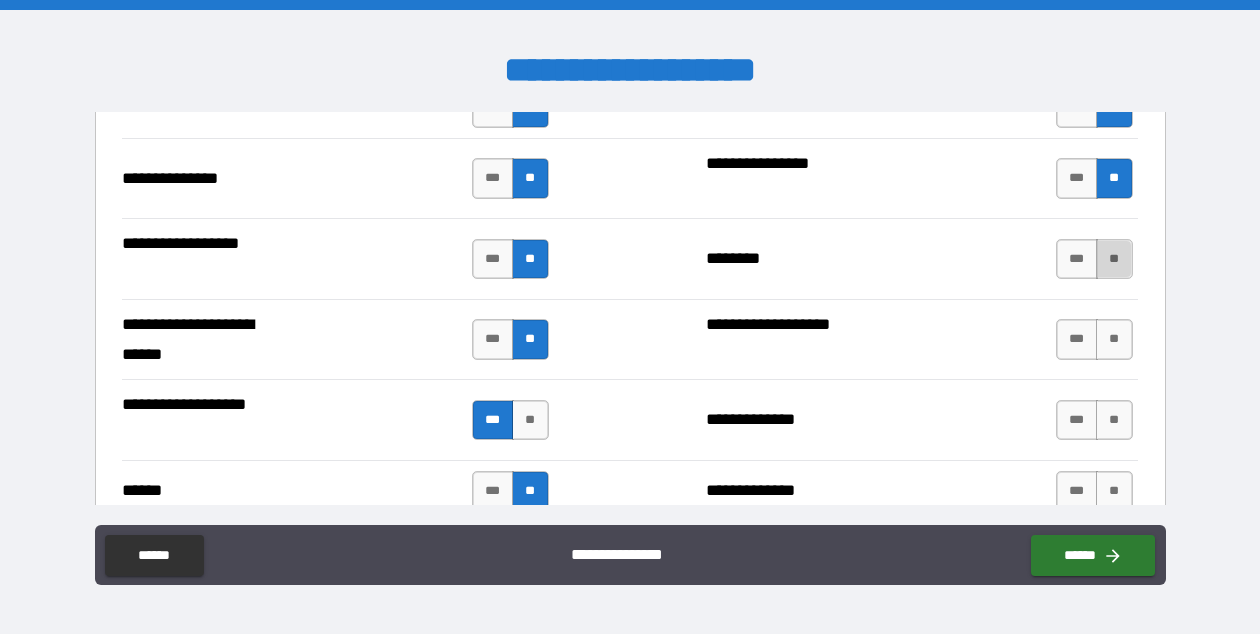 click on "**" at bounding box center (1114, 259) 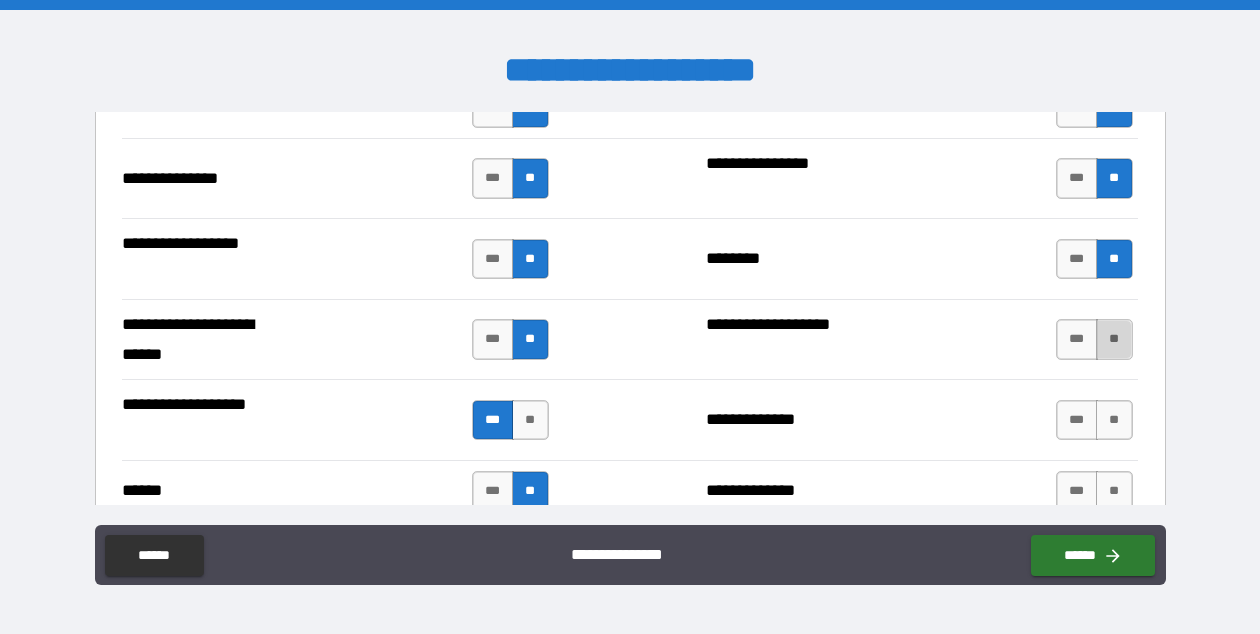 click on "**" at bounding box center (1114, 339) 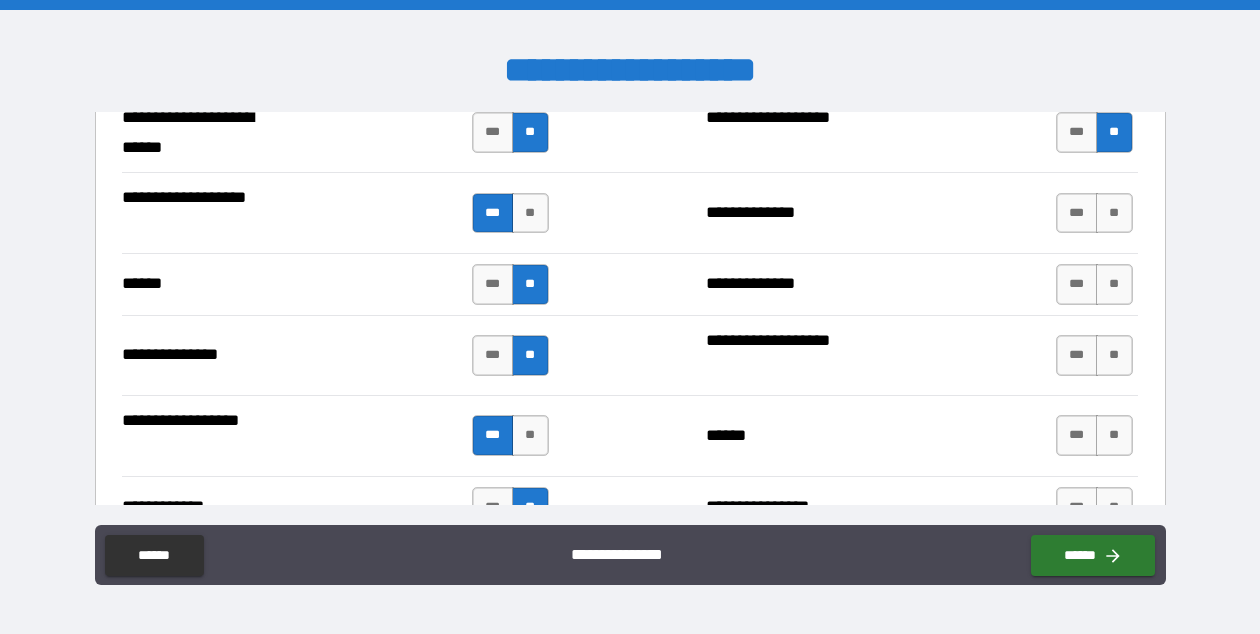 scroll, scrollTop: 3426, scrollLeft: 0, axis: vertical 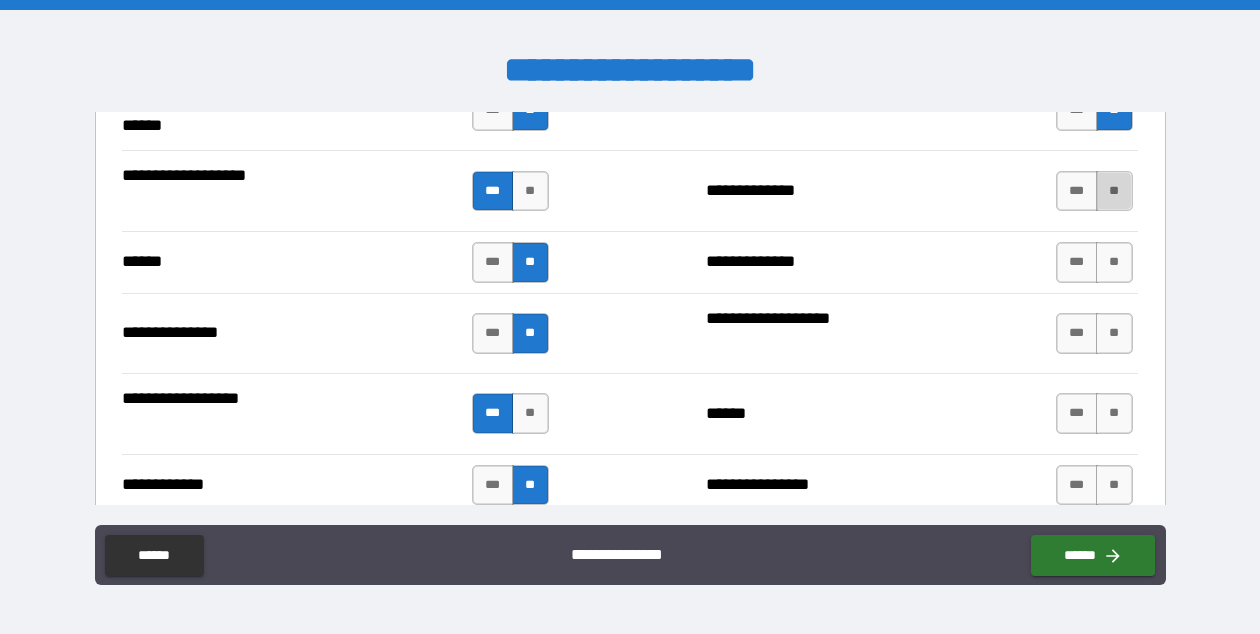 click on "**" at bounding box center (1114, 191) 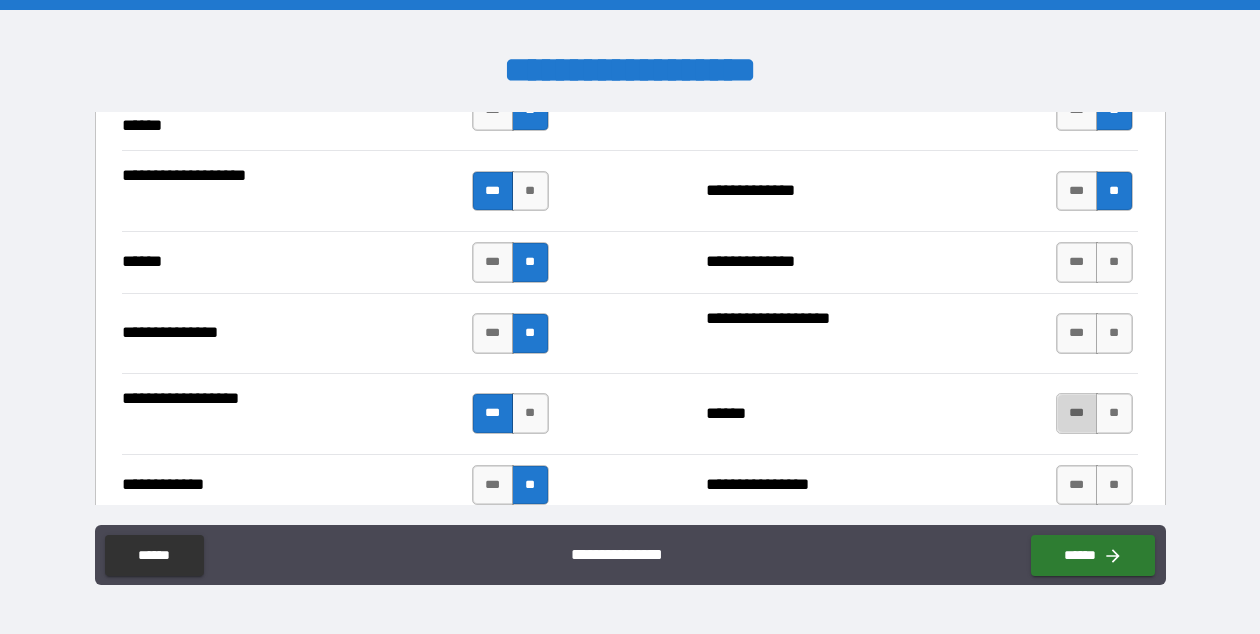click on "***" at bounding box center [1077, 413] 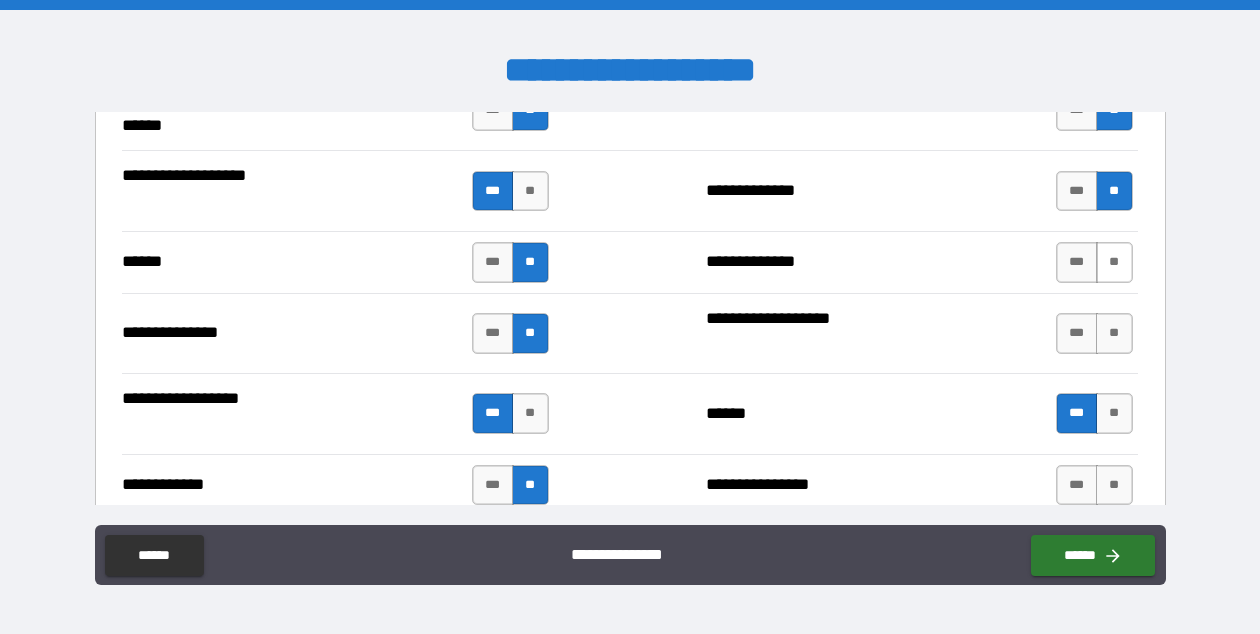 click on "**" at bounding box center [1114, 262] 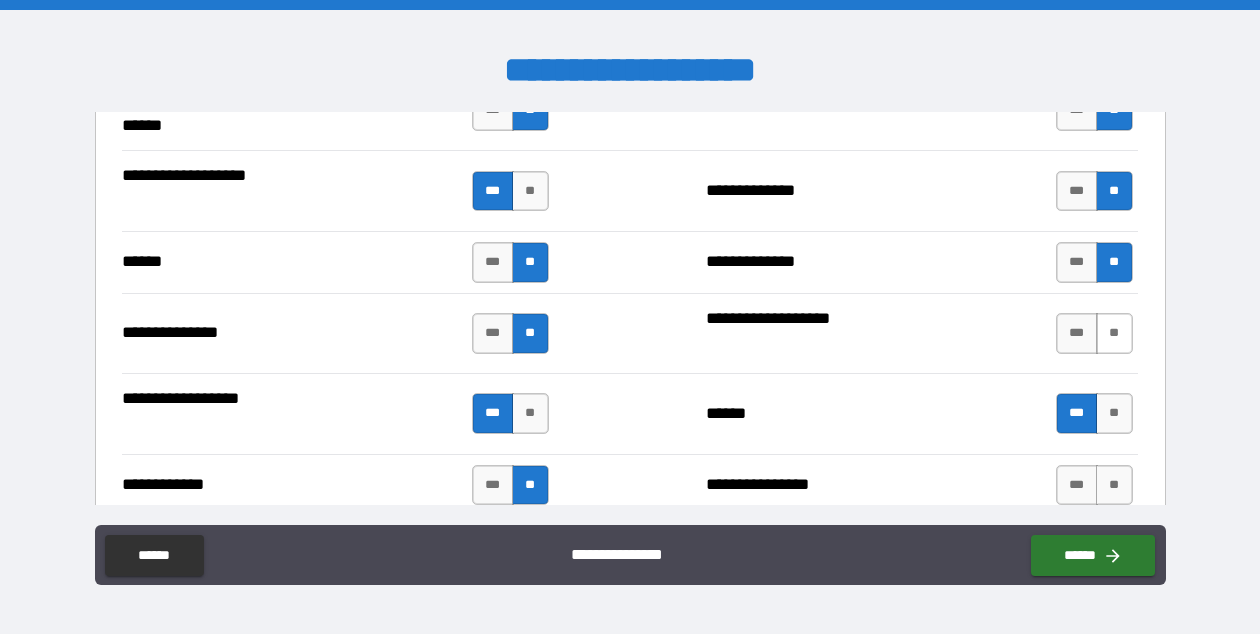 click on "**" at bounding box center (1114, 333) 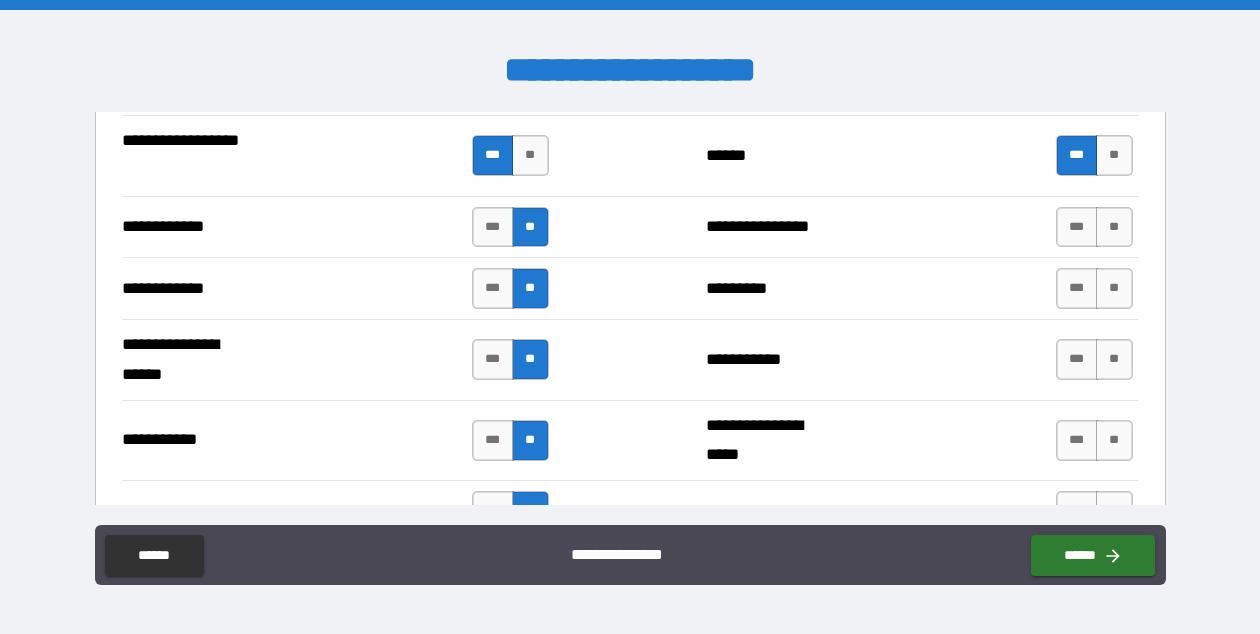 scroll, scrollTop: 3670, scrollLeft: 0, axis: vertical 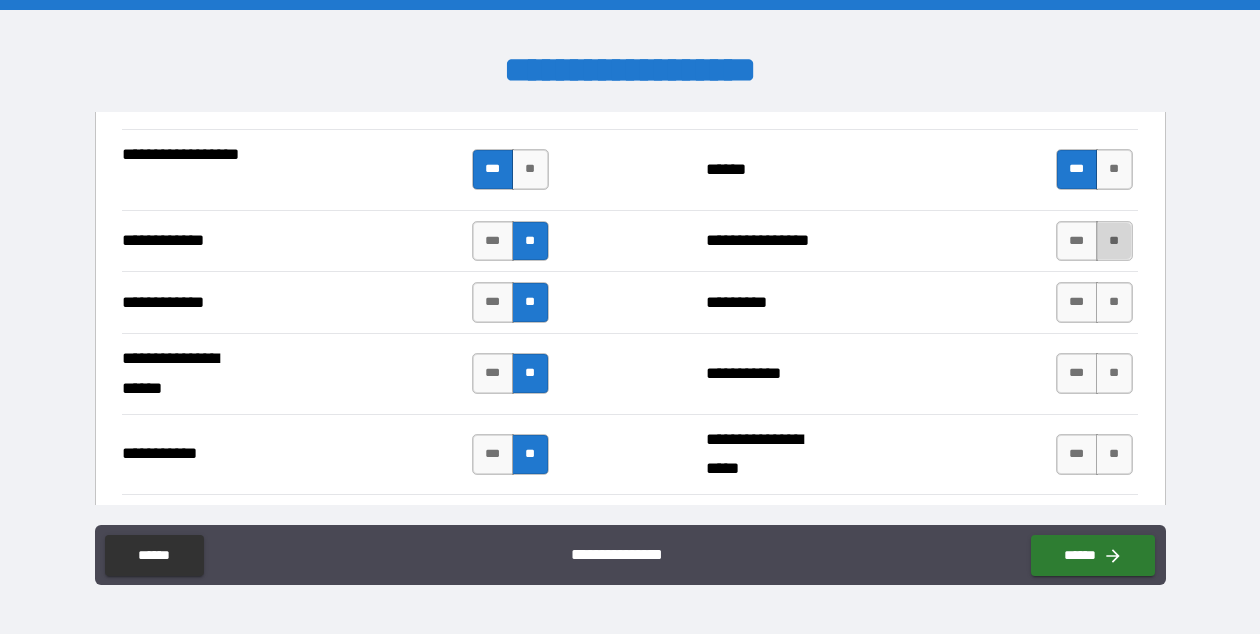 click on "**" at bounding box center [1114, 241] 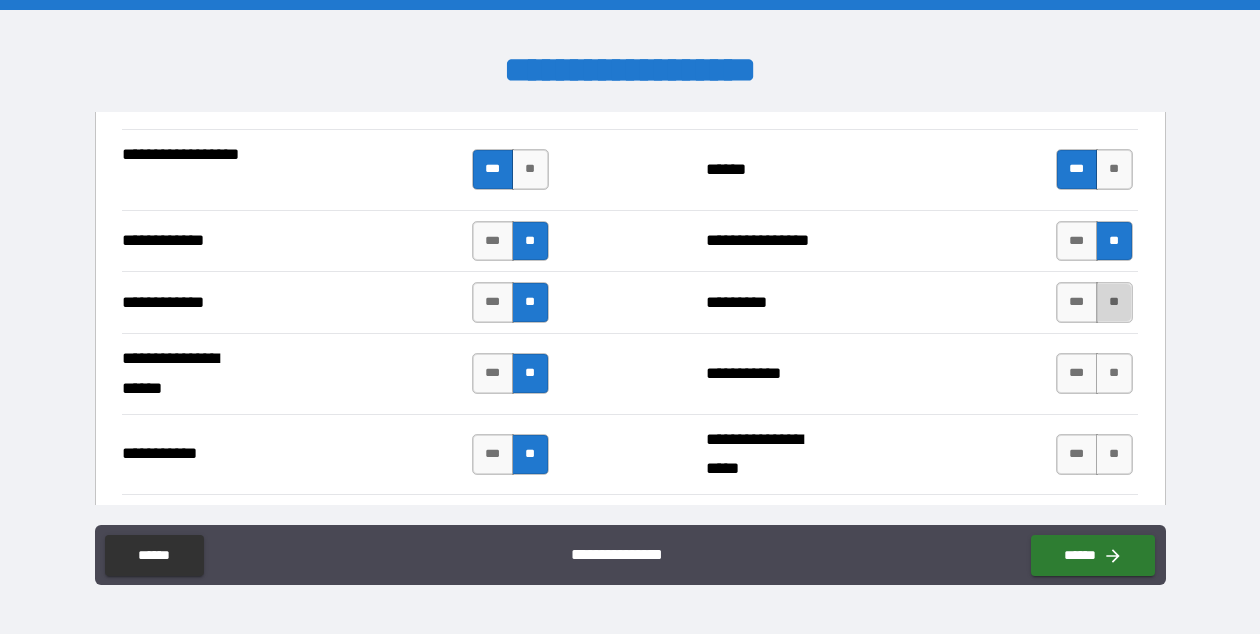 click on "**" at bounding box center (1114, 302) 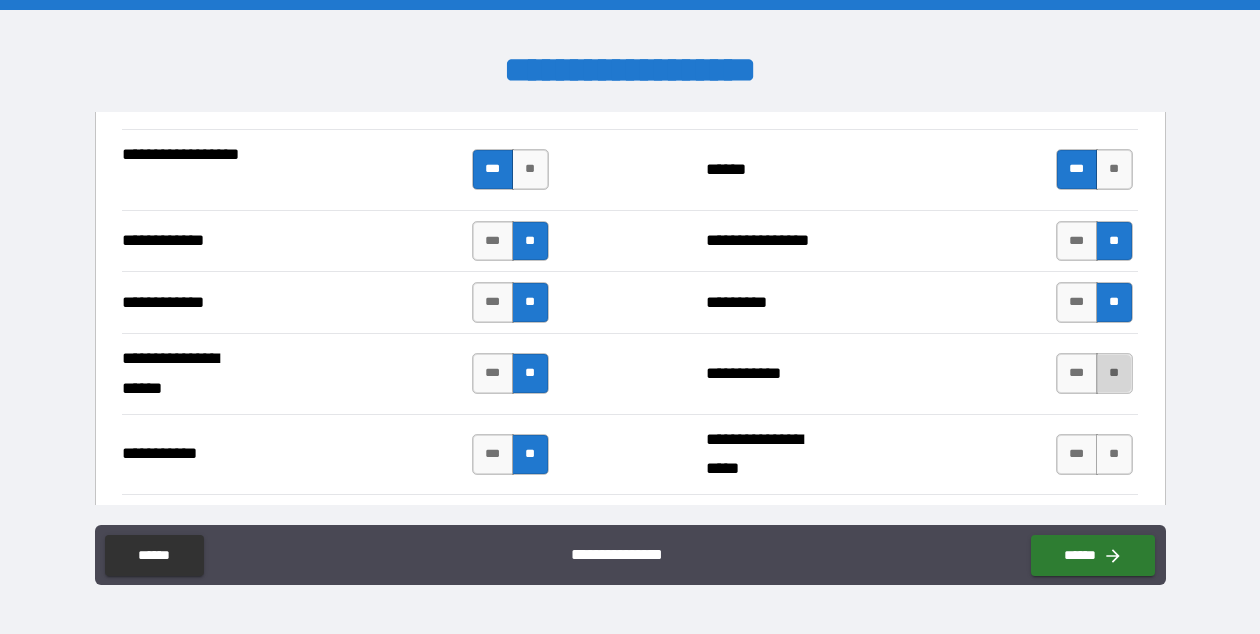 click on "**" at bounding box center (1114, 373) 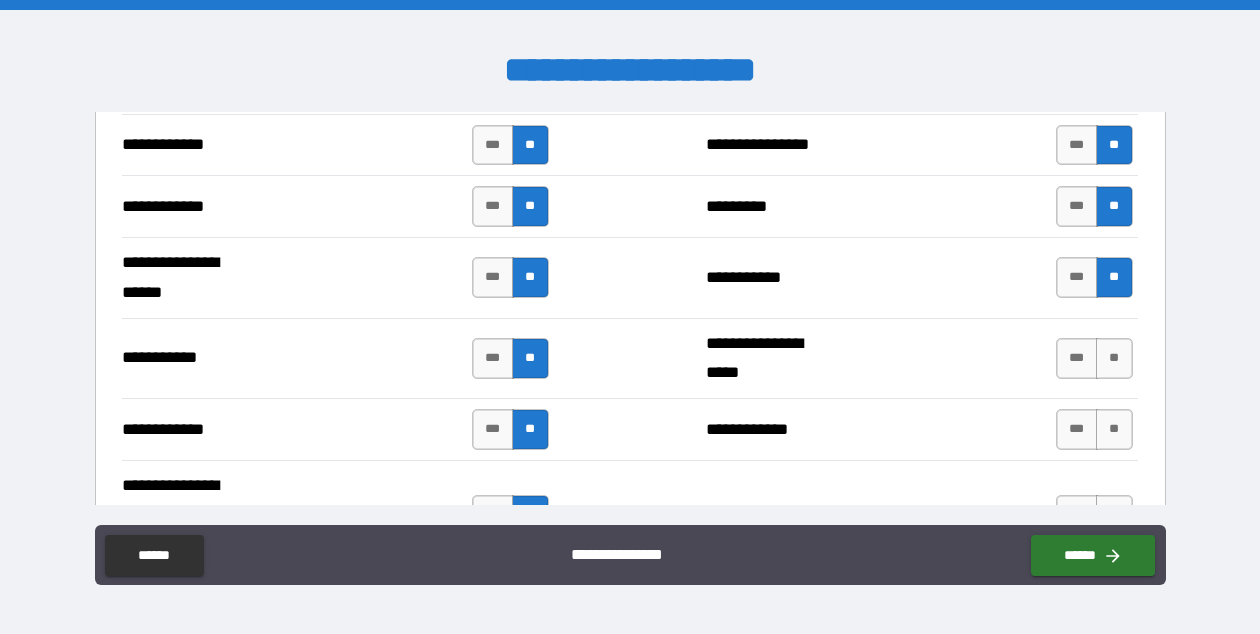 scroll, scrollTop: 3830, scrollLeft: 0, axis: vertical 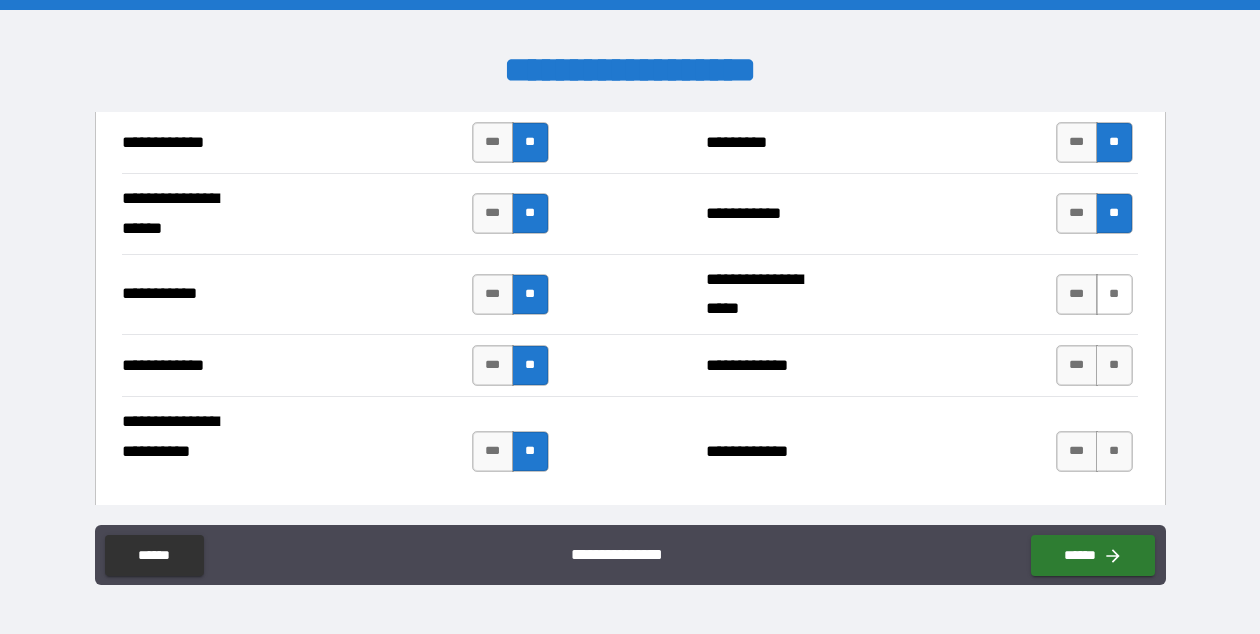 click on "**" at bounding box center [1114, 294] 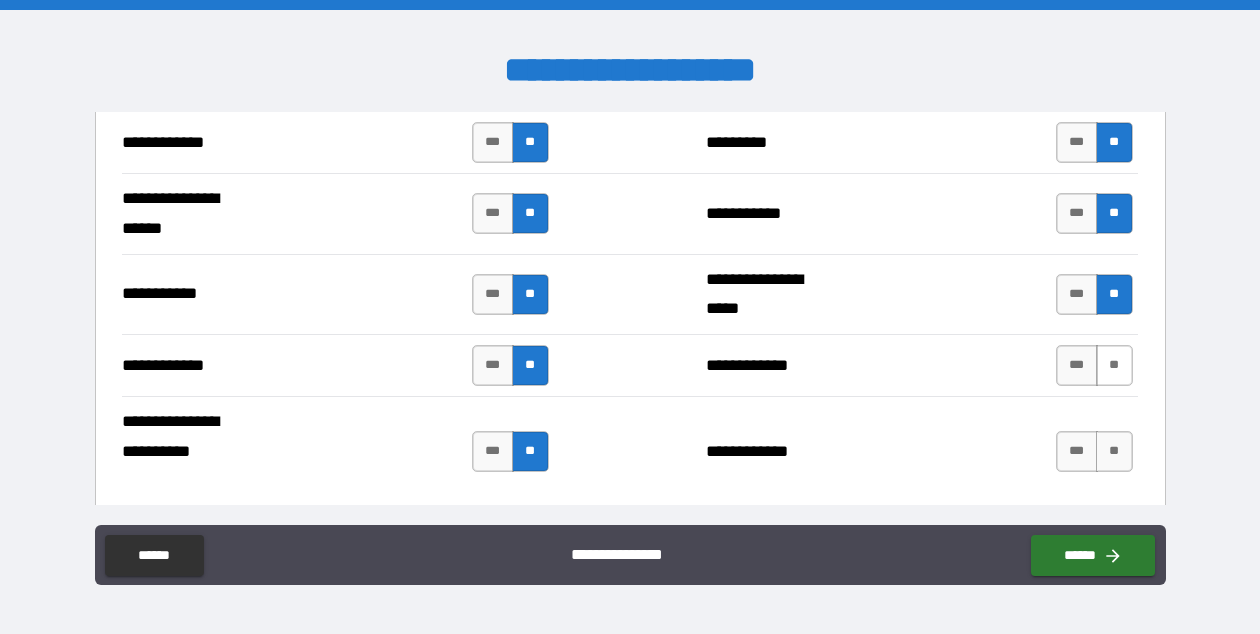 click on "**" at bounding box center [1114, 365] 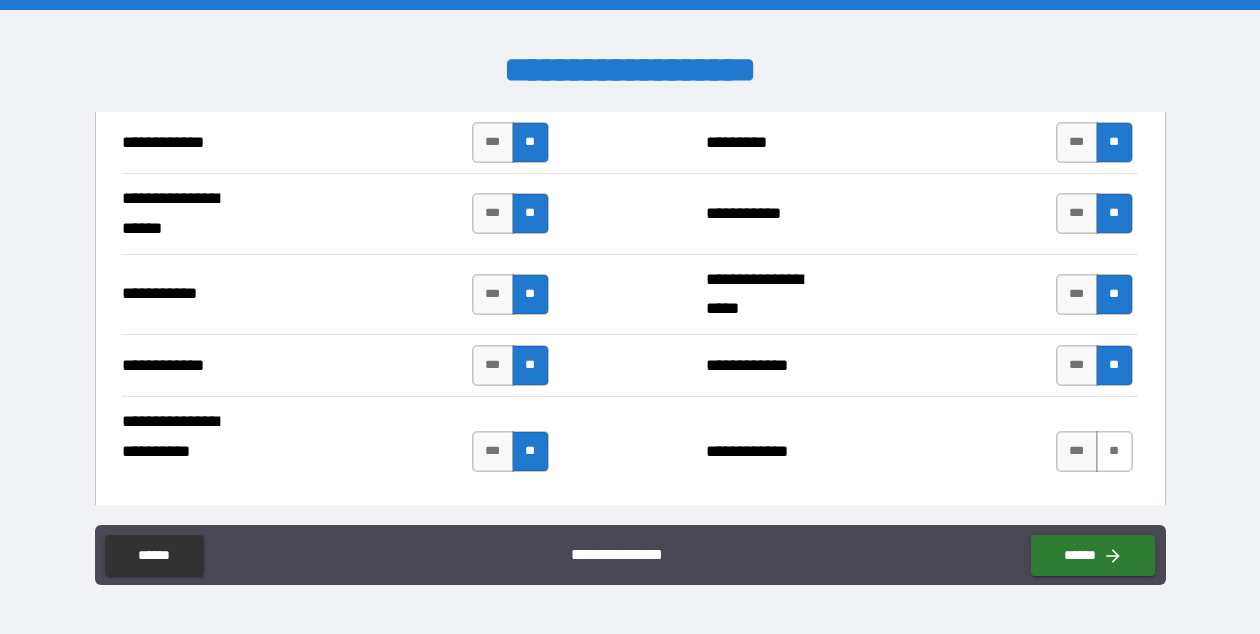click on "**" at bounding box center (1114, 451) 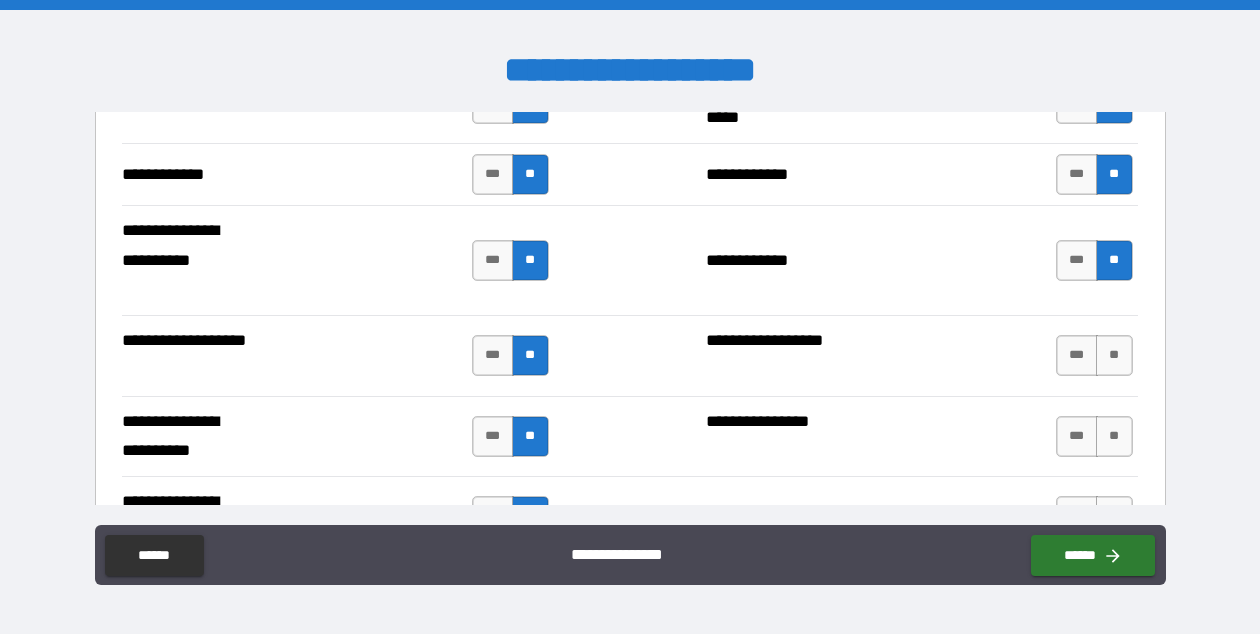 scroll, scrollTop: 4122, scrollLeft: 0, axis: vertical 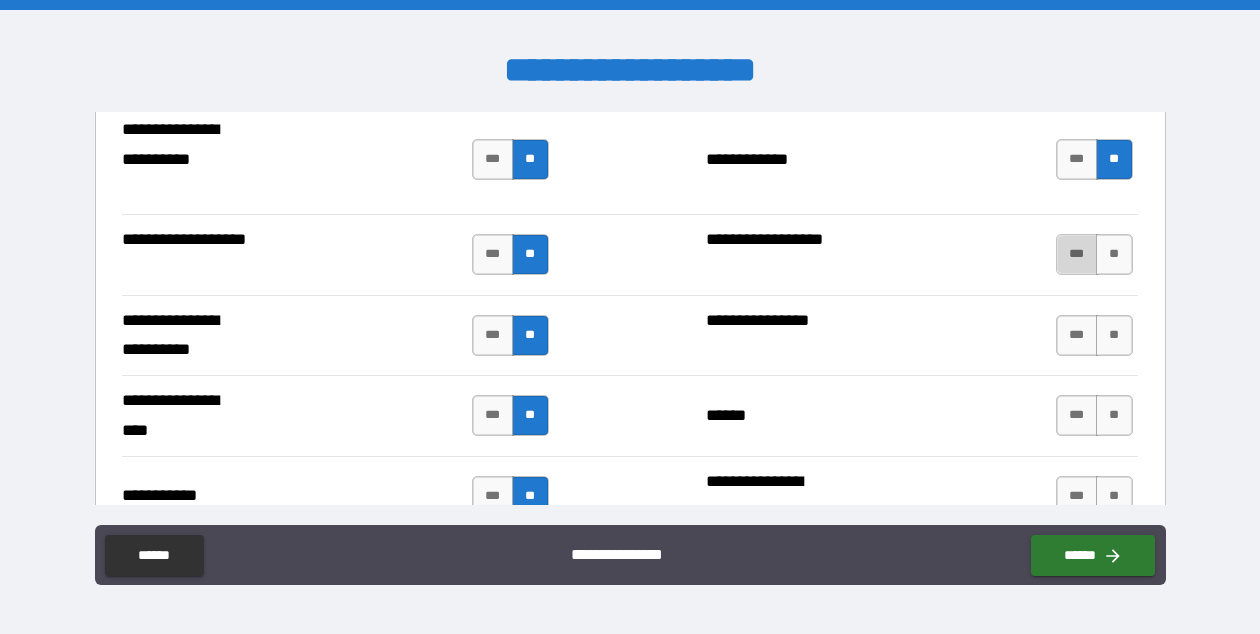 click on "***" at bounding box center (1077, 254) 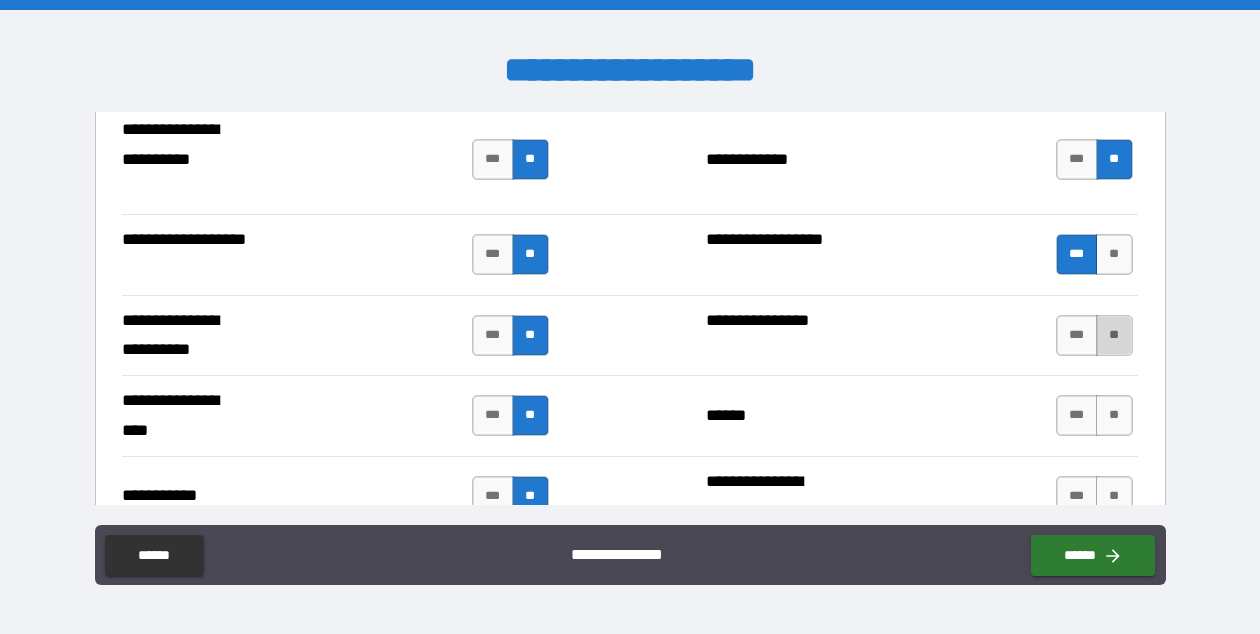 click on "**" at bounding box center [1114, 335] 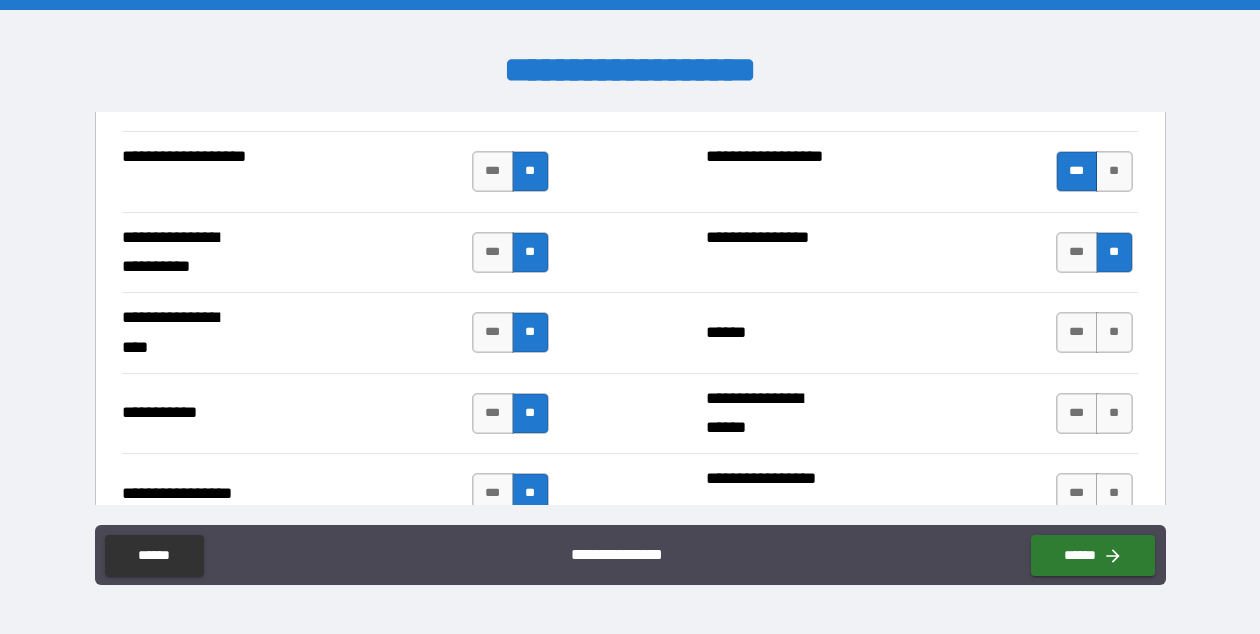 scroll, scrollTop: 4210, scrollLeft: 0, axis: vertical 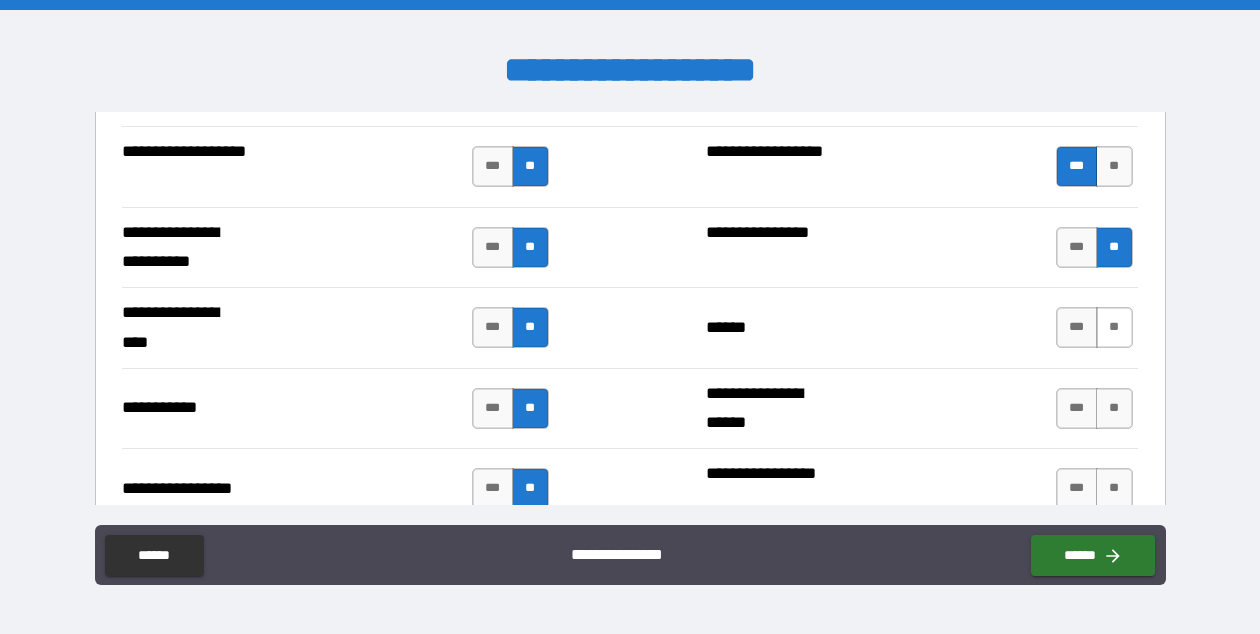 click on "**" at bounding box center [1114, 327] 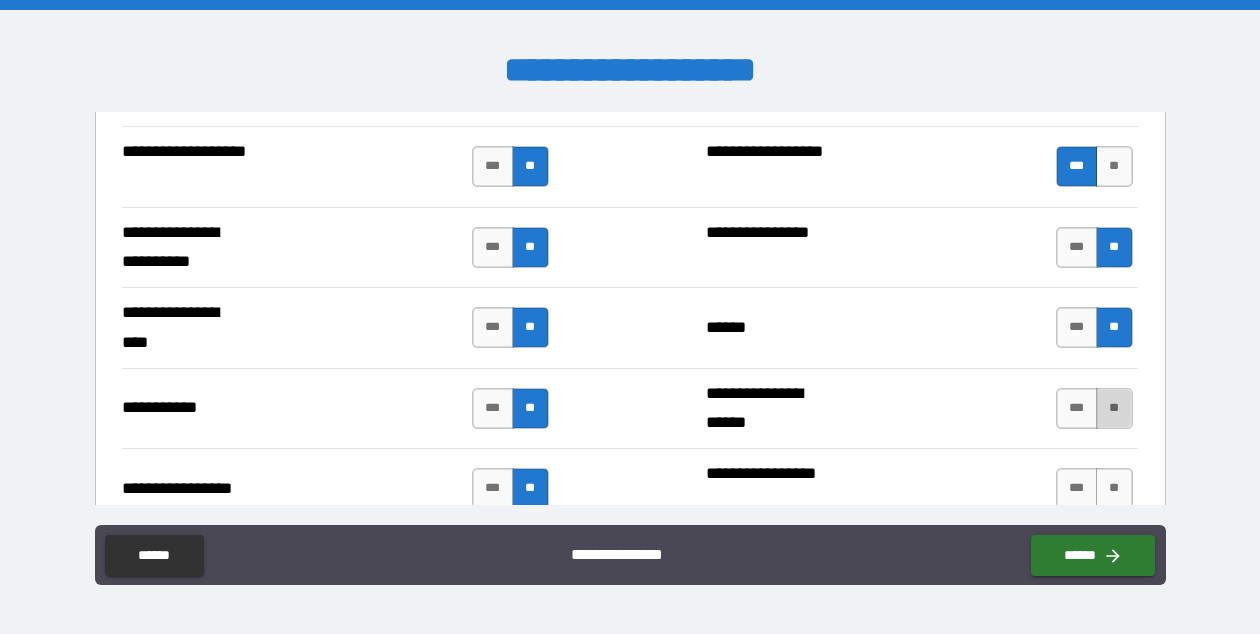 click on "**" at bounding box center (1114, 408) 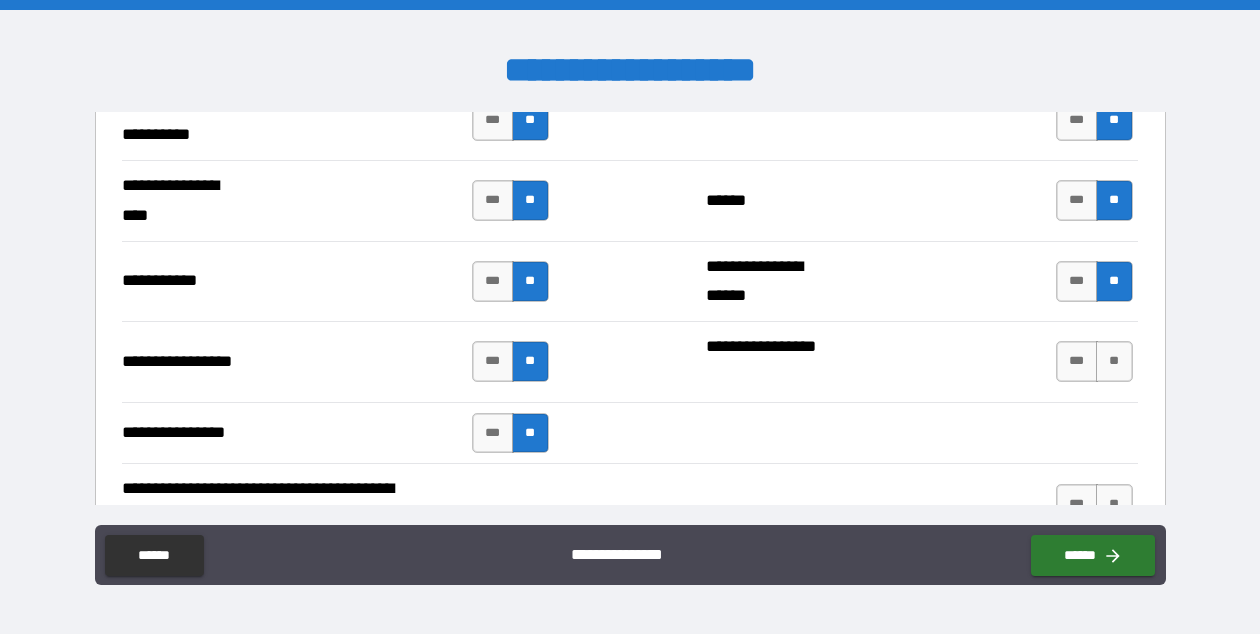 scroll, scrollTop: 4394, scrollLeft: 0, axis: vertical 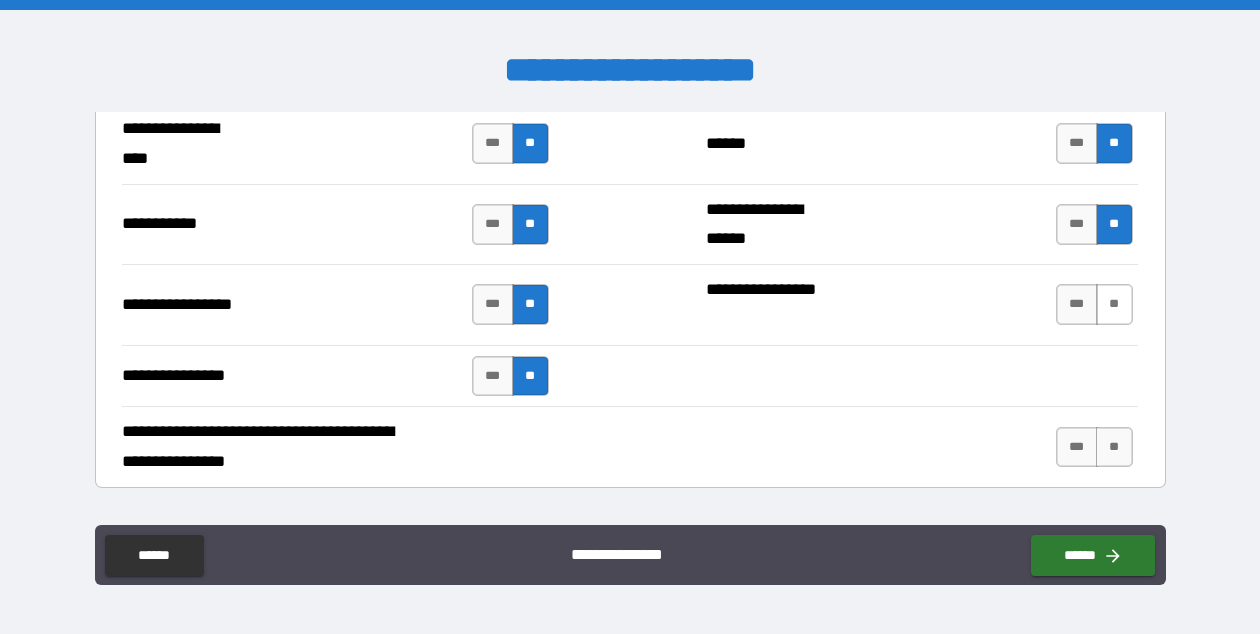 click on "**" at bounding box center [1114, 304] 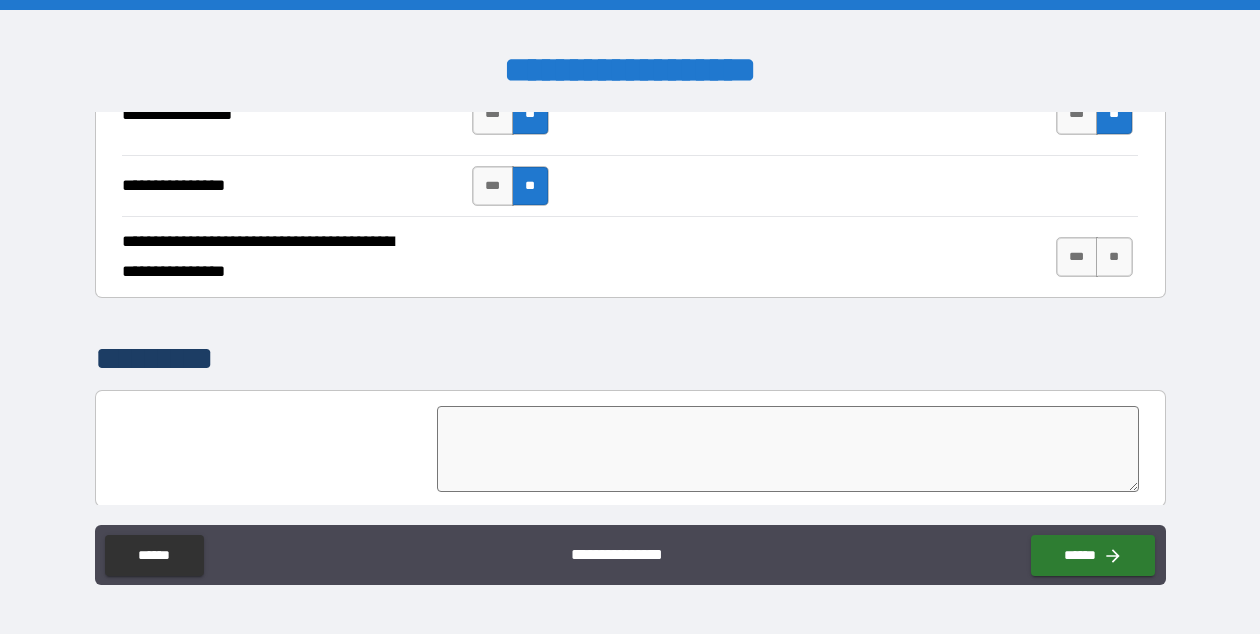 scroll, scrollTop: 4582, scrollLeft: 0, axis: vertical 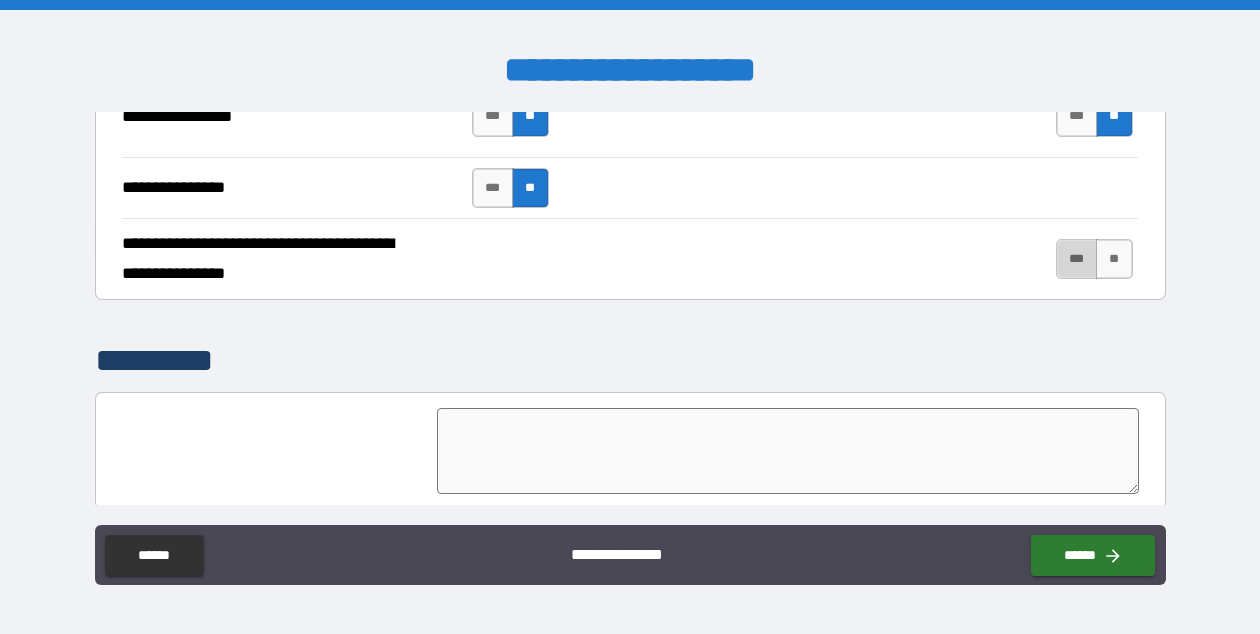 click on "***" at bounding box center [1077, 259] 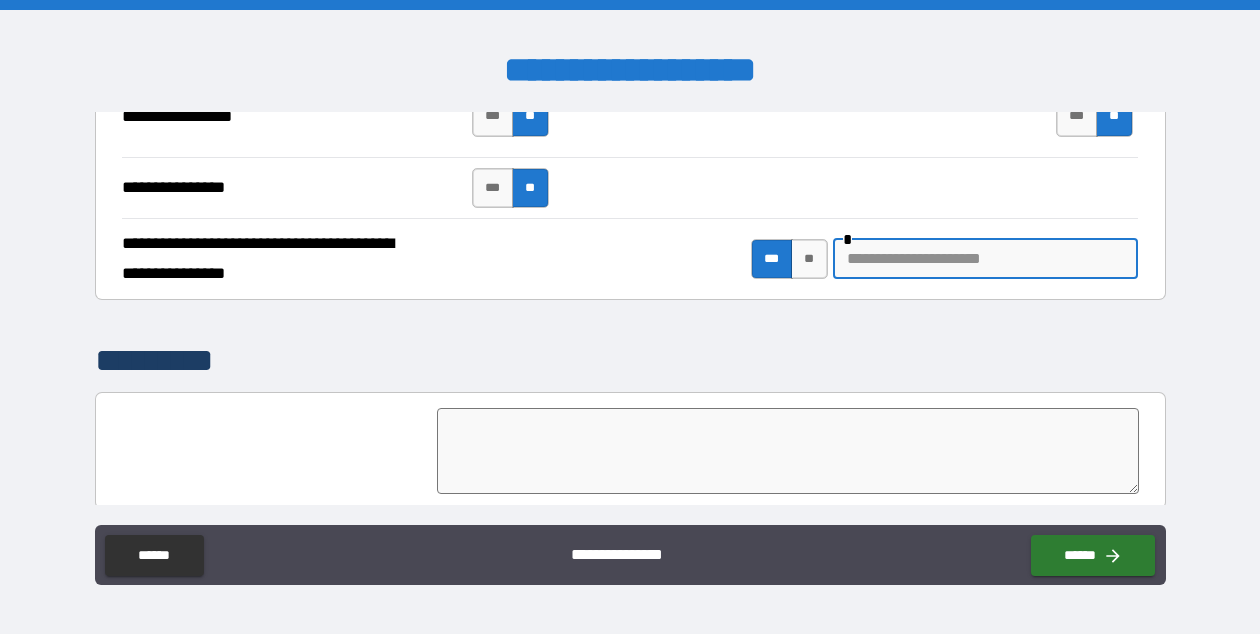 click at bounding box center [985, 259] 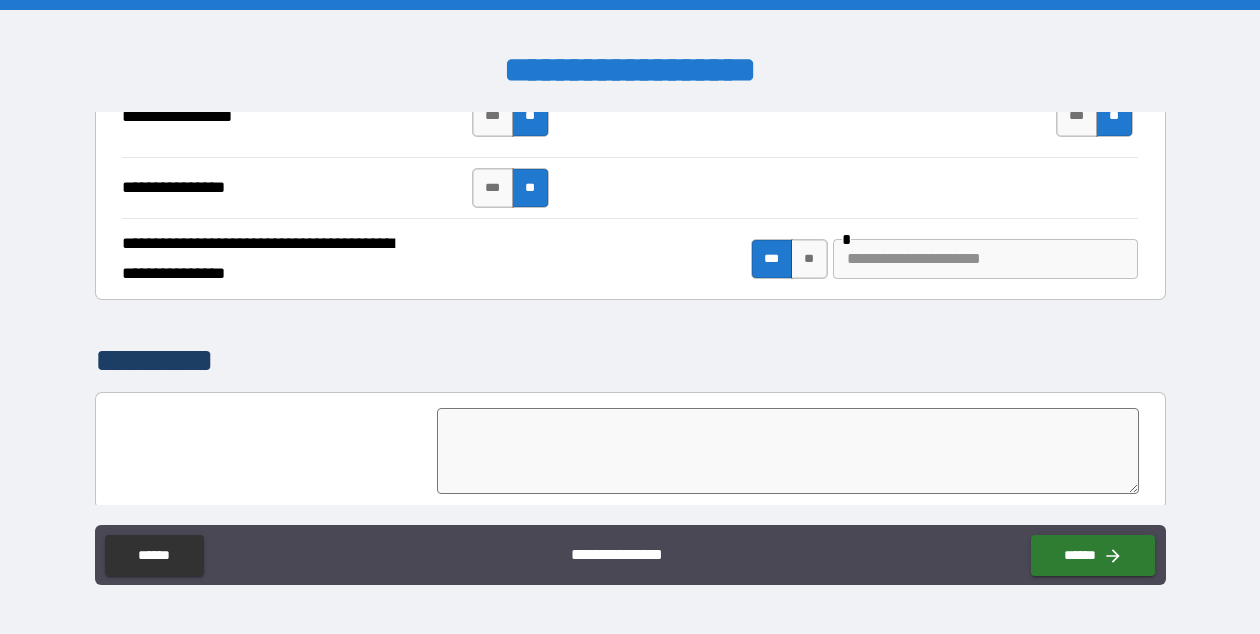 click at bounding box center [788, 451] 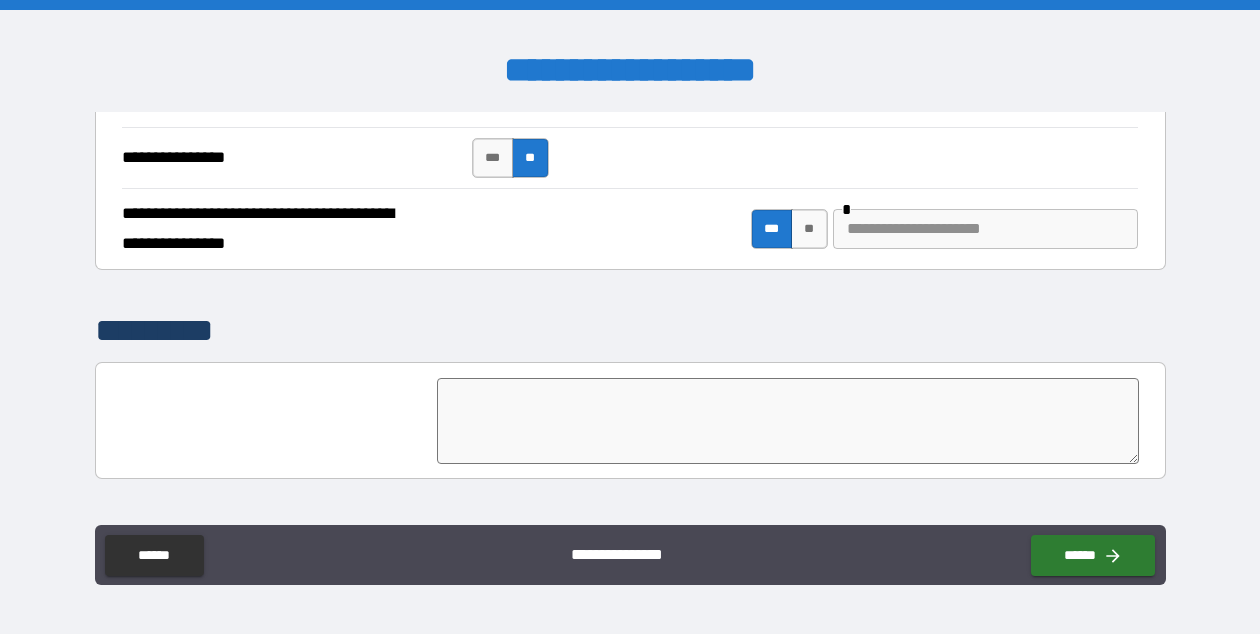 scroll, scrollTop: 4511, scrollLeft: 0, axis: vertical 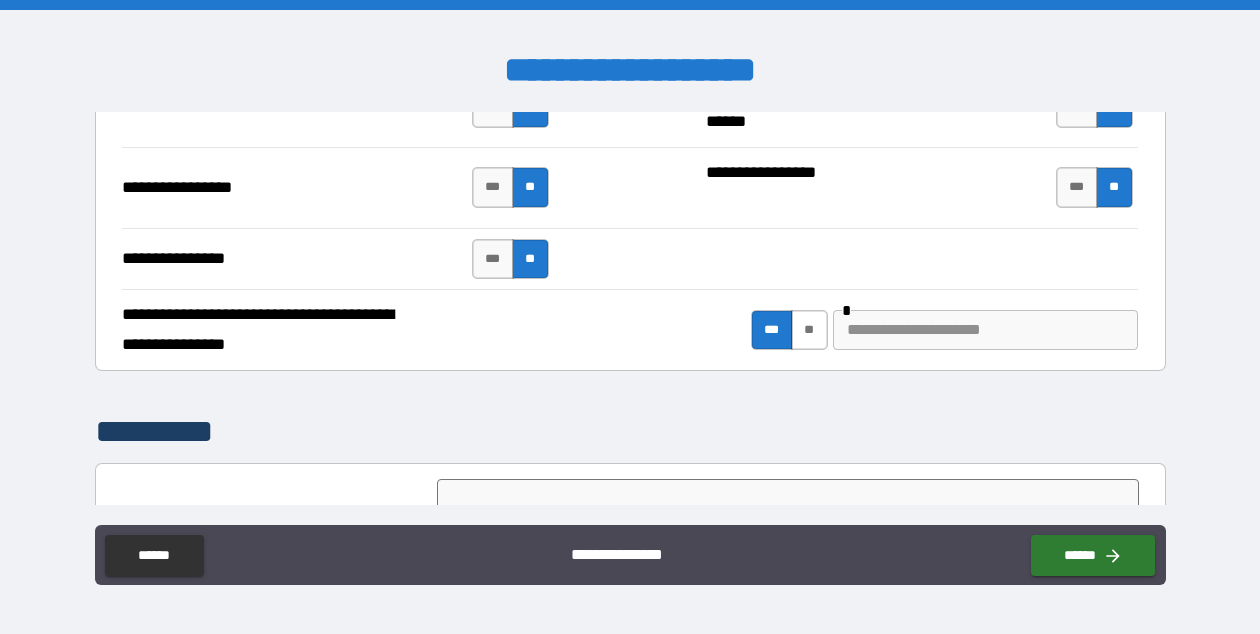click on "**" at bounding box center [809, 330] 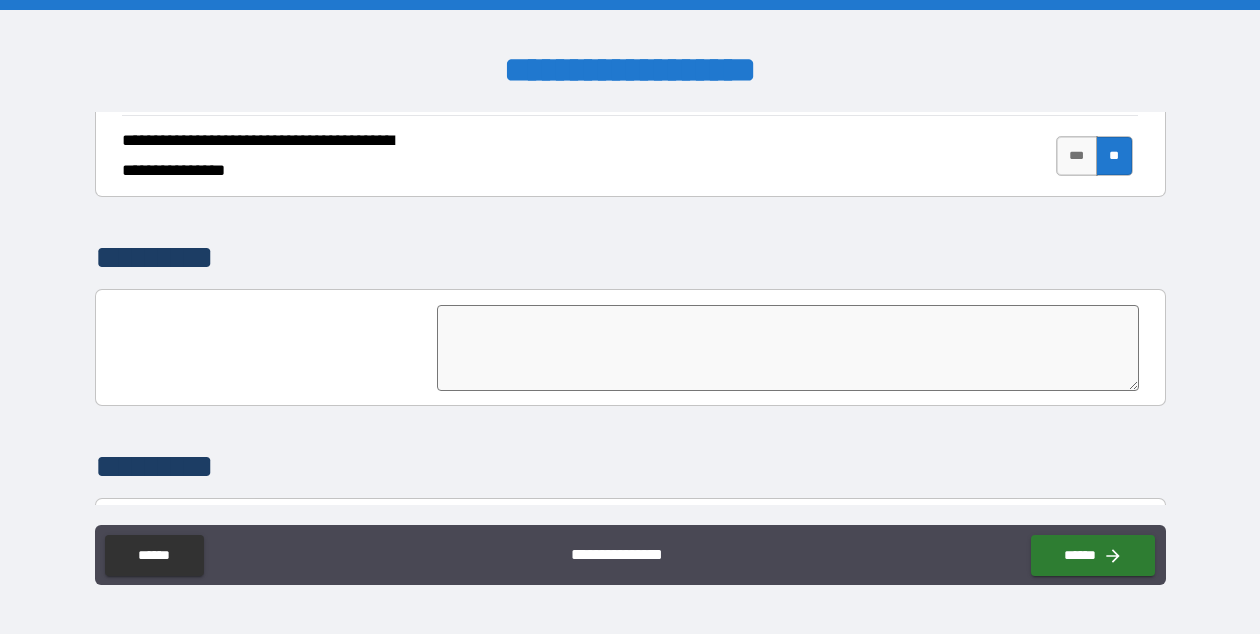 scroll, scrollTop: 4768, scrollLeft: 0, axis: vertical 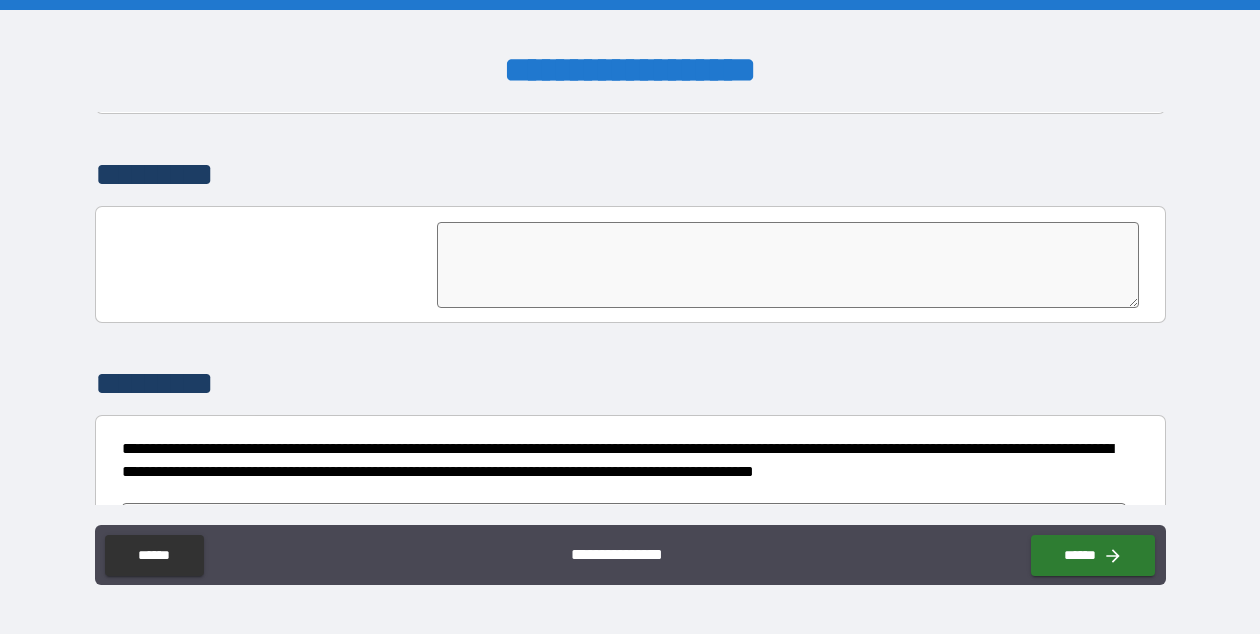 click at bounding box center (788, 265) 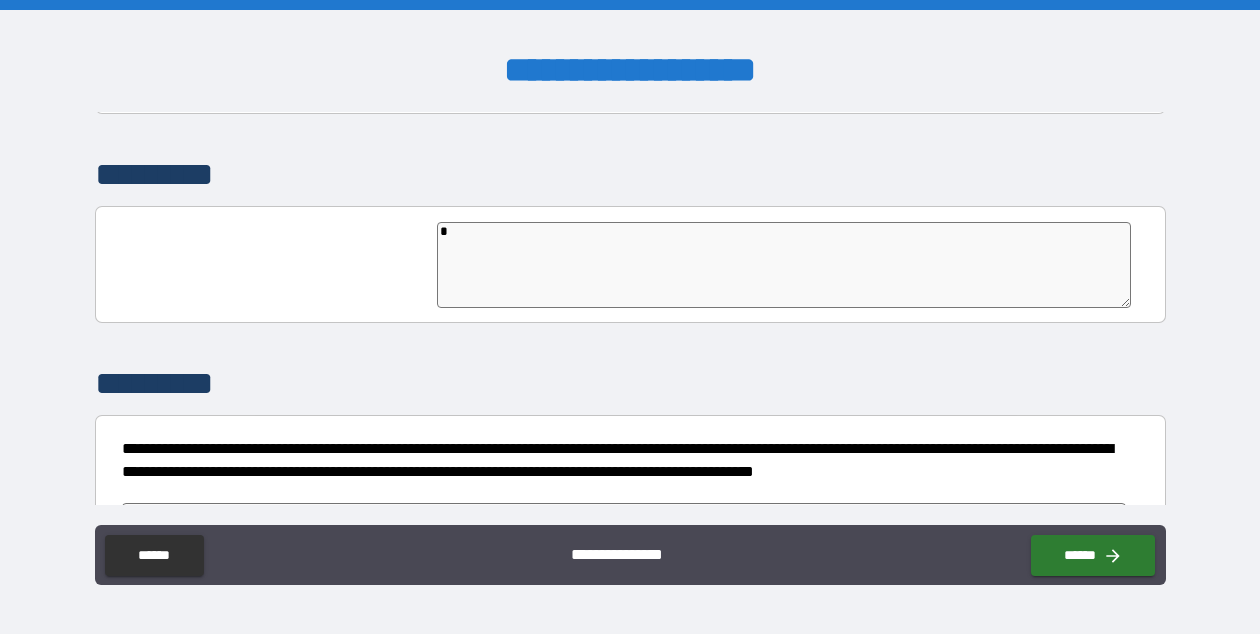 type on "**" 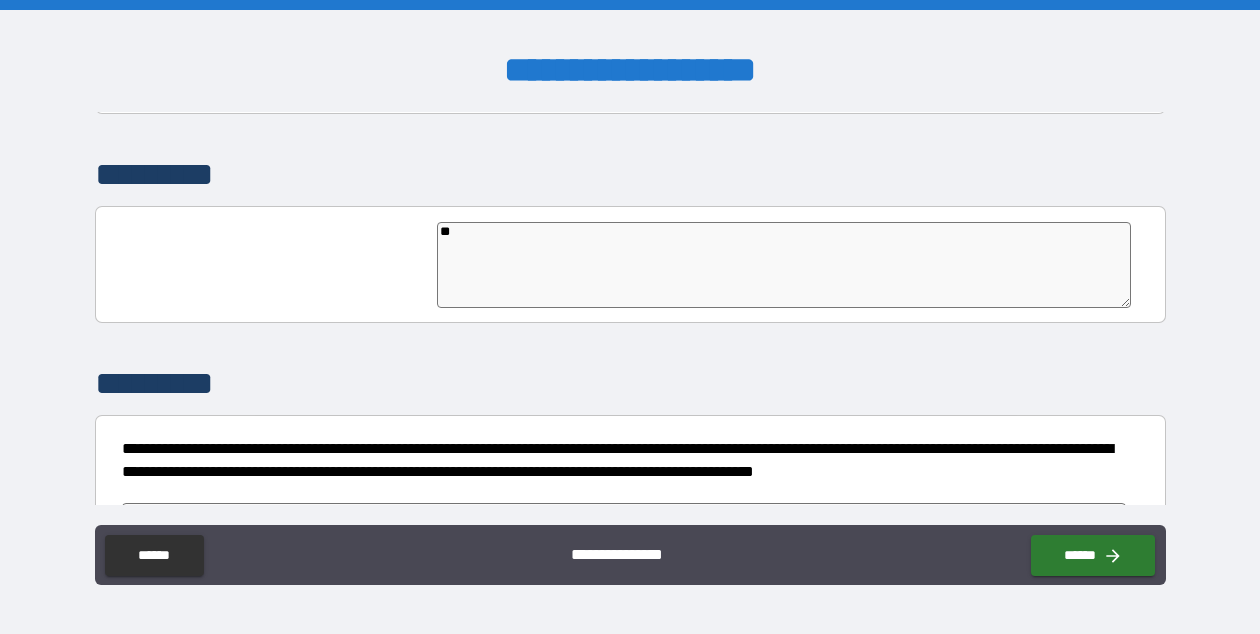 type on "***" 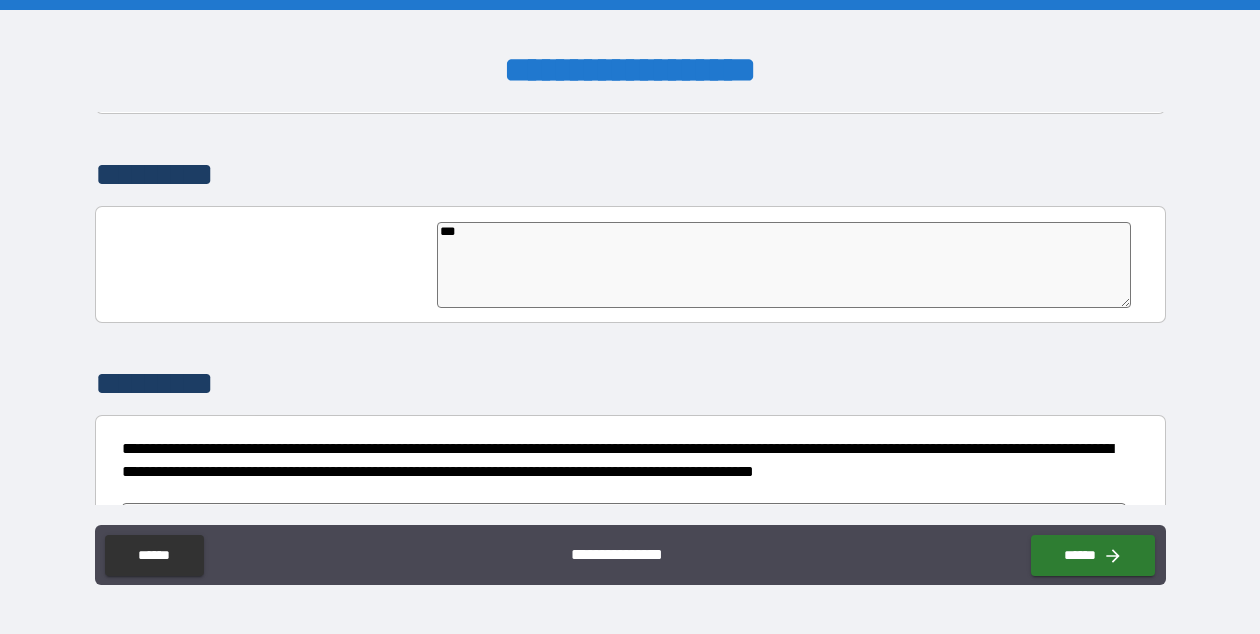 type on "****" 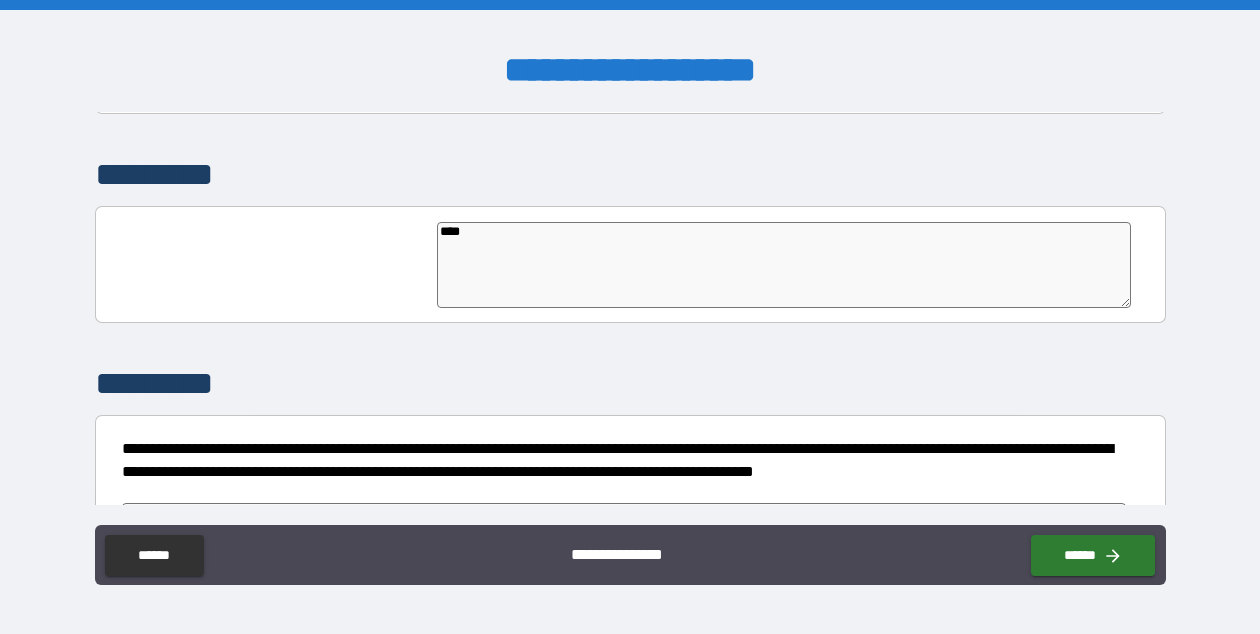 type on "*" 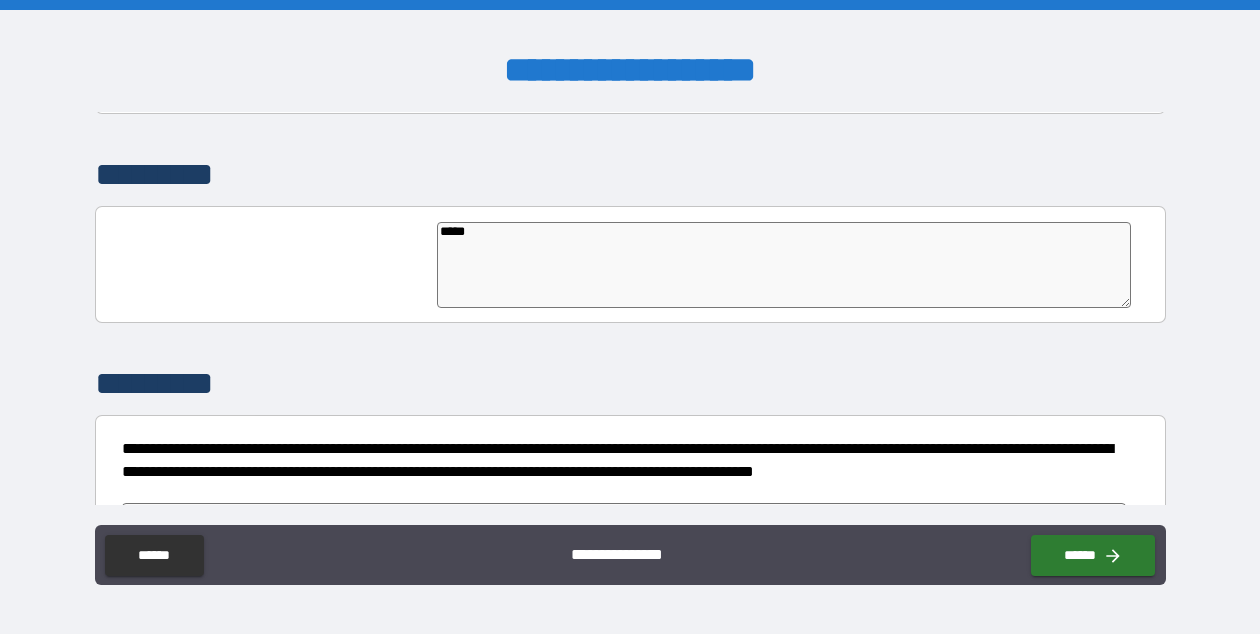 type on "*" 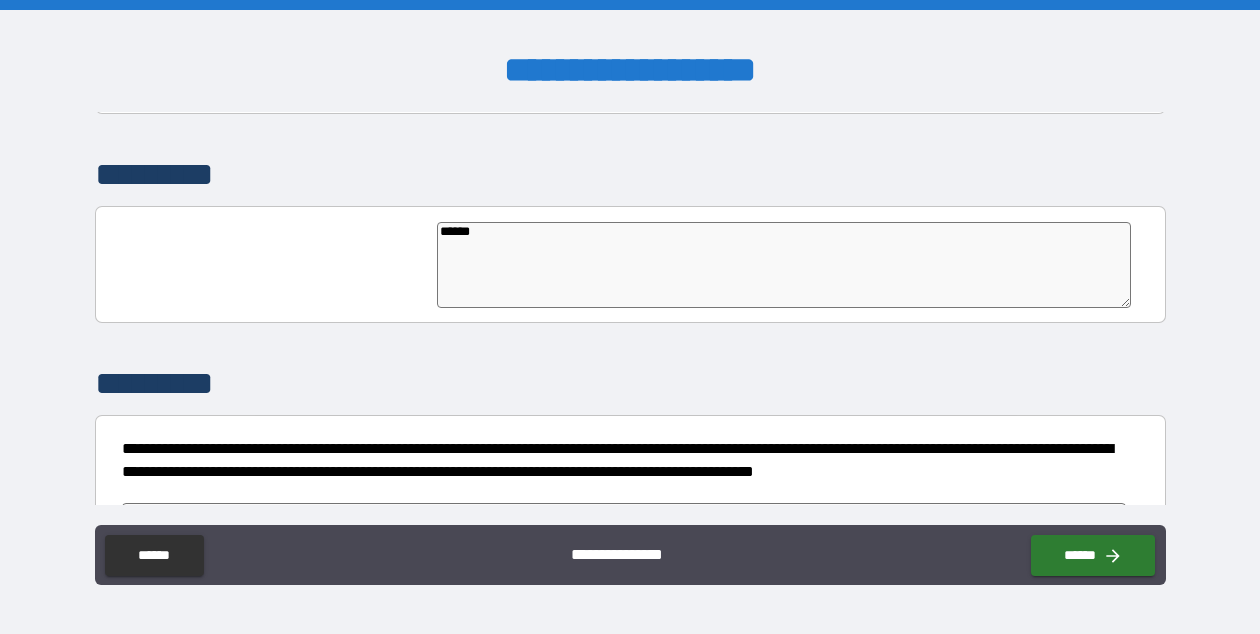 type on "*******" 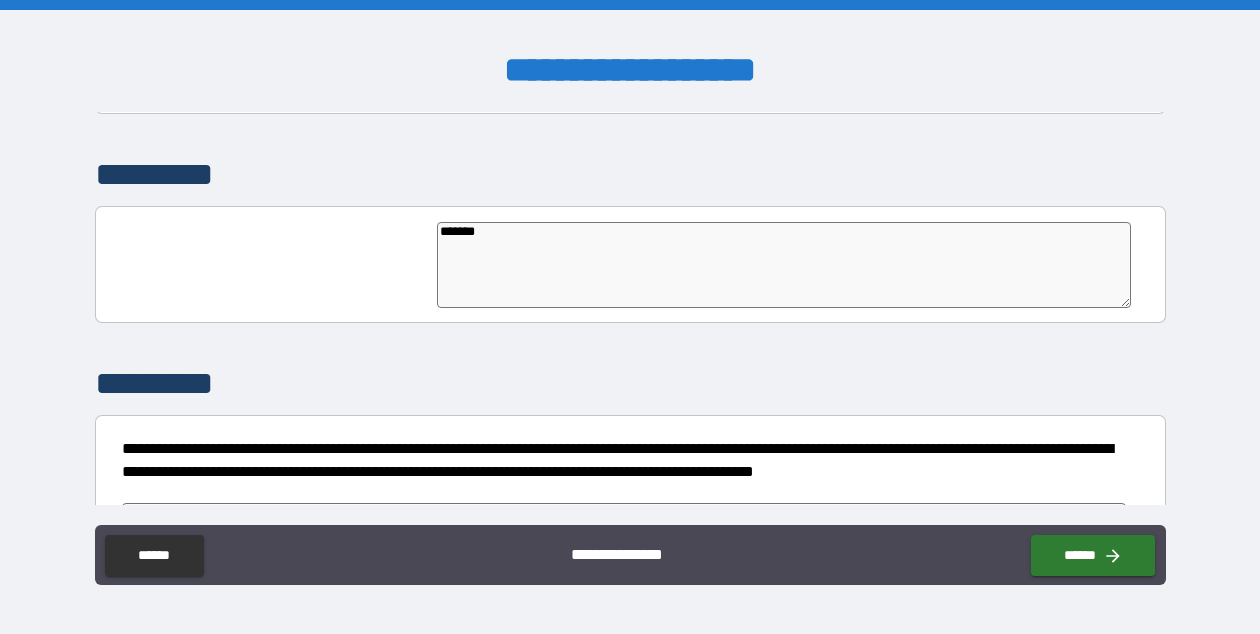 type on "*" 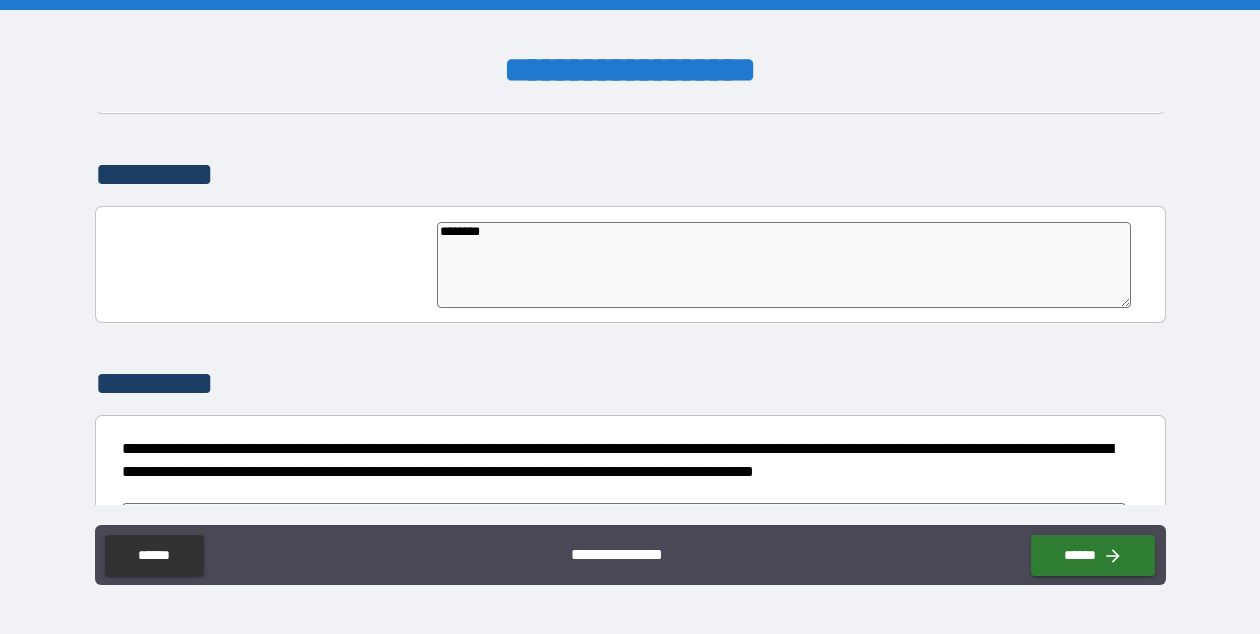 type on "*" 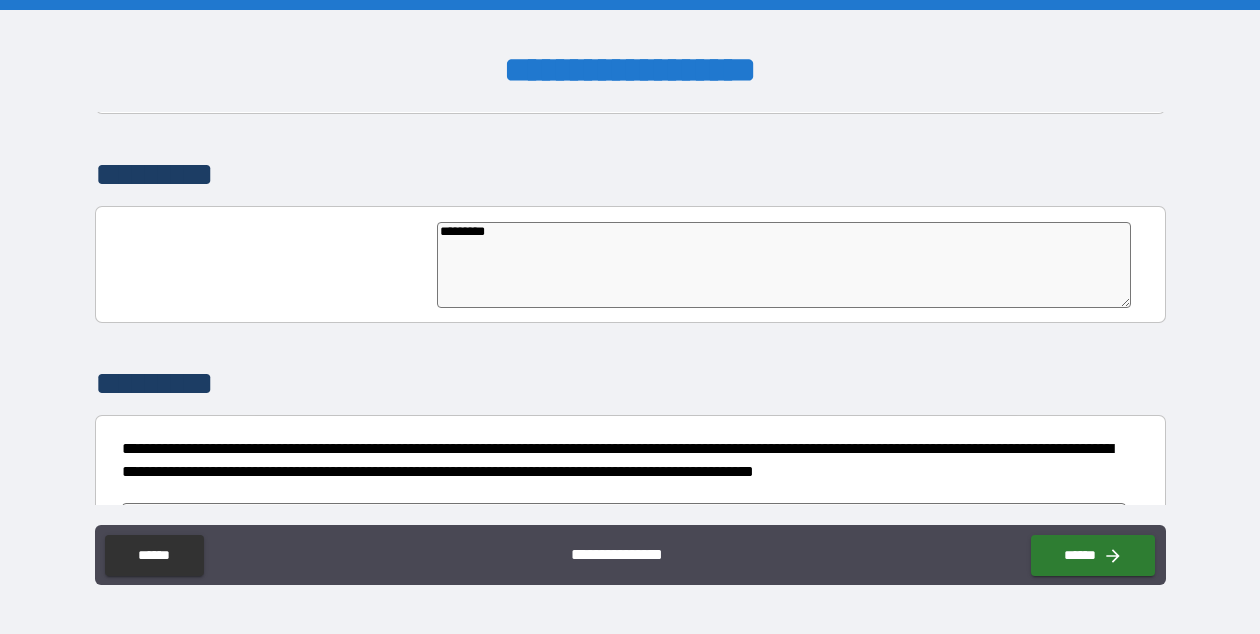 type on "*" 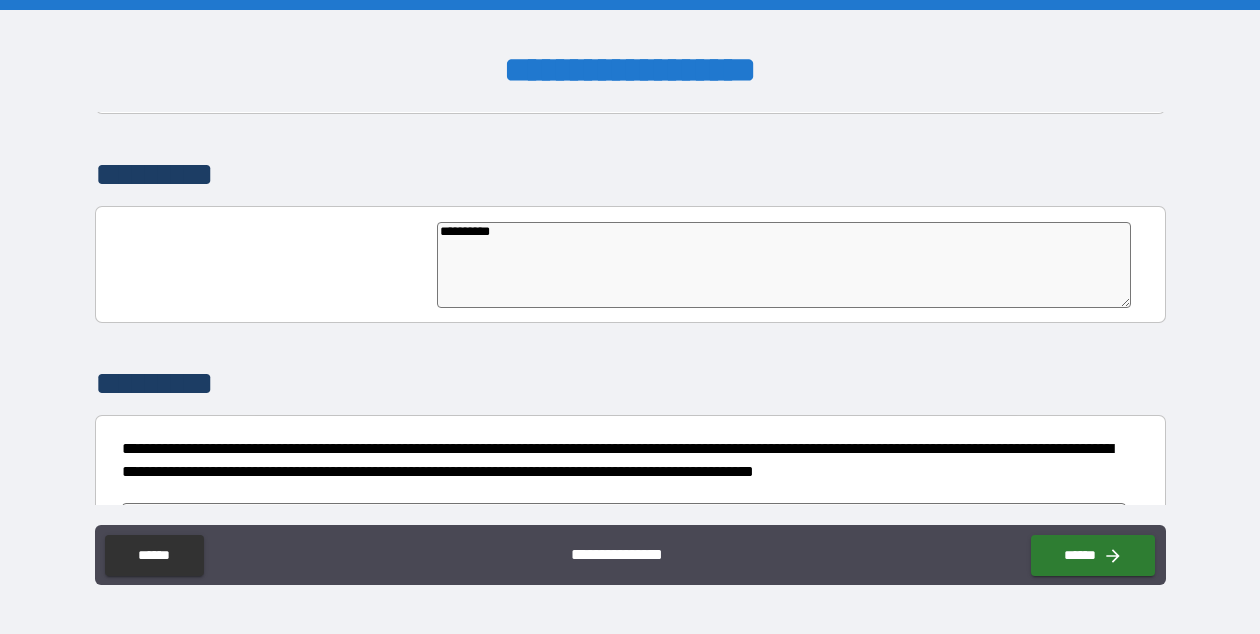 type on "**********" 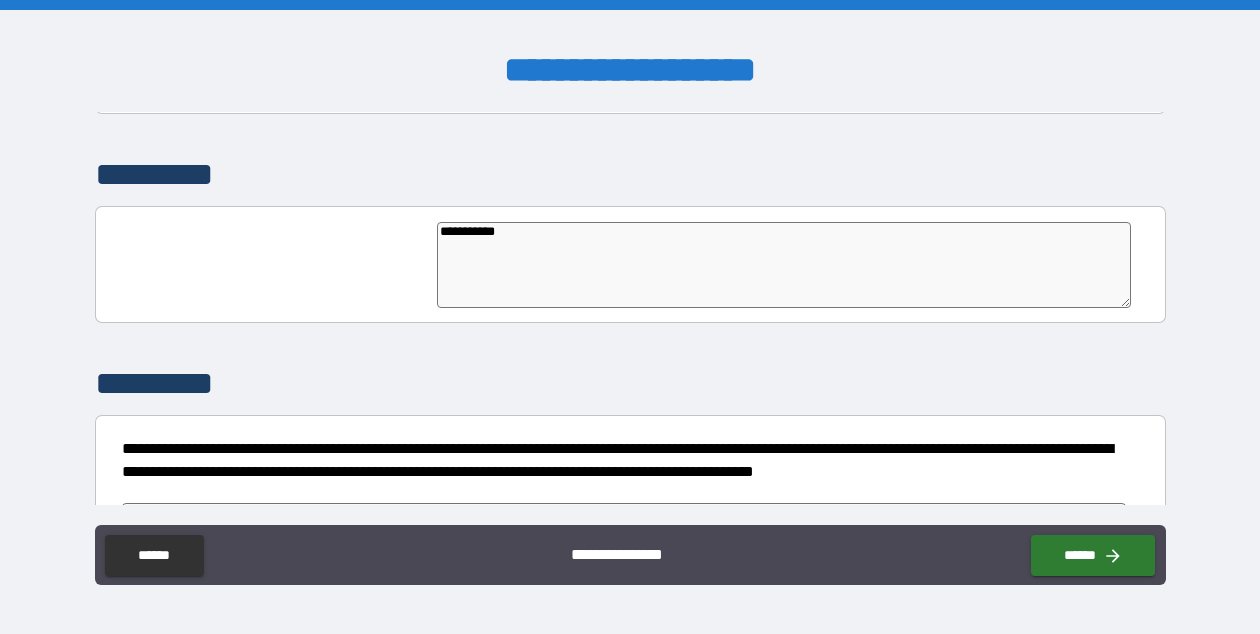 type on "*" 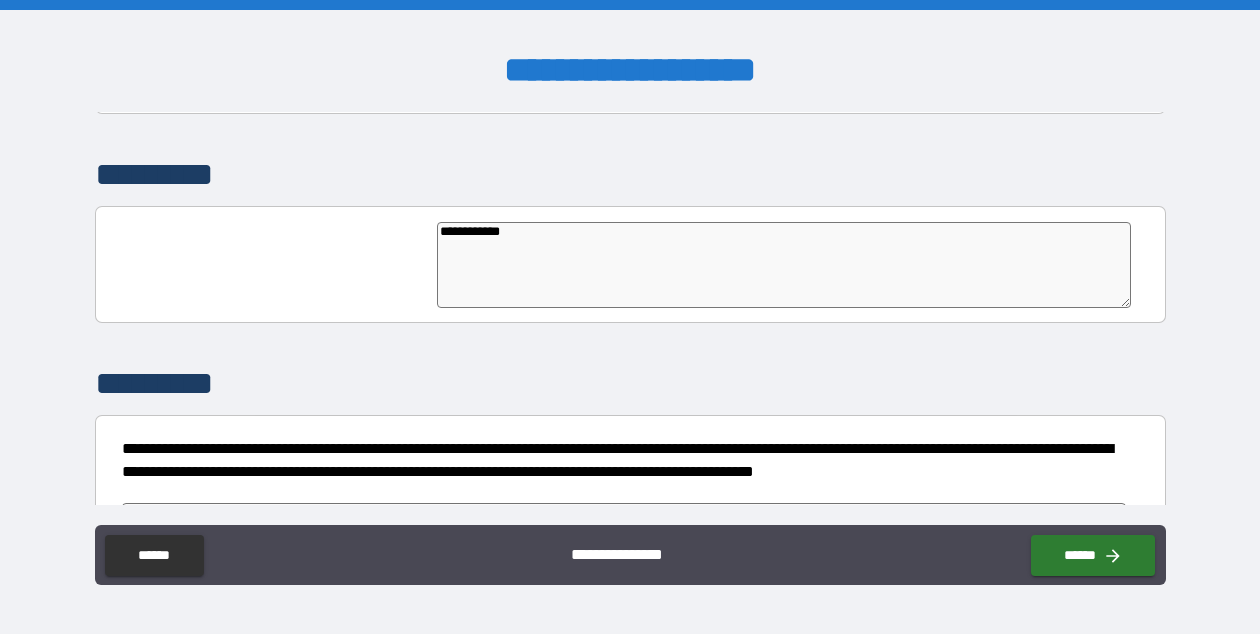 type on "*" 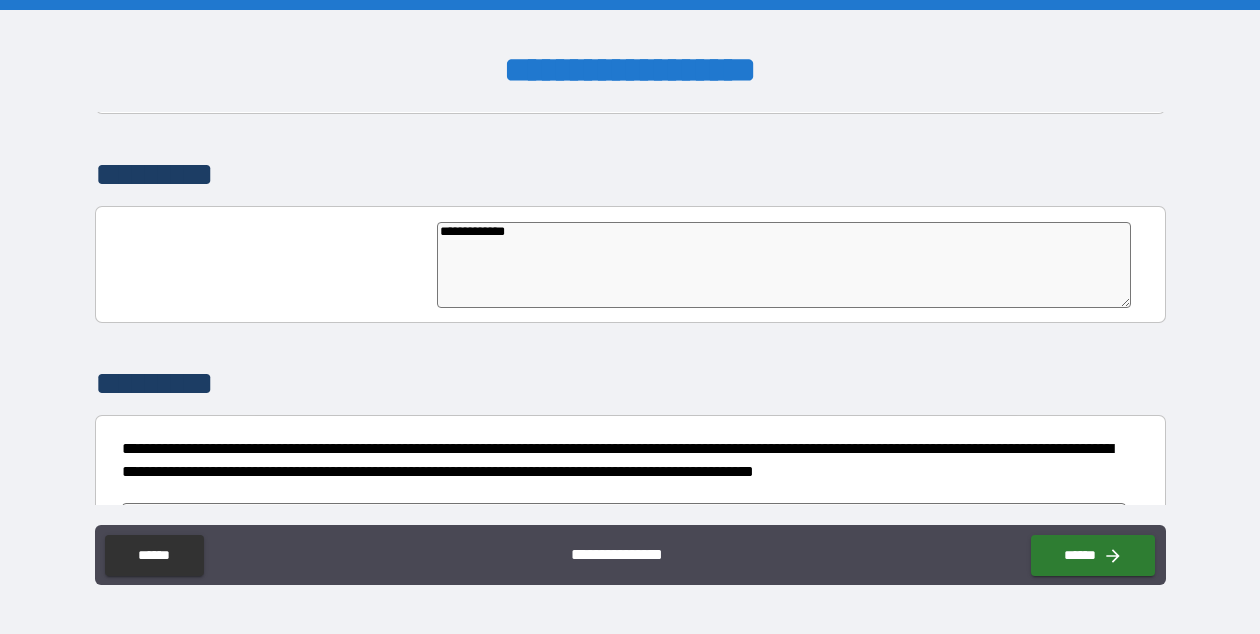 type on "**********" 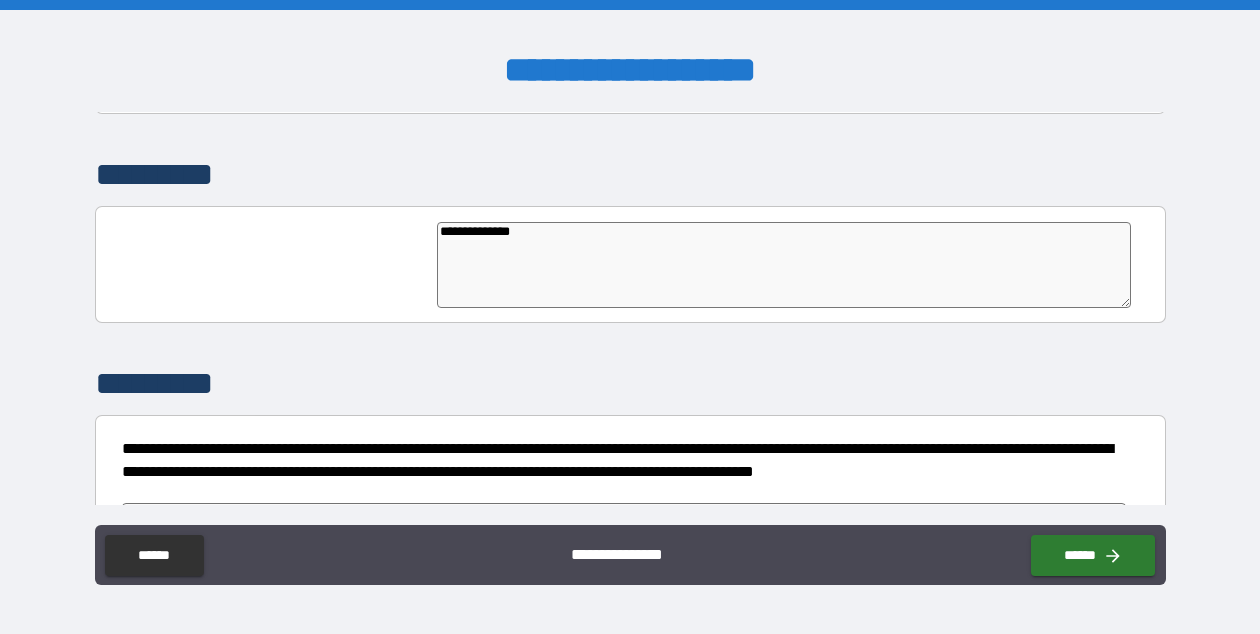 type on "*" 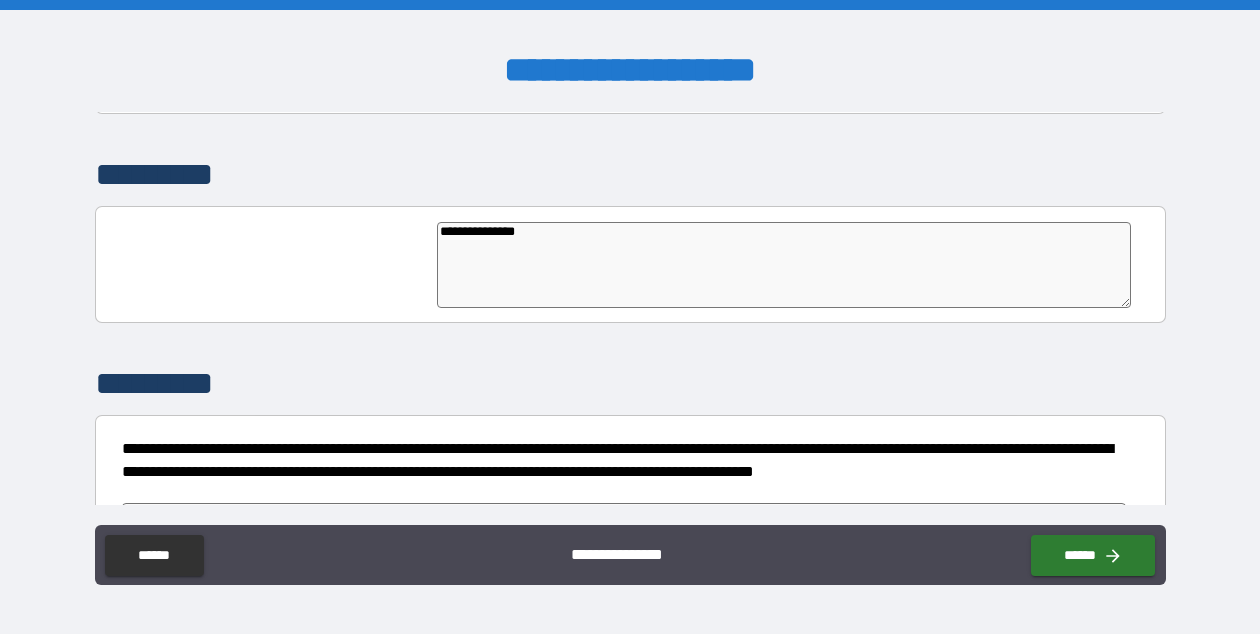 type on "*" 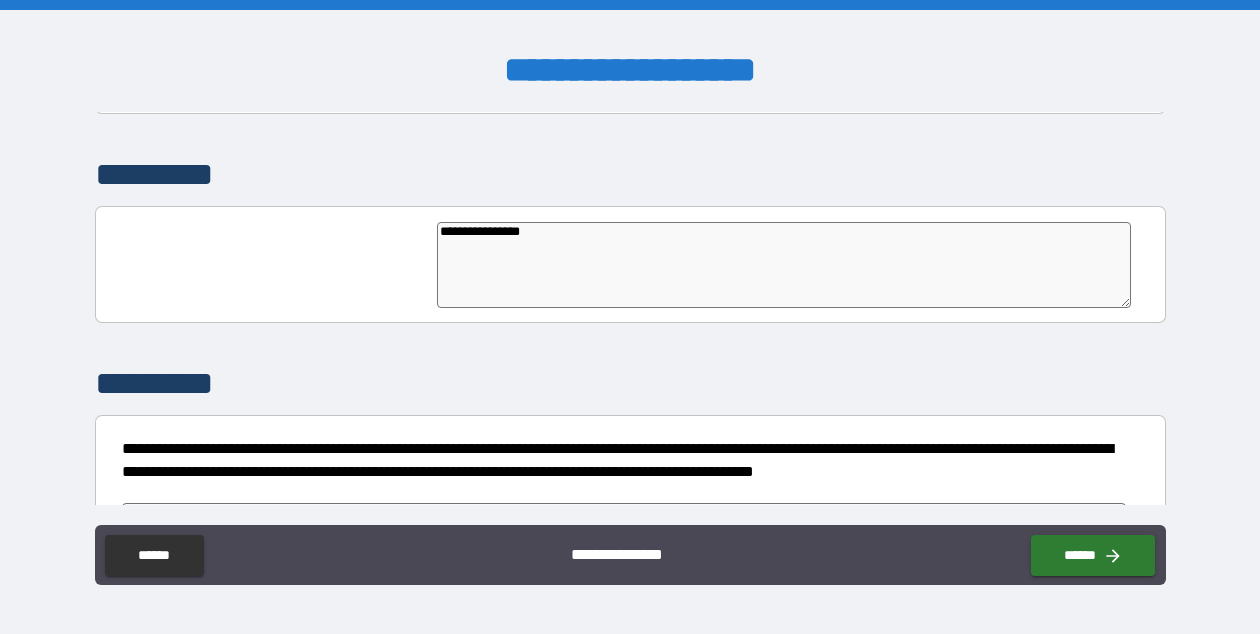 type on "**********" 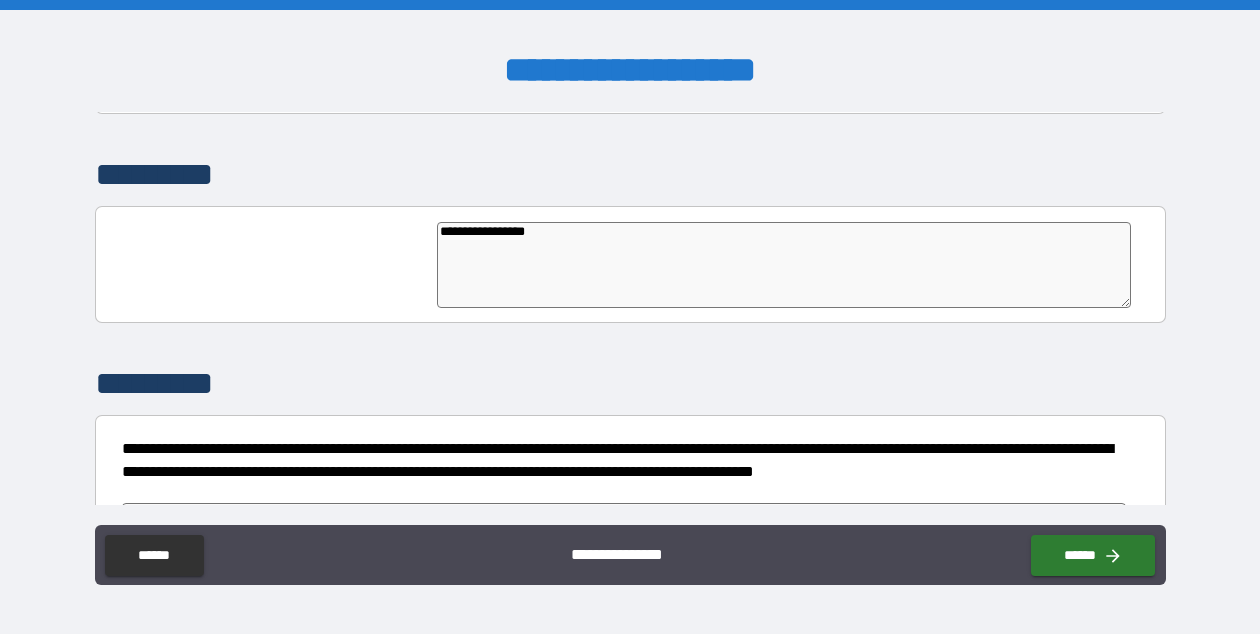 type on "**********" 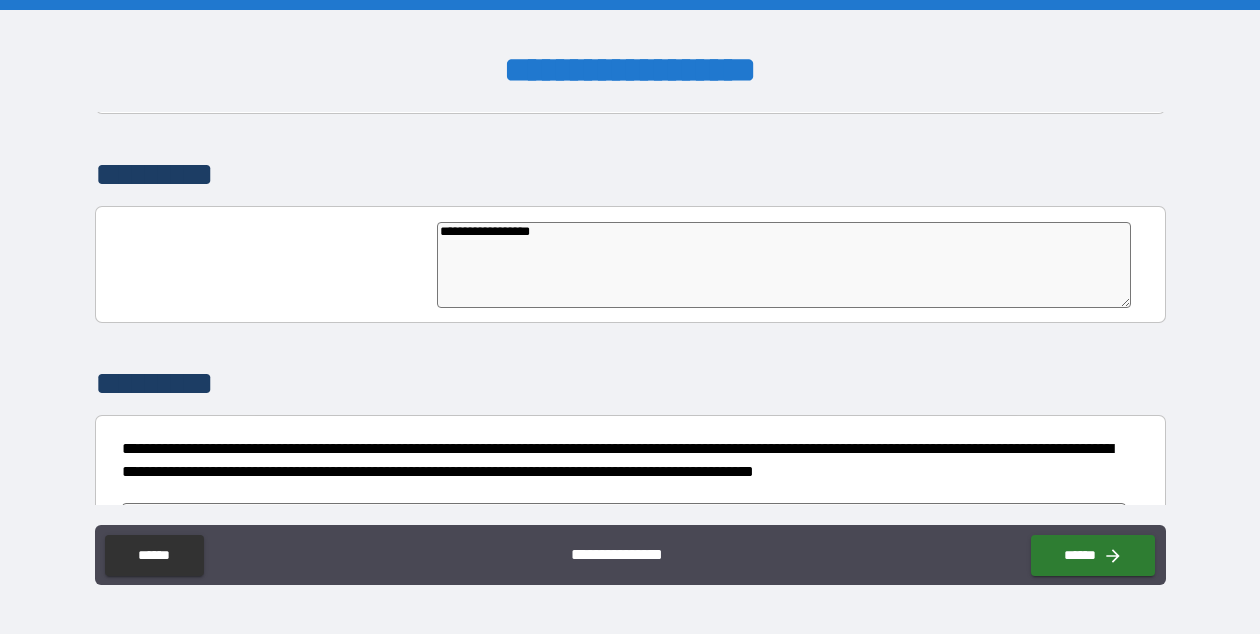 type on "*" 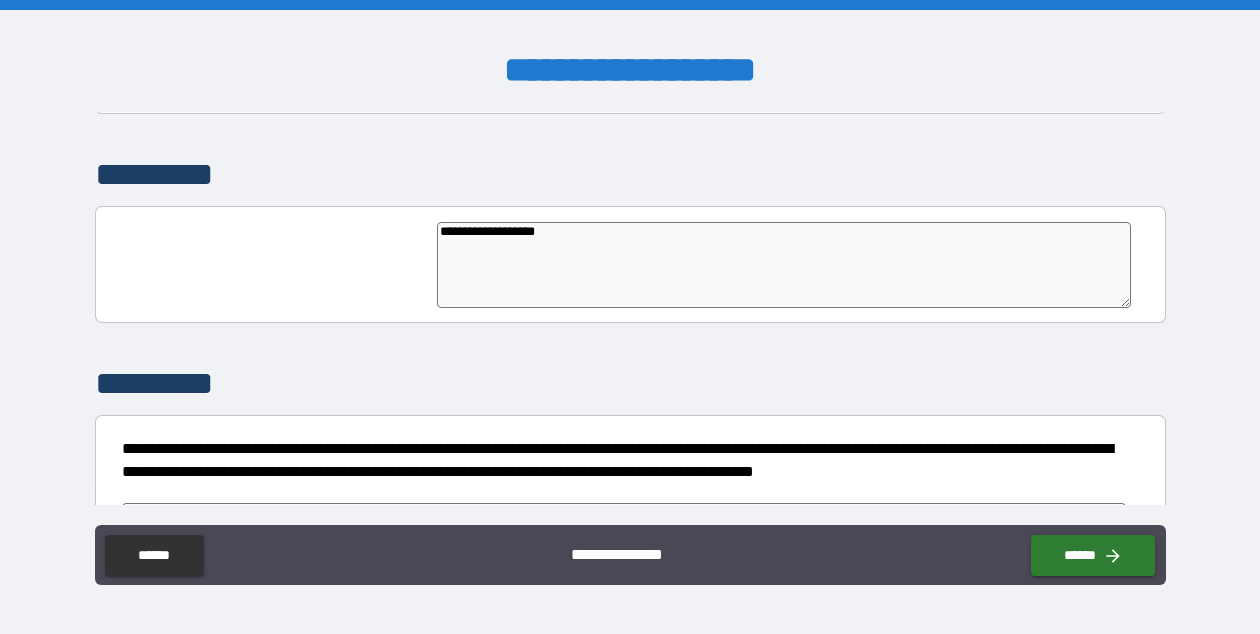 type on "**********" 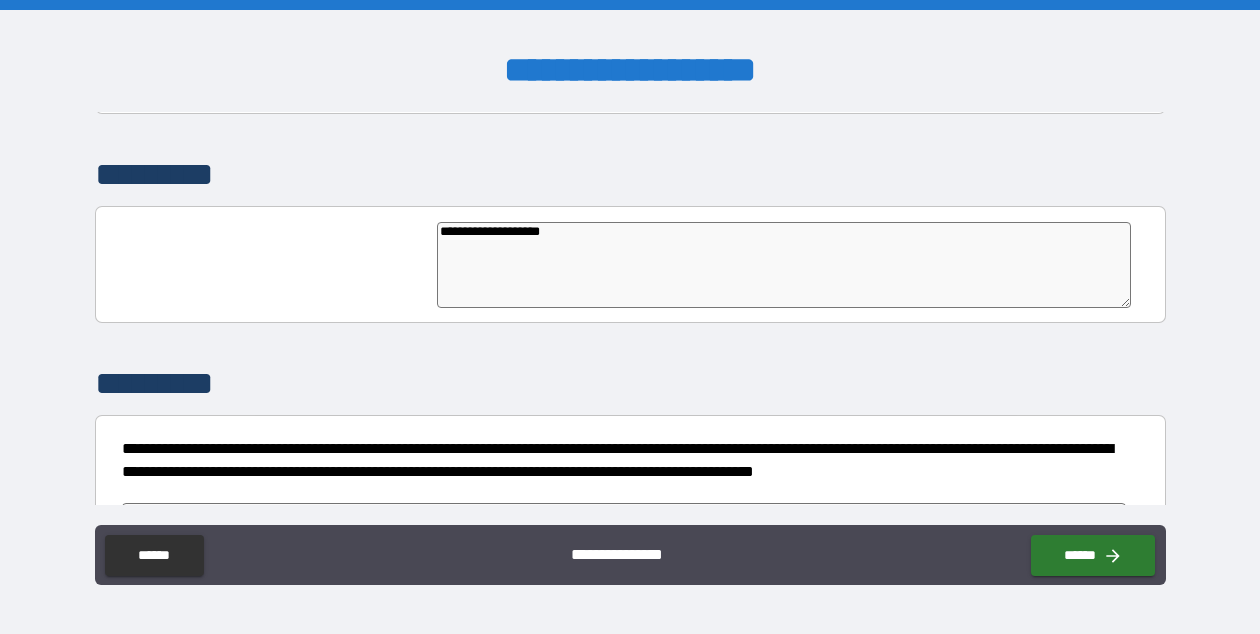 type on "**********" 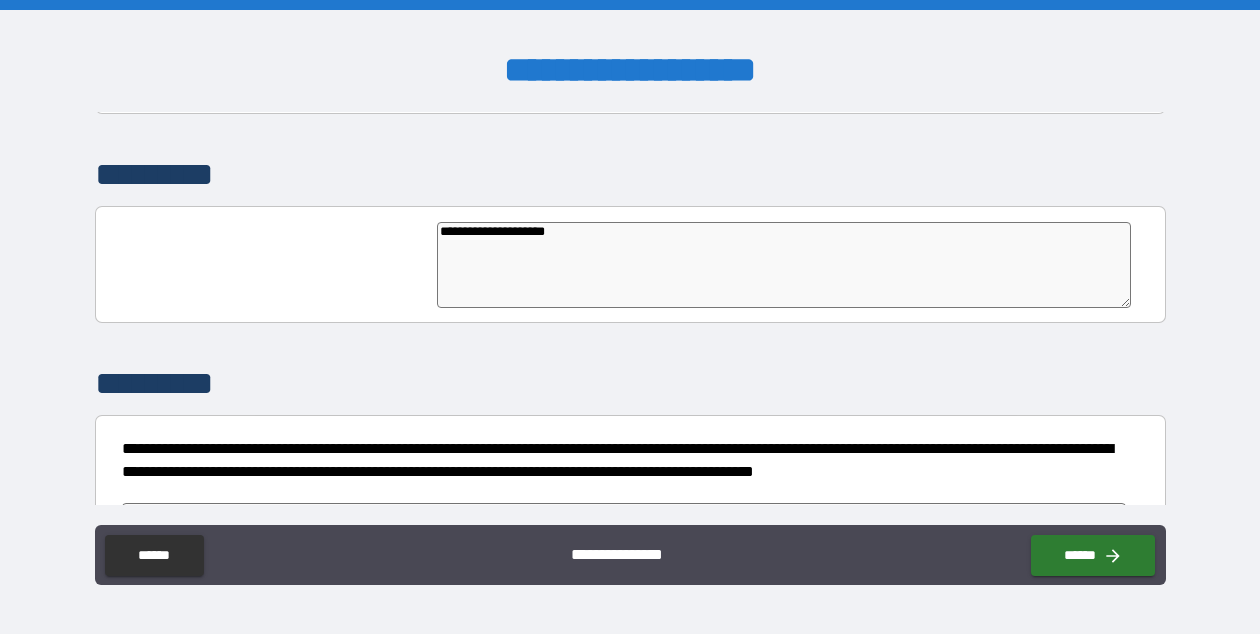 type on "*" 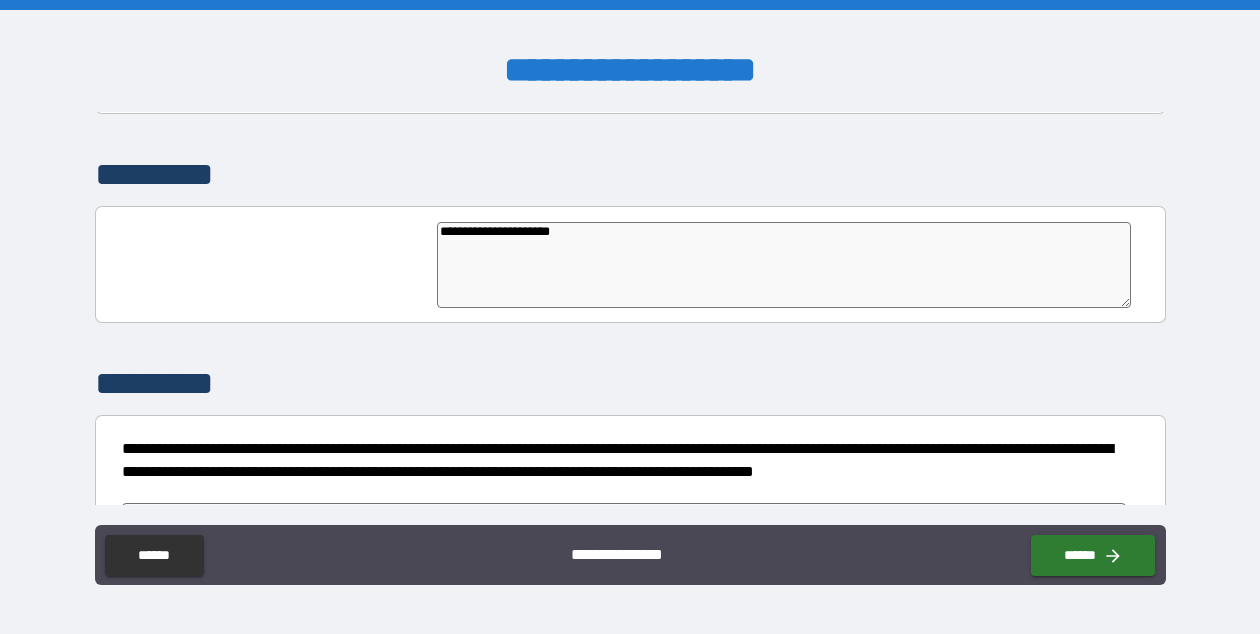 type on "*" 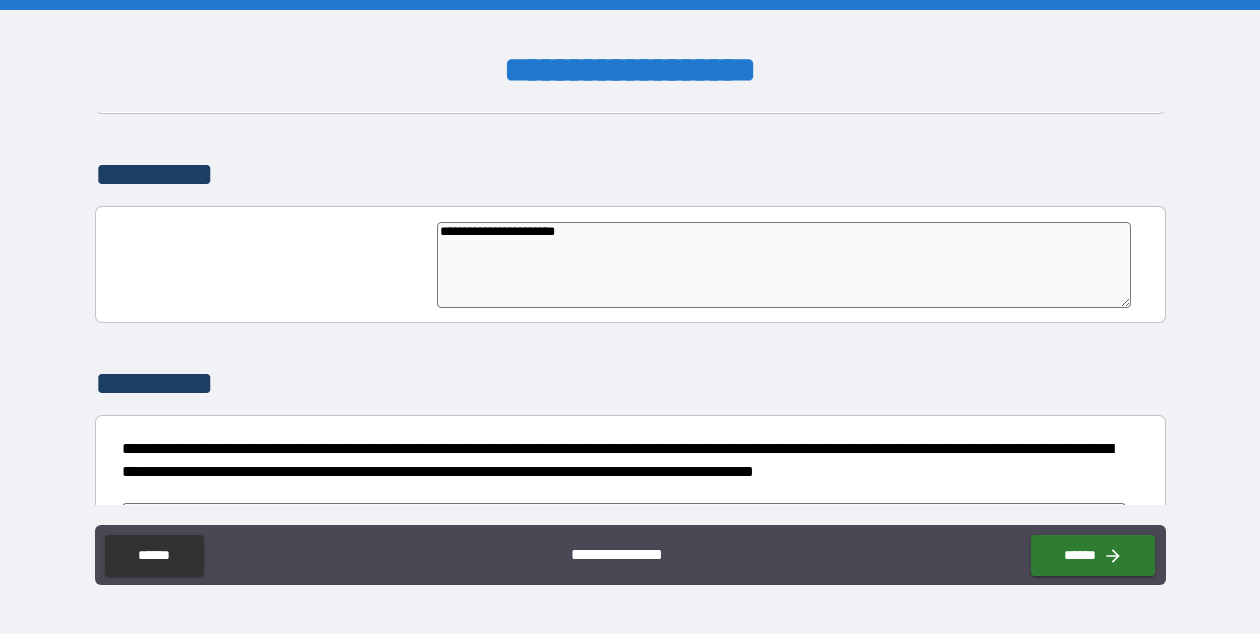 type on "**********" 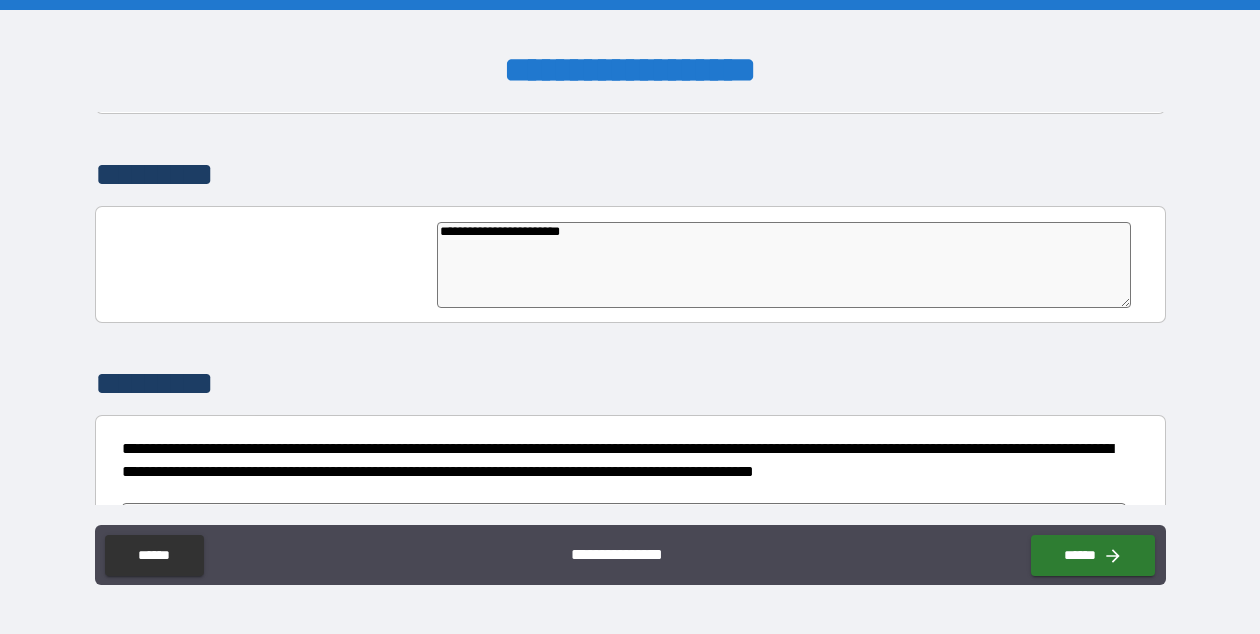 type on "*" 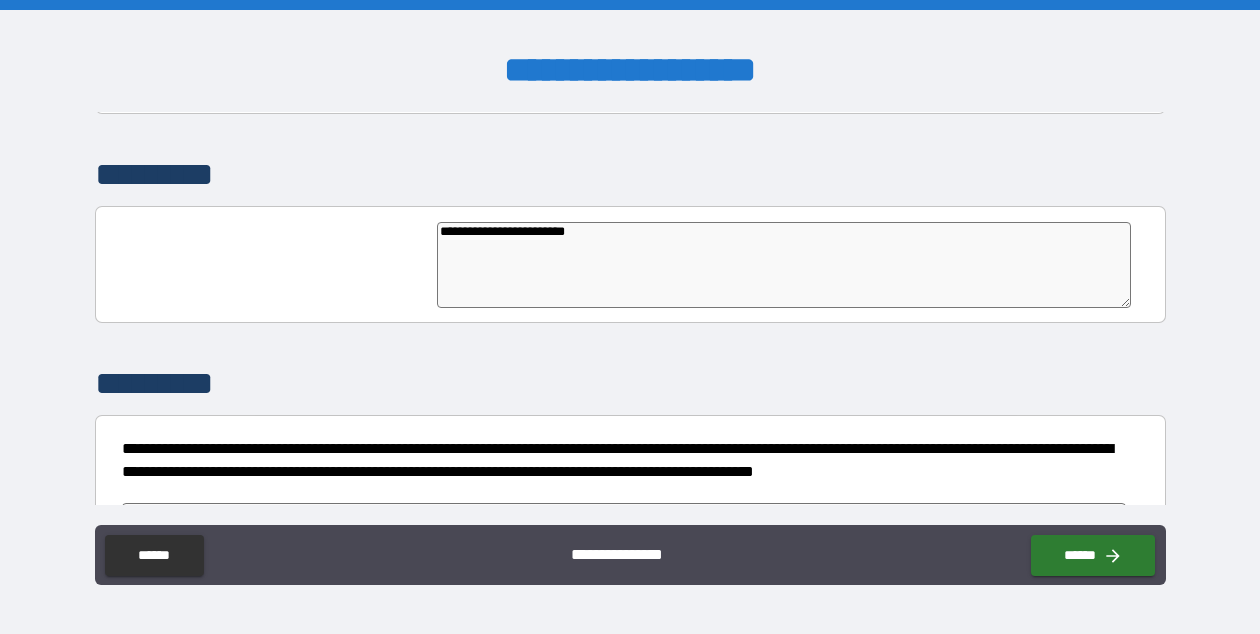 type on "**********" 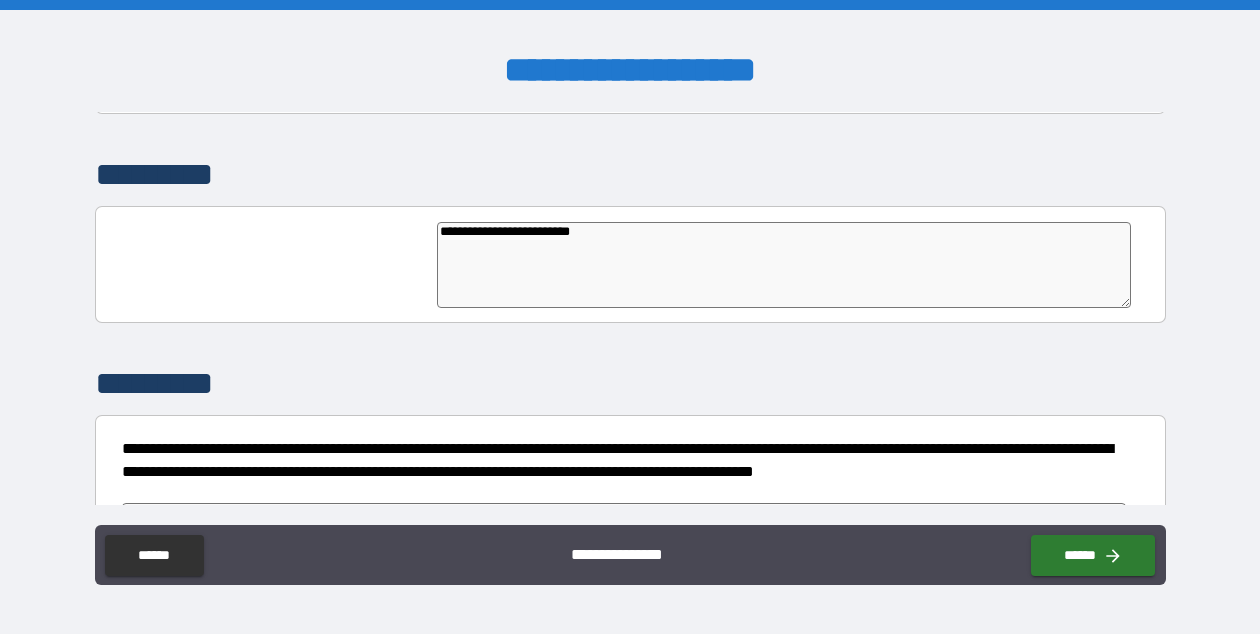 type on "**********" 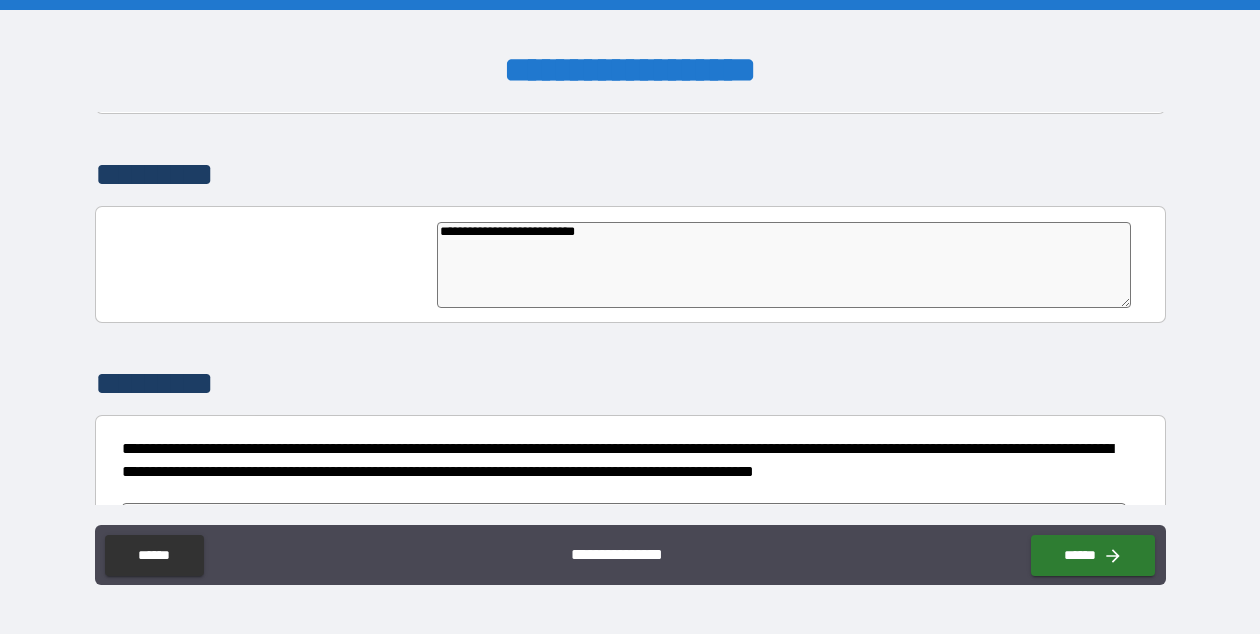 type on "*" 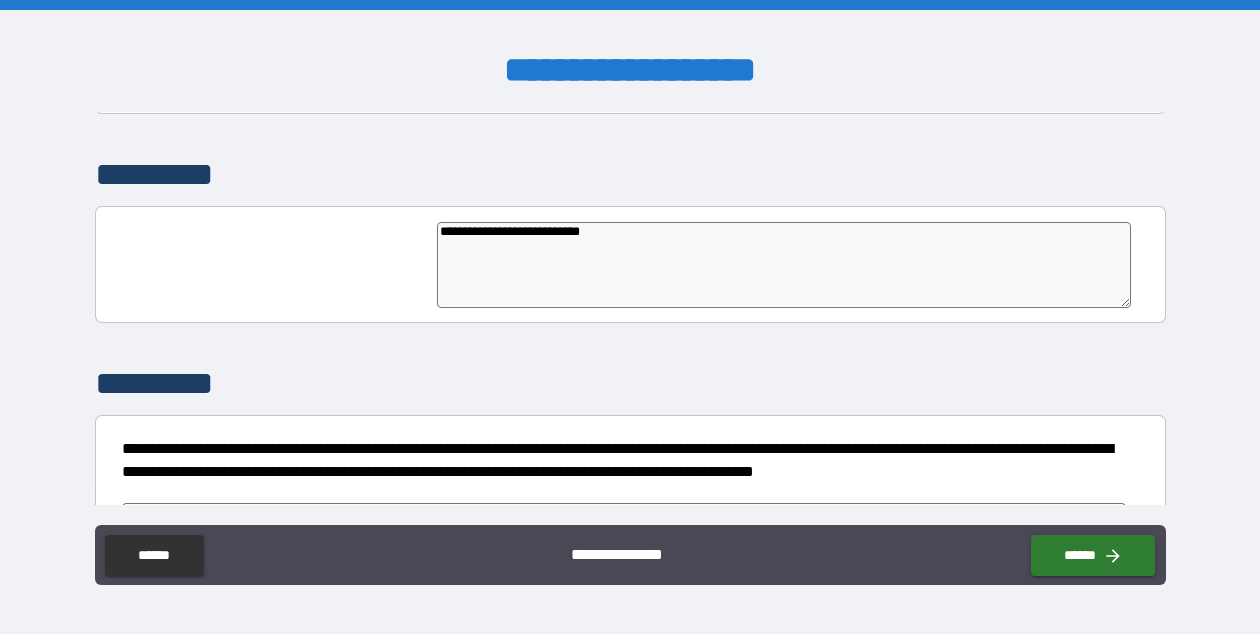 type on "**********" 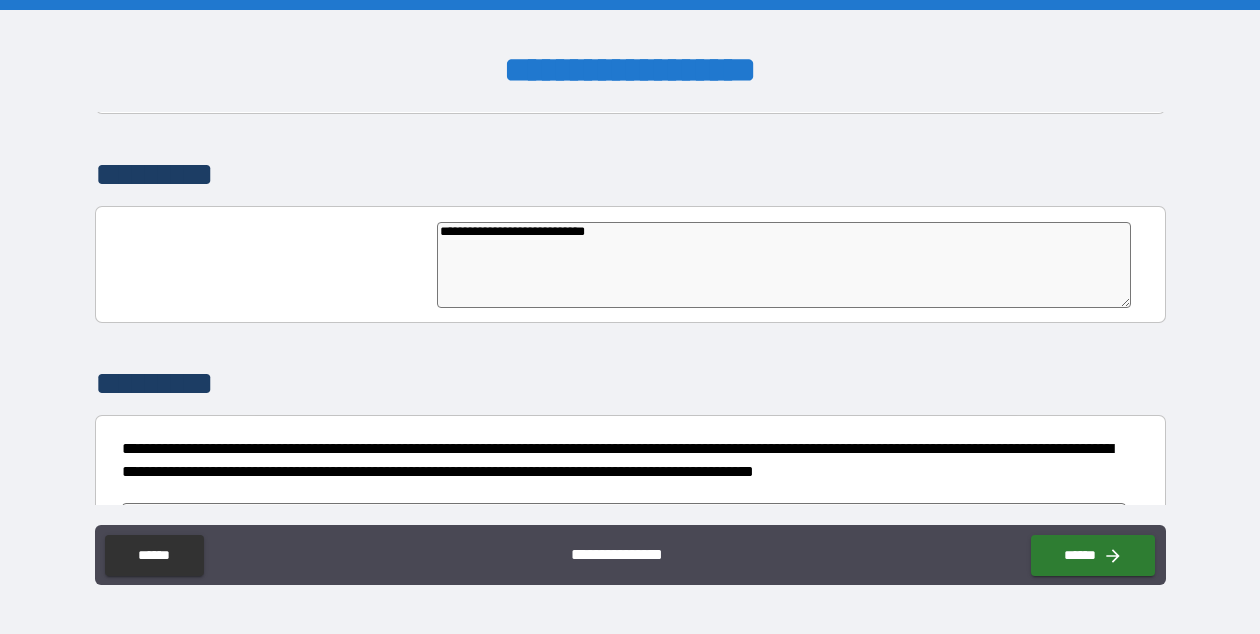 type on "*" 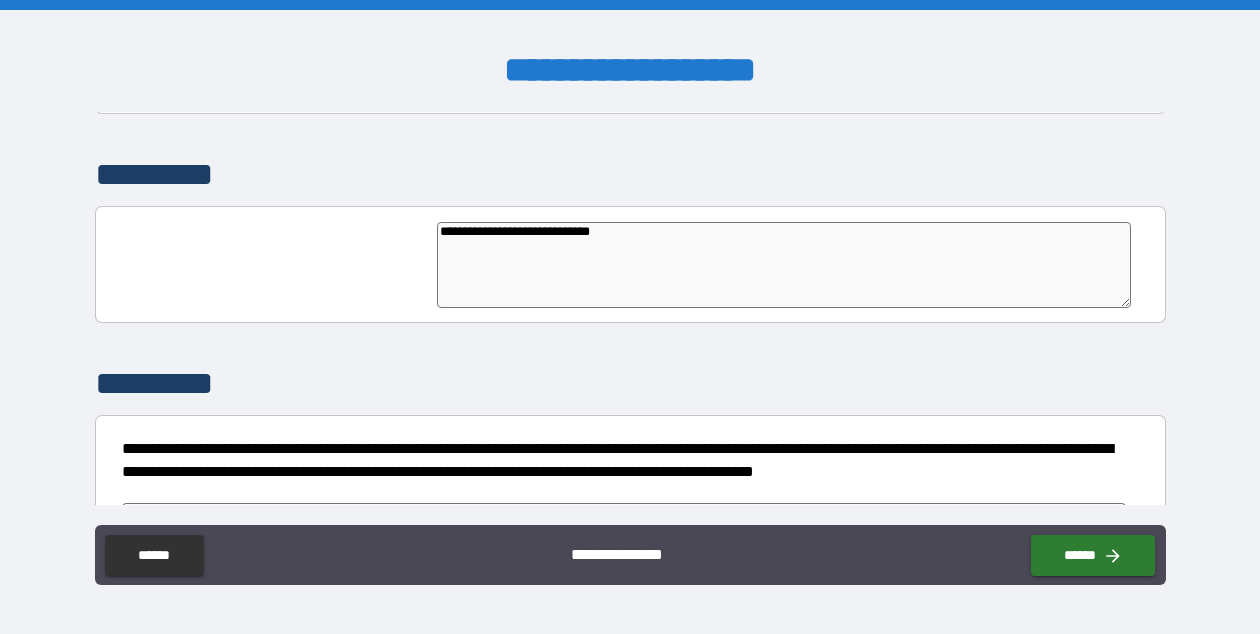 type on "*" 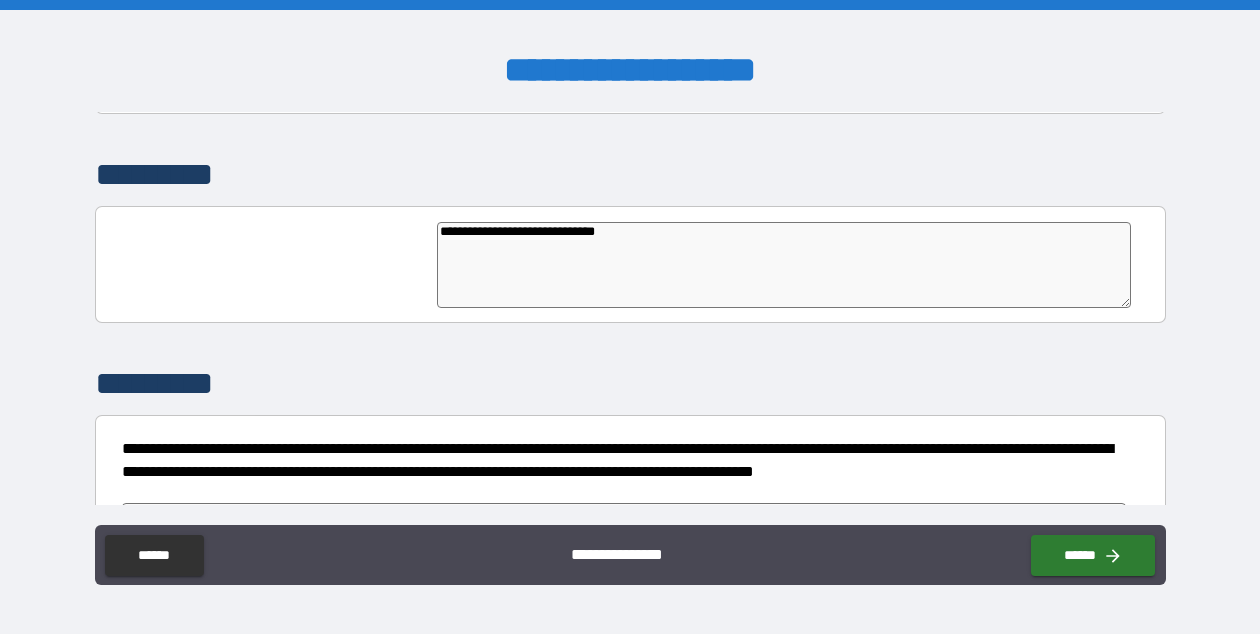 type on "*" 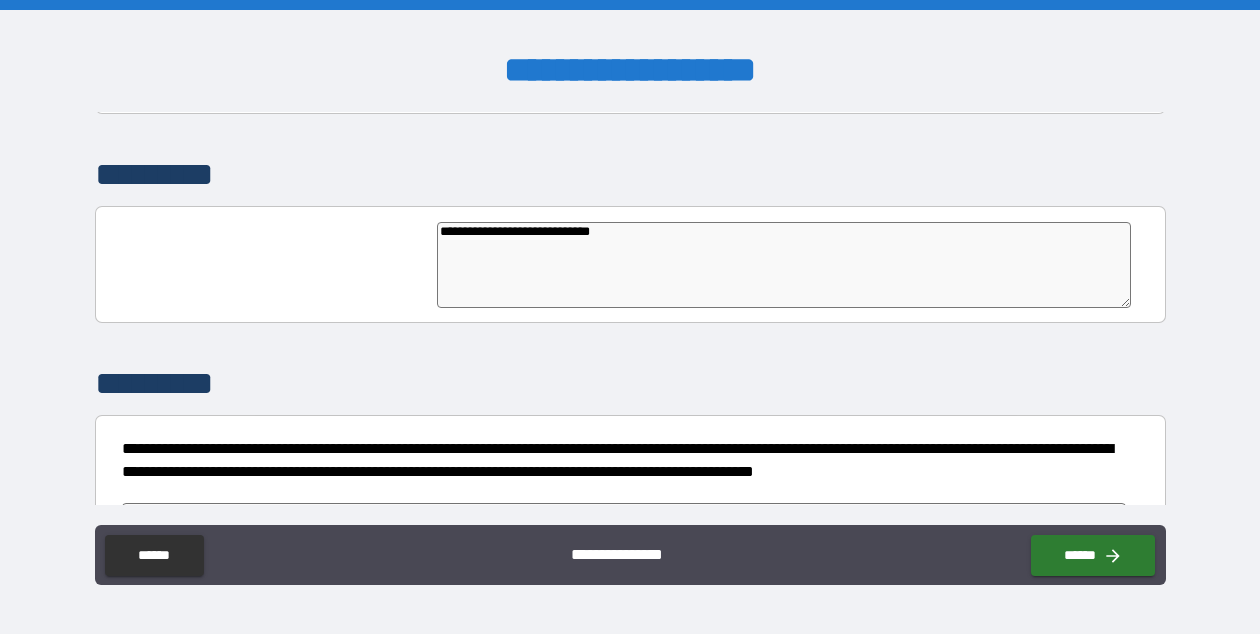 type on "*" 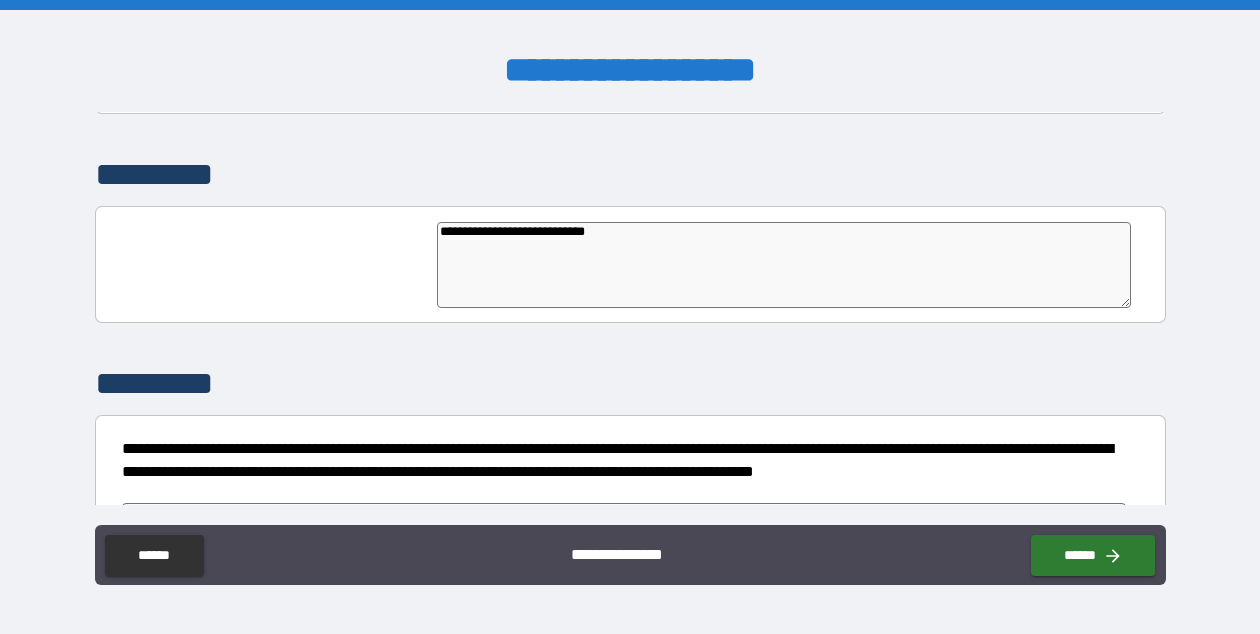 type on "**********" 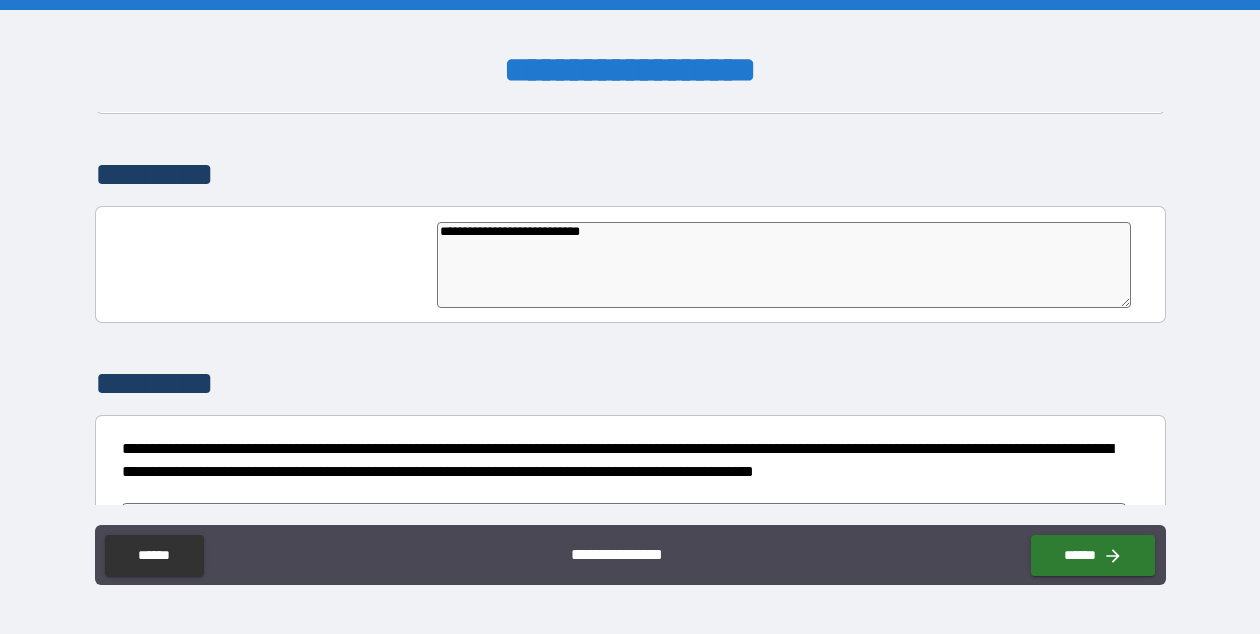 type on "**********" 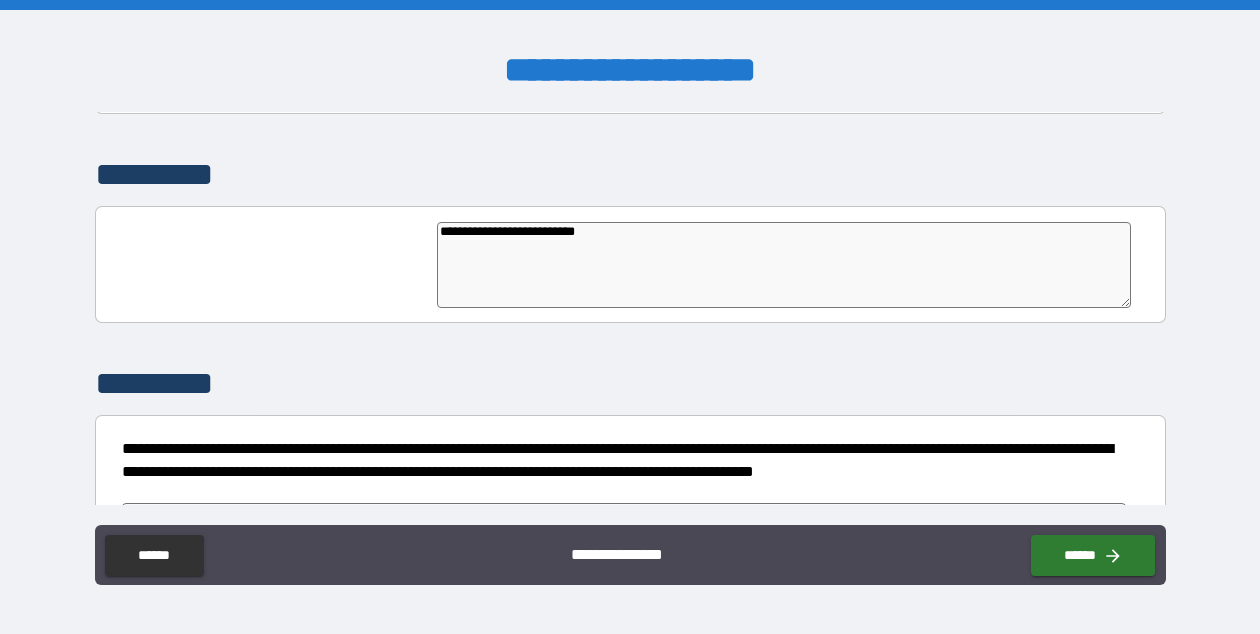 type on "**********" 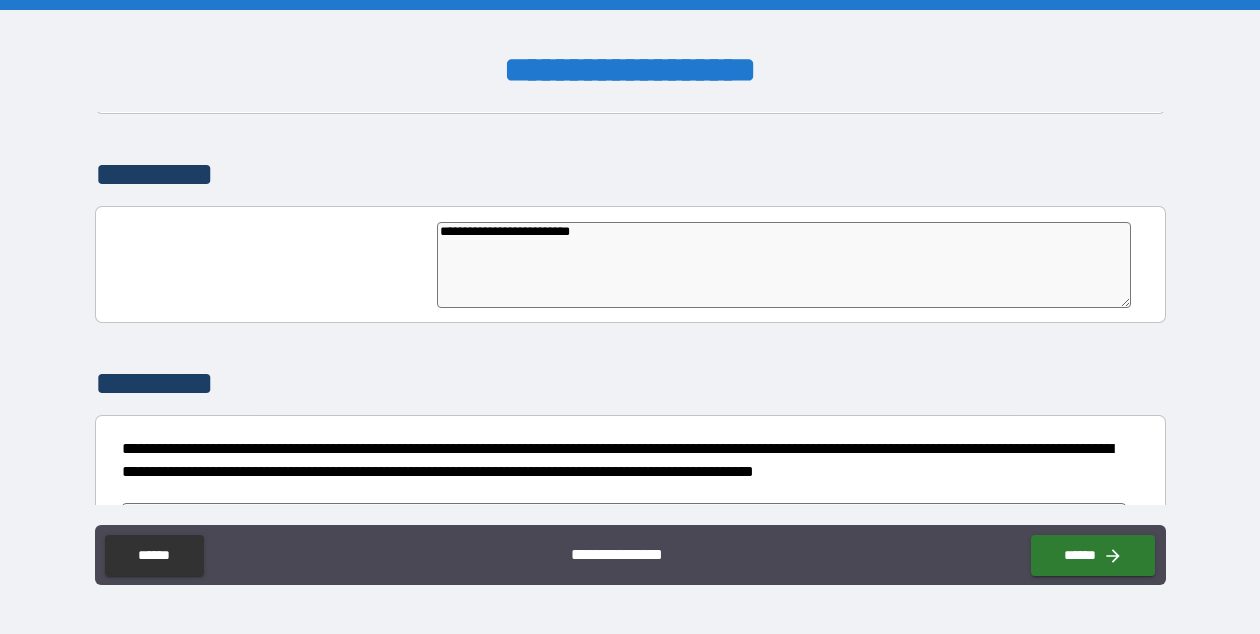 type on "**********" 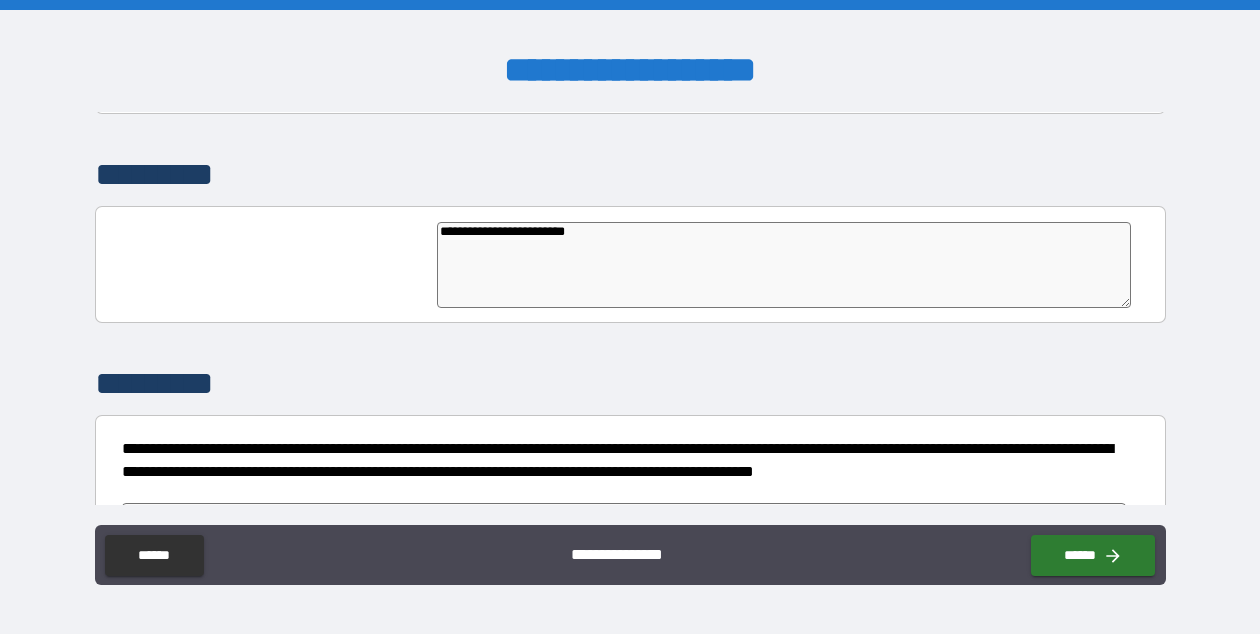 type on "**********" 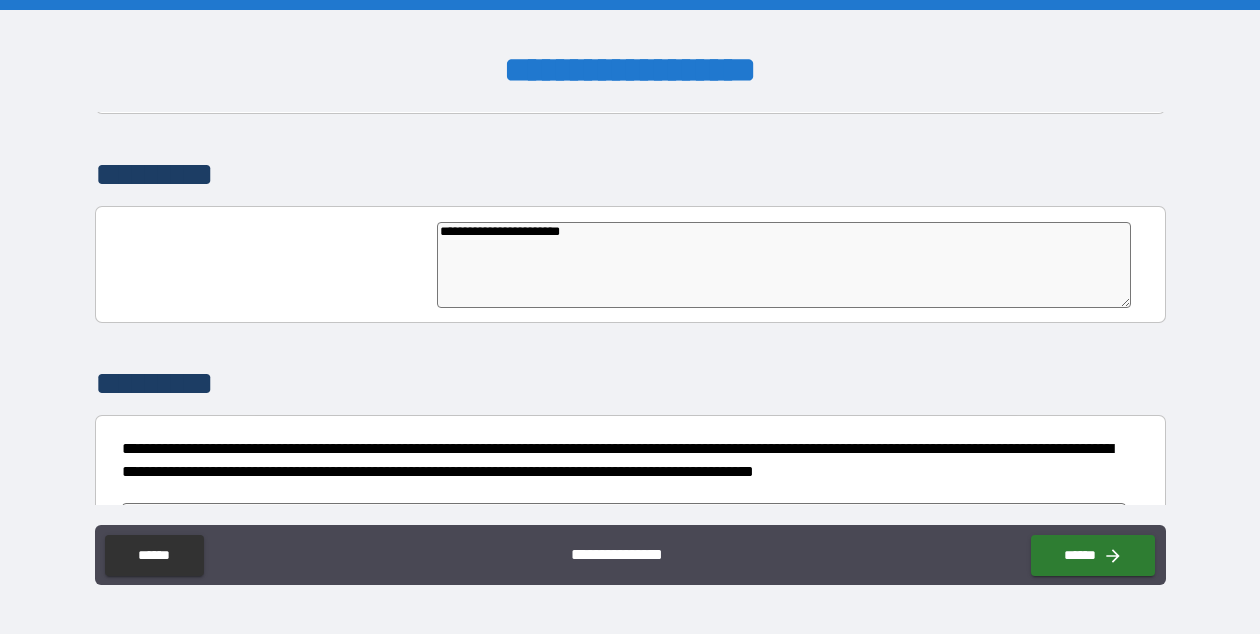 type on "**********" 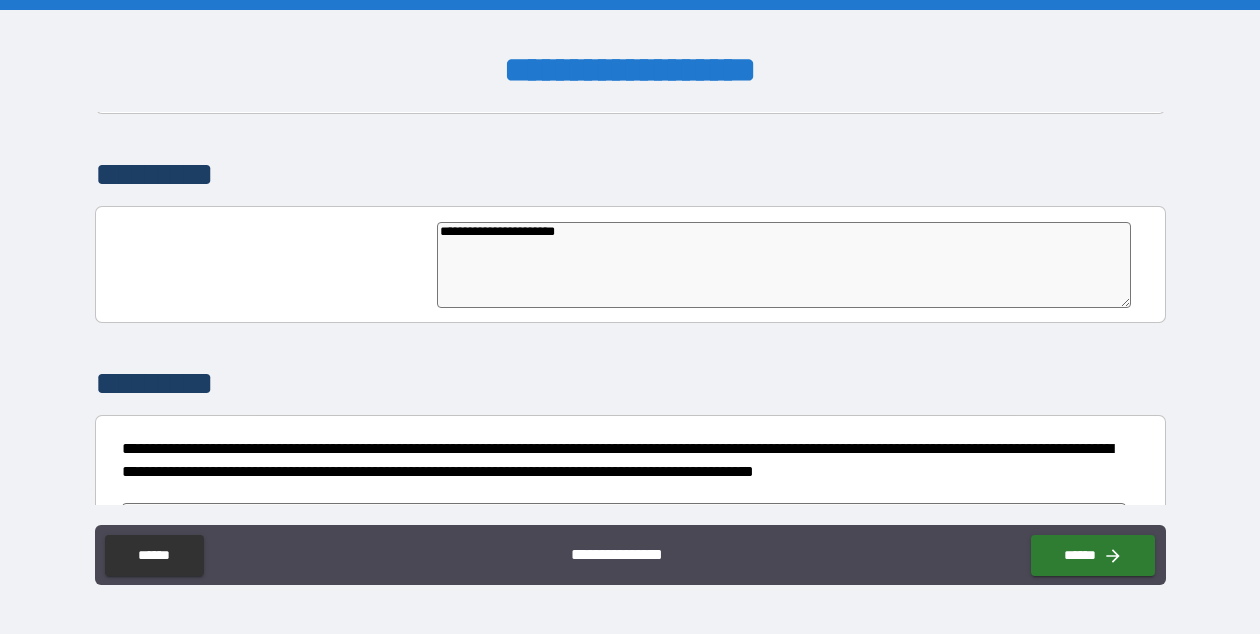 type on "**********" 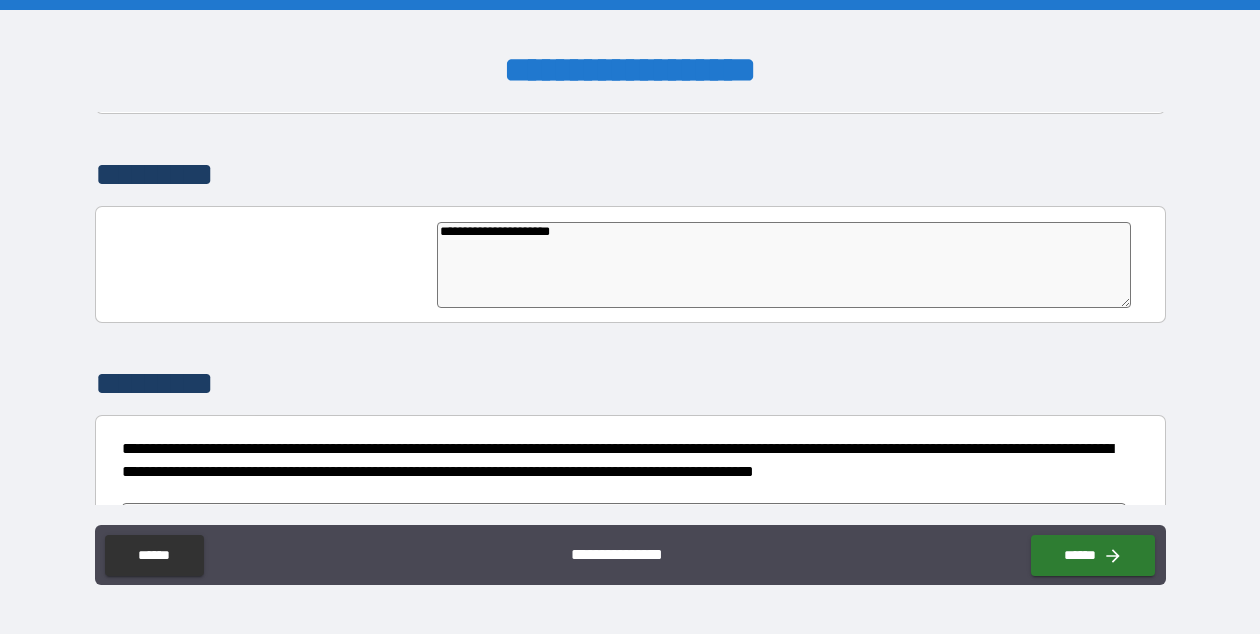 type on "**********" 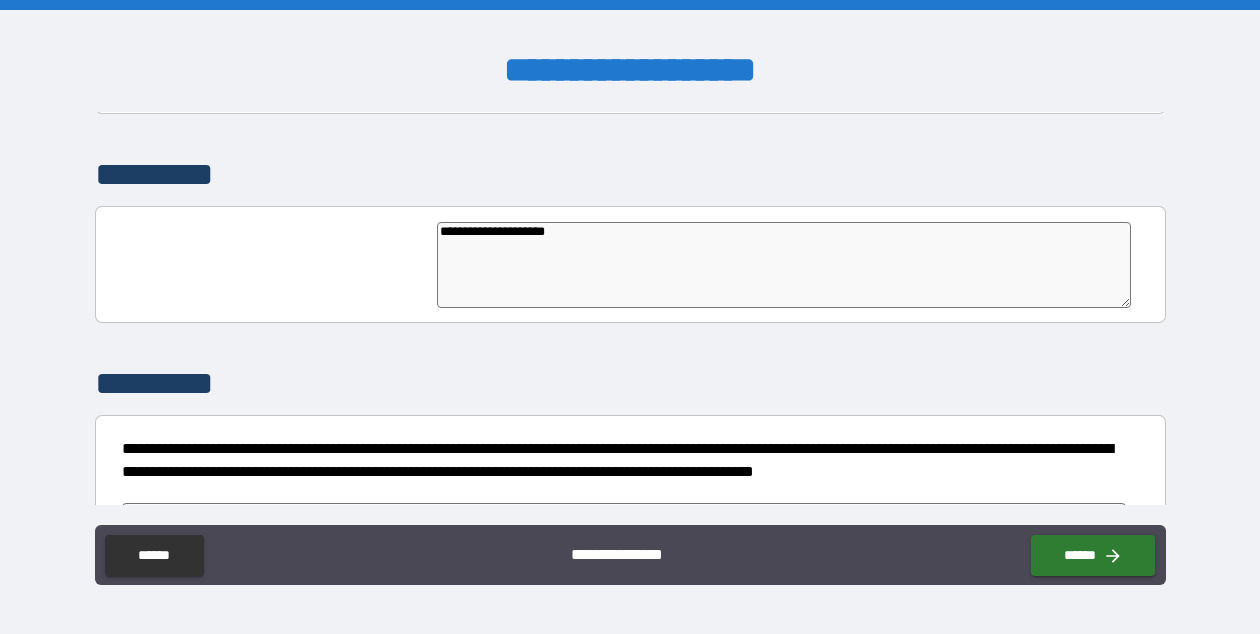 type on "**********" 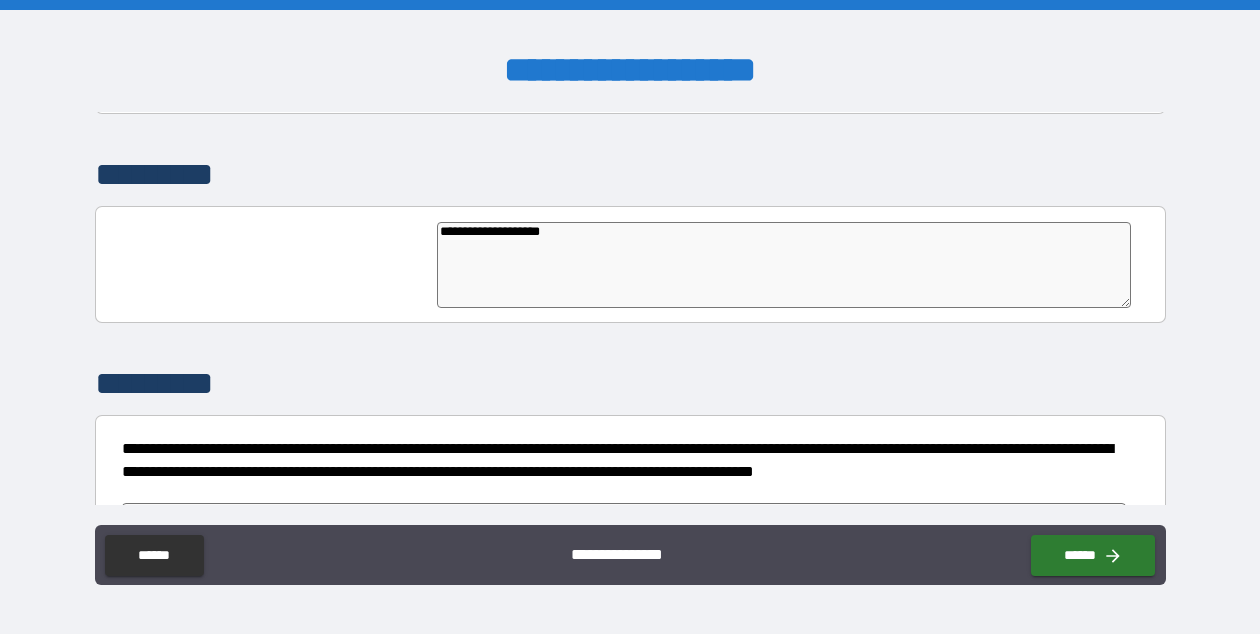 type on "**********" 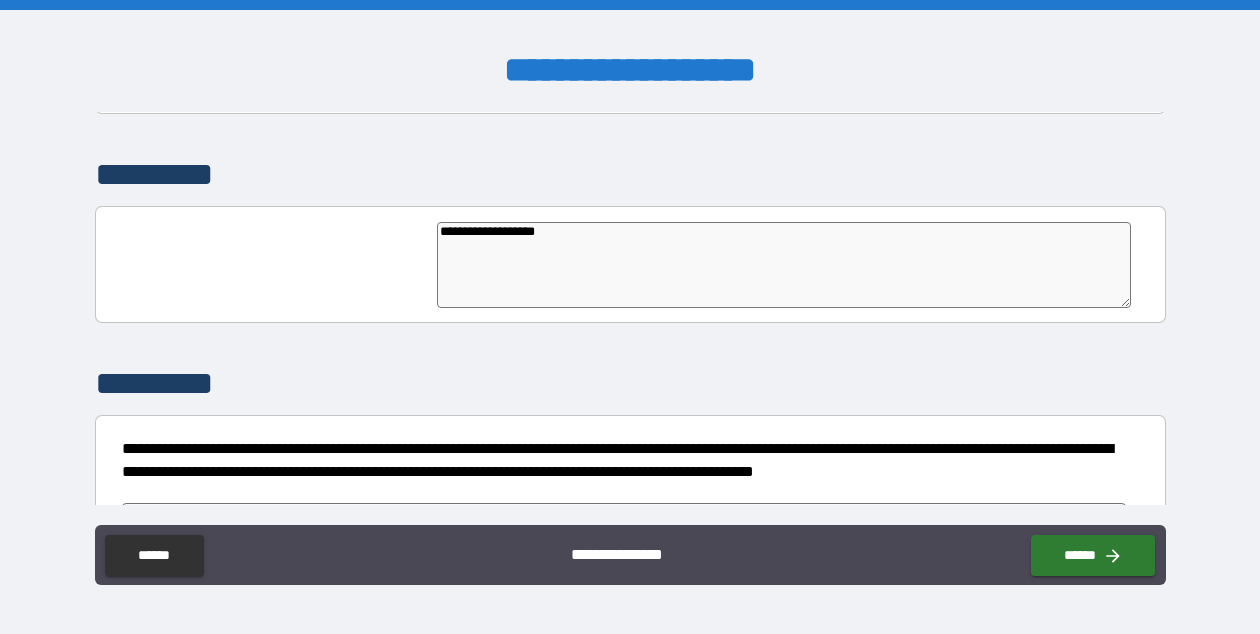 type on "**********" 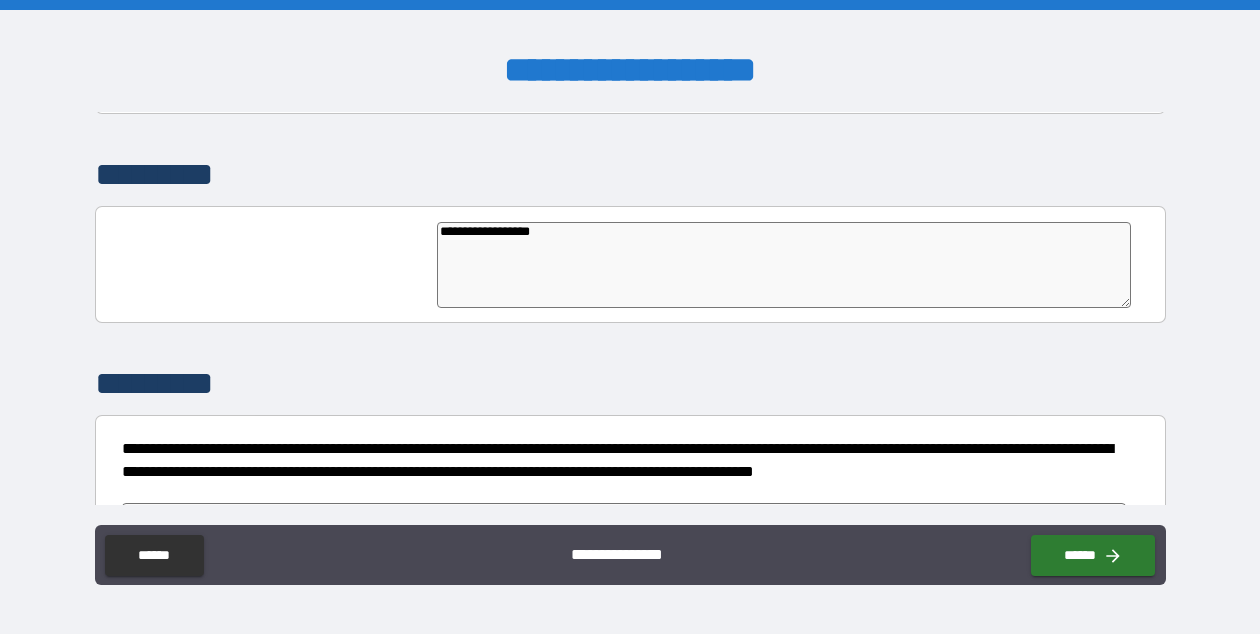 type on "**********" 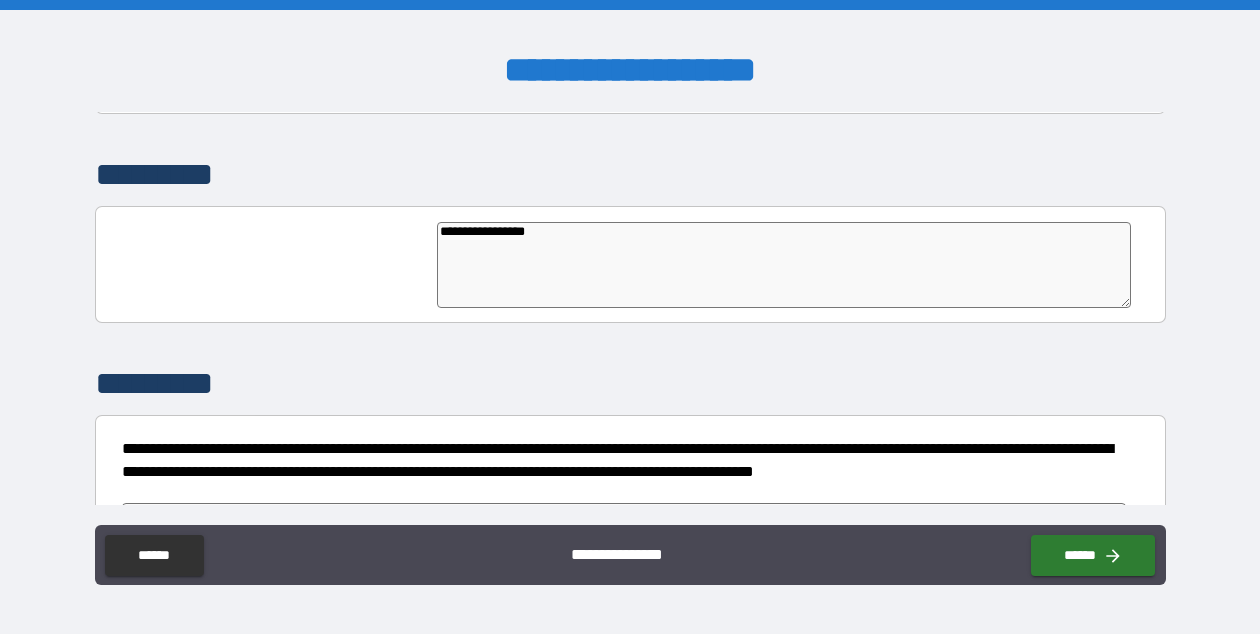 type on "**********" 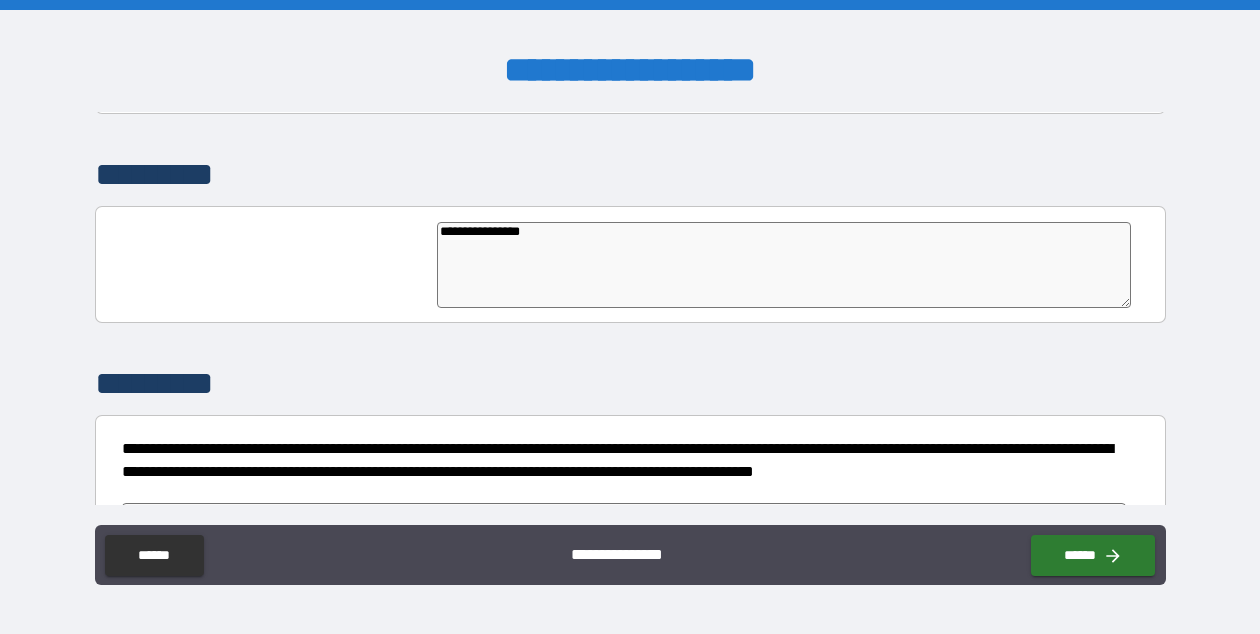 type on "**********" 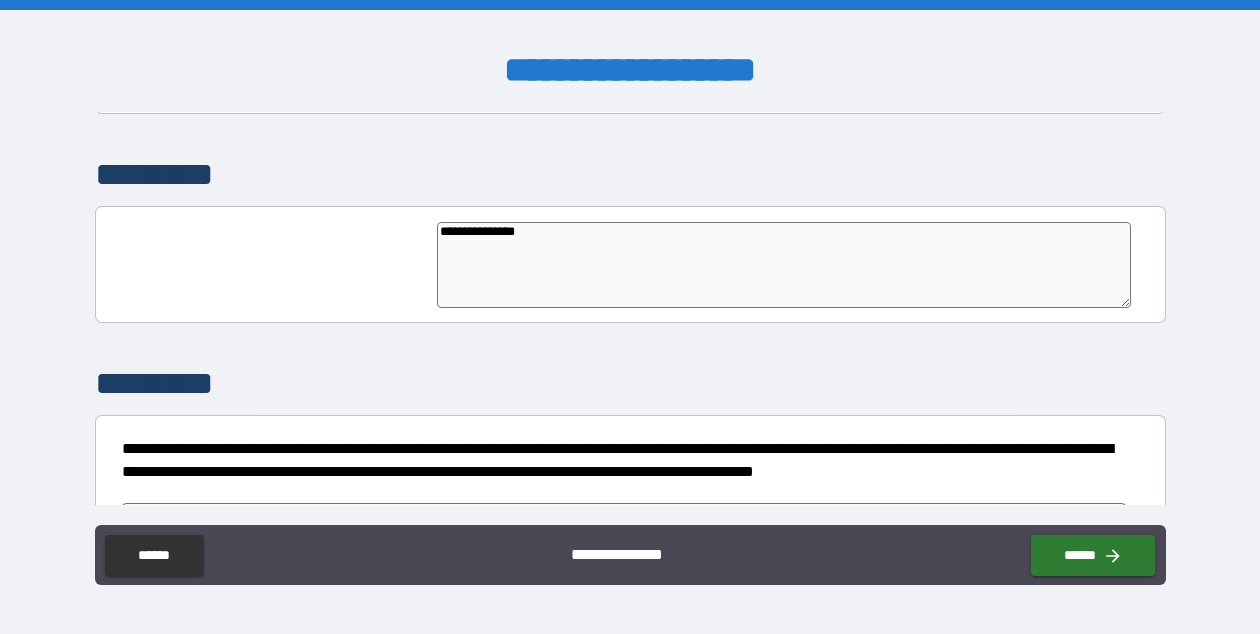type on "*" 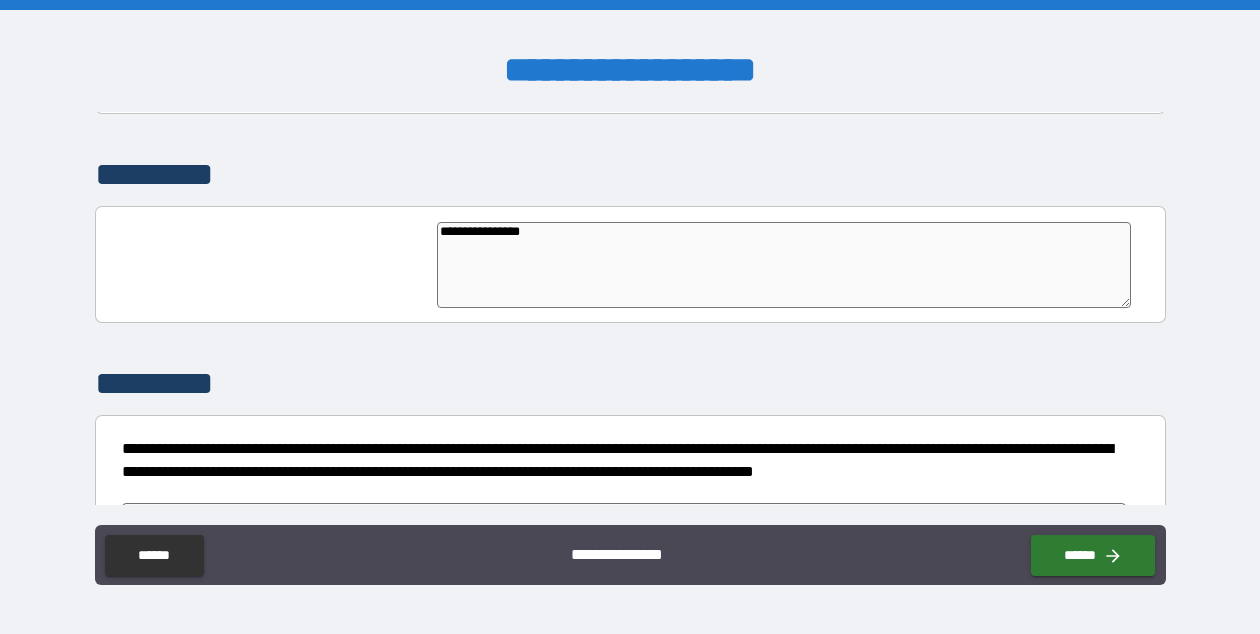 type on "**********" 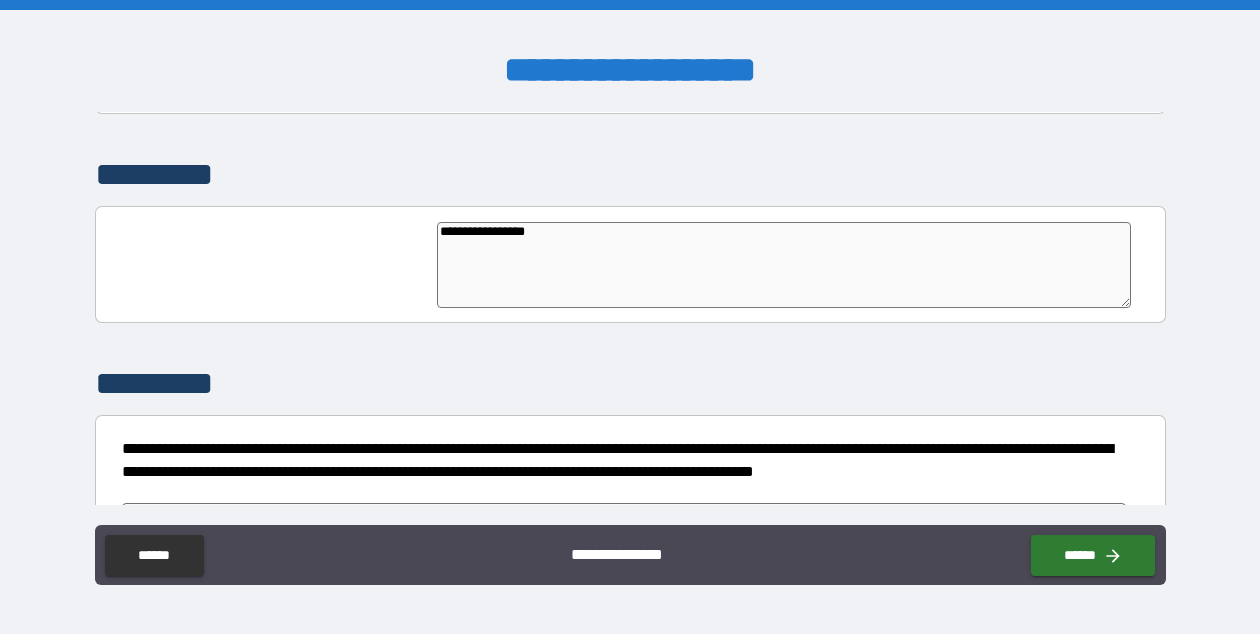 type on "*" 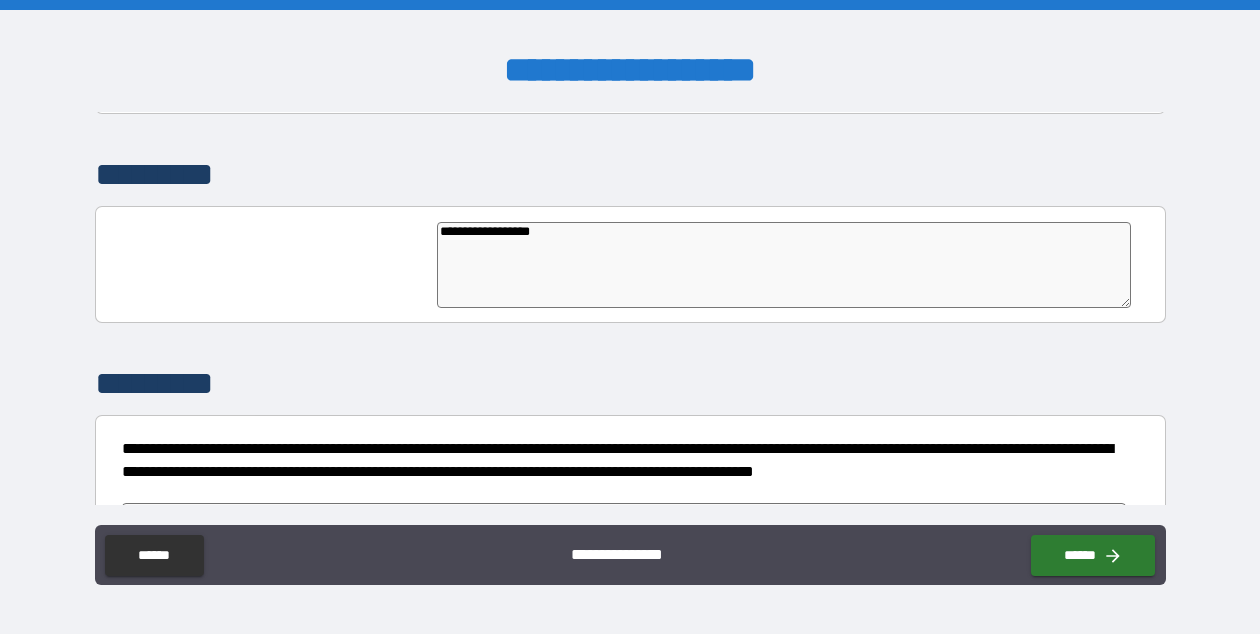 type on "*" 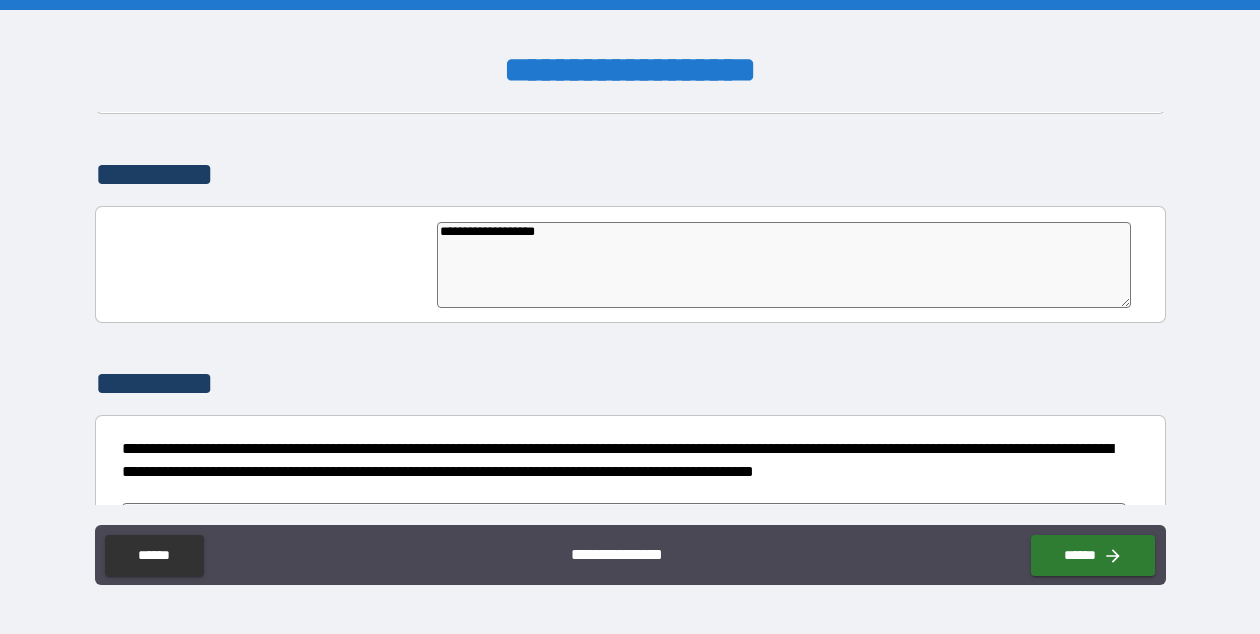 type on "*" 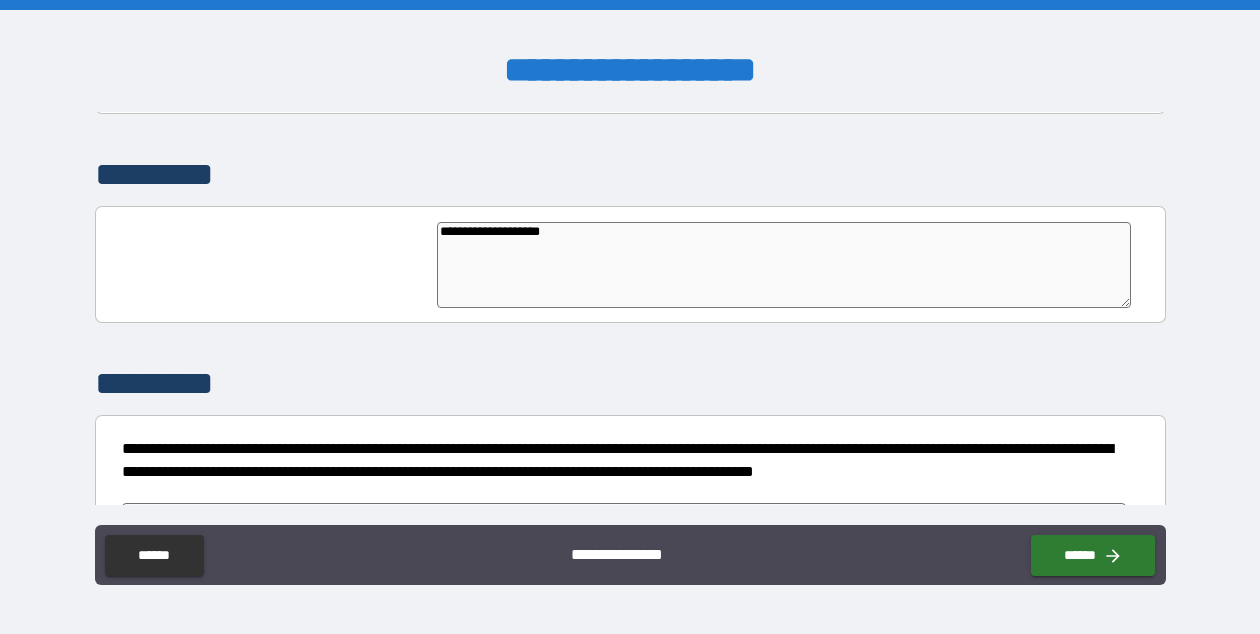 type on "**********" 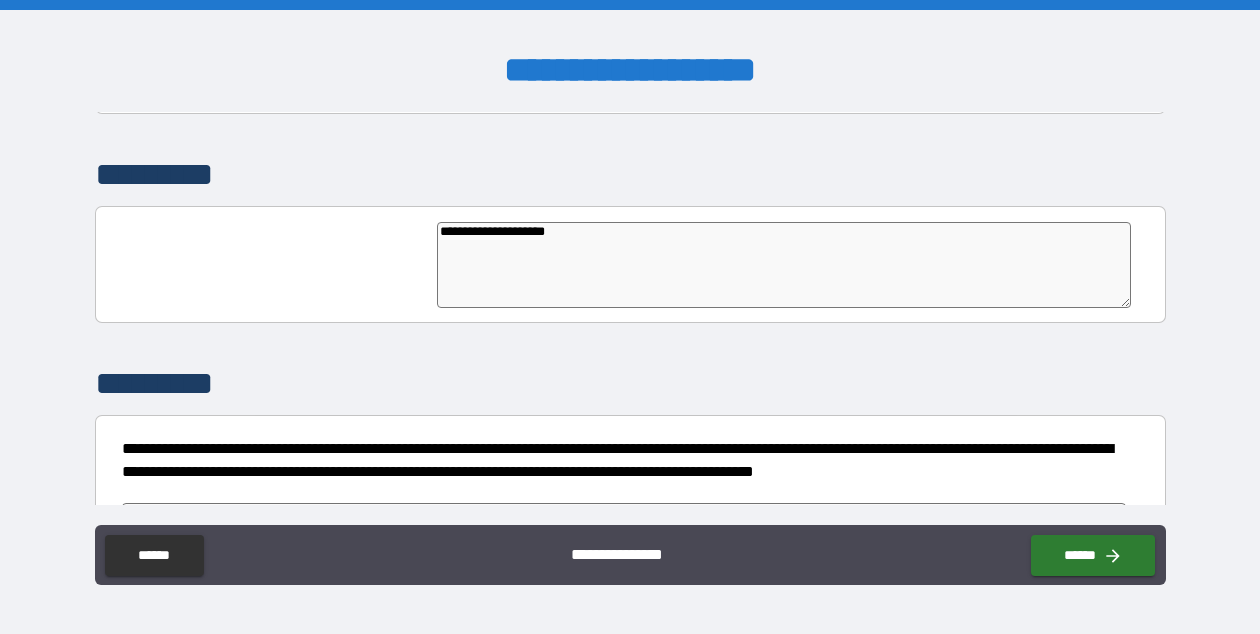 type on "*" 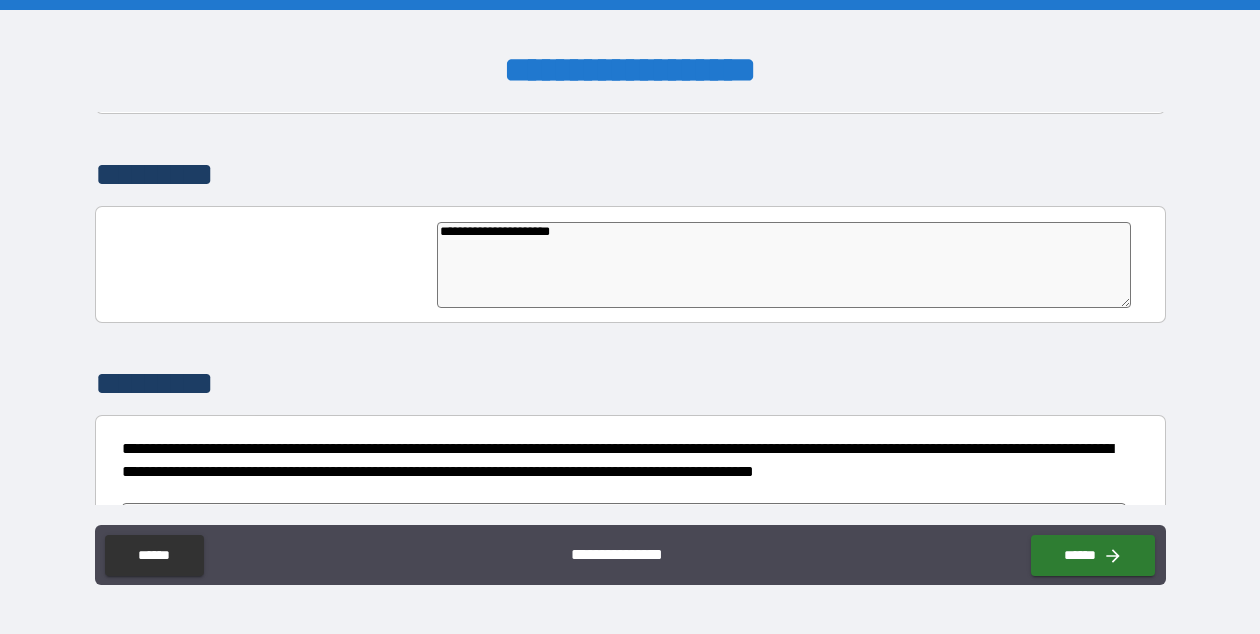 type on "*" 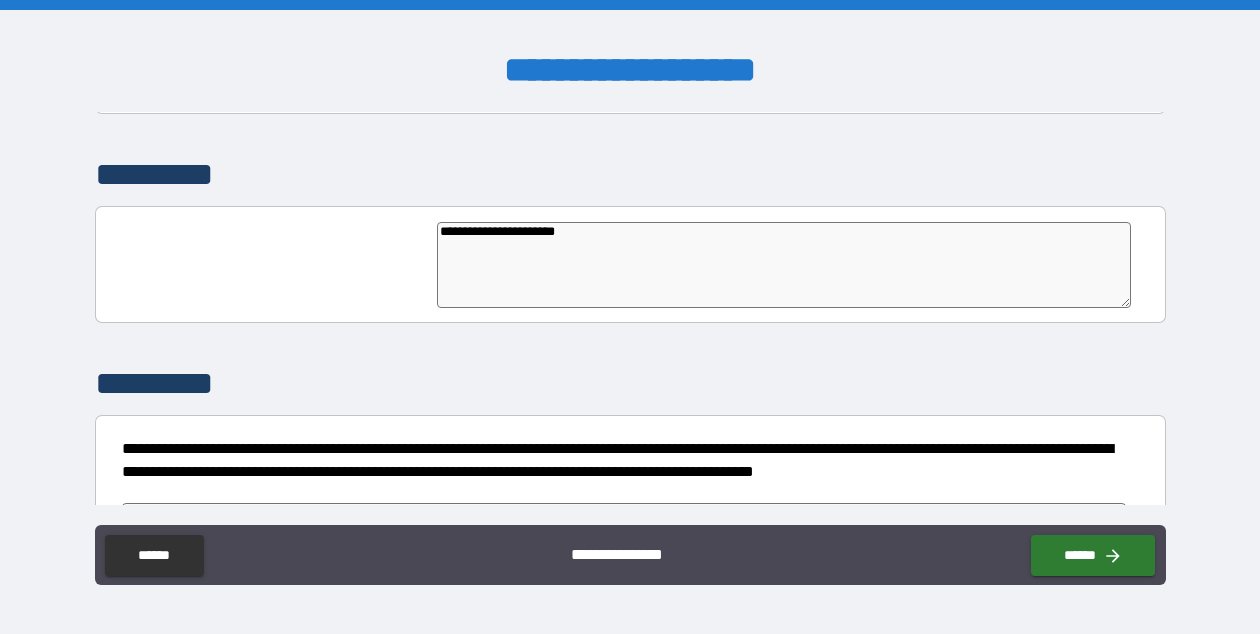type on "*" 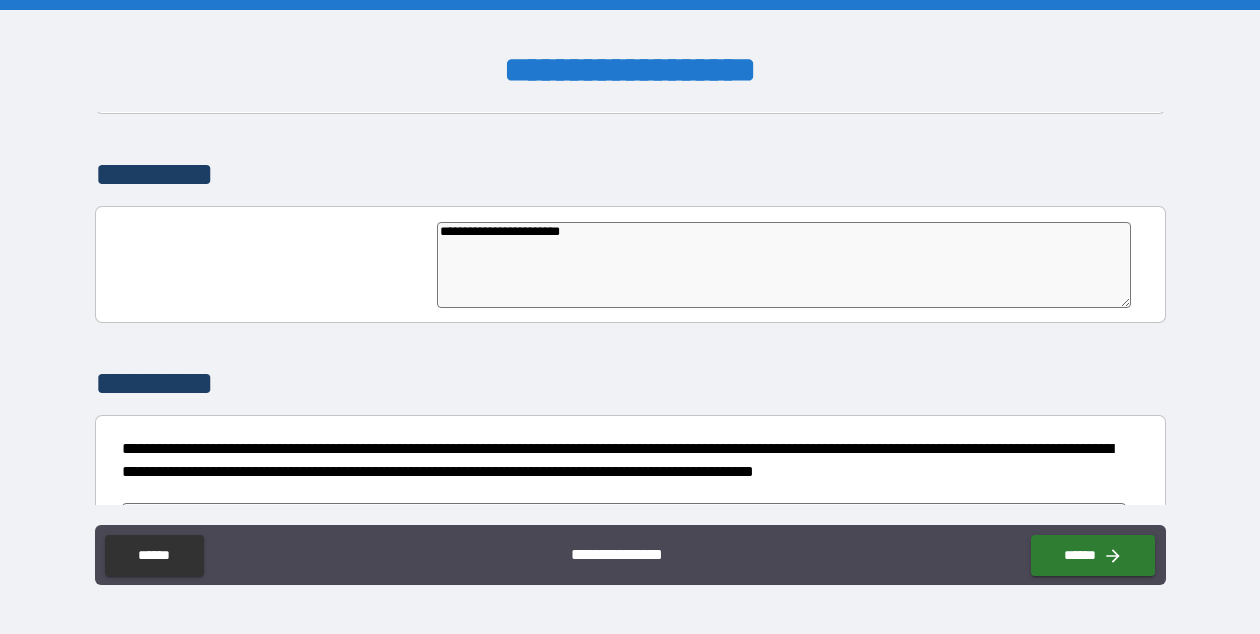 type on "**********" 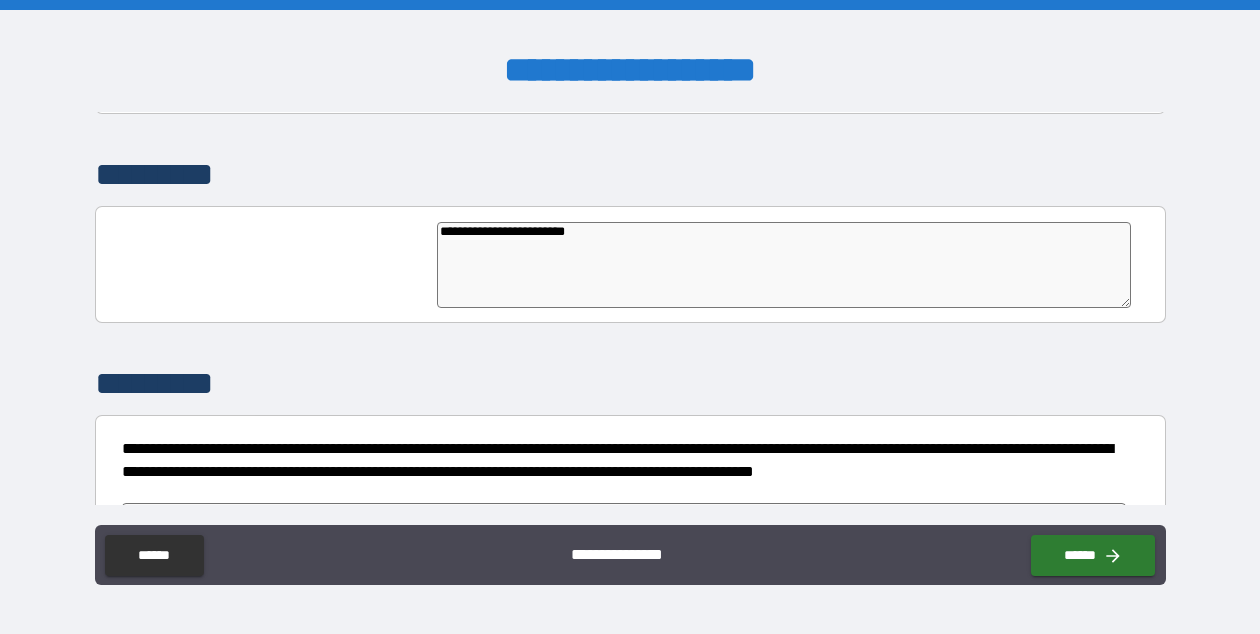 type on "**********" 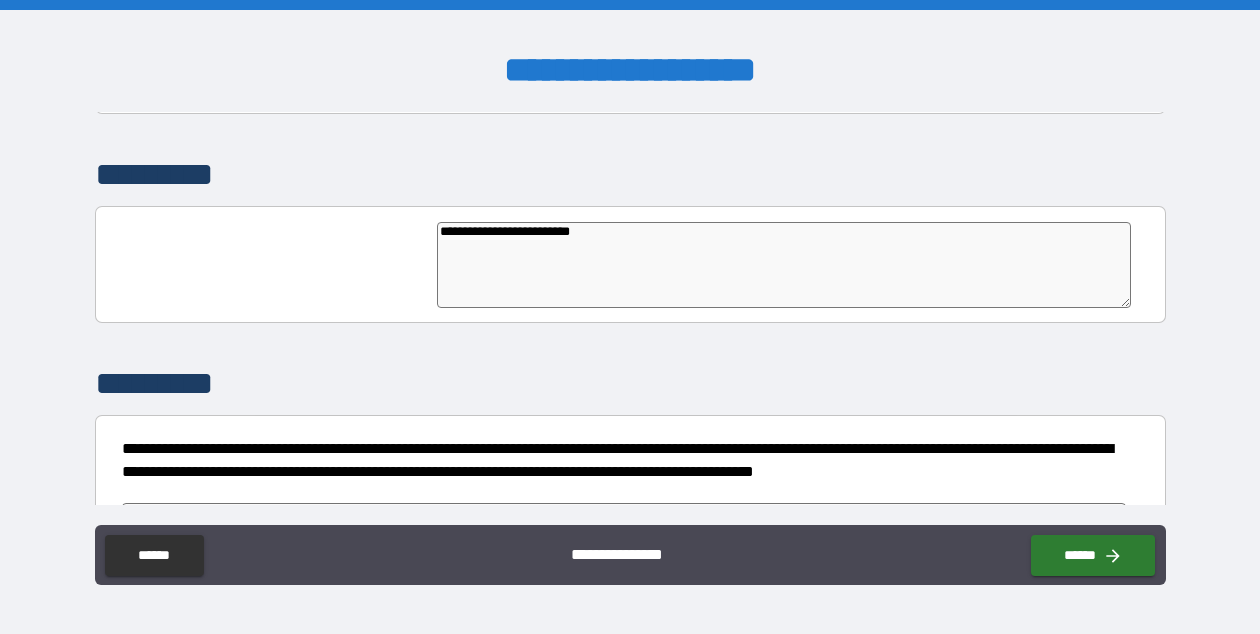 type on "*" 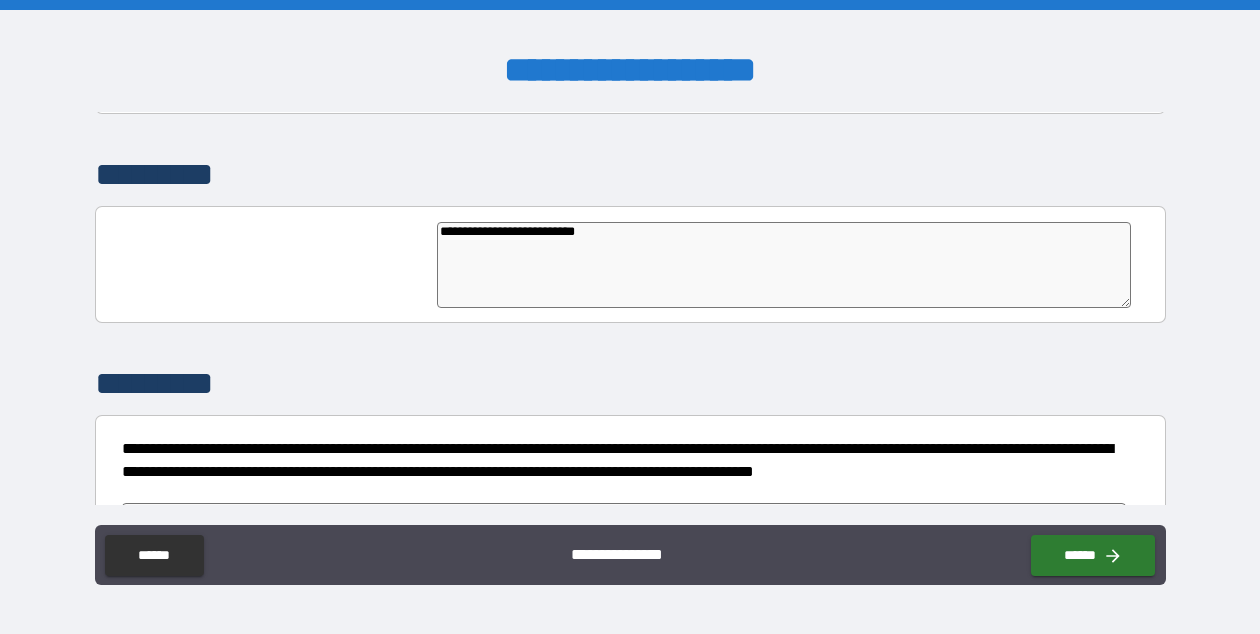 type on "*" 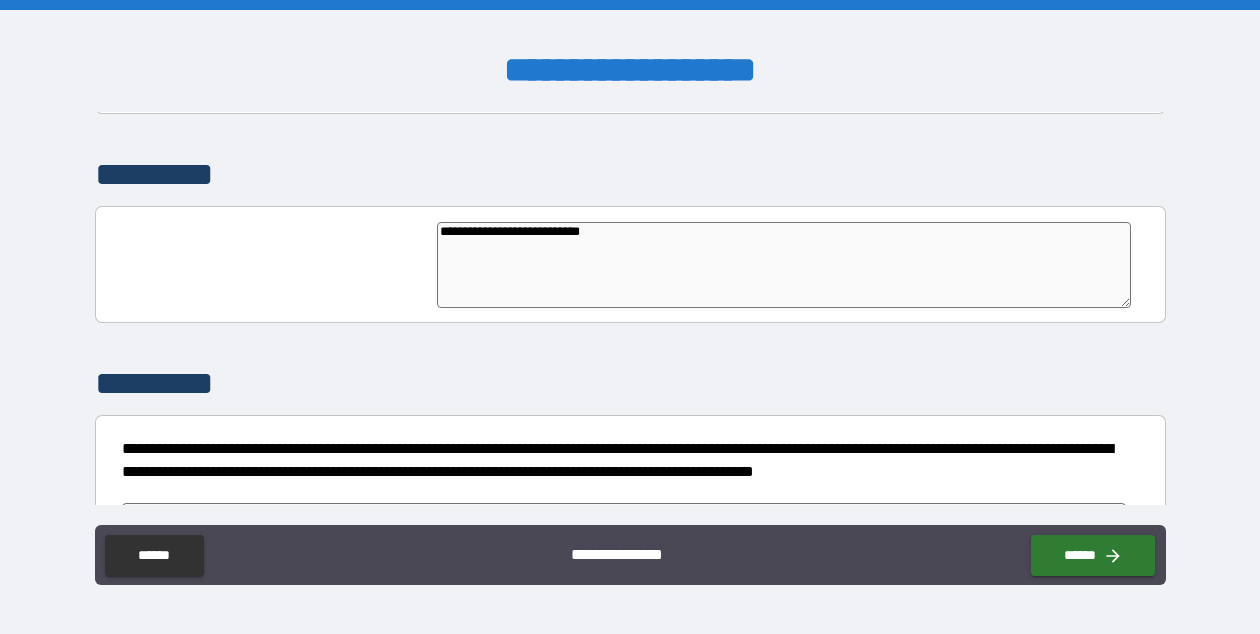 type on "**********" 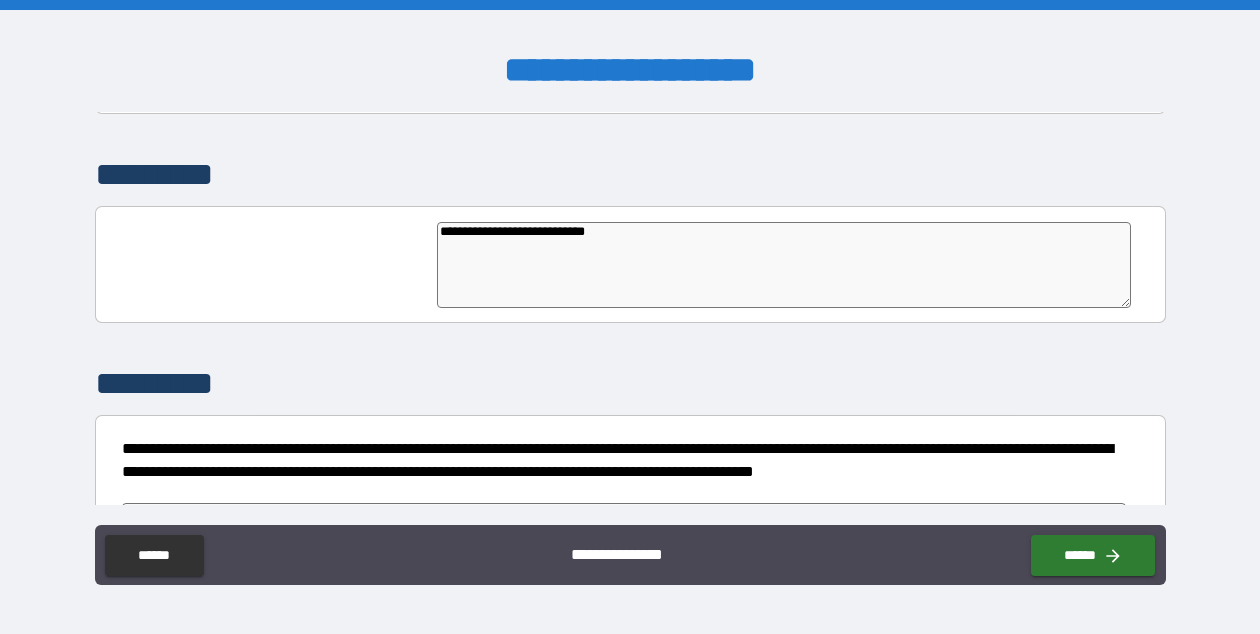 type on "*" 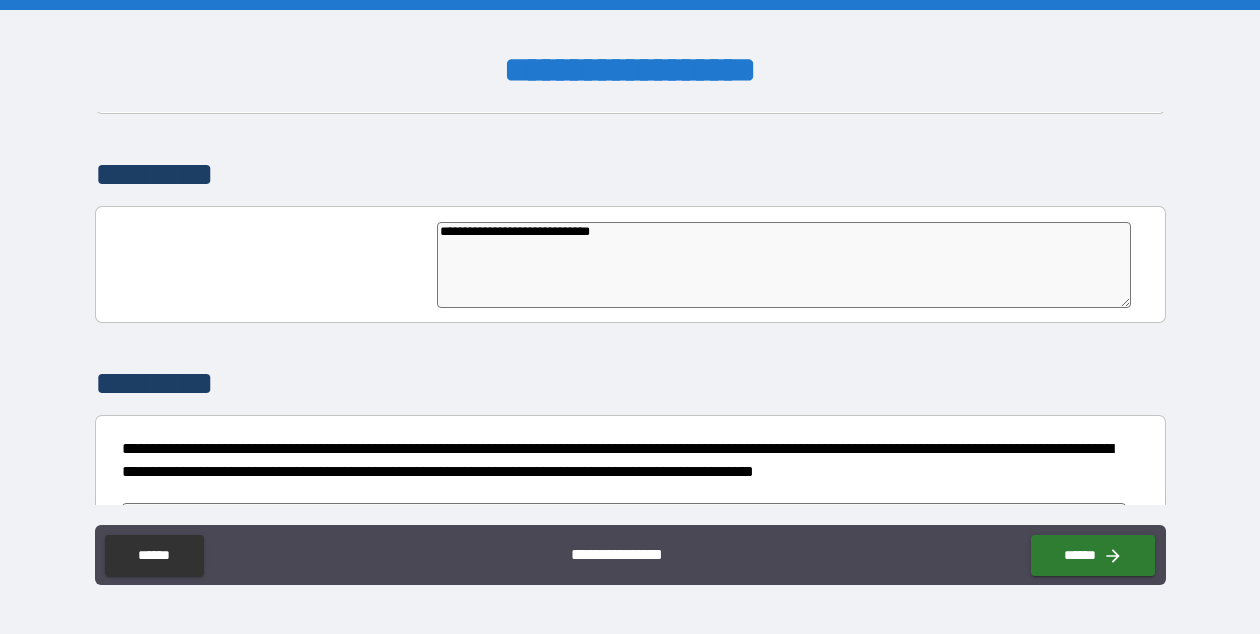 type on "*" 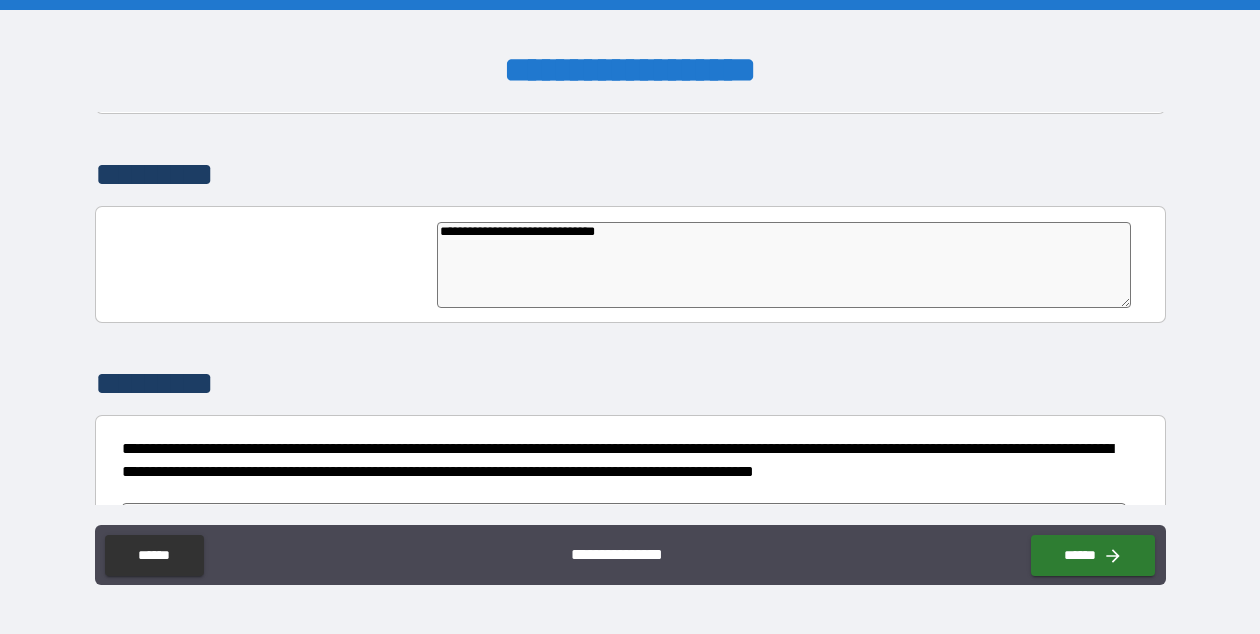 type on "*" 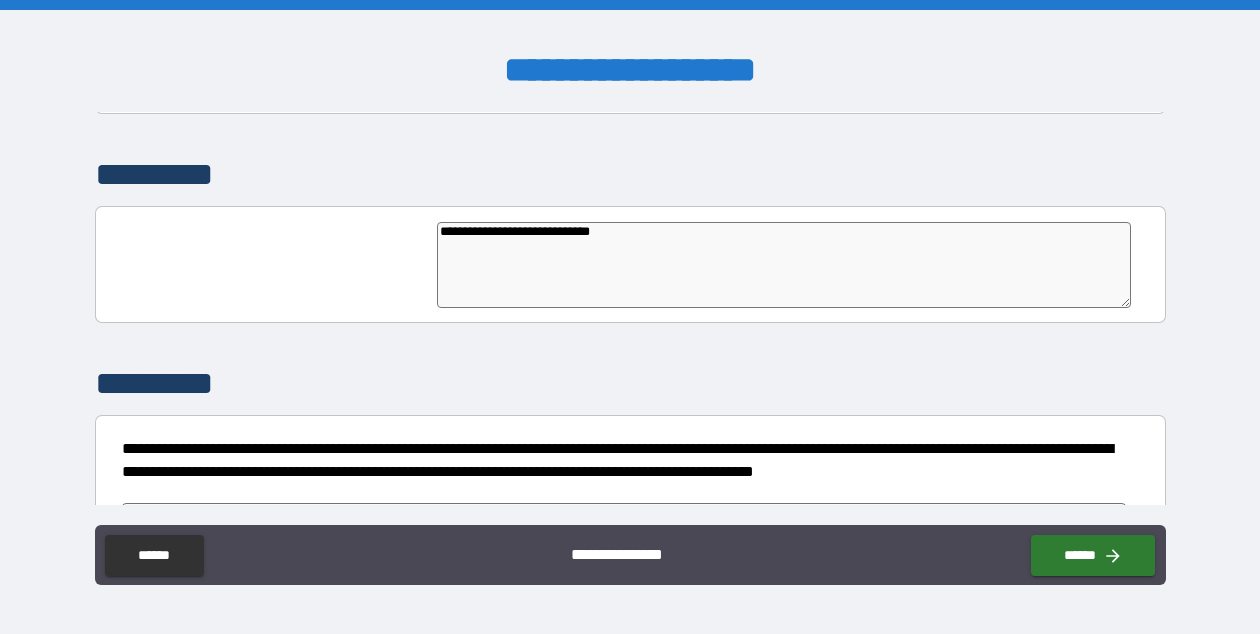 type on "*" 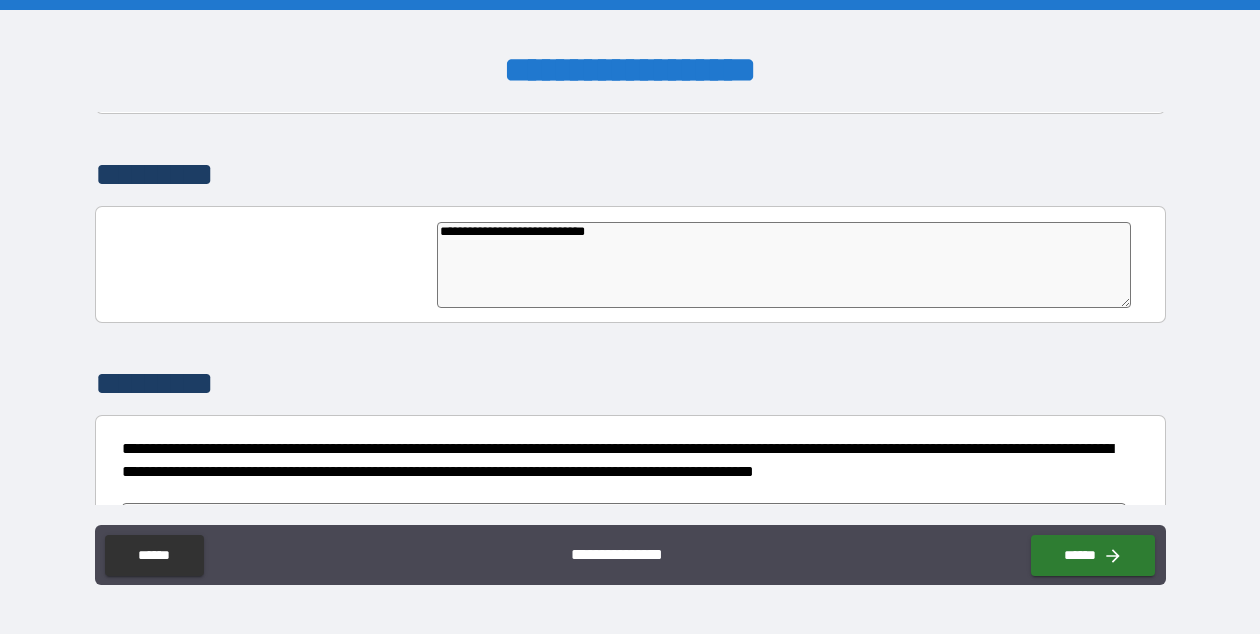 type on "**********" 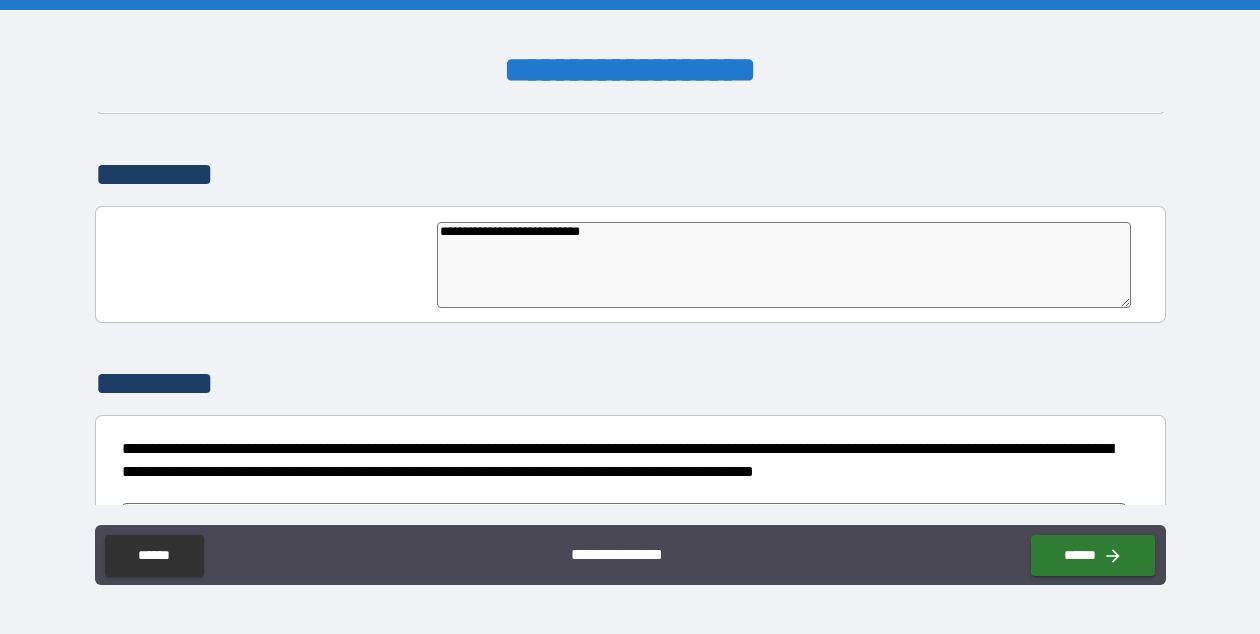 type on "**********" 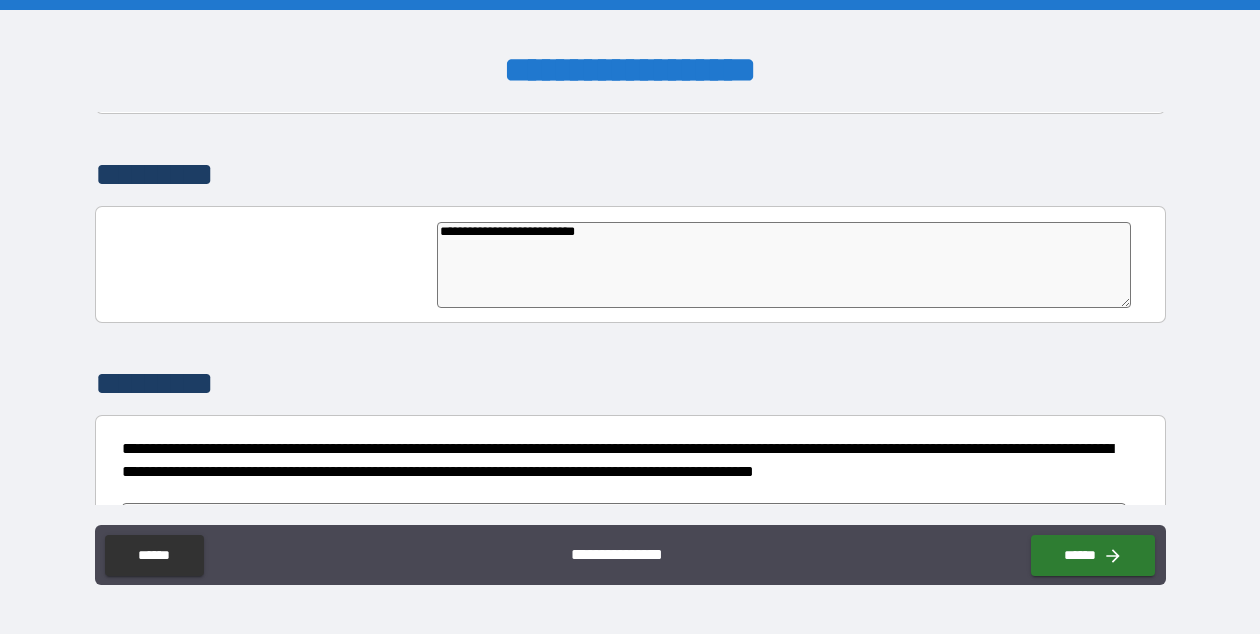 type on "**********" 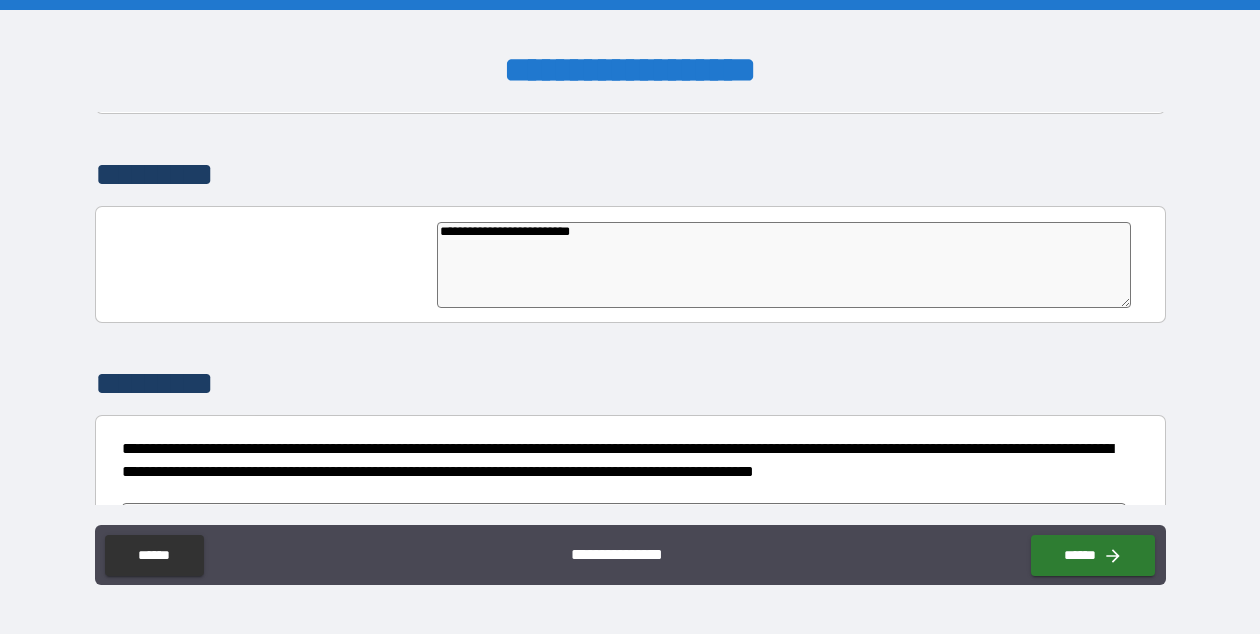 type on "**********" 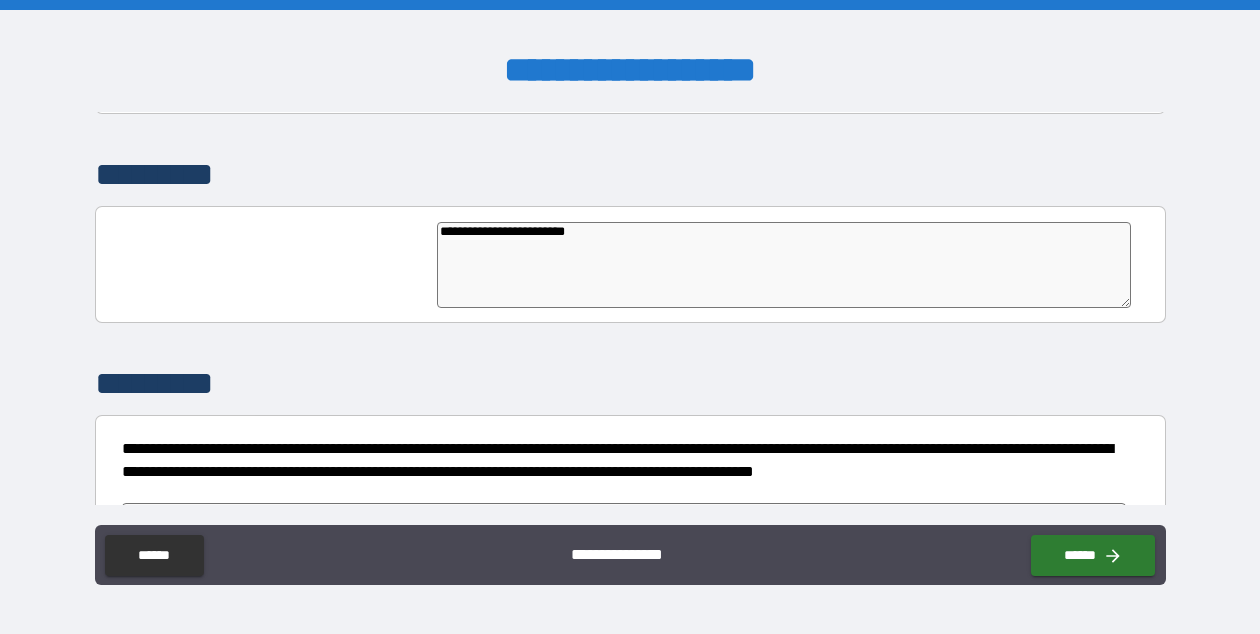 type on "**********" 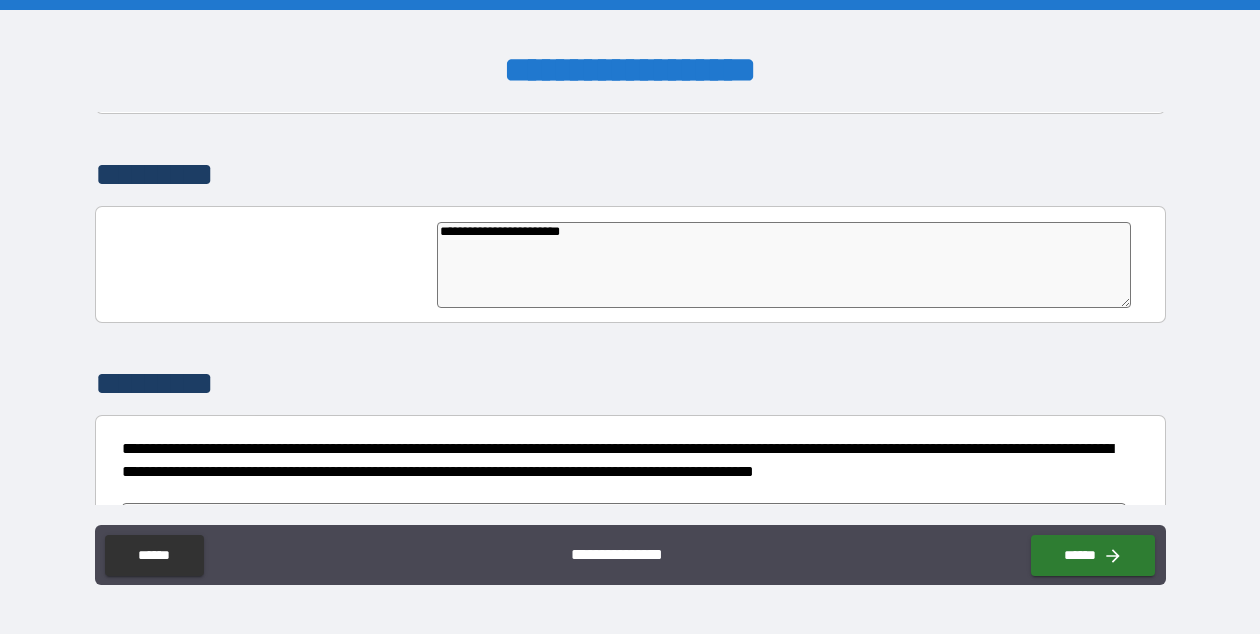 type on "**********" 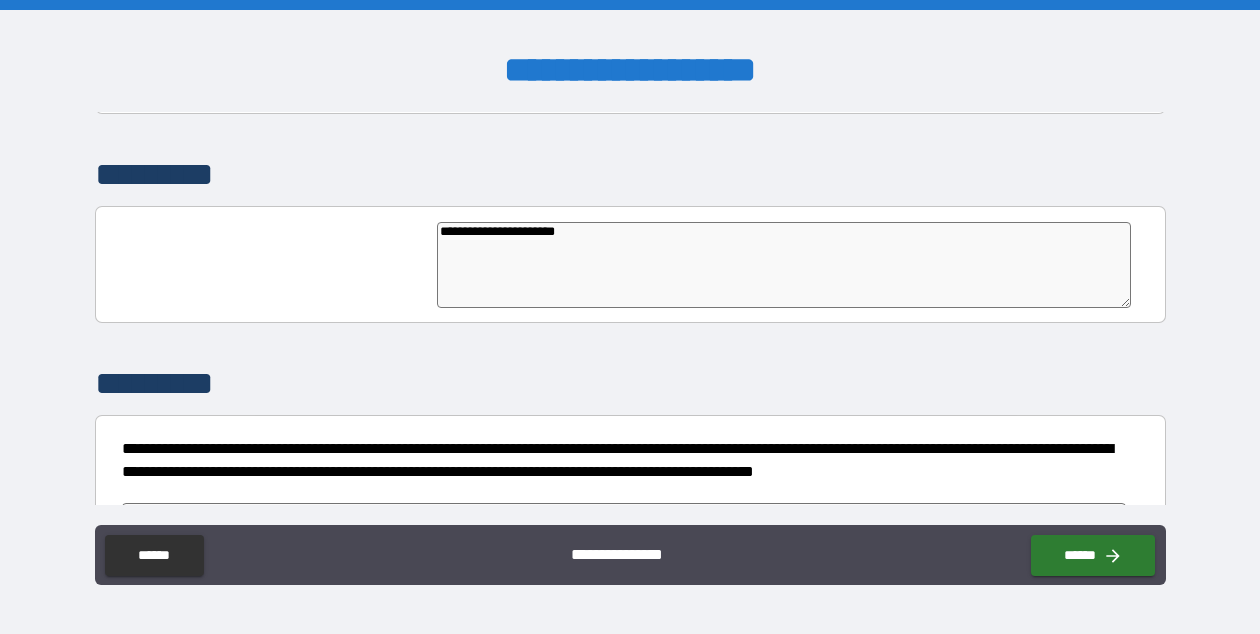 type on "**********" 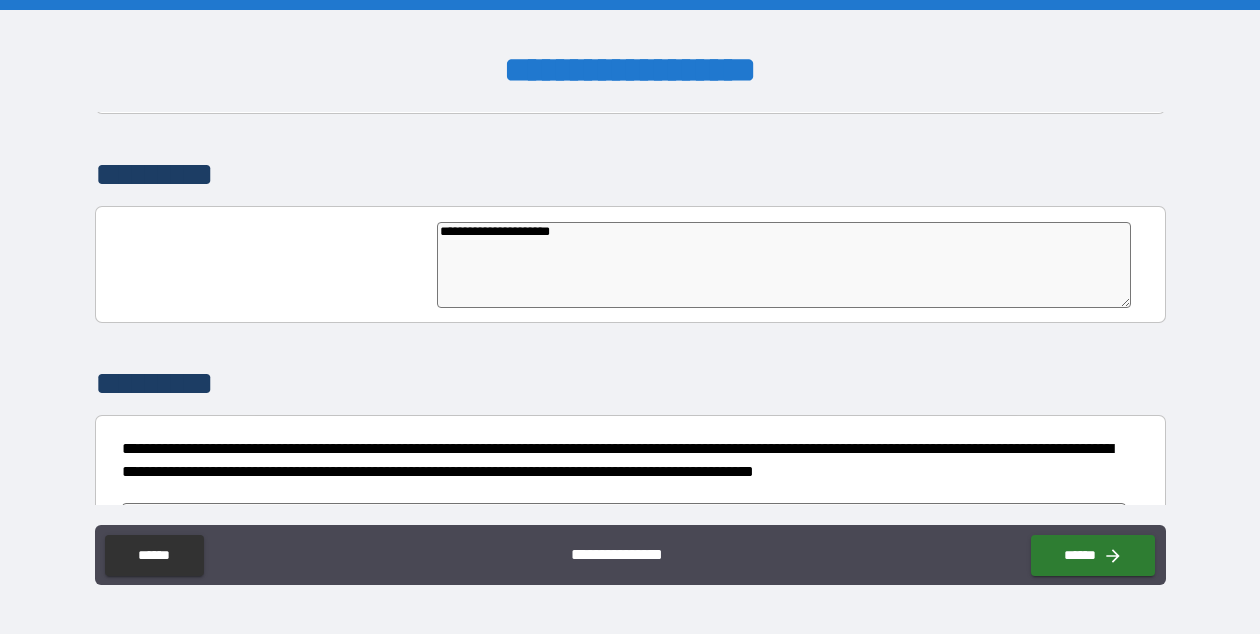 type on "**********" 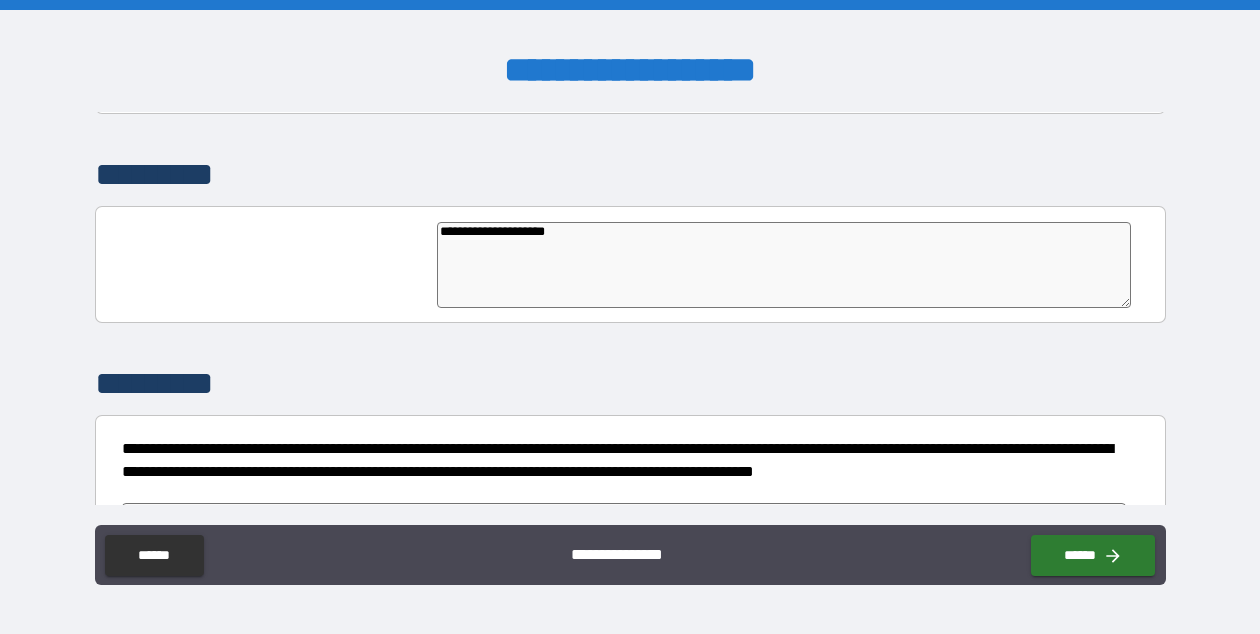 type on "**********" 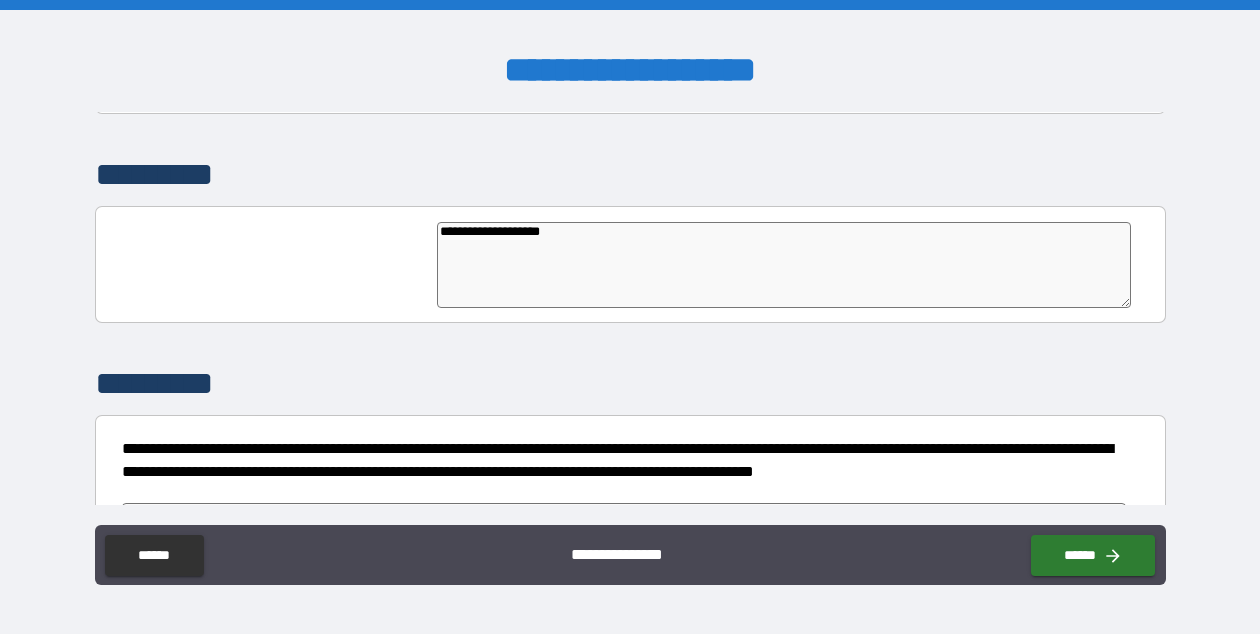 type on "*" 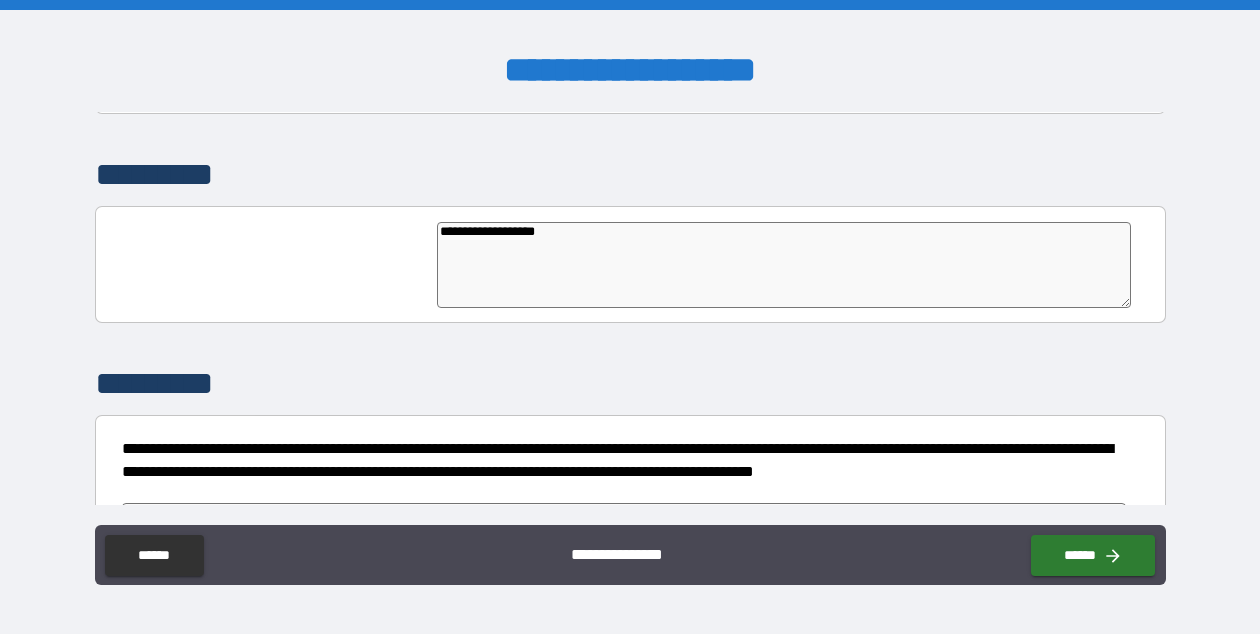 type on "**********" 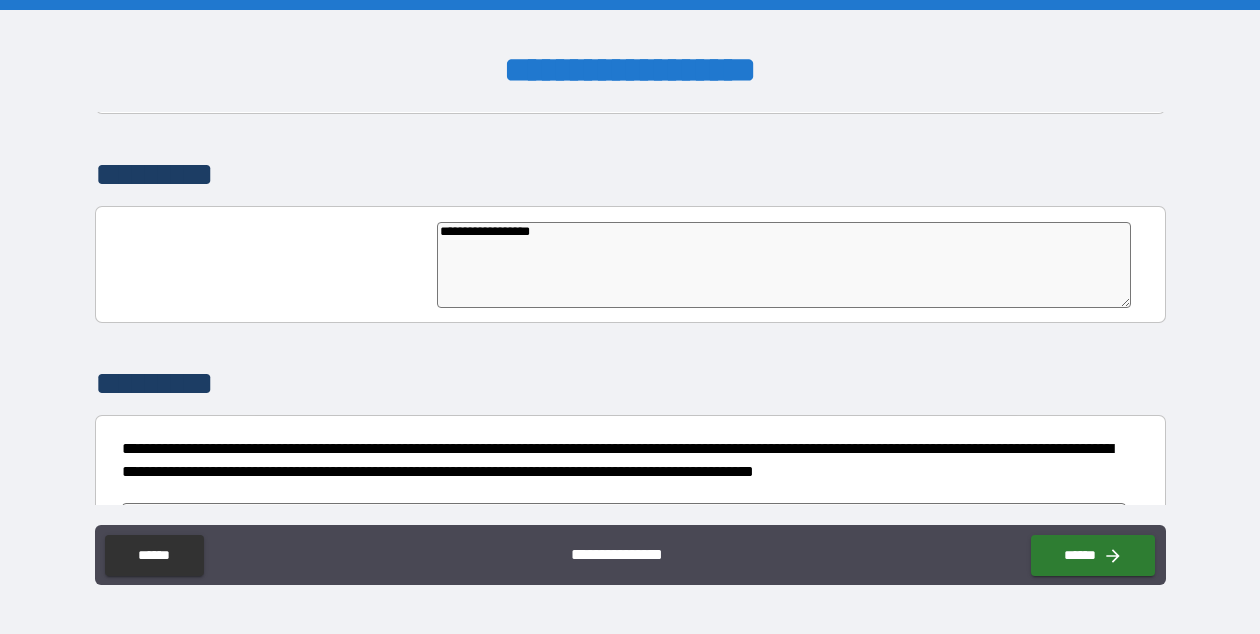 type on "*" 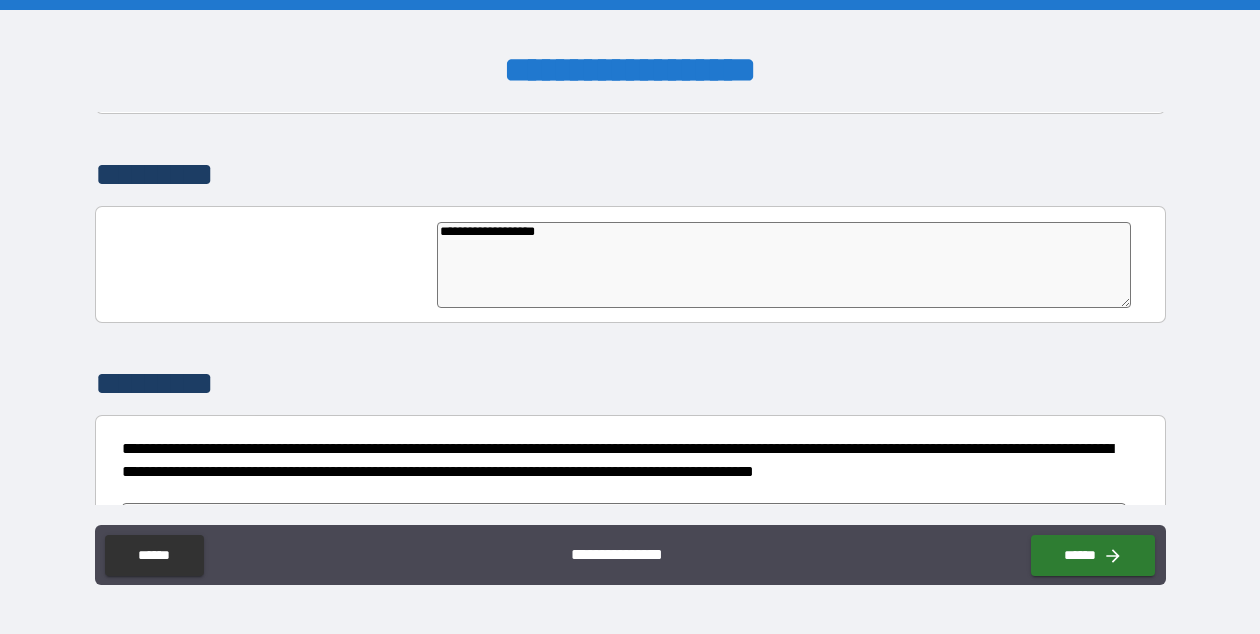 type on "**********" 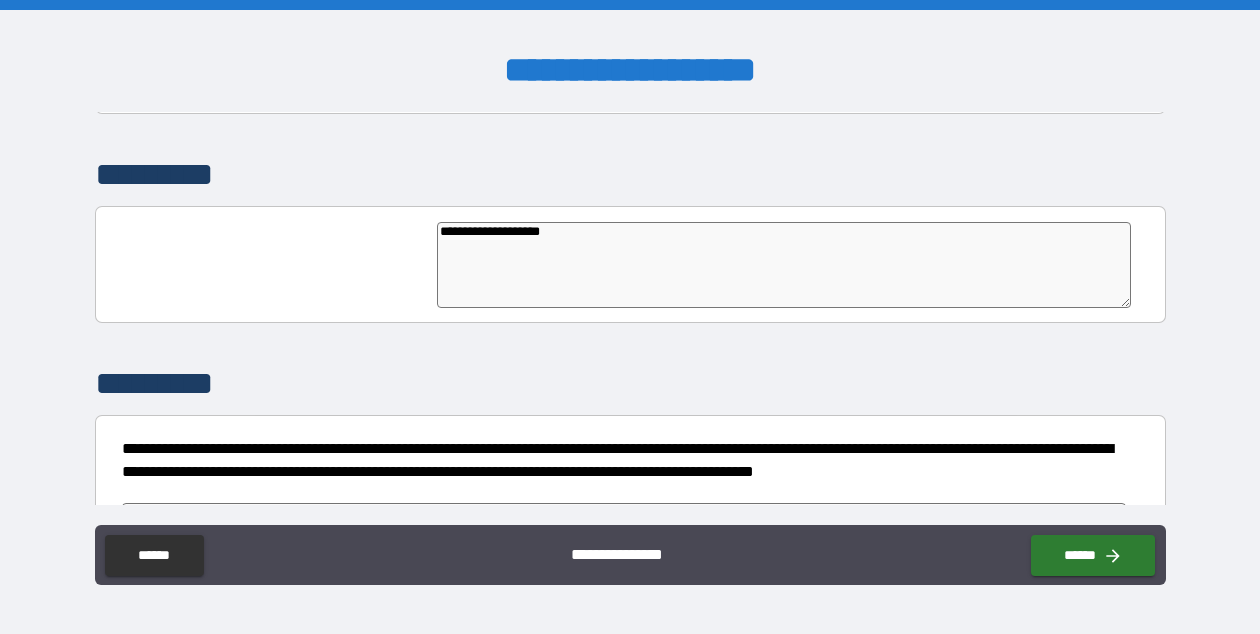 type on "*" 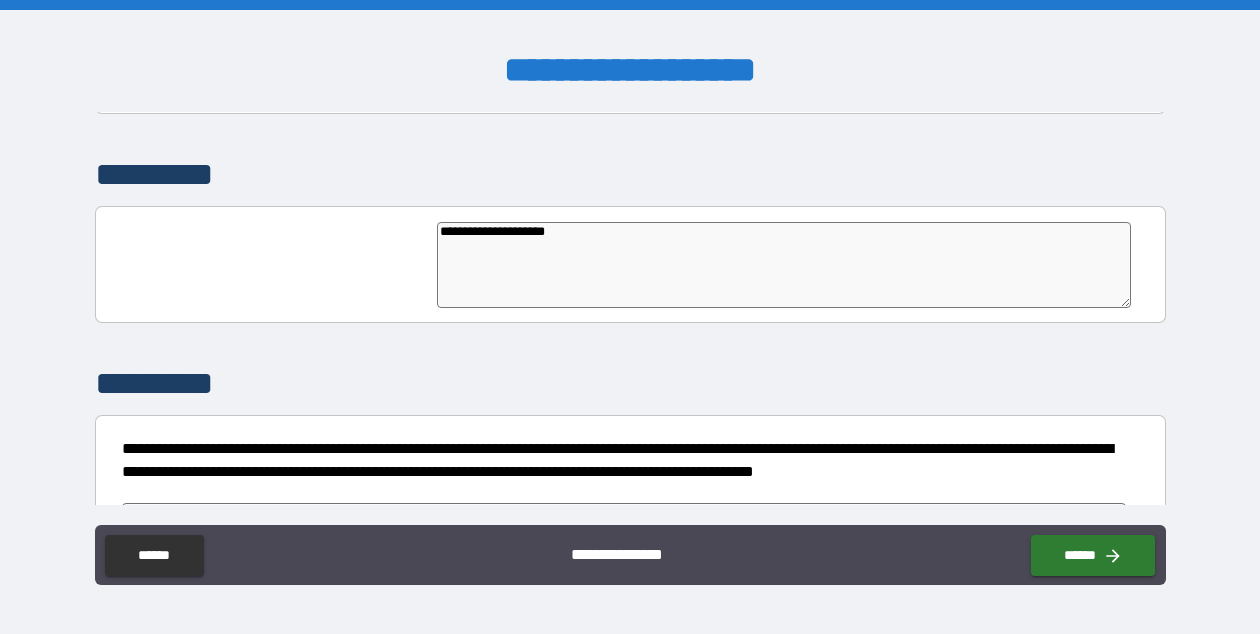 type on "*" 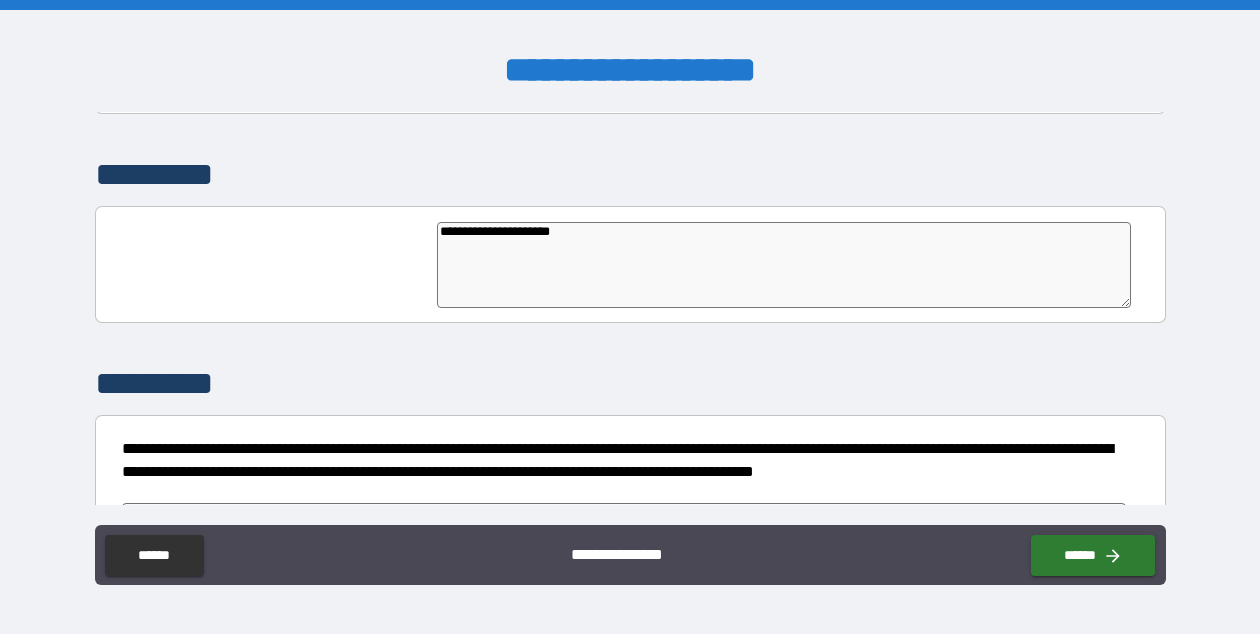 type on "**********" 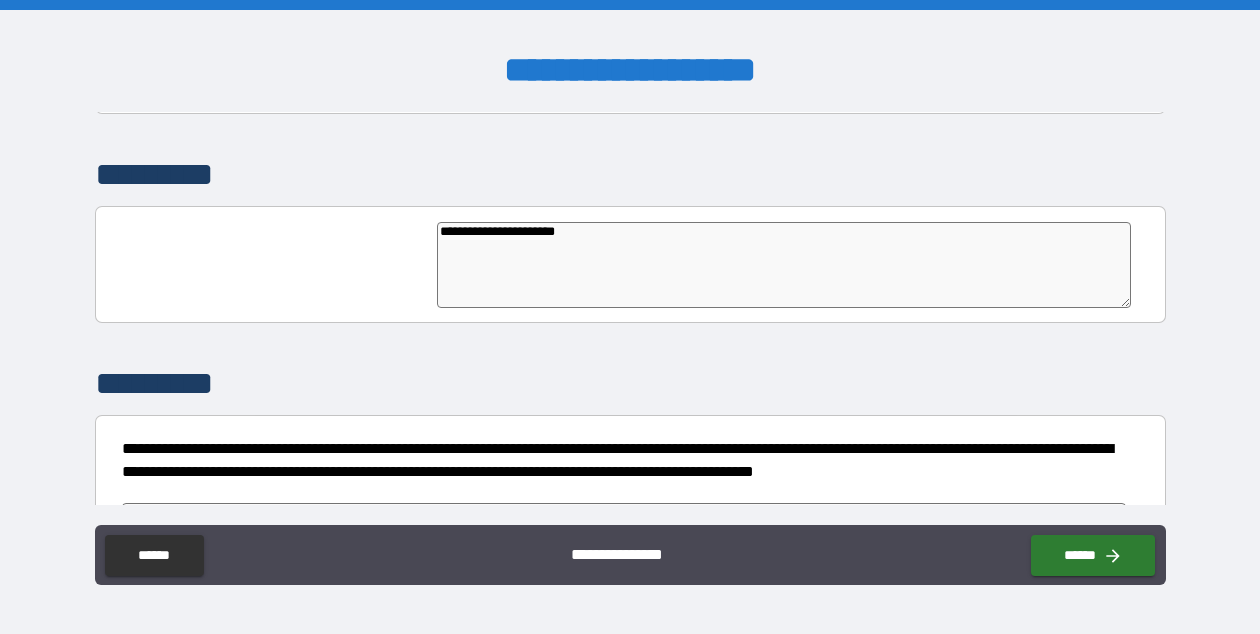 type on "*" 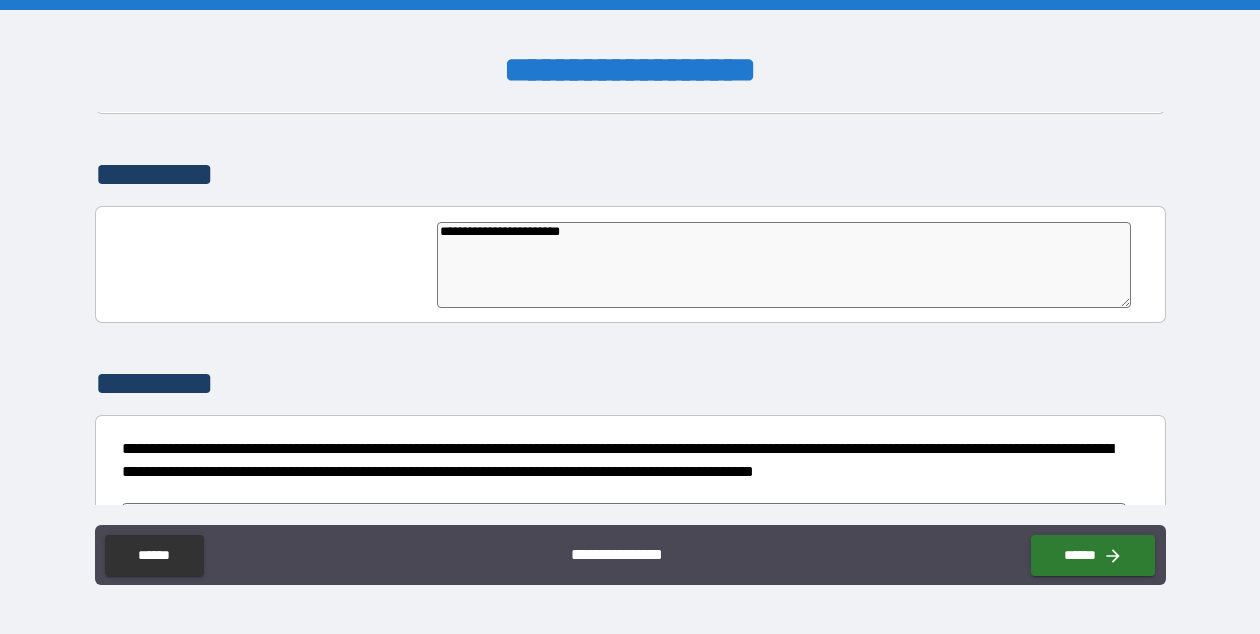 type on "**********" 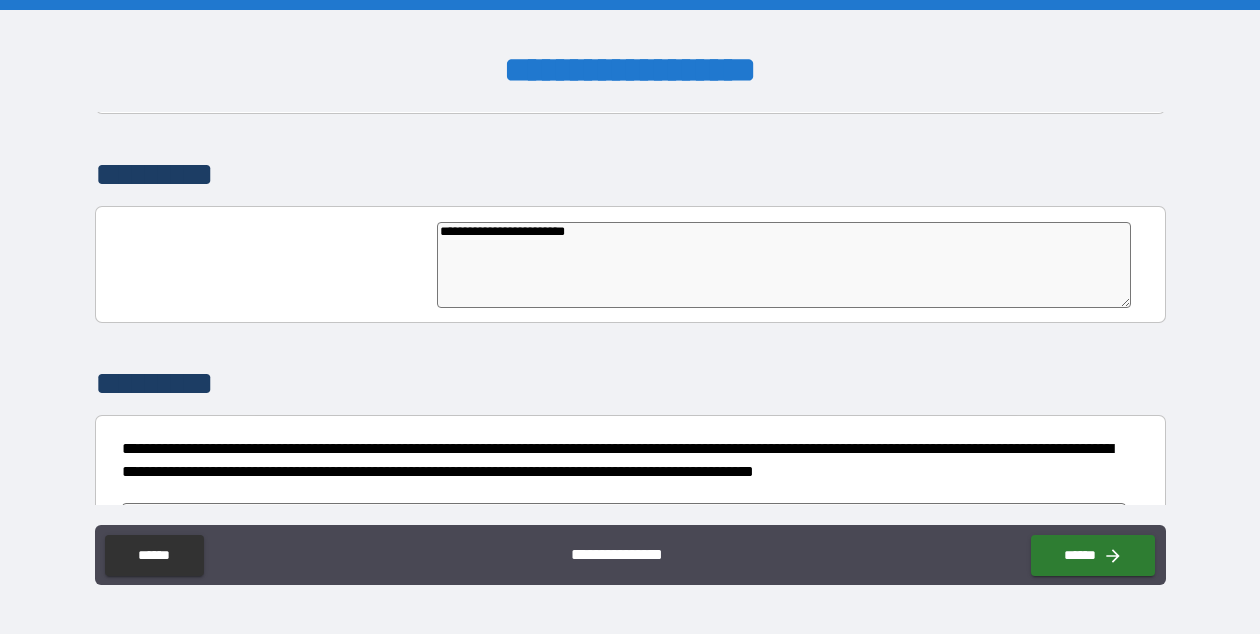 type on "**********" 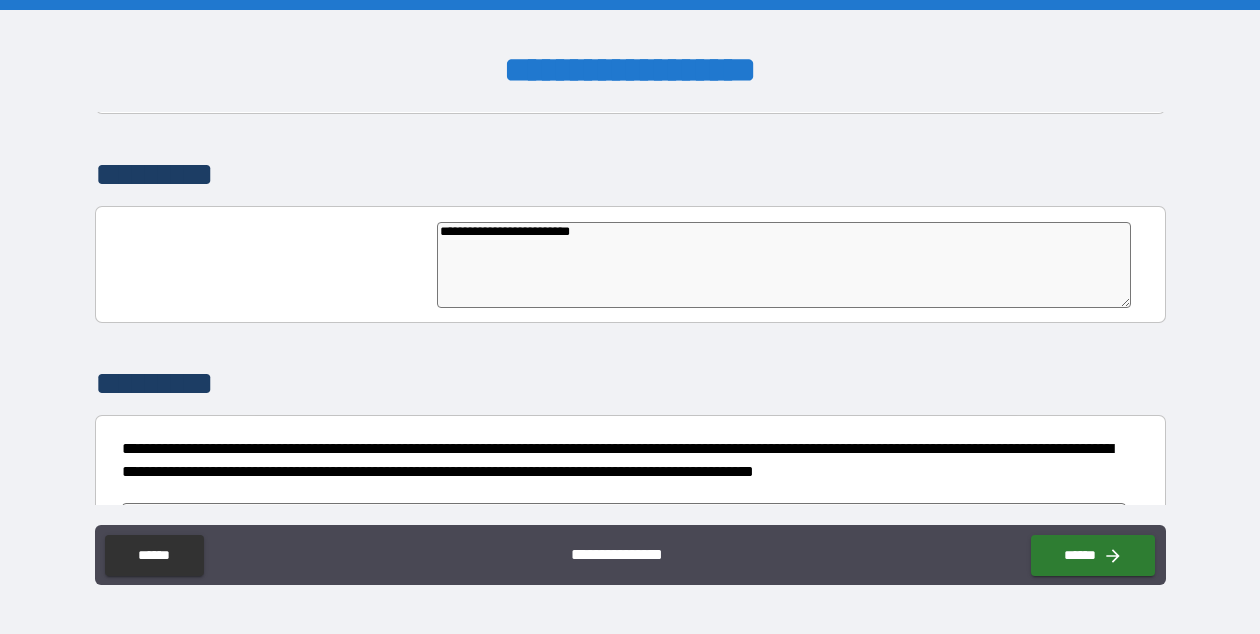 type on "**********" 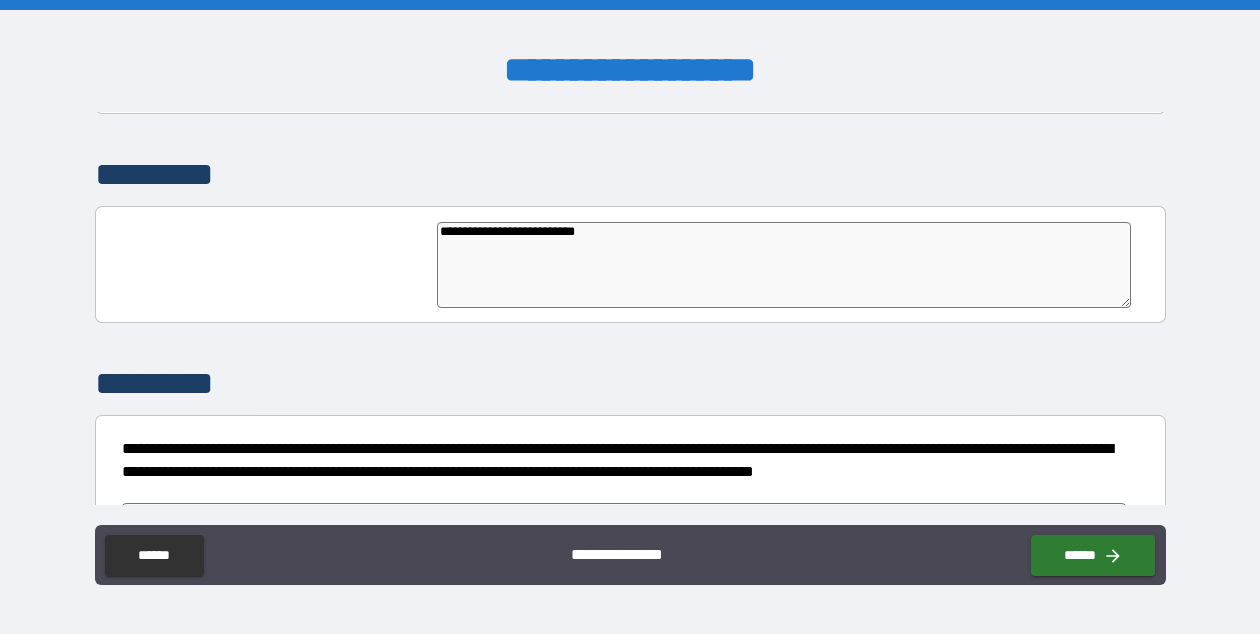 type 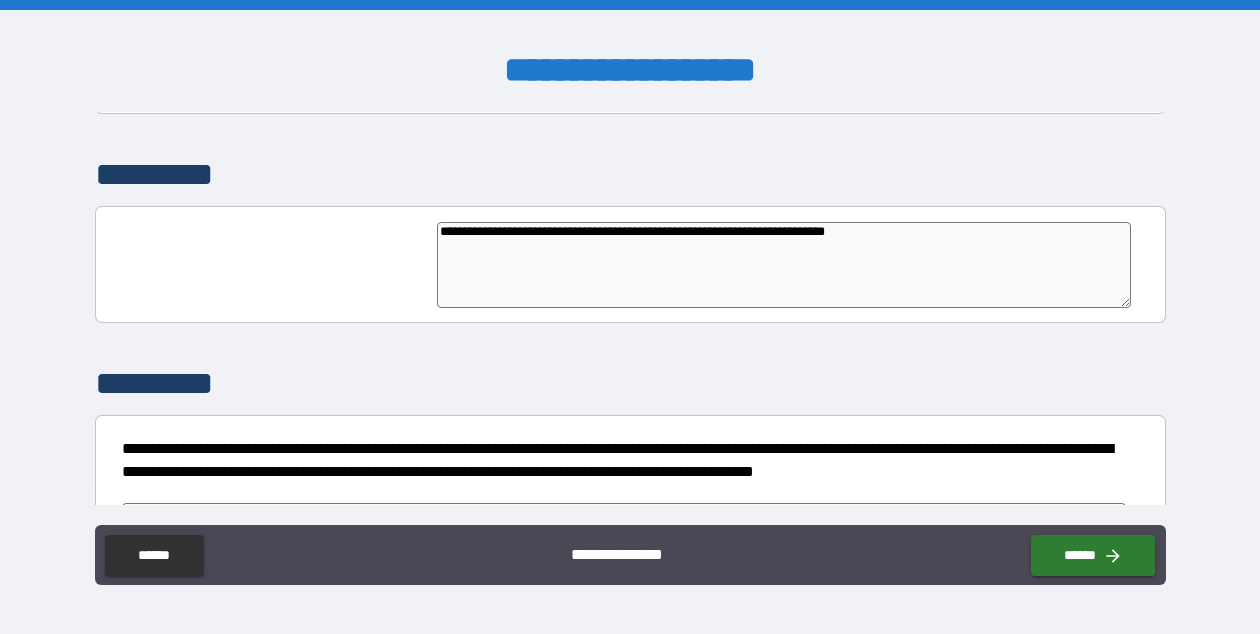 click on "**********" at bounding box center [784, 265] 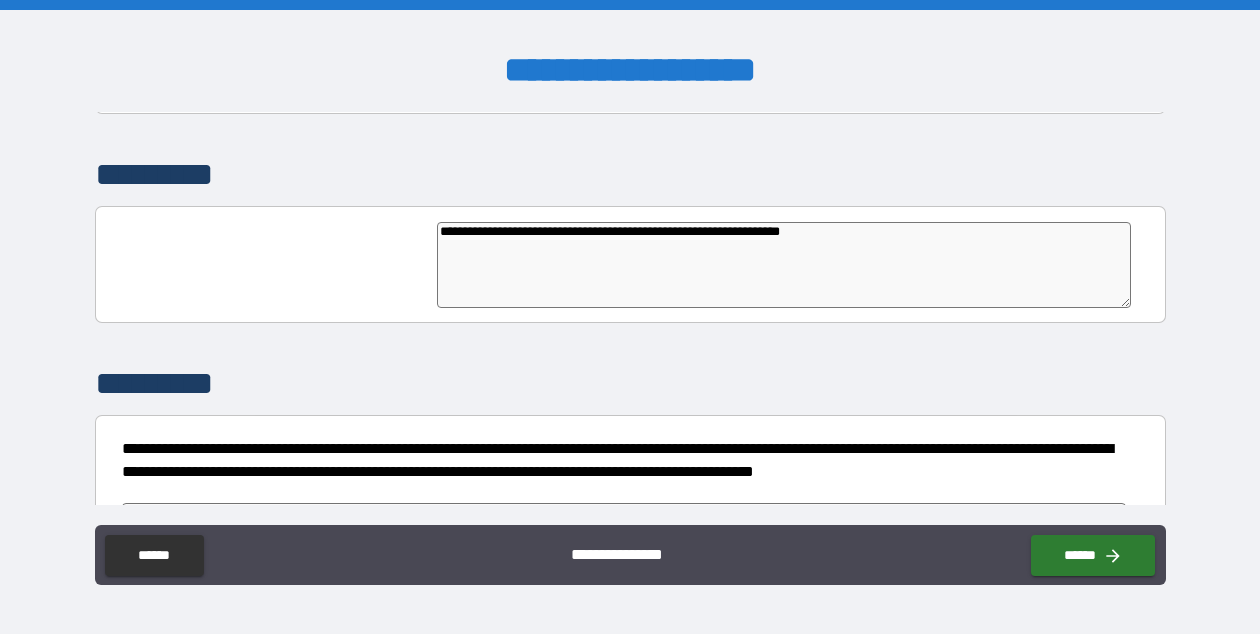 click on "**********" at bounding box center (784, 265) 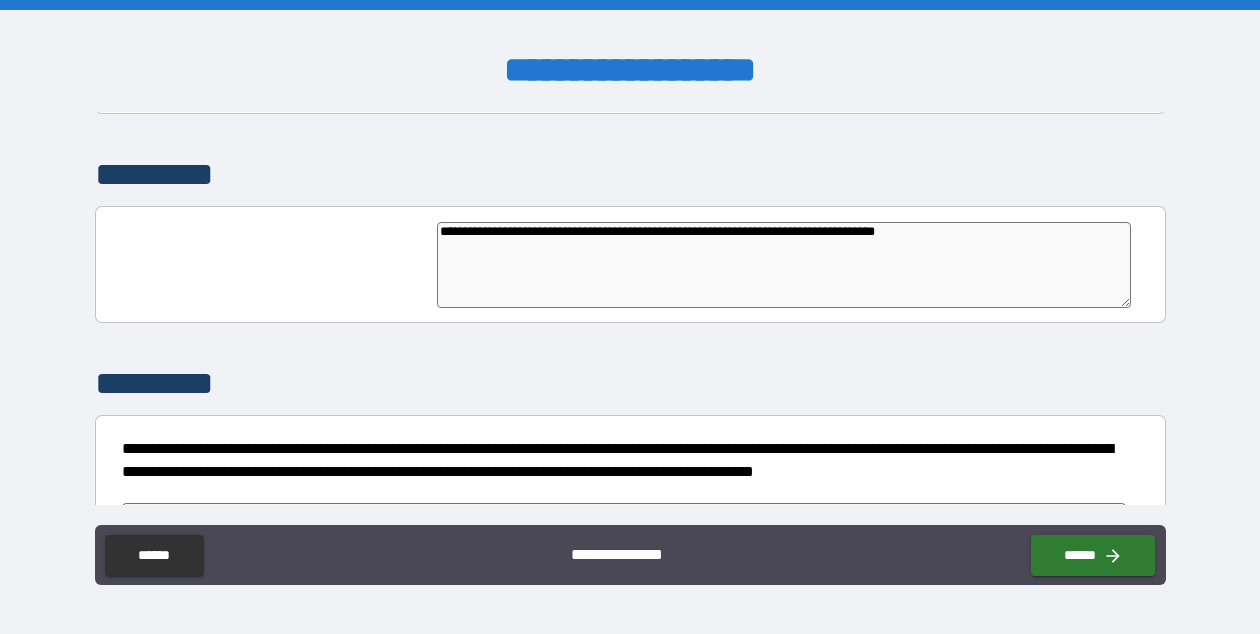 click on "**********" at bounding box center (784, 265) 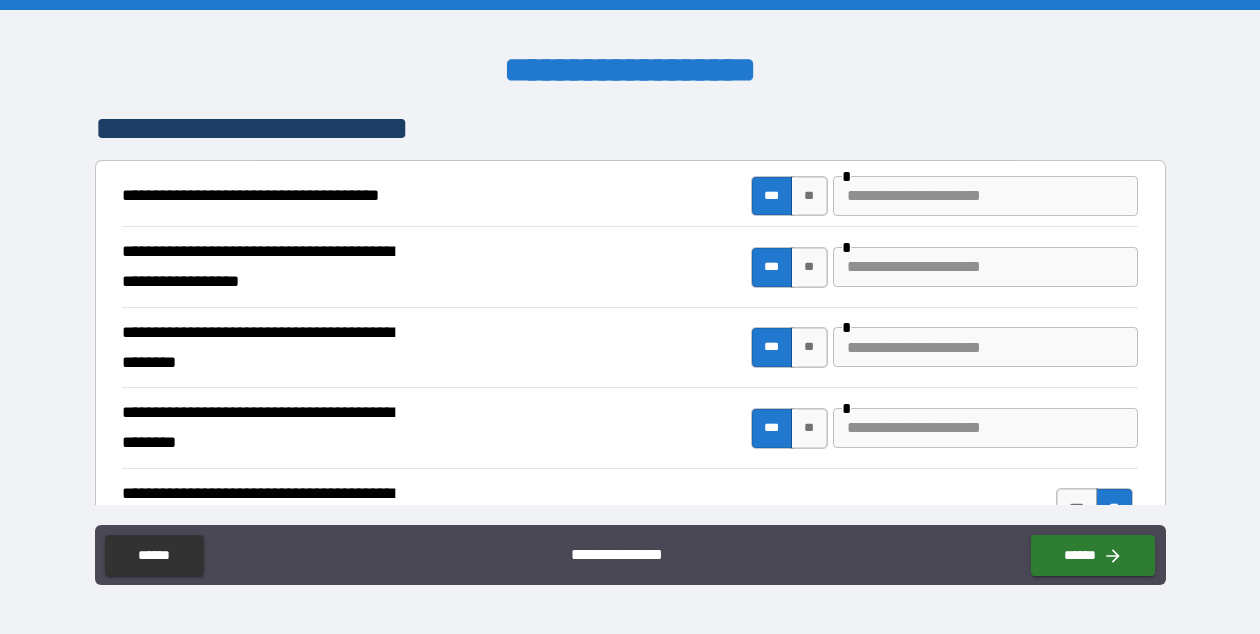 scroll, scrollTop: 354, scrollLeft: 0, axis: vertical 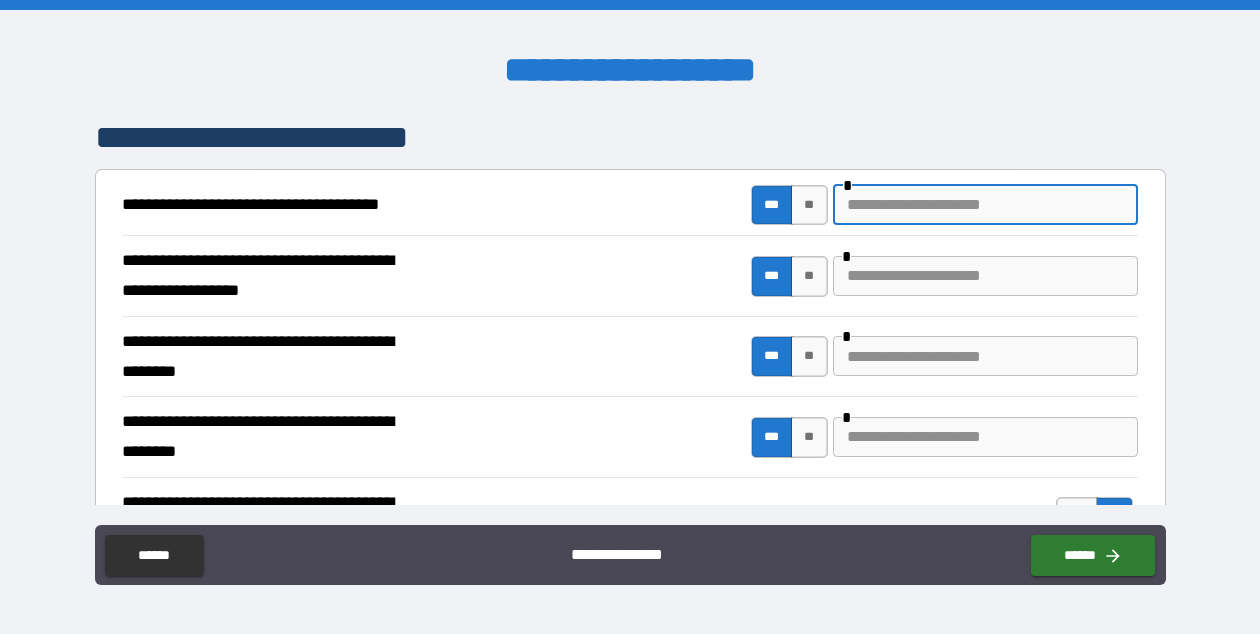 click at bounding box center (985, 205) 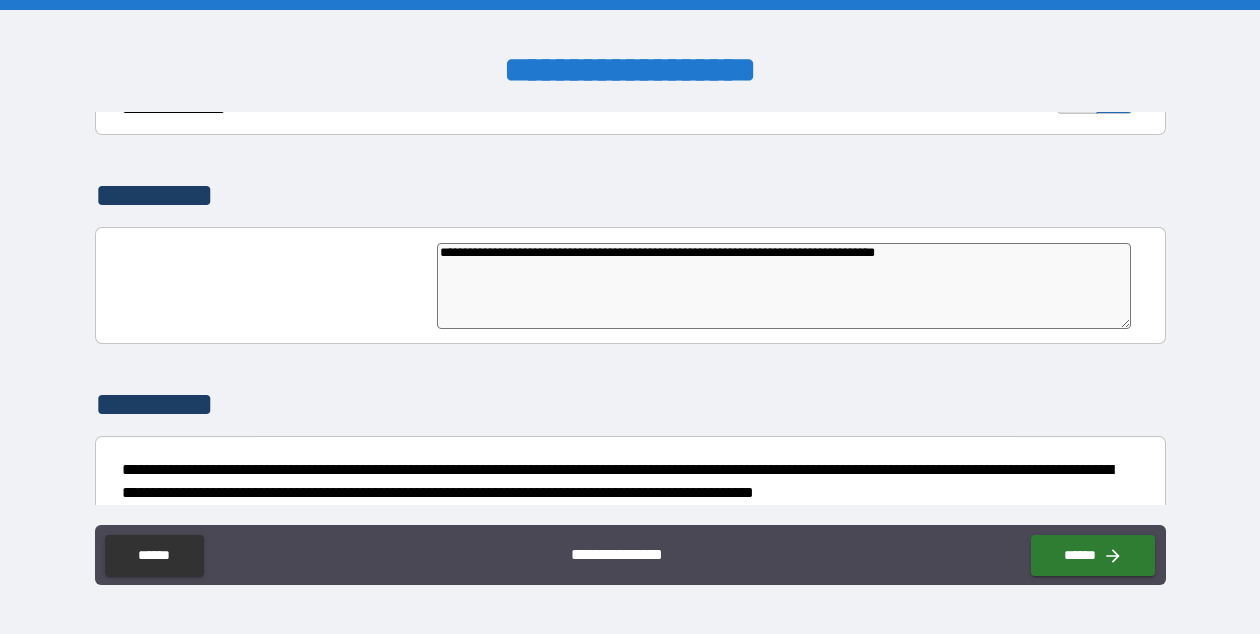 scroll, scrollTop: 4699, scrollLeft: 0, axis: vertical 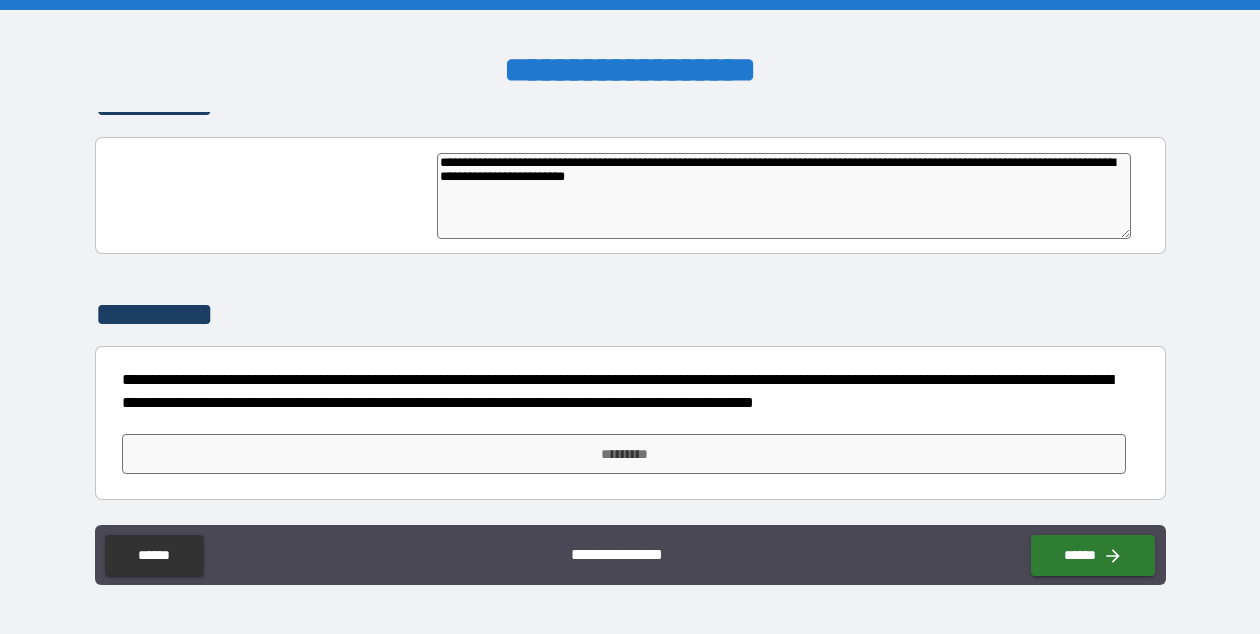 click on "**********" at bounding box center [784, 196] 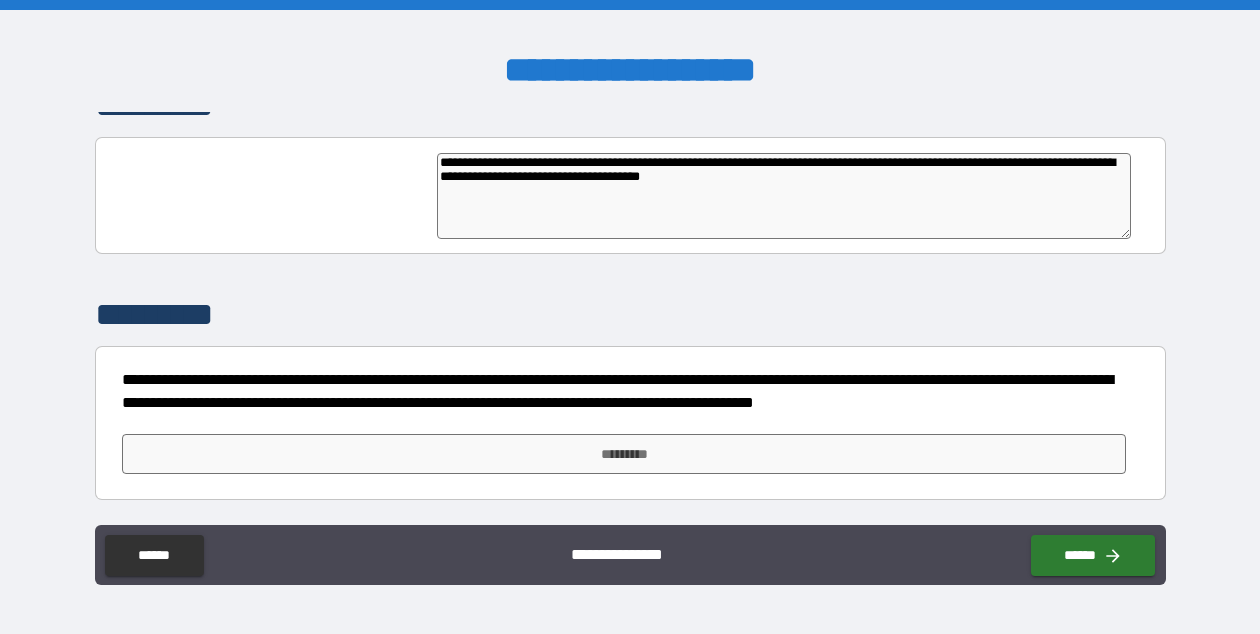 click on "**********" at bounding box center [784, 196] 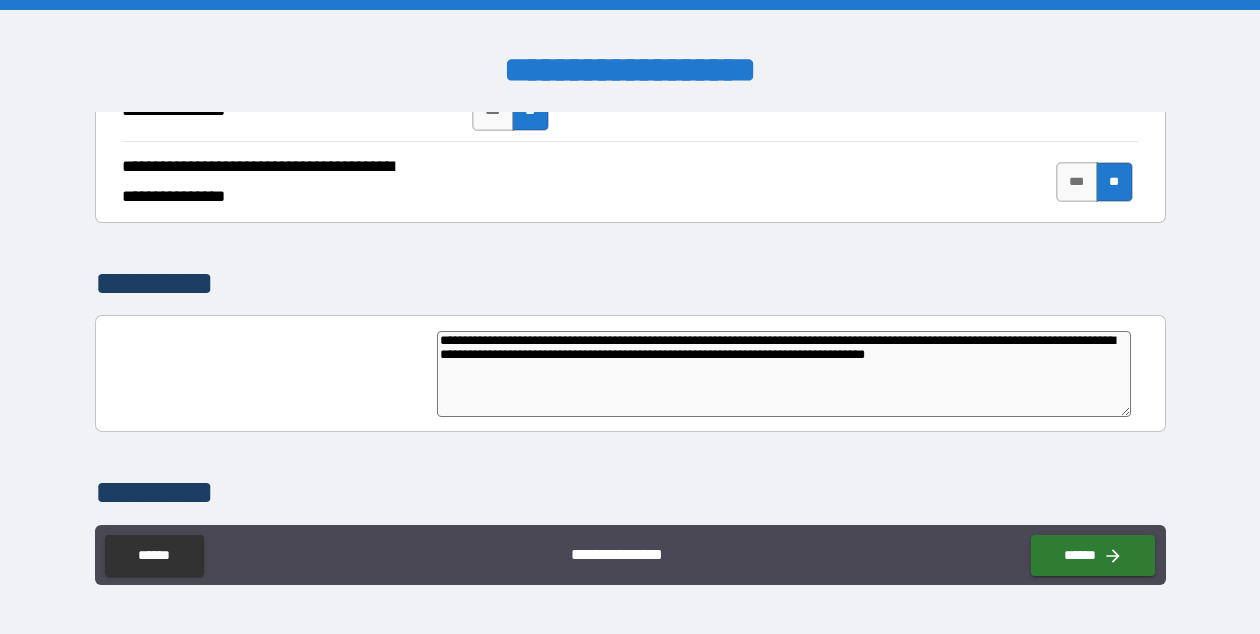 scroll, scrollTop: 4652, scrollLeft: 0, axis: vertical 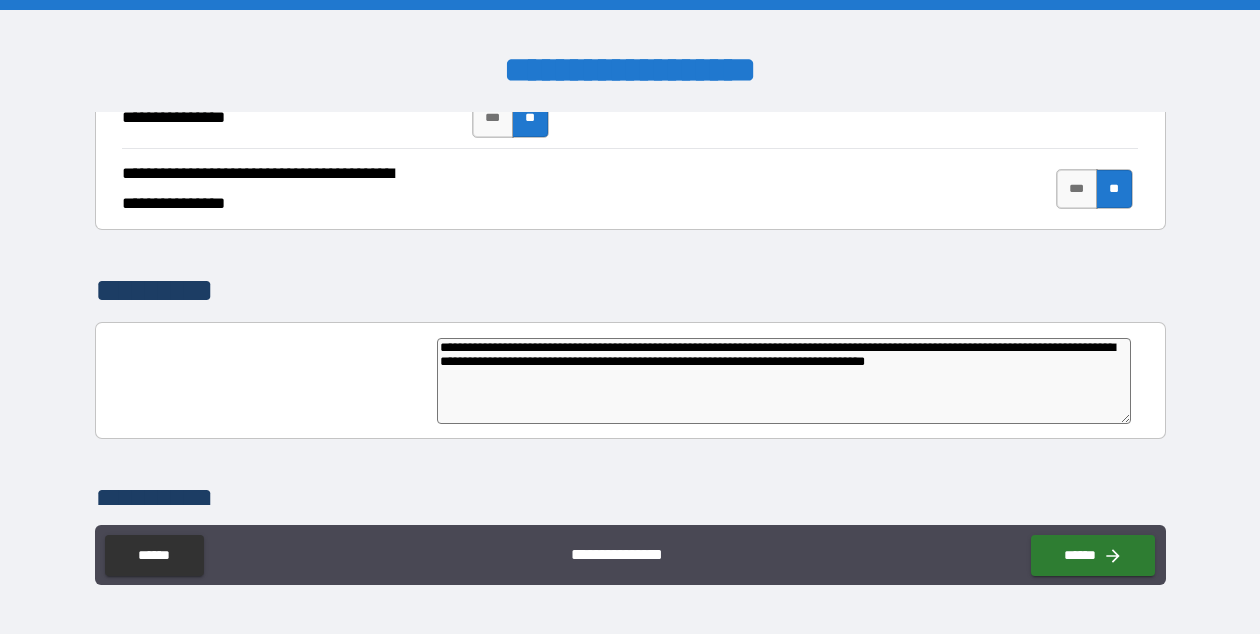 click on "**********" at bounding box center [784, 381] 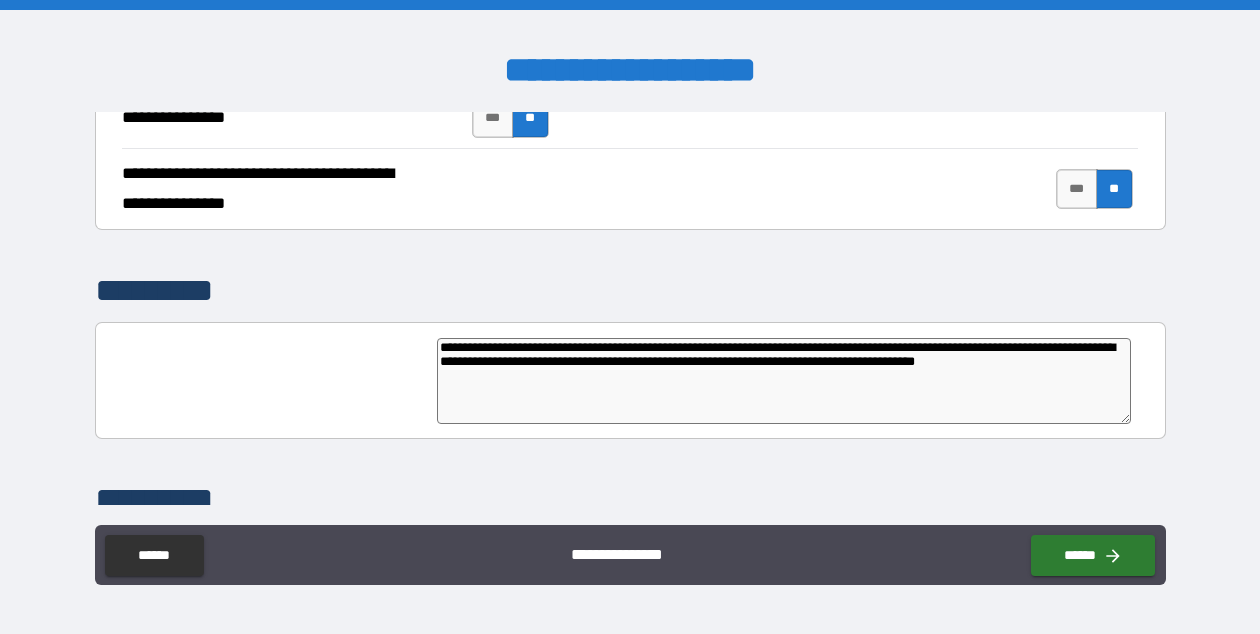 click on "**********" at bounding box center (784, 381) 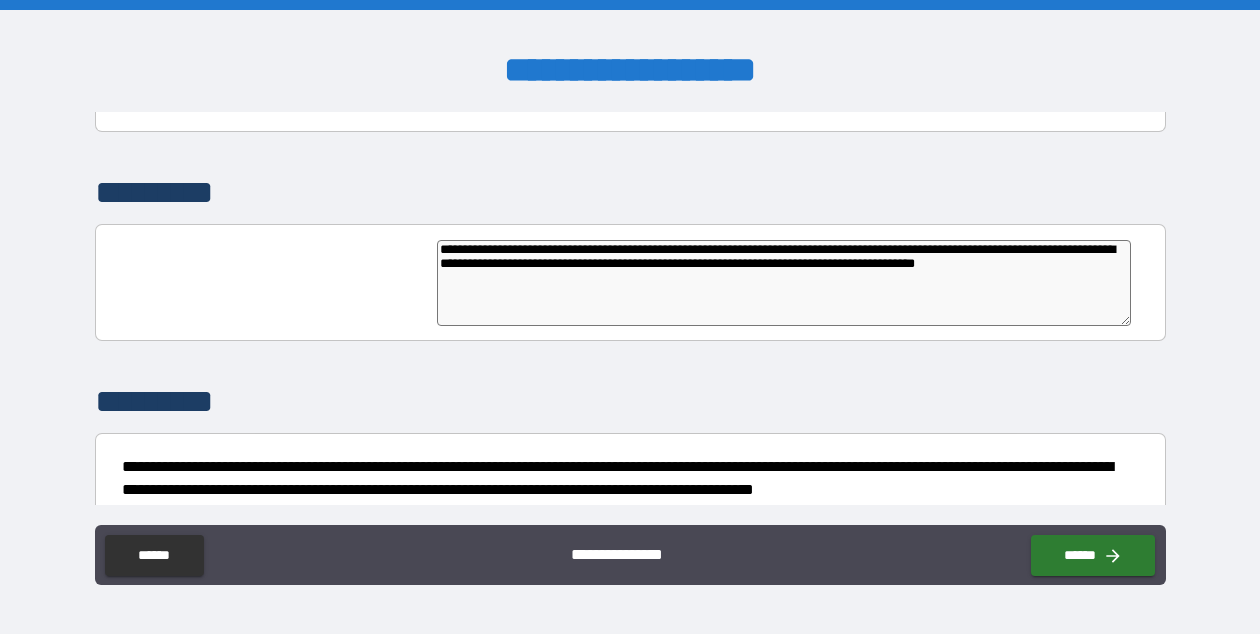 scroll, scrollTop: 4698, scrollLeft: 0, axis: vertical 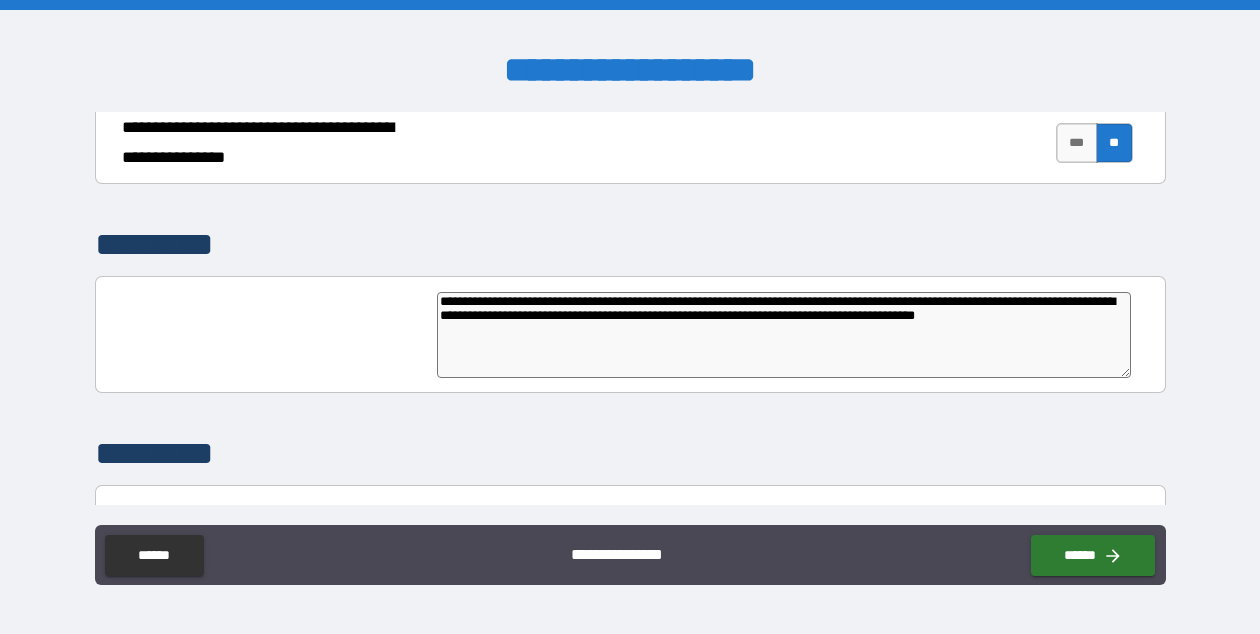 click on "**********" at bounding box center (784, 335) 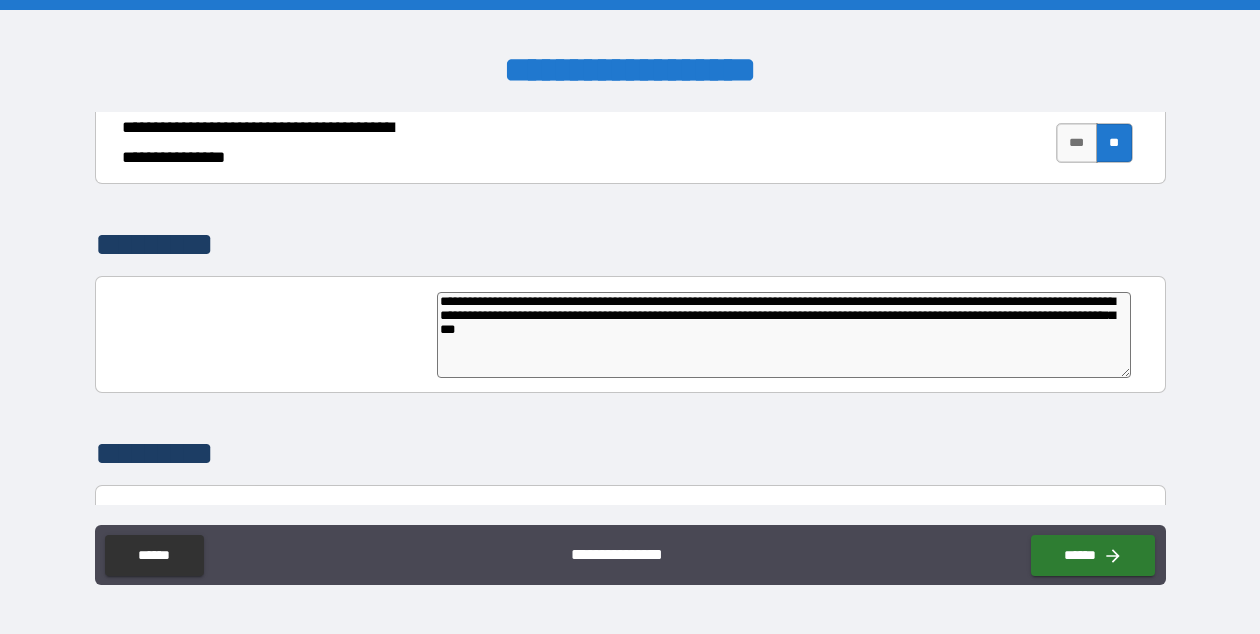 drag, startPoint x: 621, startPoint y: 318, endPoint x: 571, endPoint y: 318, distance: 50 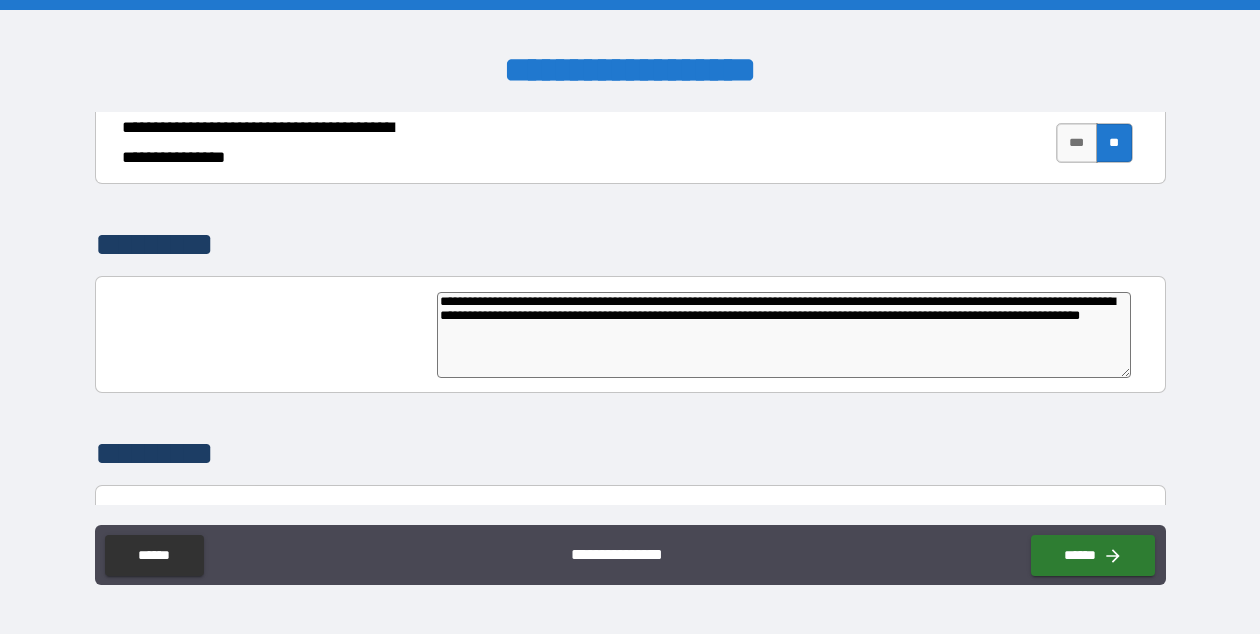 drag, startPoint x: 1020, startPoint y: 302, endPoint x: 475, endPoint y: 326, distance: 545.5282 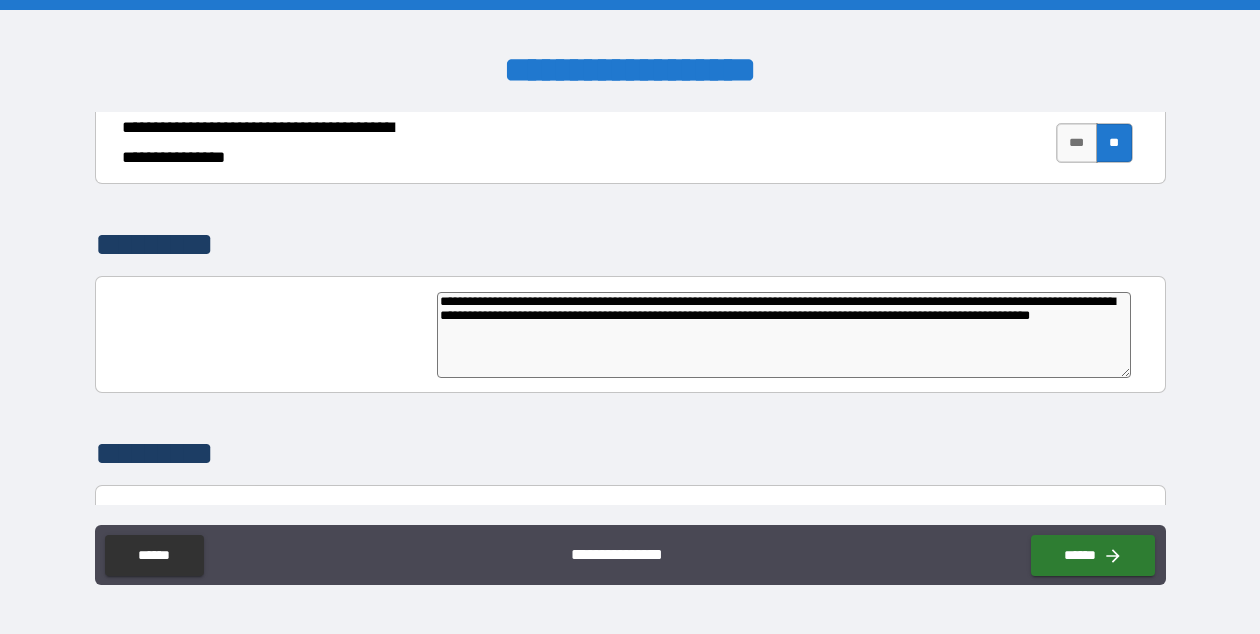 click on "**********" at bounding box center [784, 335] 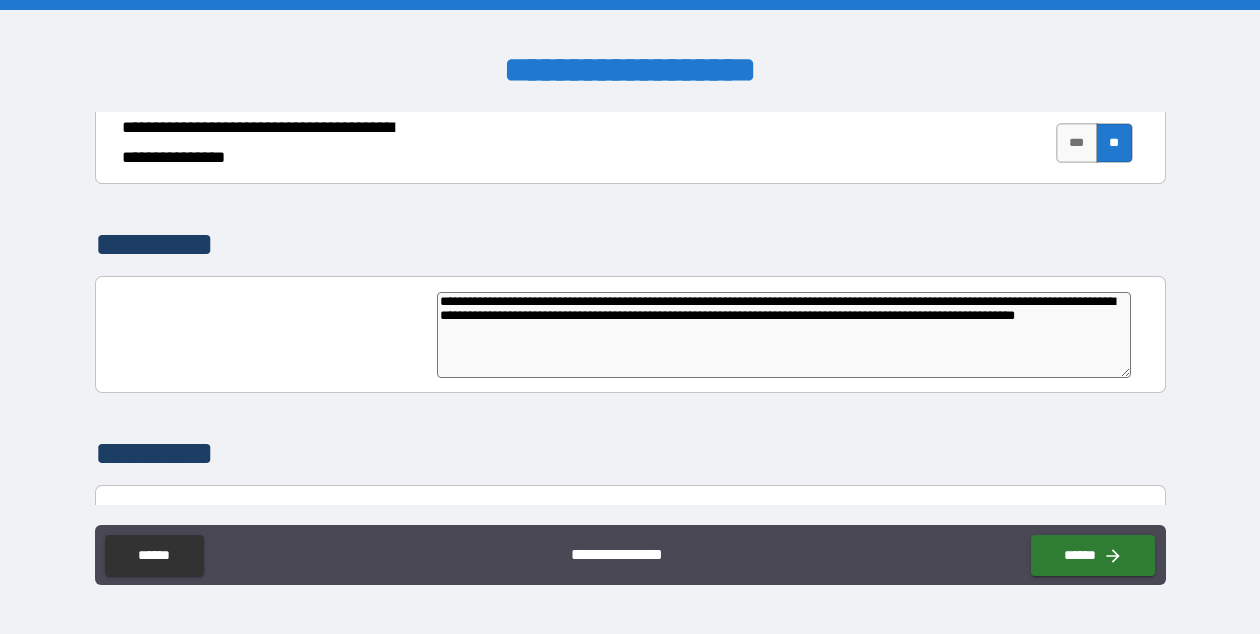 click on "**********" at bounding box center (784, 335) 